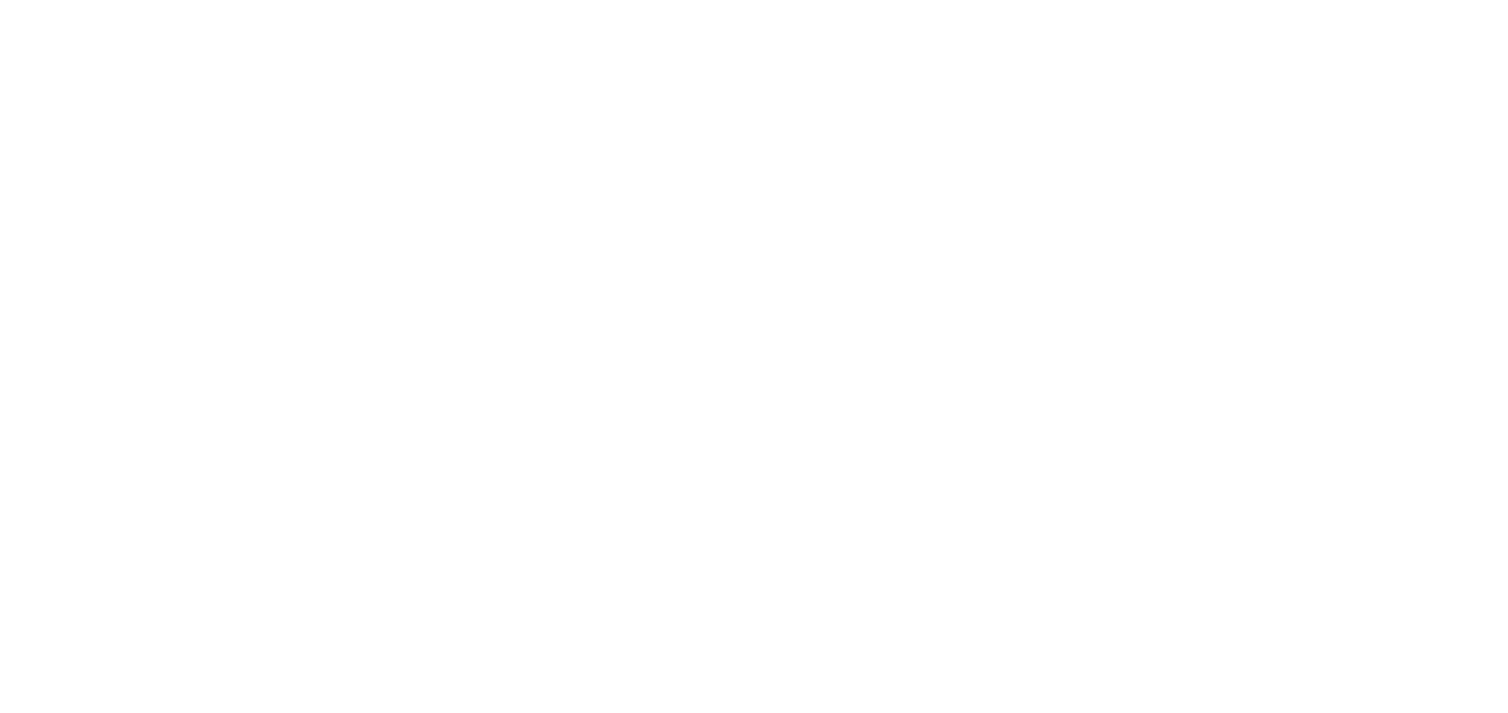 scroll, scrollTop: 0, scrollLeft: 0, axis: both 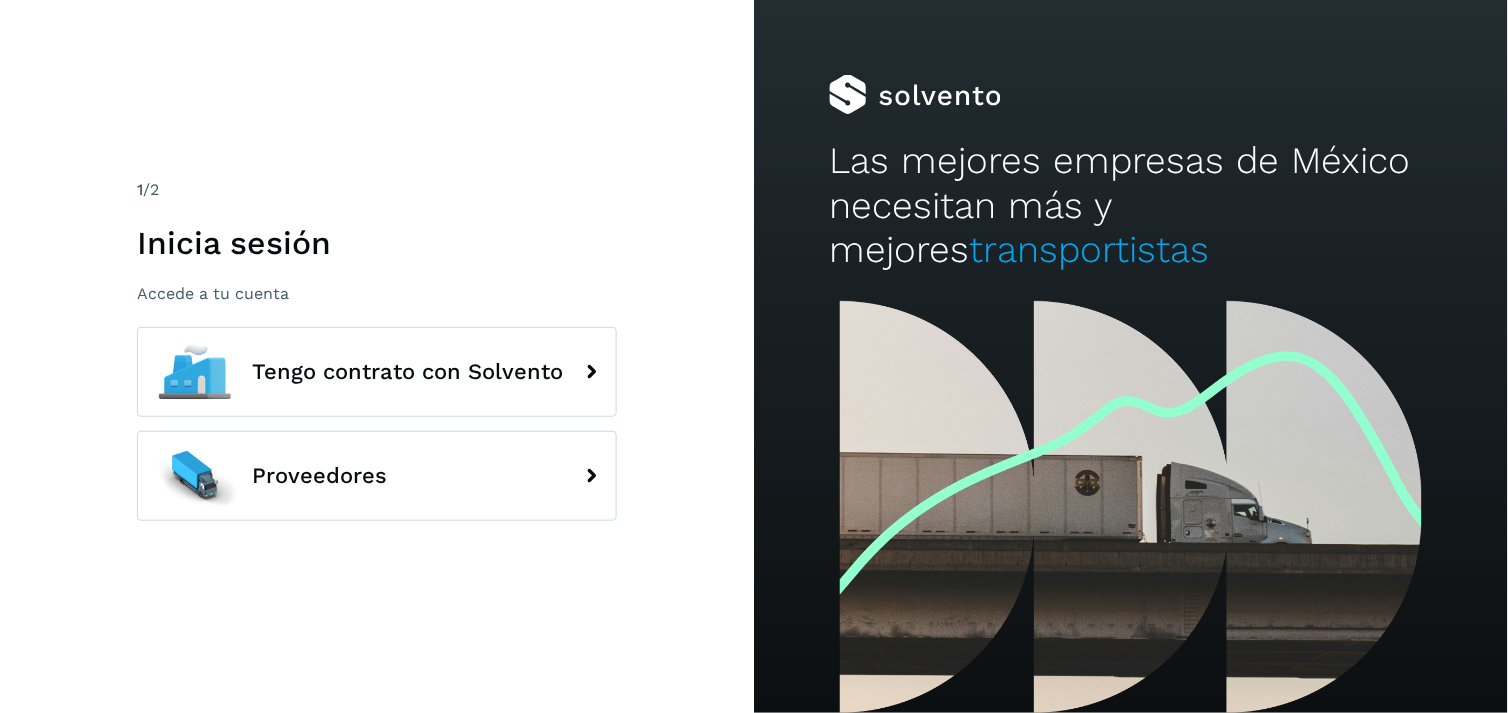 click on "1 /2 Inicia sesión Accede a tu cuenta Tengo contrato con Solvento Proveedores" at bounding box center (377, 356) 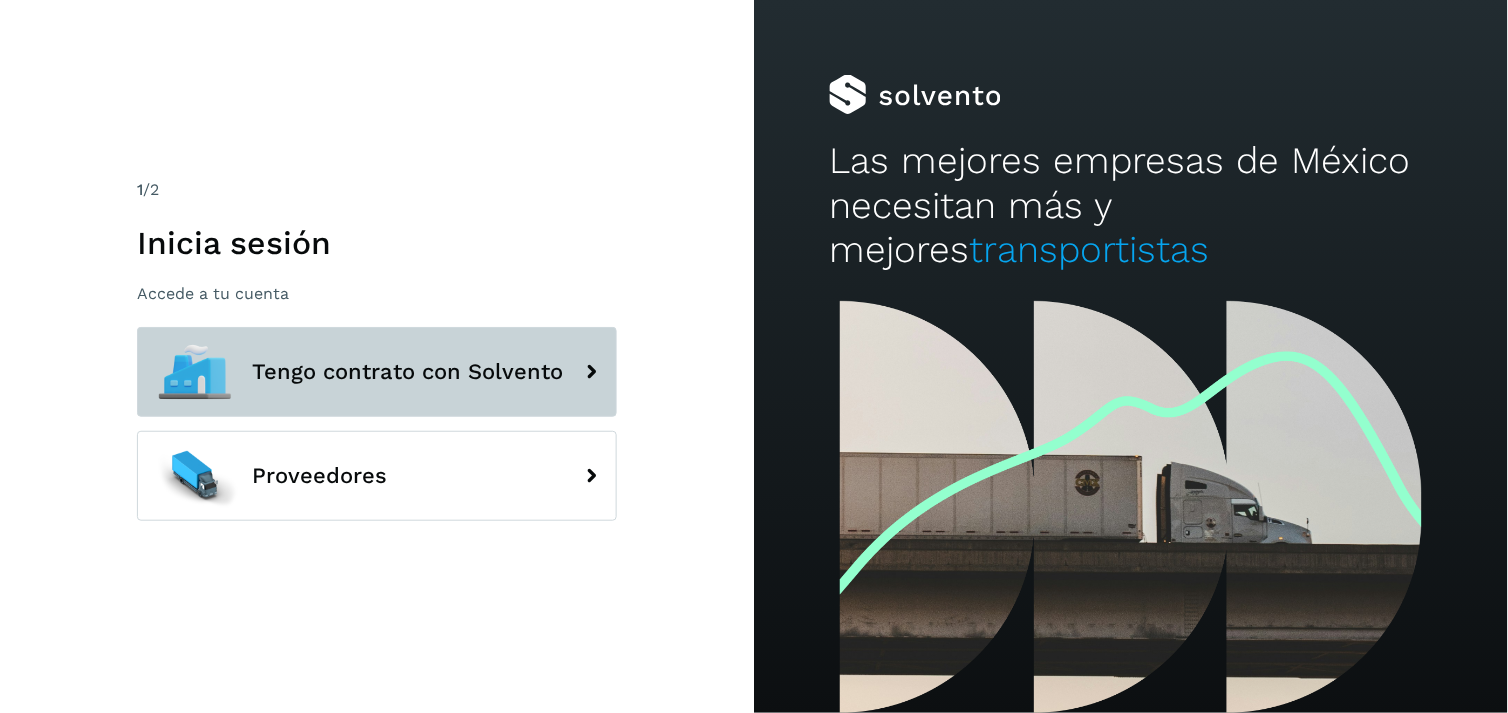 click on "Tengo contrato con Solvento" at bounding box center [377, 372] 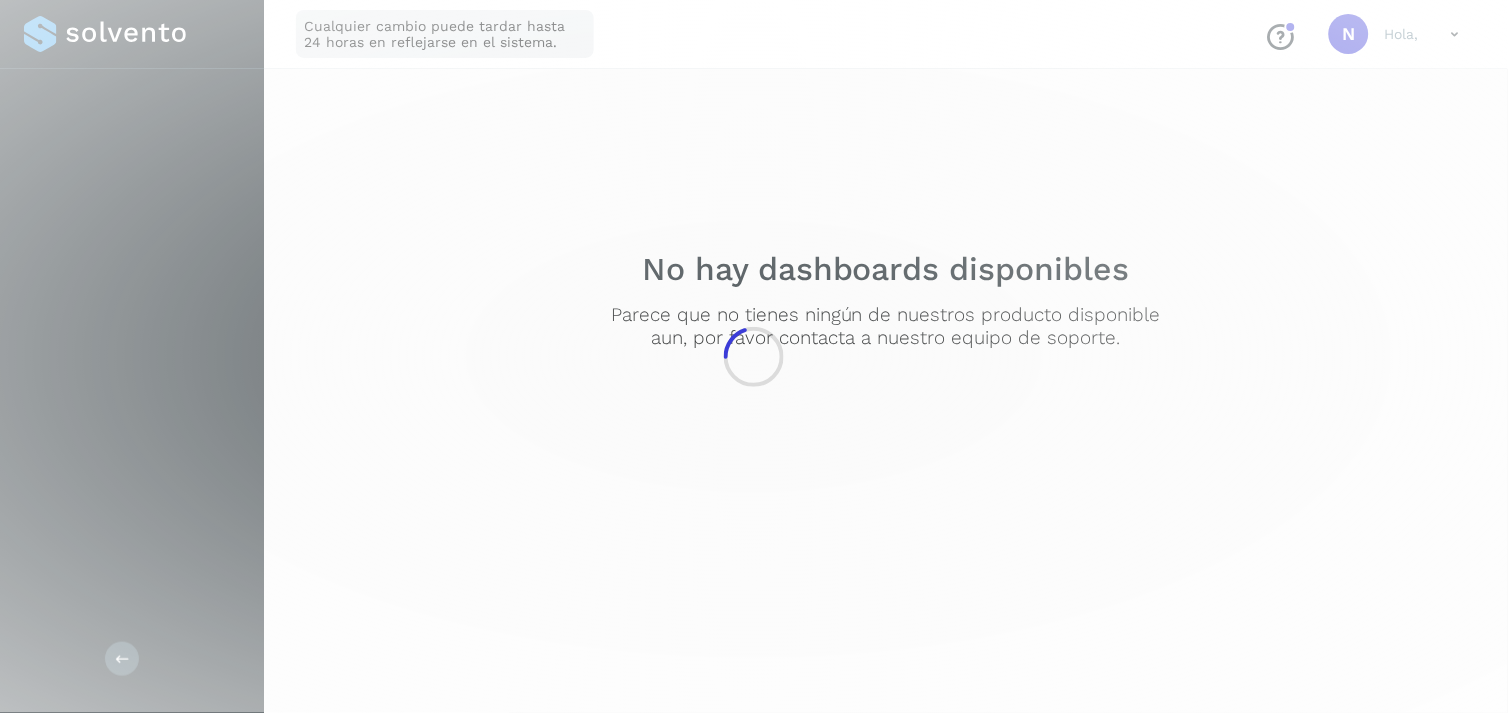 click 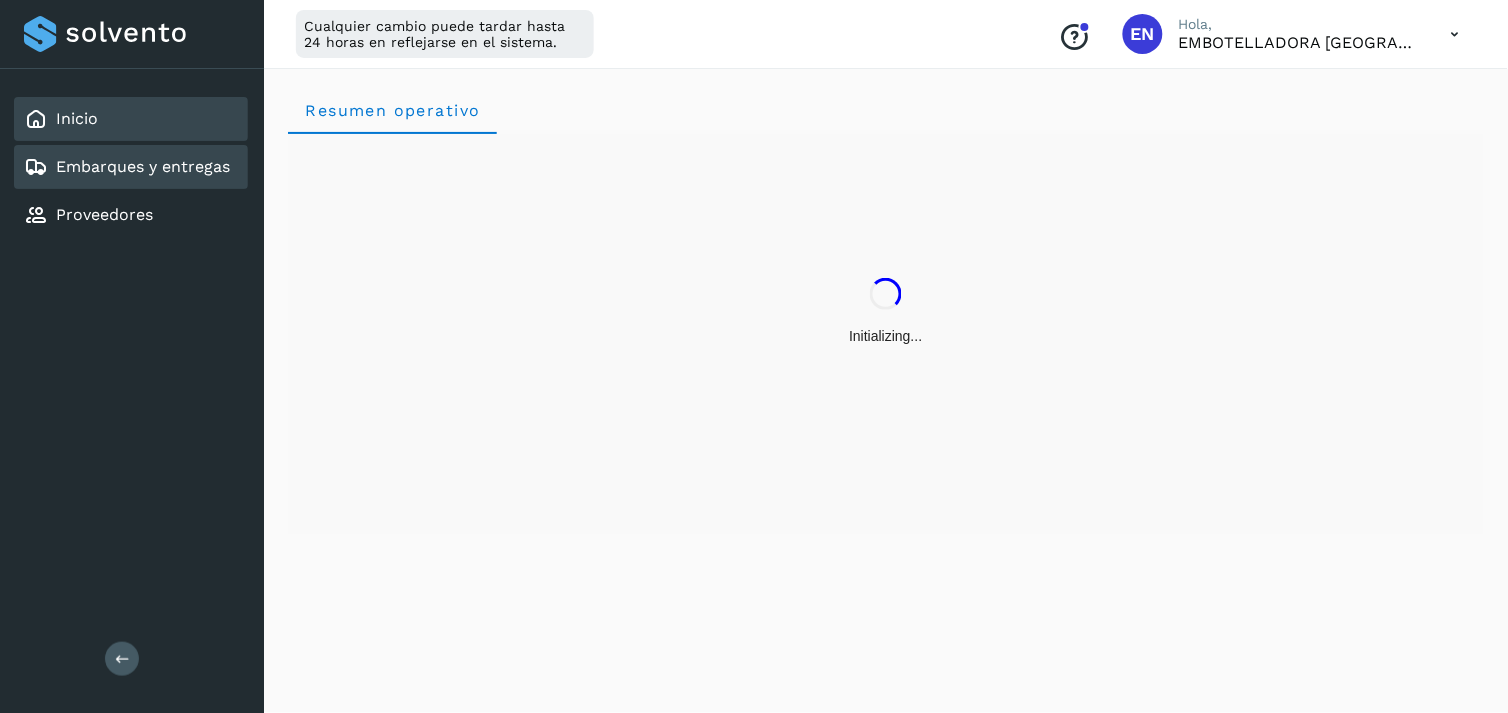 click on "Embarques y entregas" 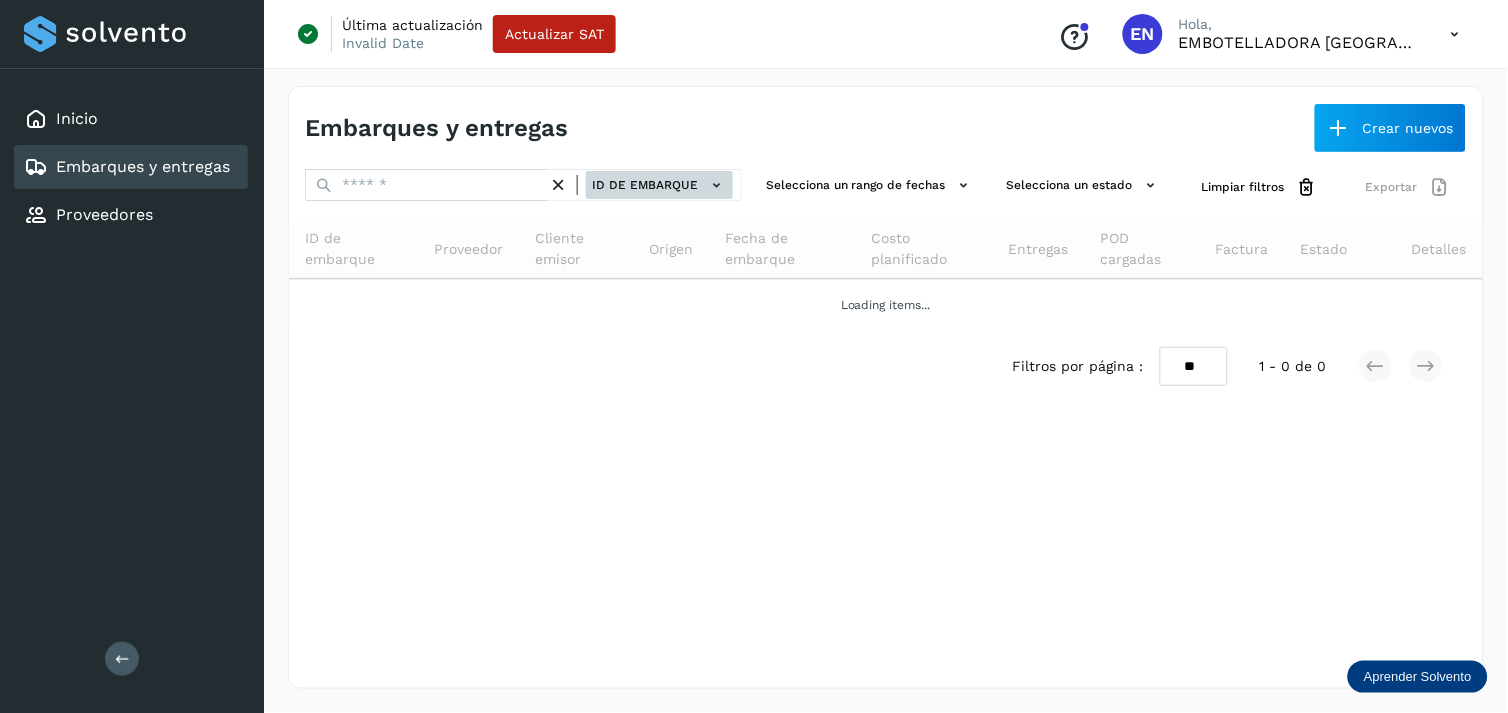 click on "ID de embarque" 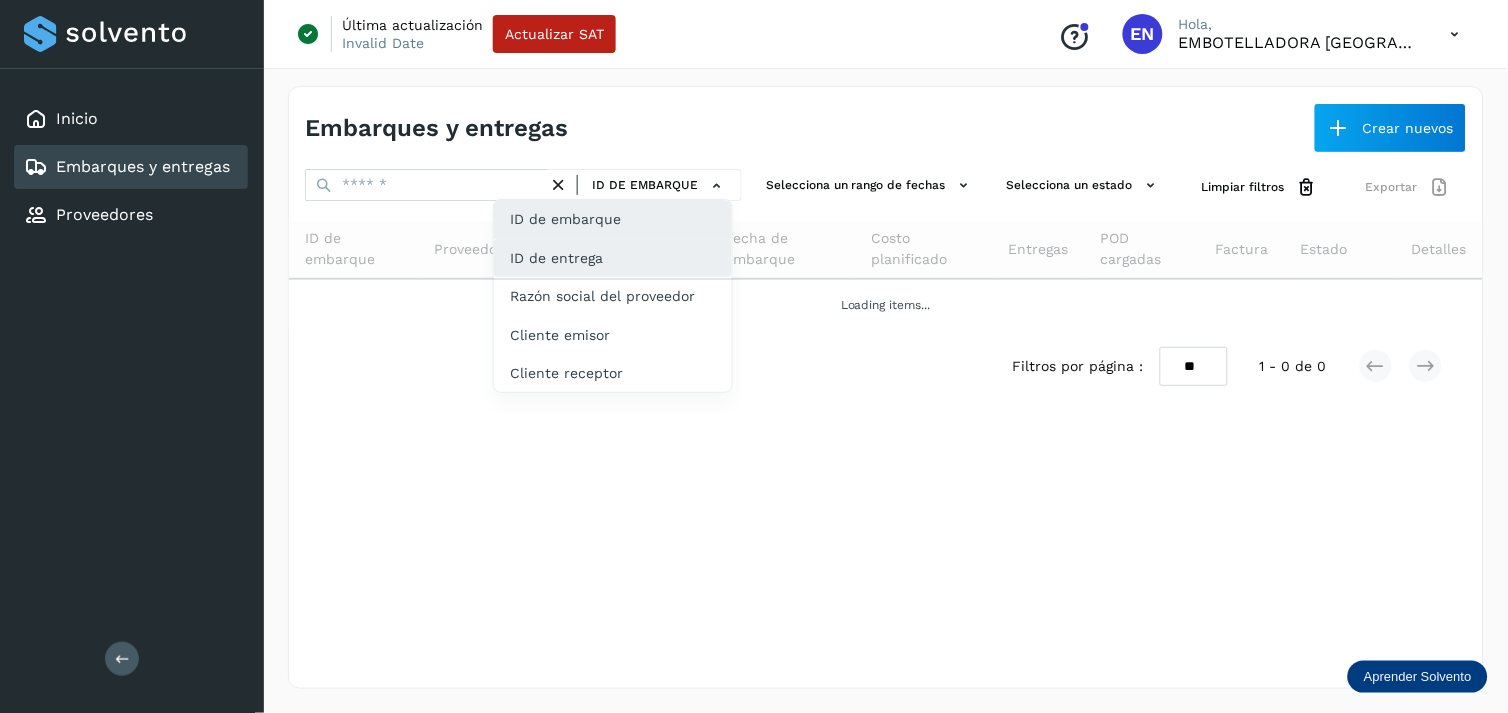 click on "ID de entrega" 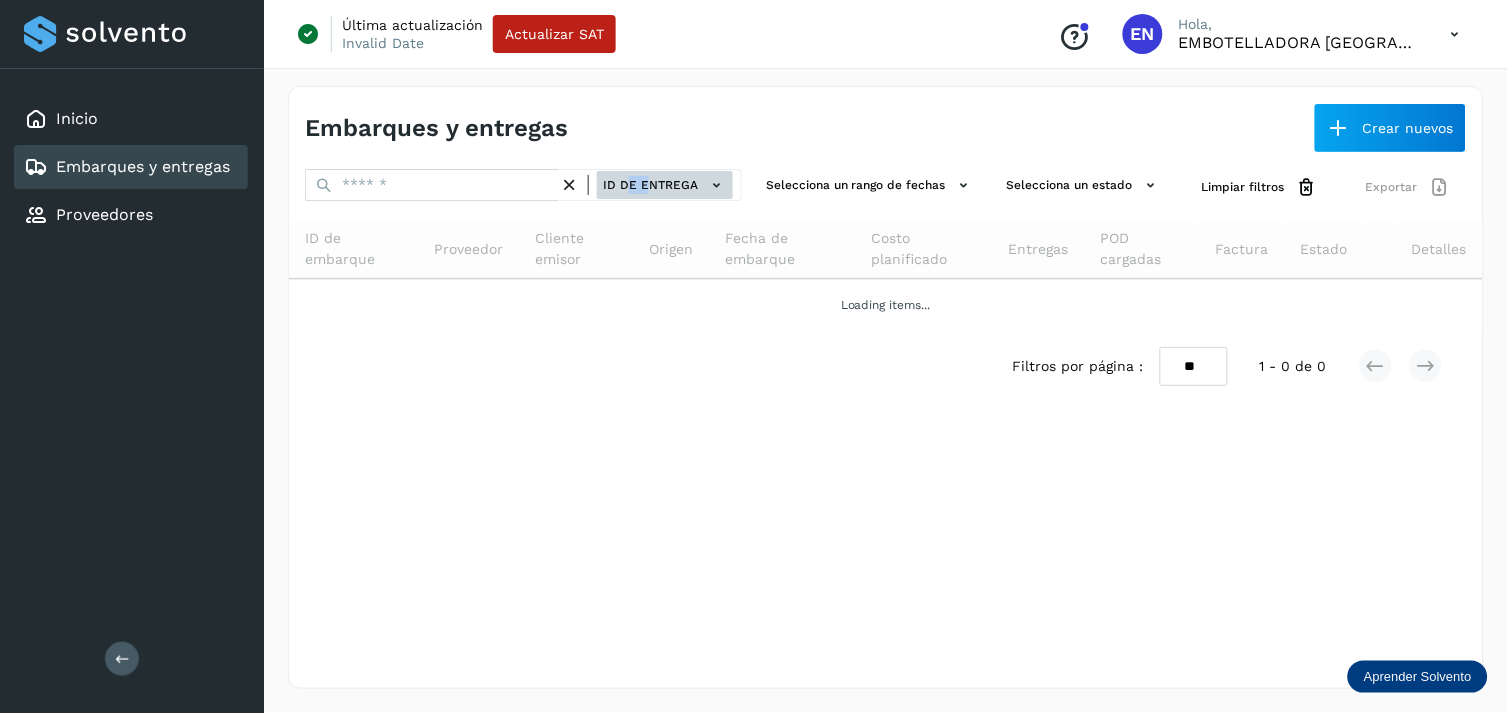 drag, startPoint x: 636, startPoint y: 202, endPoint x: 653, endPoint y: 195, distance: 18.384777 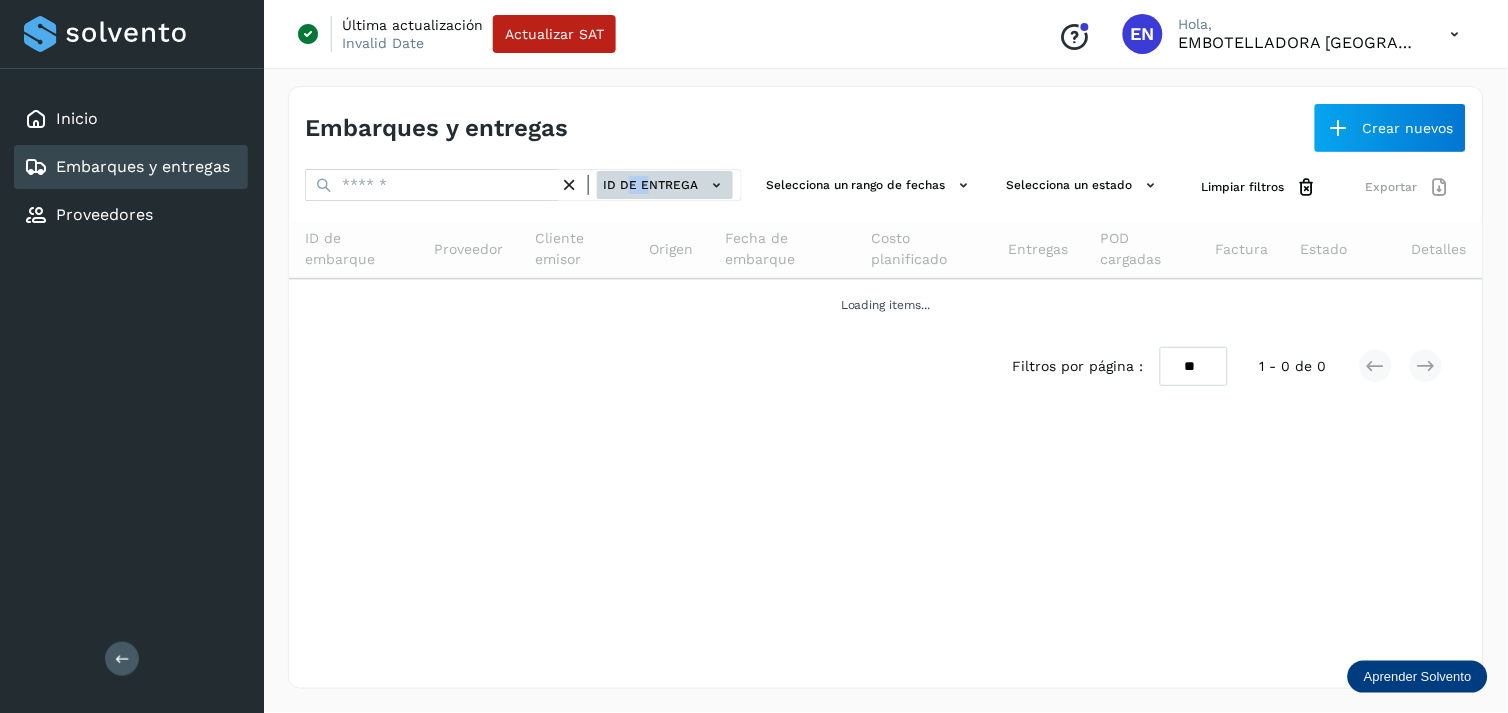 click on "ID de entrega" at bounding box center [665, 185] 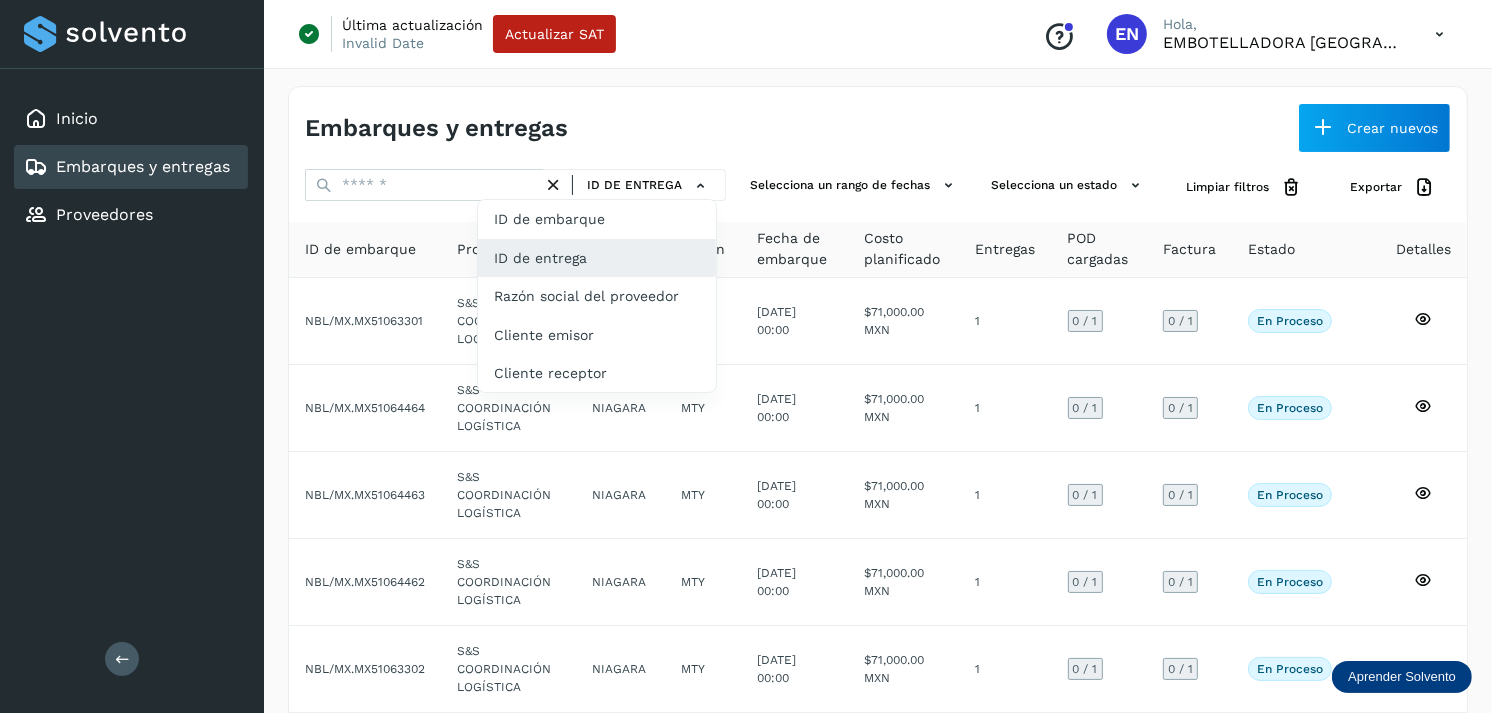click at bounding box center [746, 356] 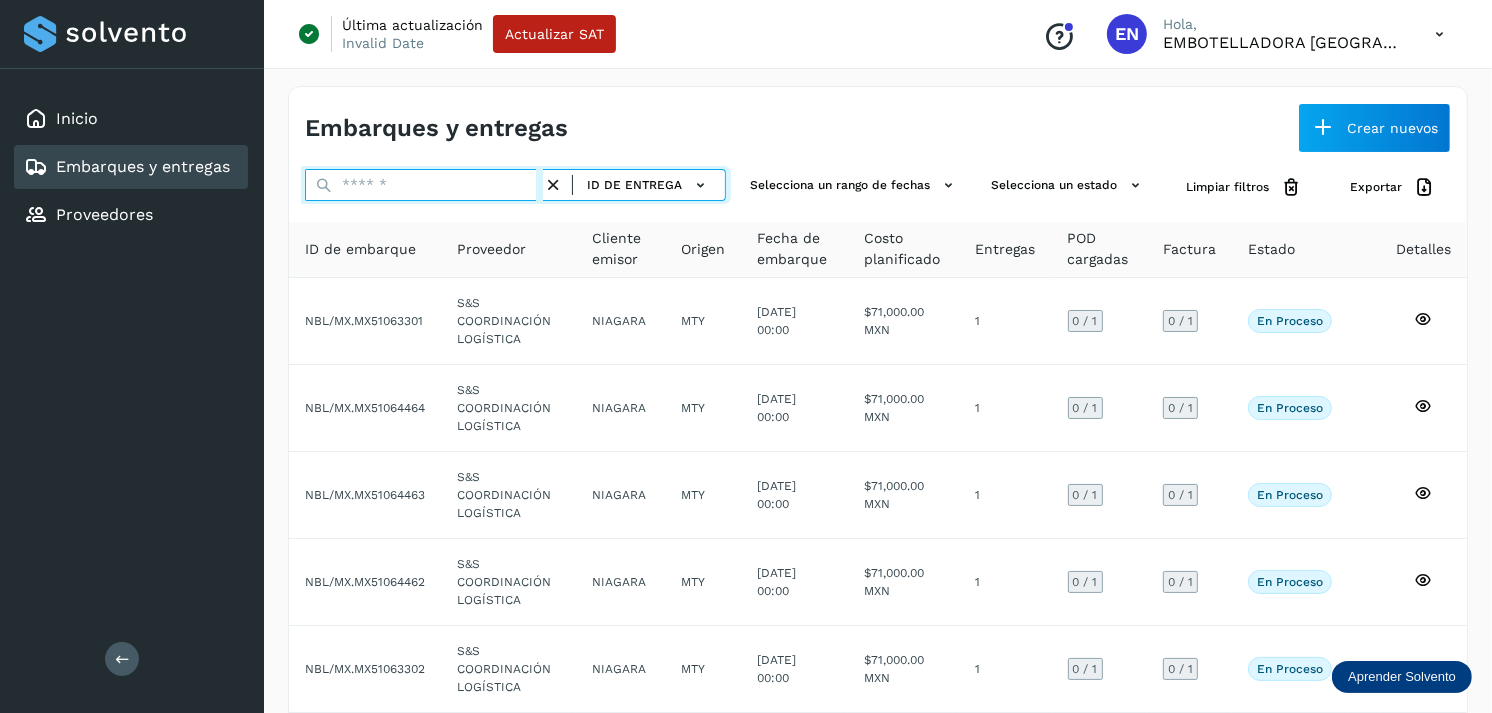 paste on "*******" 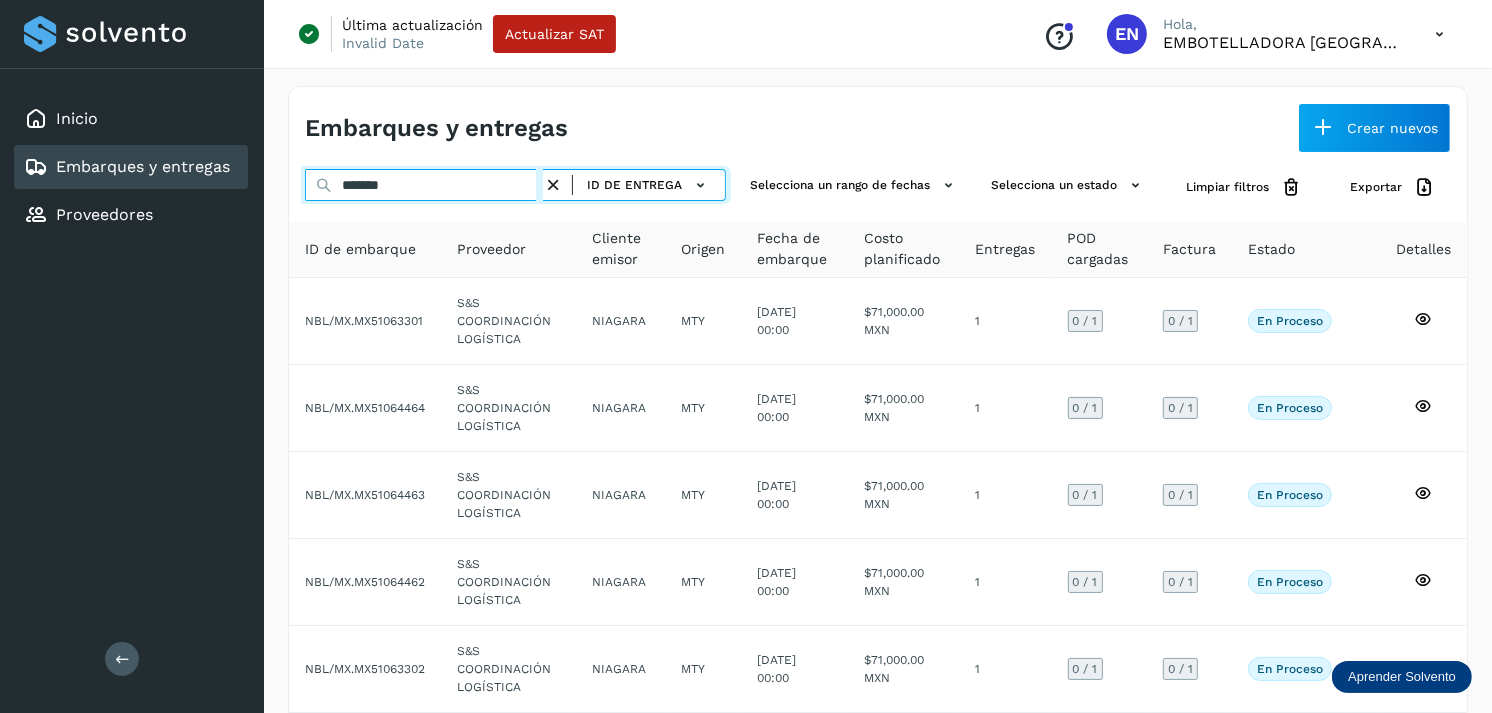 click on "*******" at bounding box center [424, 185] 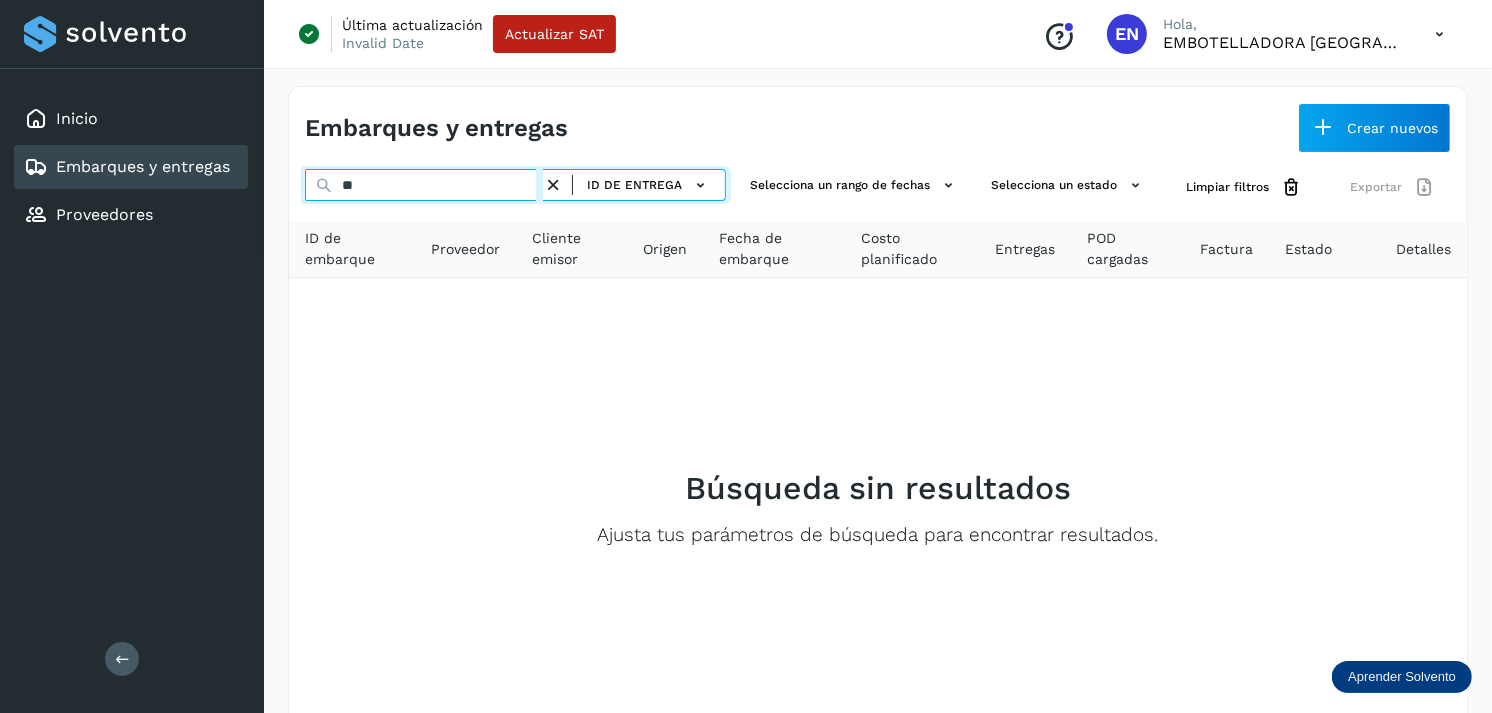 type on "*" 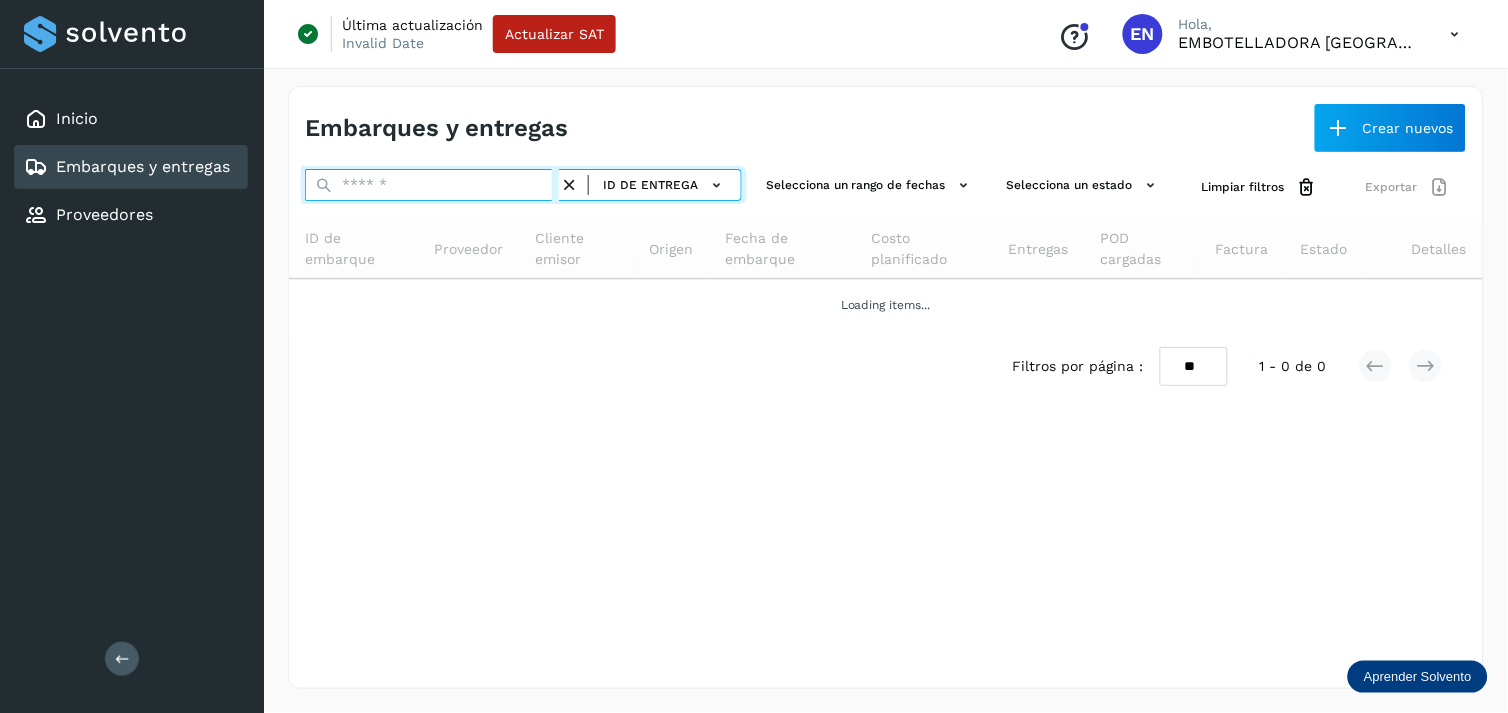 paste on "*******" 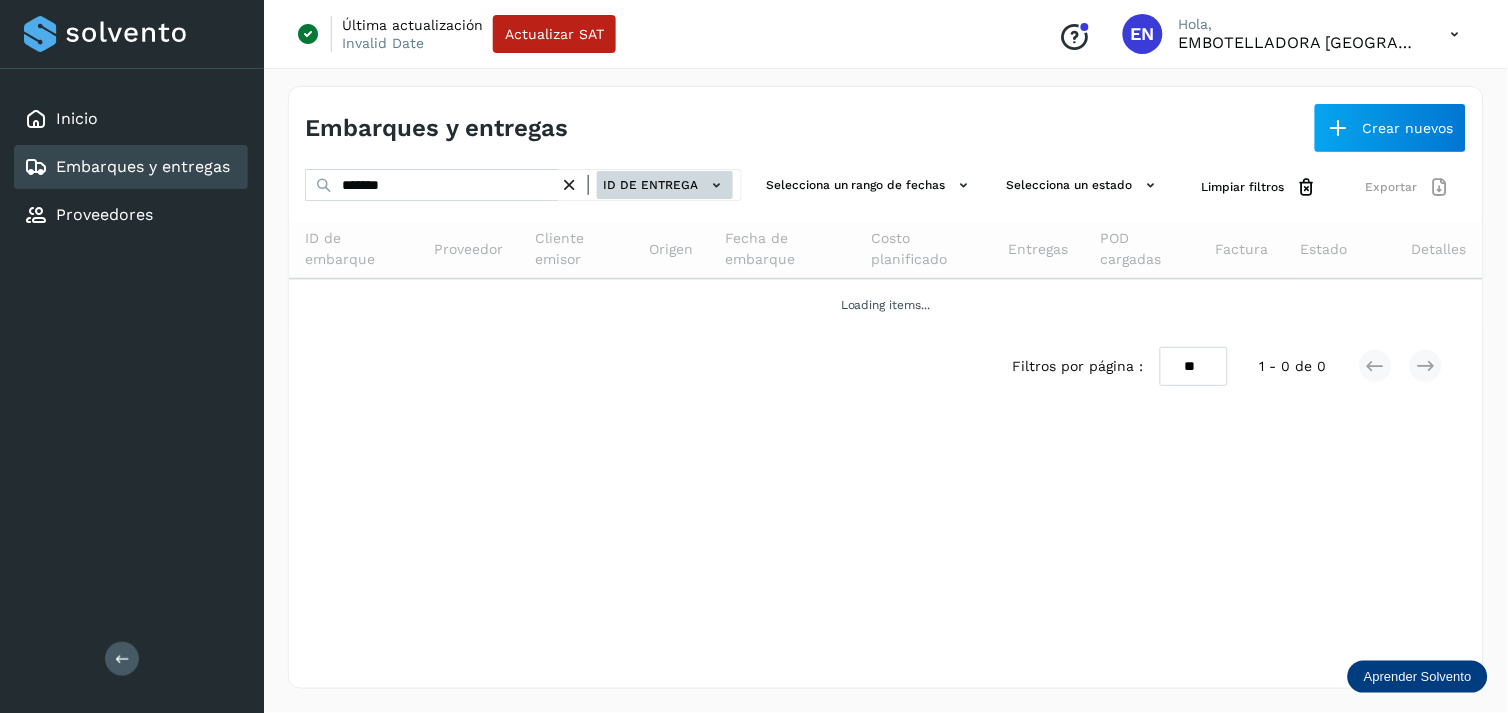 click on "ID de entrega" 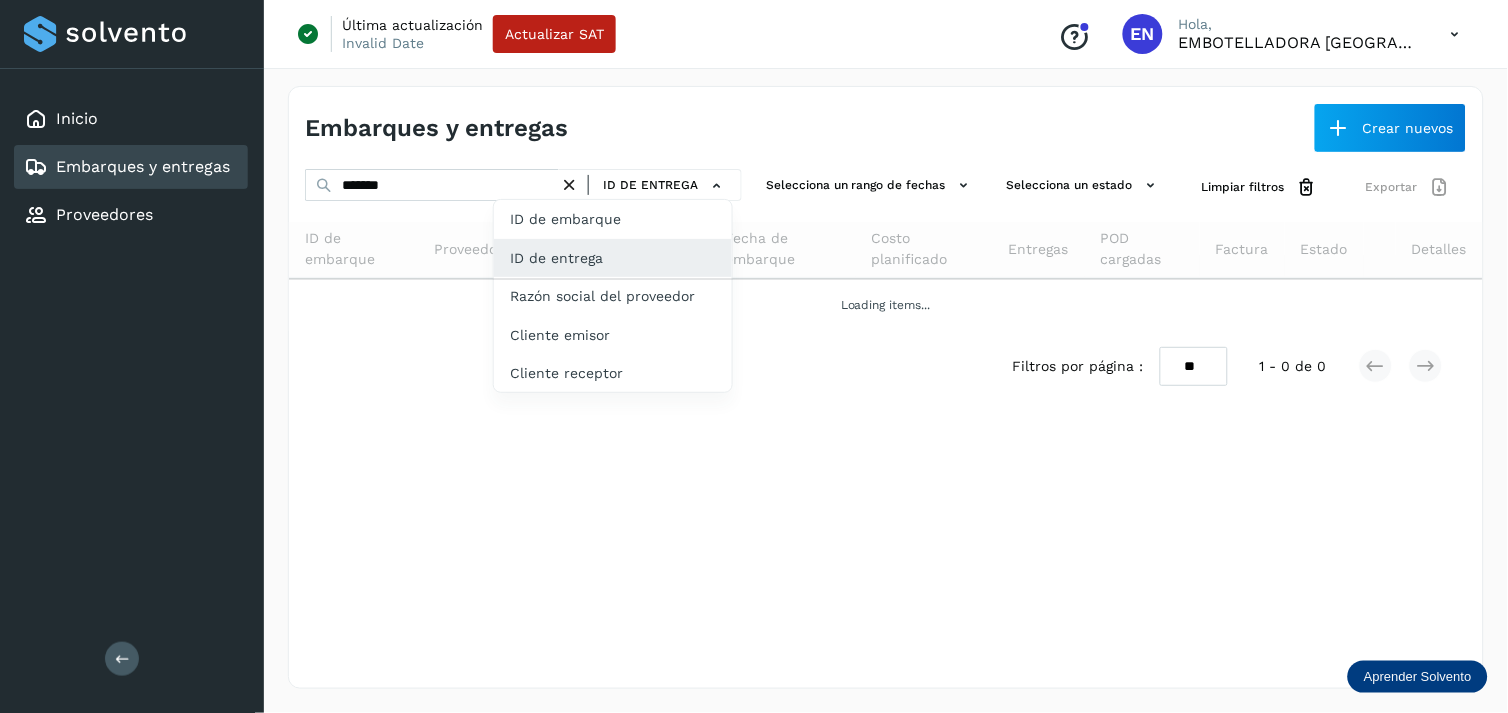 click at bounding box center [754, 356] 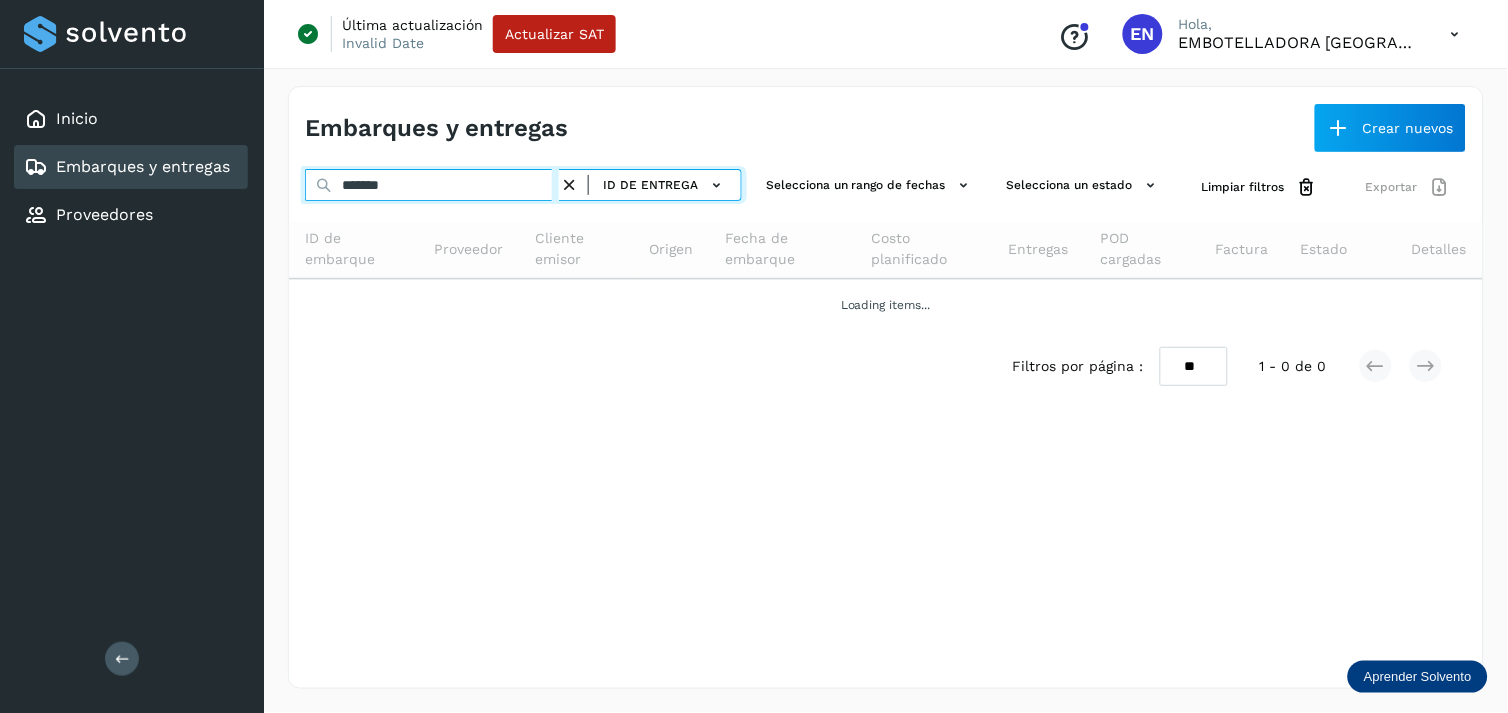 click on "*******" at bounding box center (432, 185) 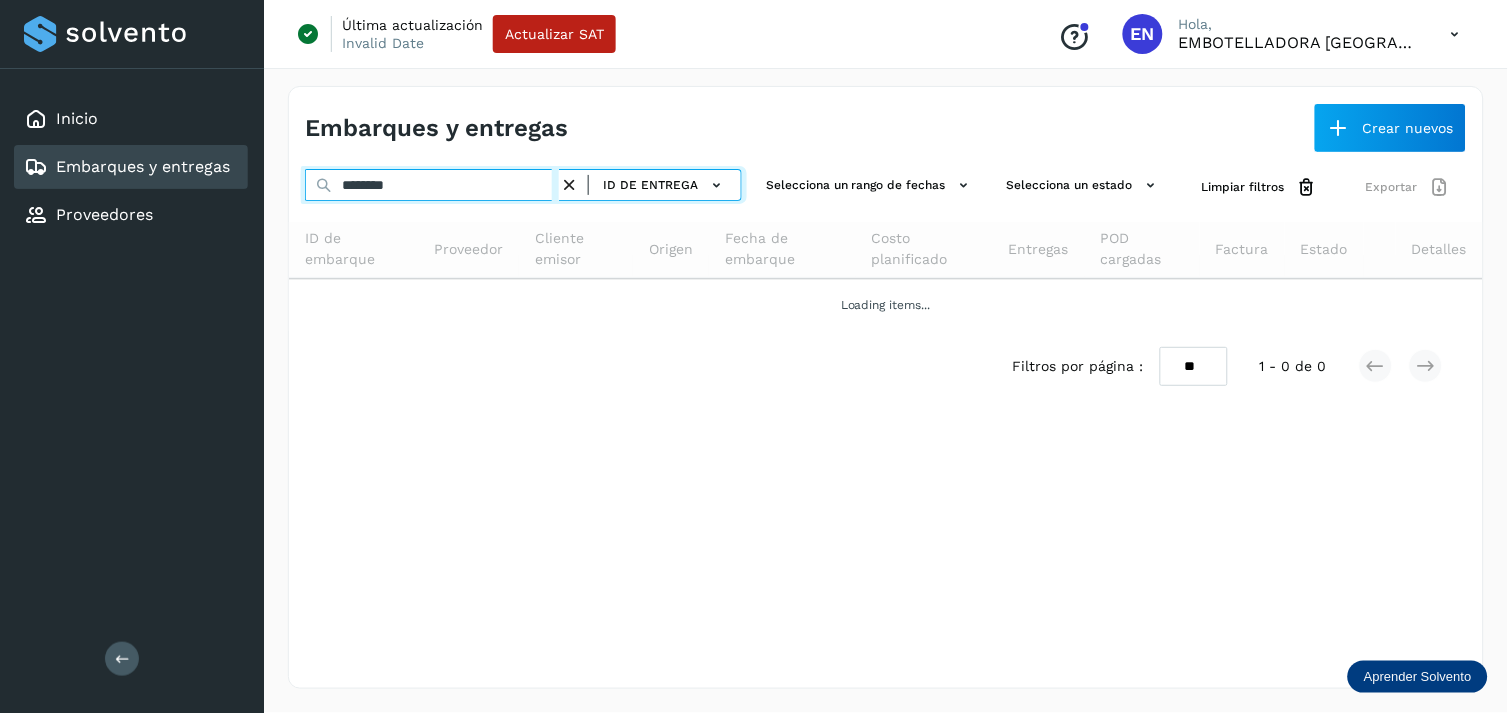 type on "*******" 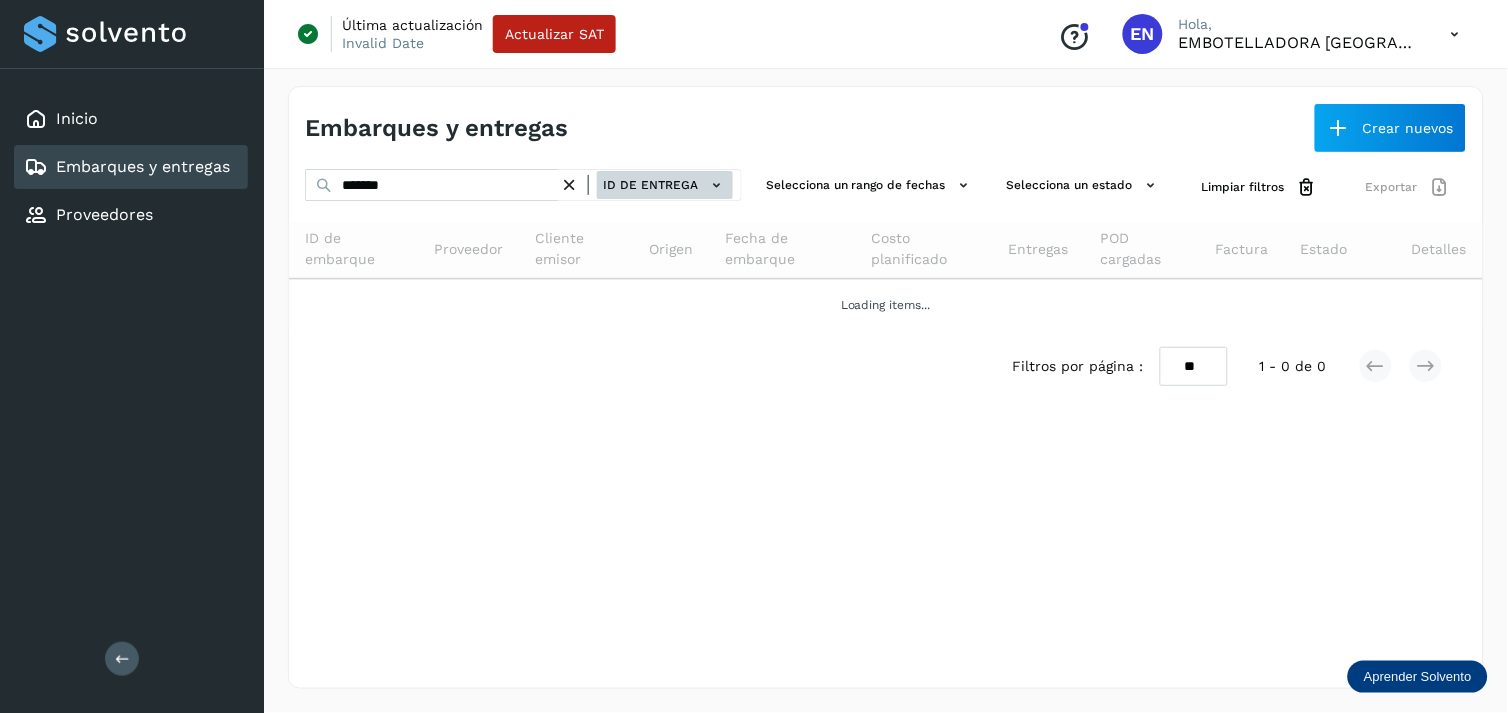 drag, startPoint x: 673, startPoint y: 201, endPoint x: 663, endPoint y: 185, distance: 18.867962 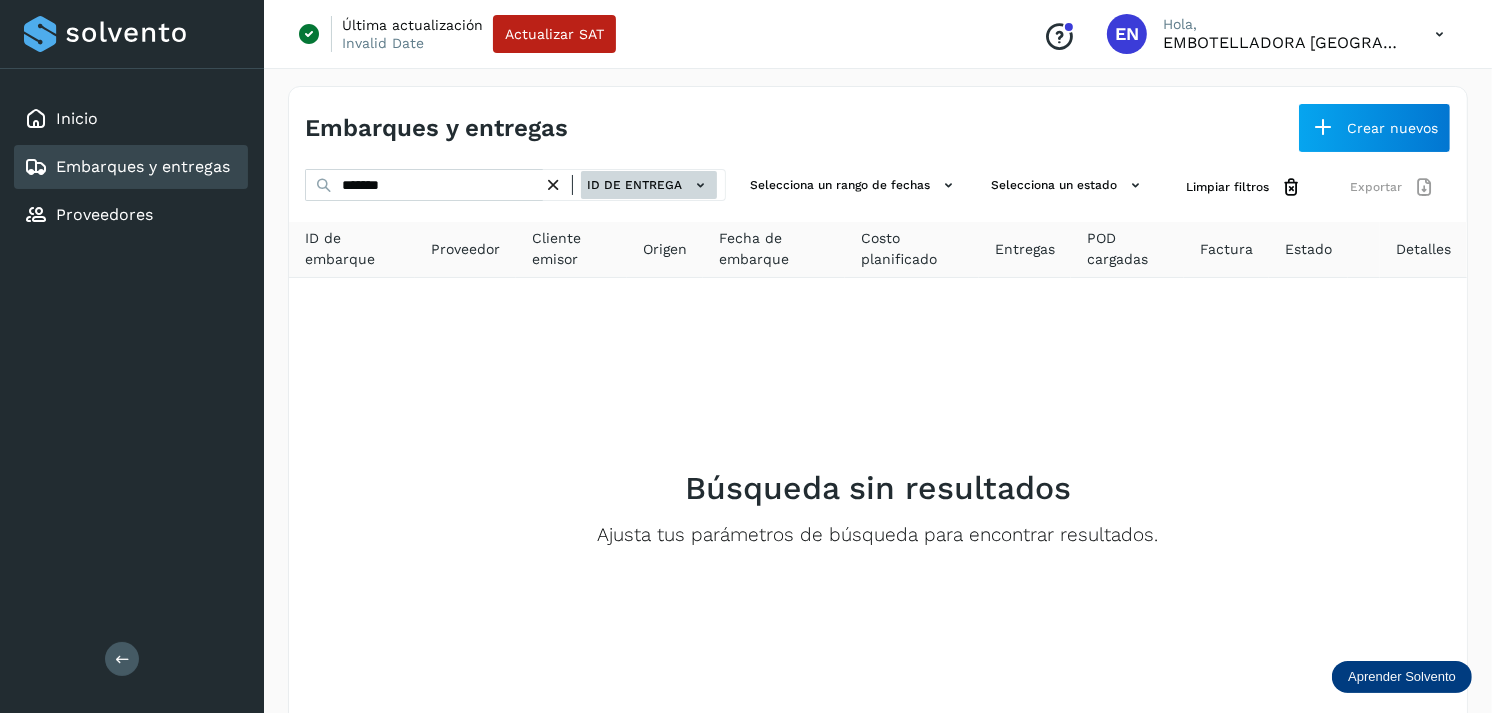 click on "ID de entrega" 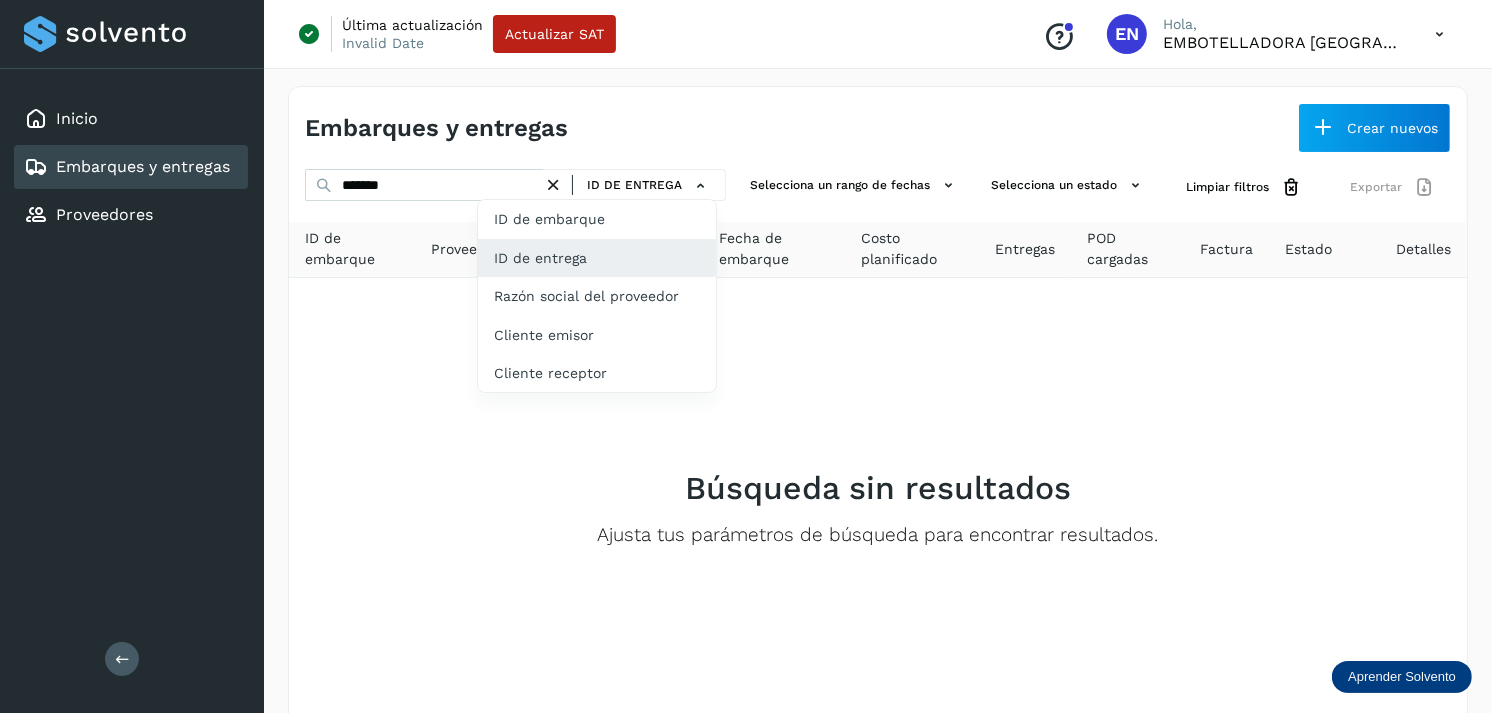 click at bounding box center (746, 356) 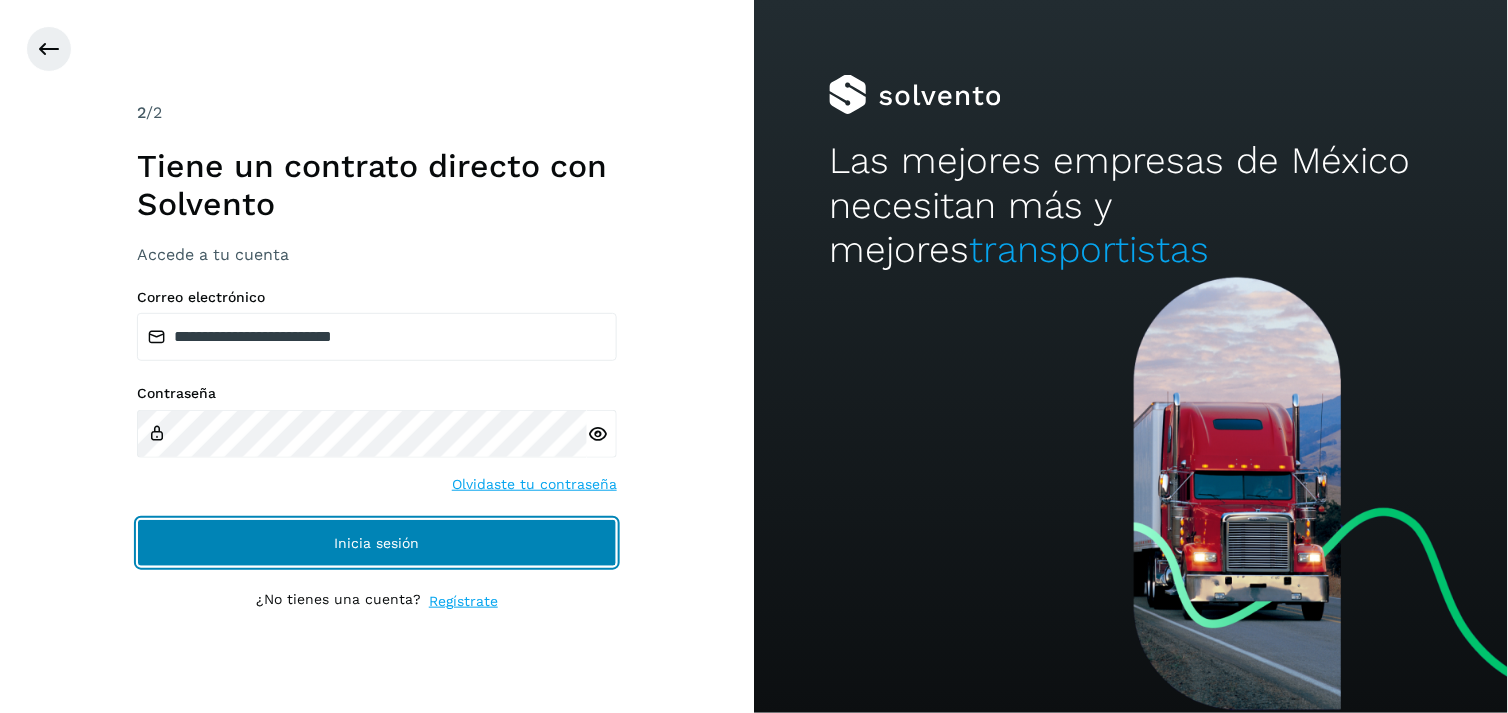 click on "Inicia sesión" at bounding box center [377, 543] 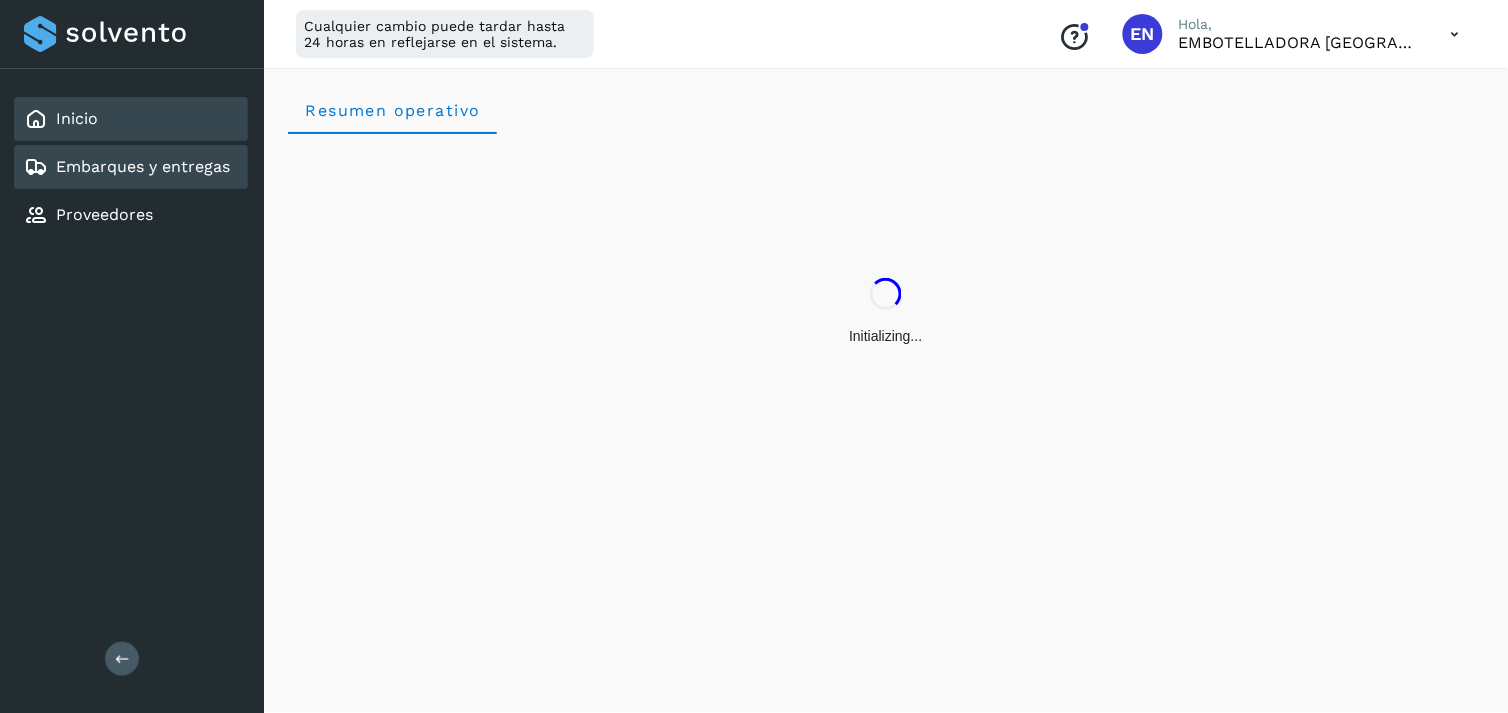 click on "Embarques y entregas" 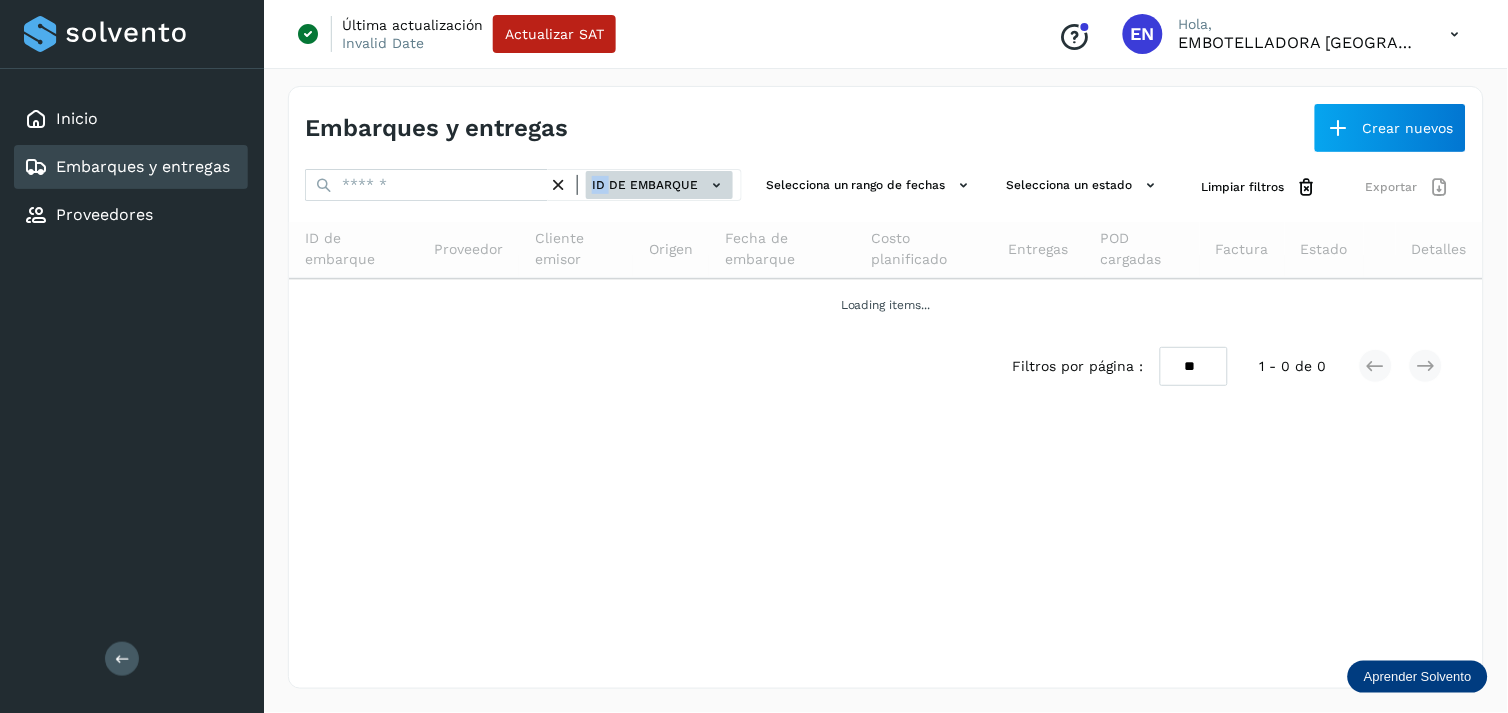 drag, startPoint x: 587, startPoint y: 185, endPoint x: 617, endPoint y: 186, distance: 30.016663 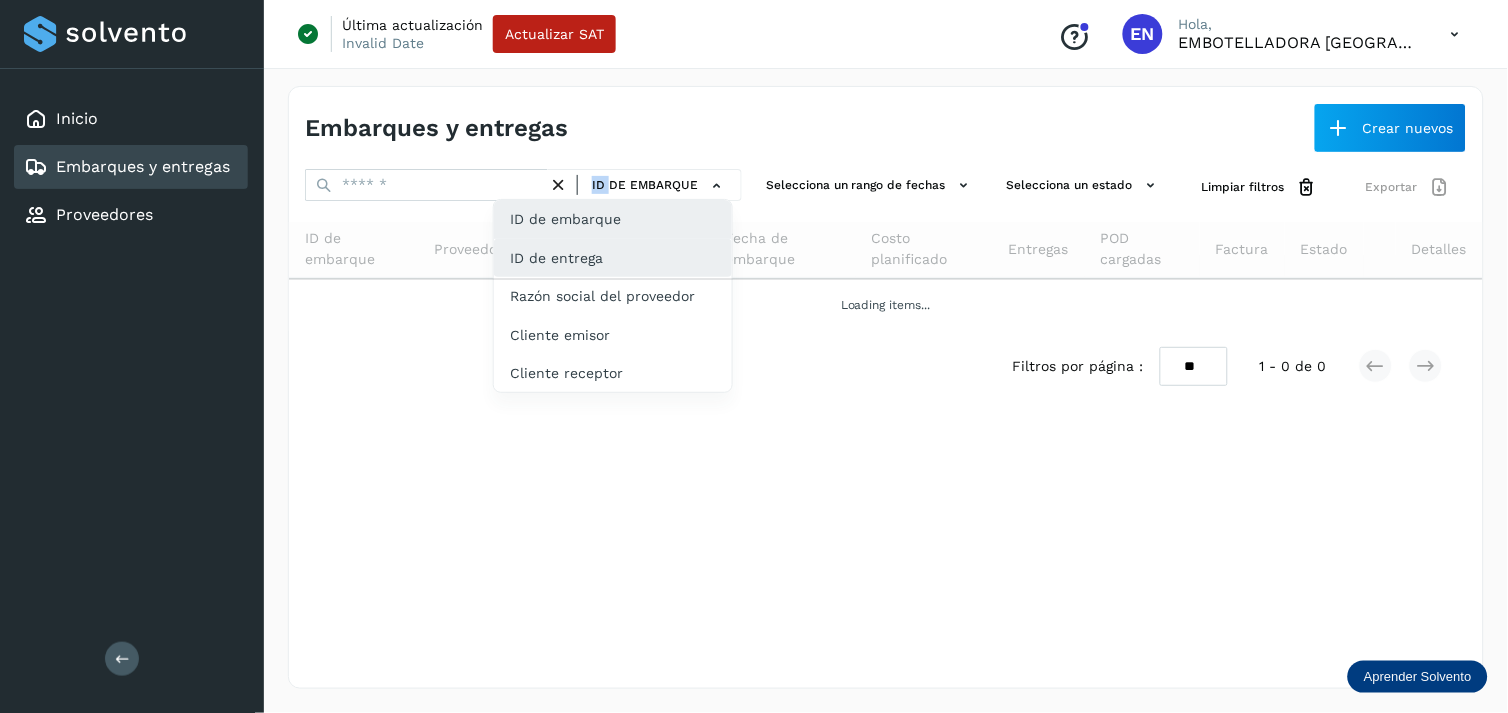 click on "ID de entrega" 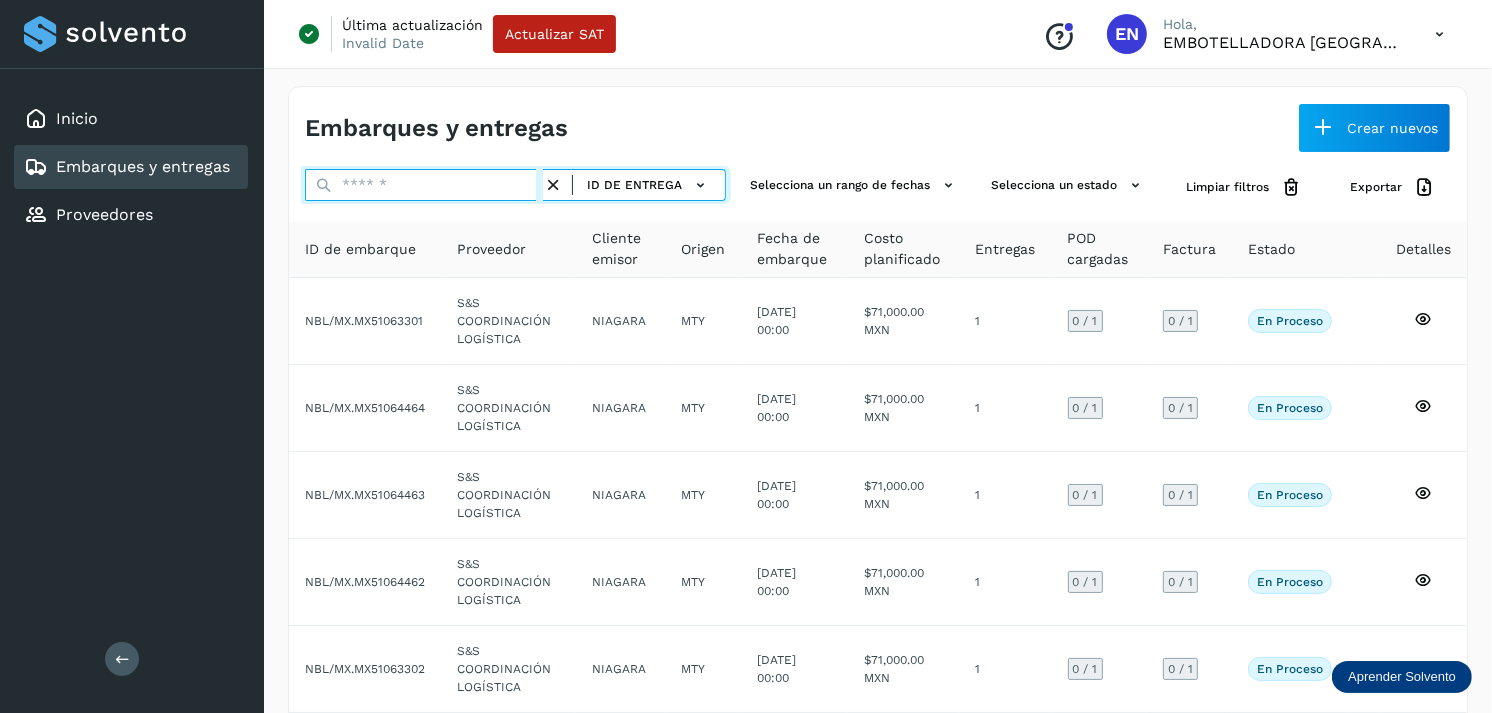 click at bounding box center [424, 185] 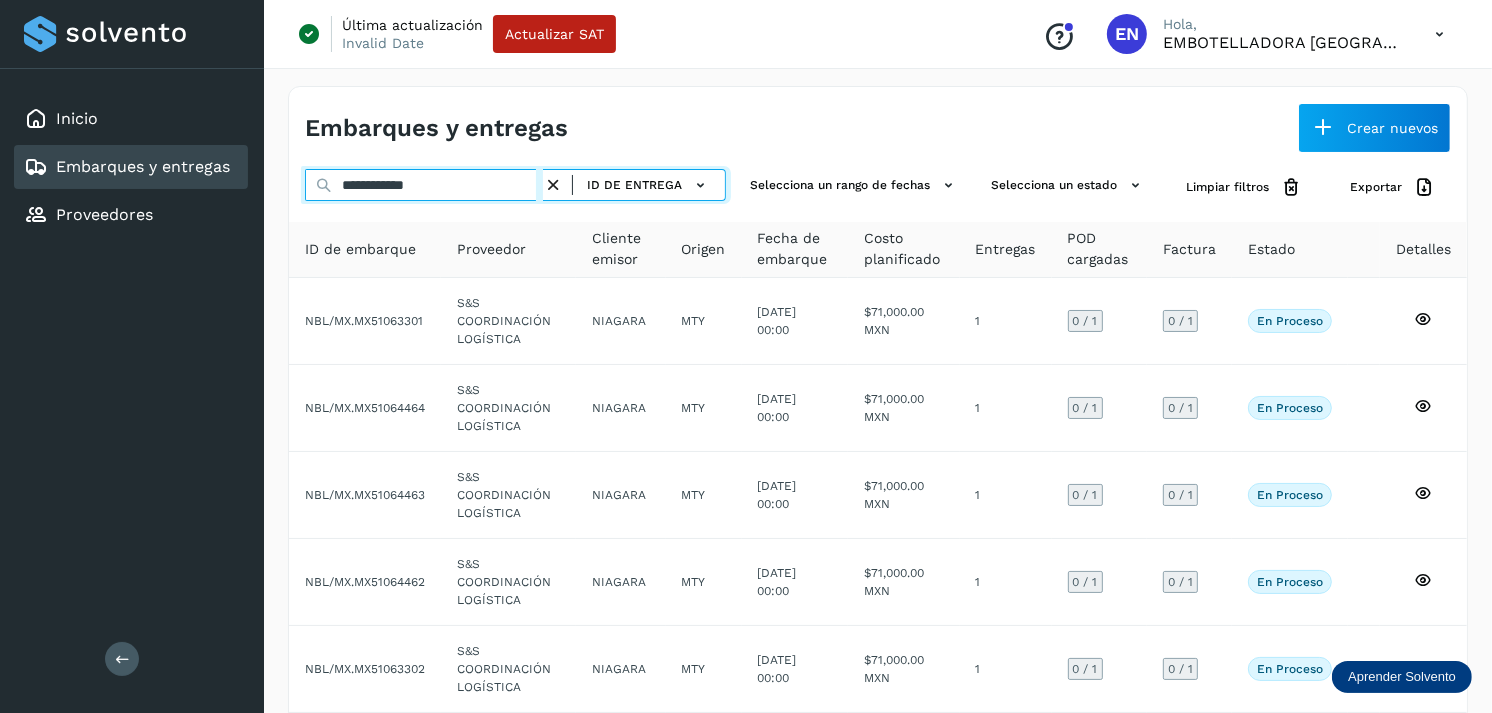 type on "**********" 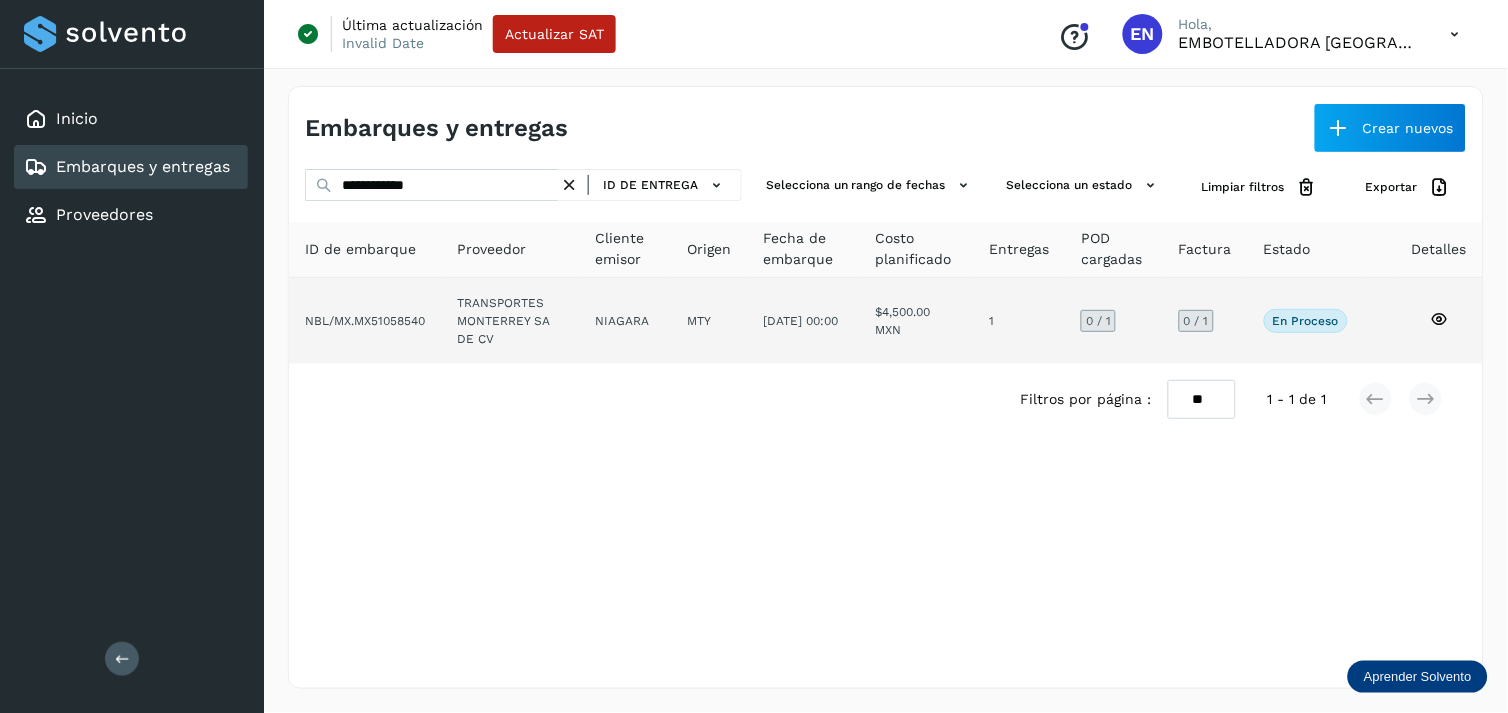 click on "NIAGARA" 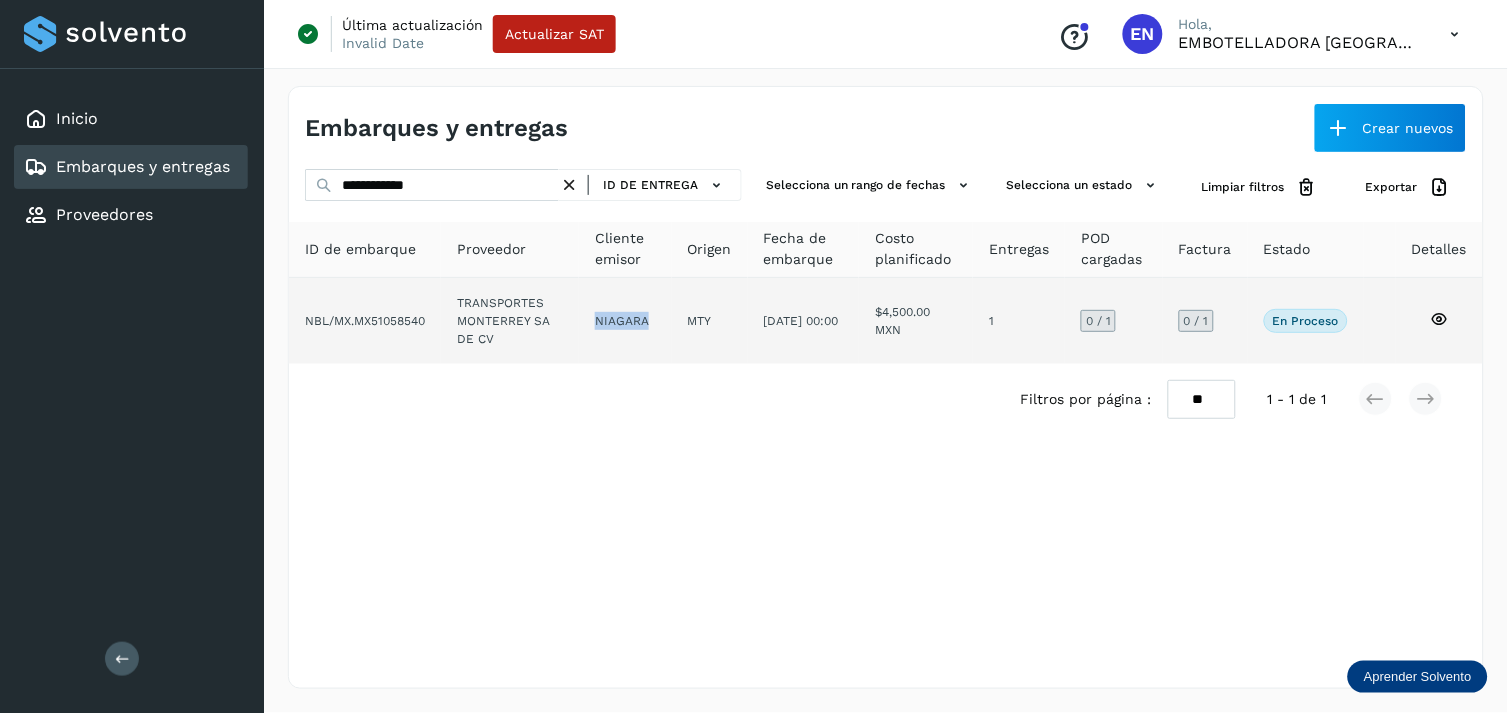 click on "NIAGARA" 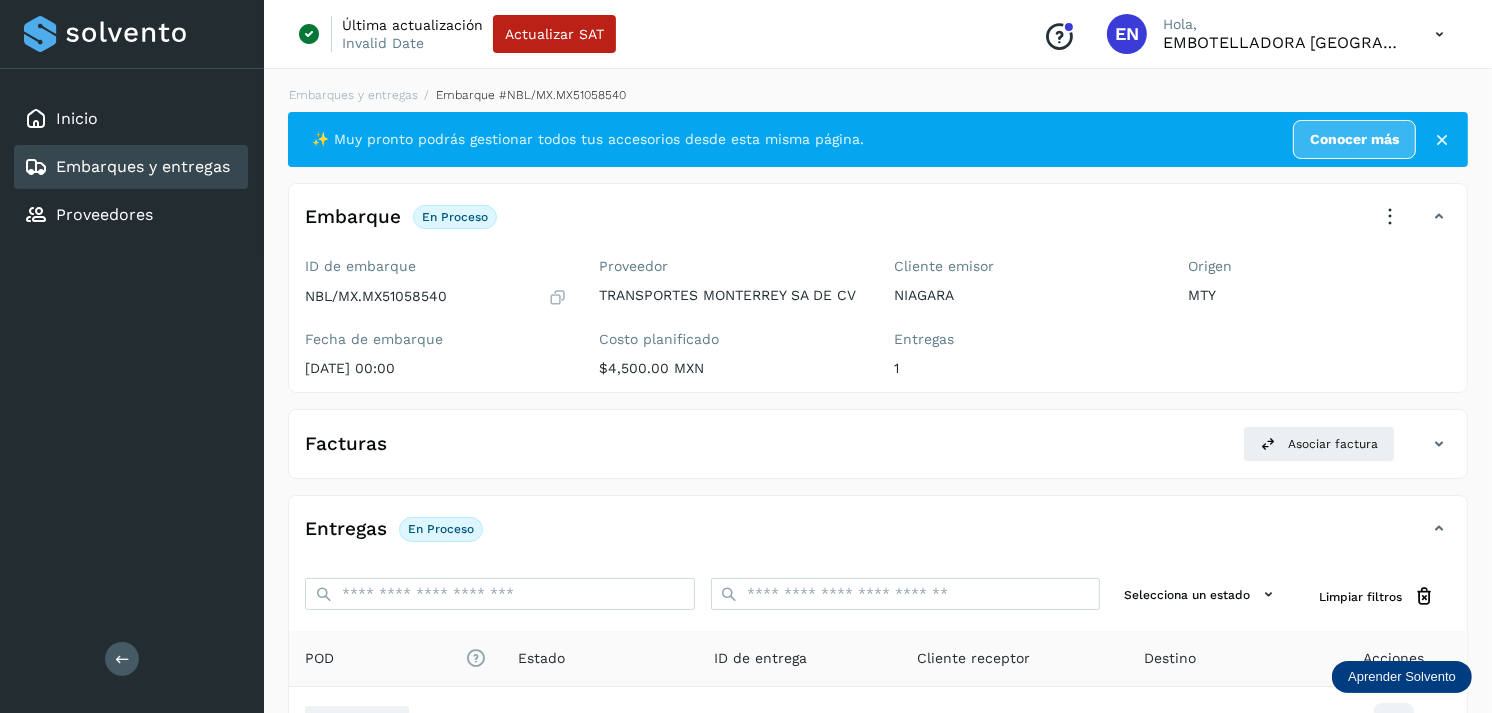 scroll, scrollTop: 243, scrollLeft: 0, axis: vertical 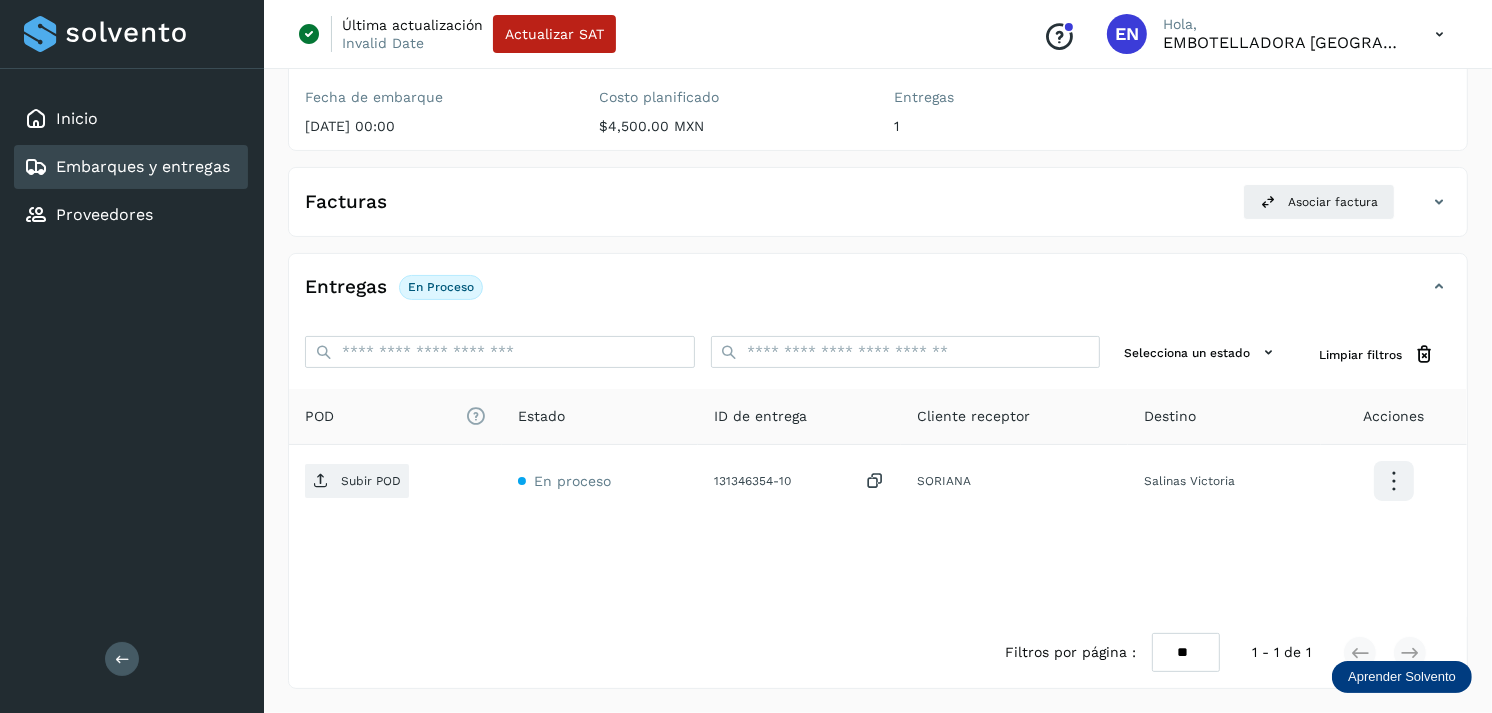 click on "Embarques y entregas" 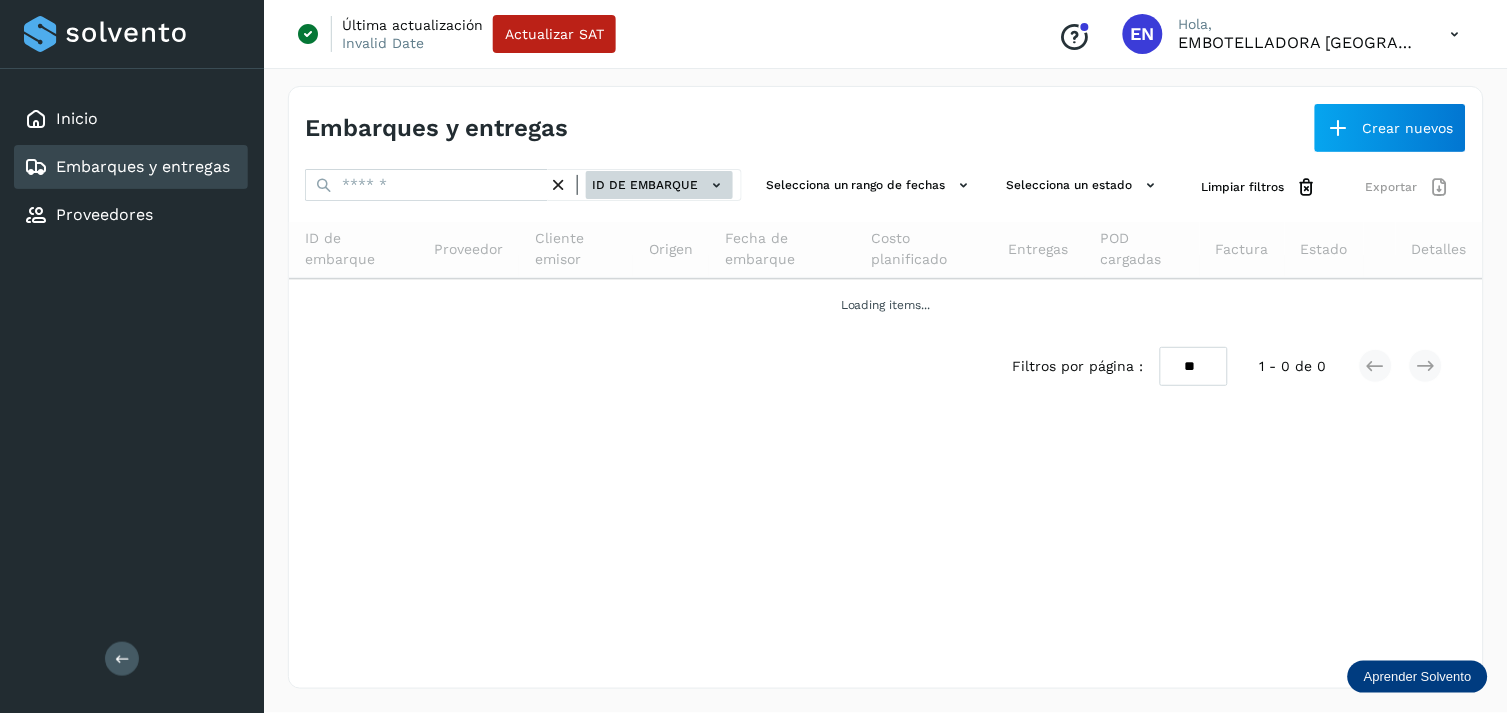 click on "ID de embarque" 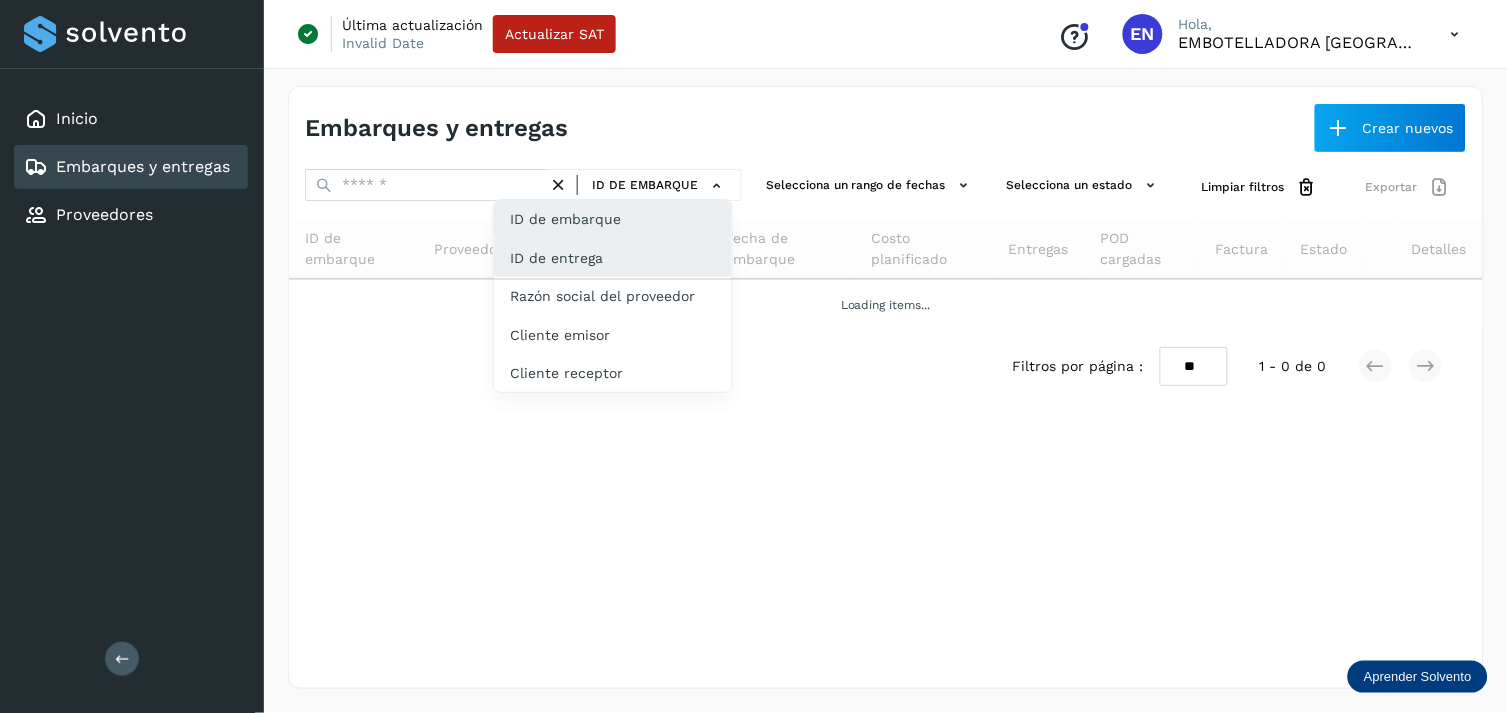click on "ID de entrega" 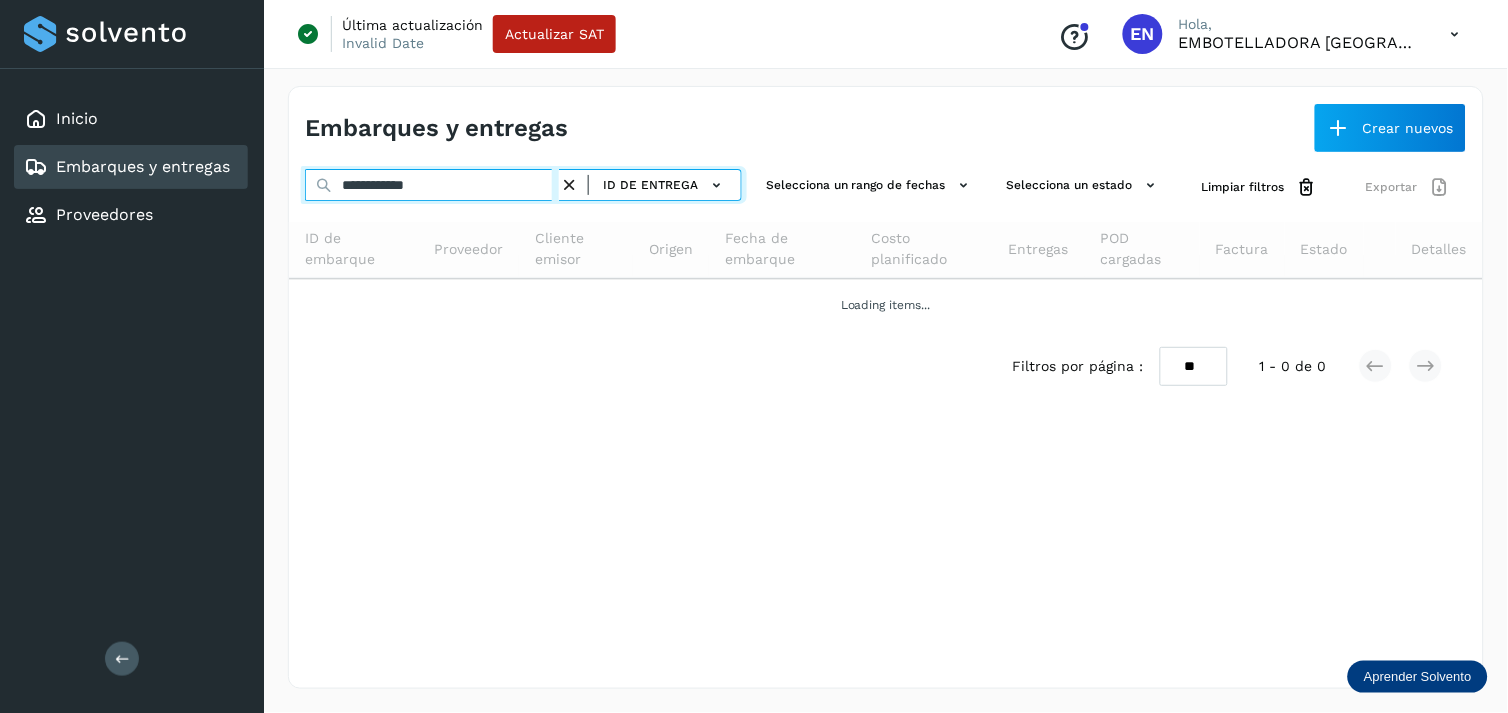 click on "**********" at bounding box center [432, 185] 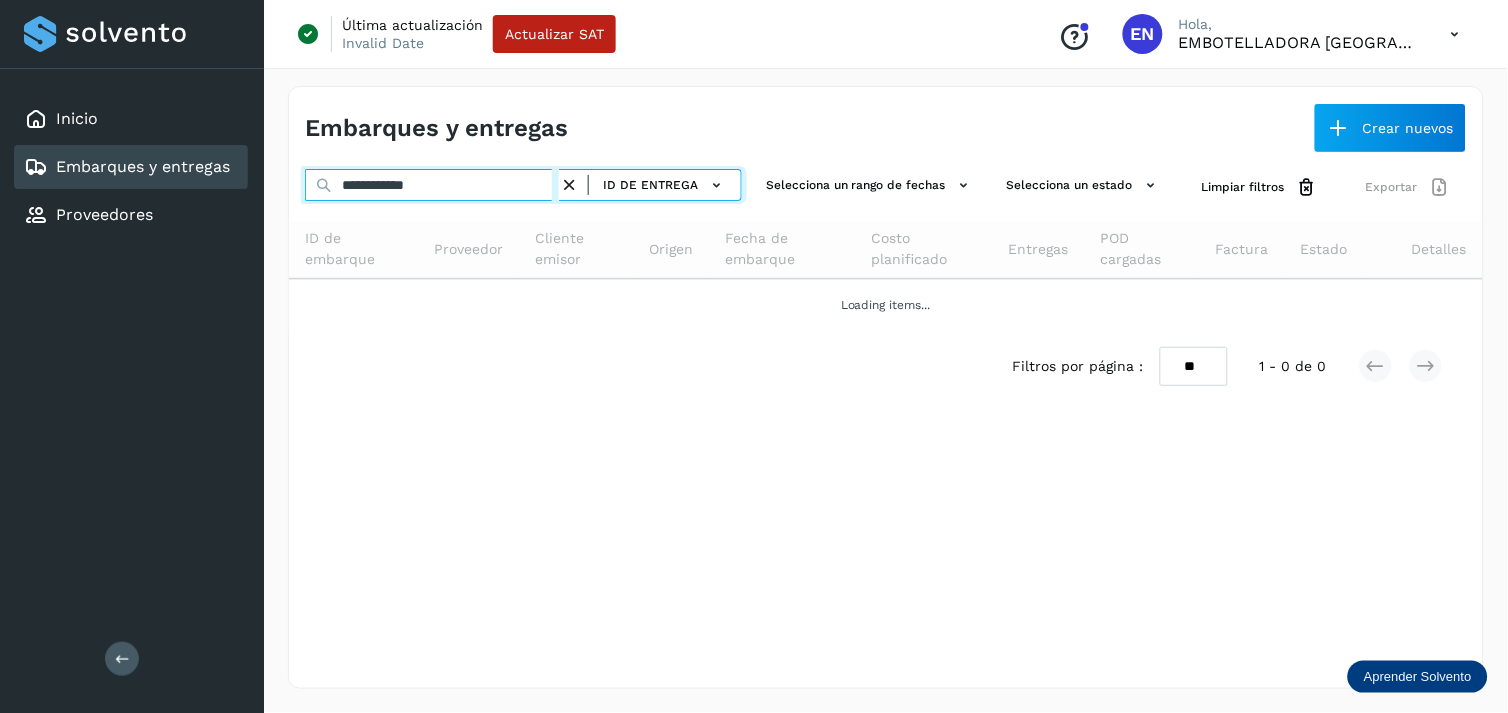 click on "**********" at bounding box center [432, 185] 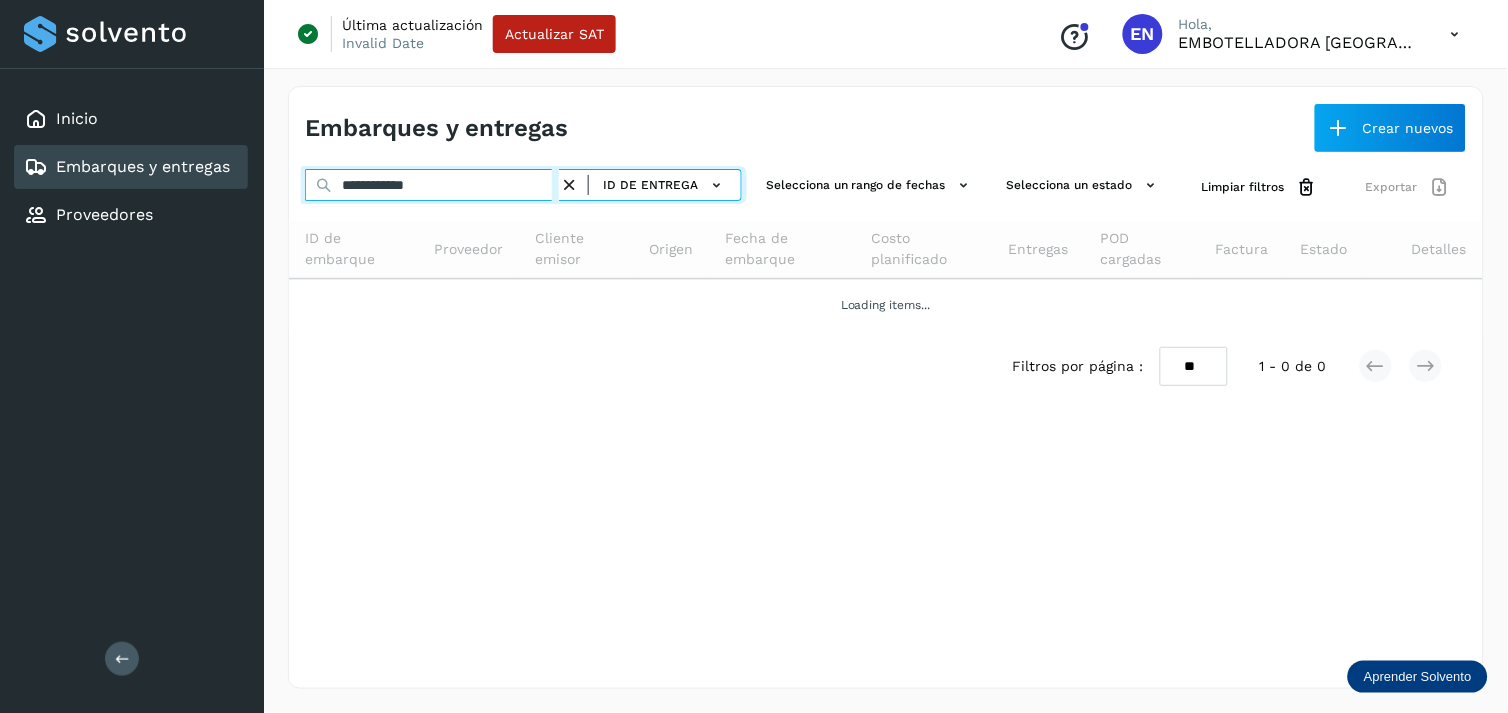 click on "**********" at bounding box center (432, 185) 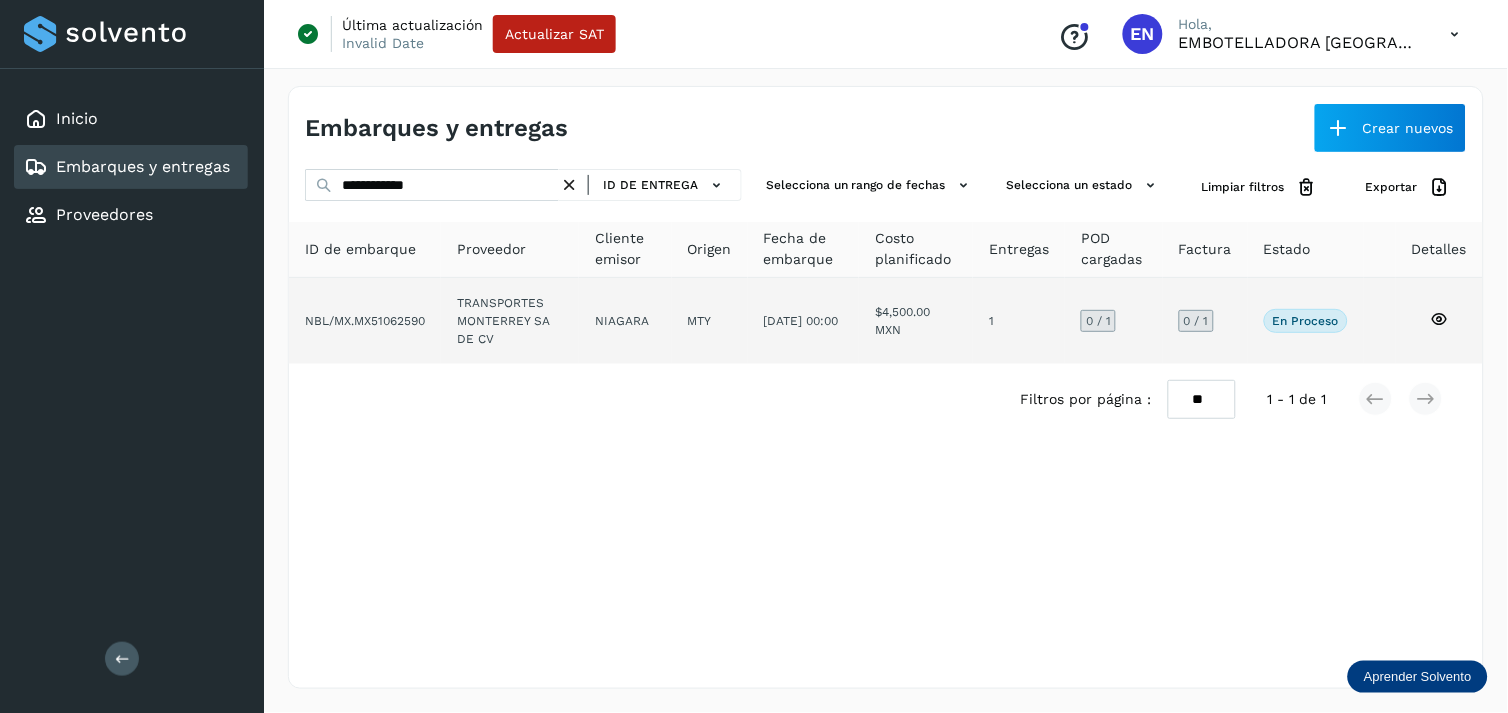 click on "TRANSPORTES MONTERREY SA DE CV" 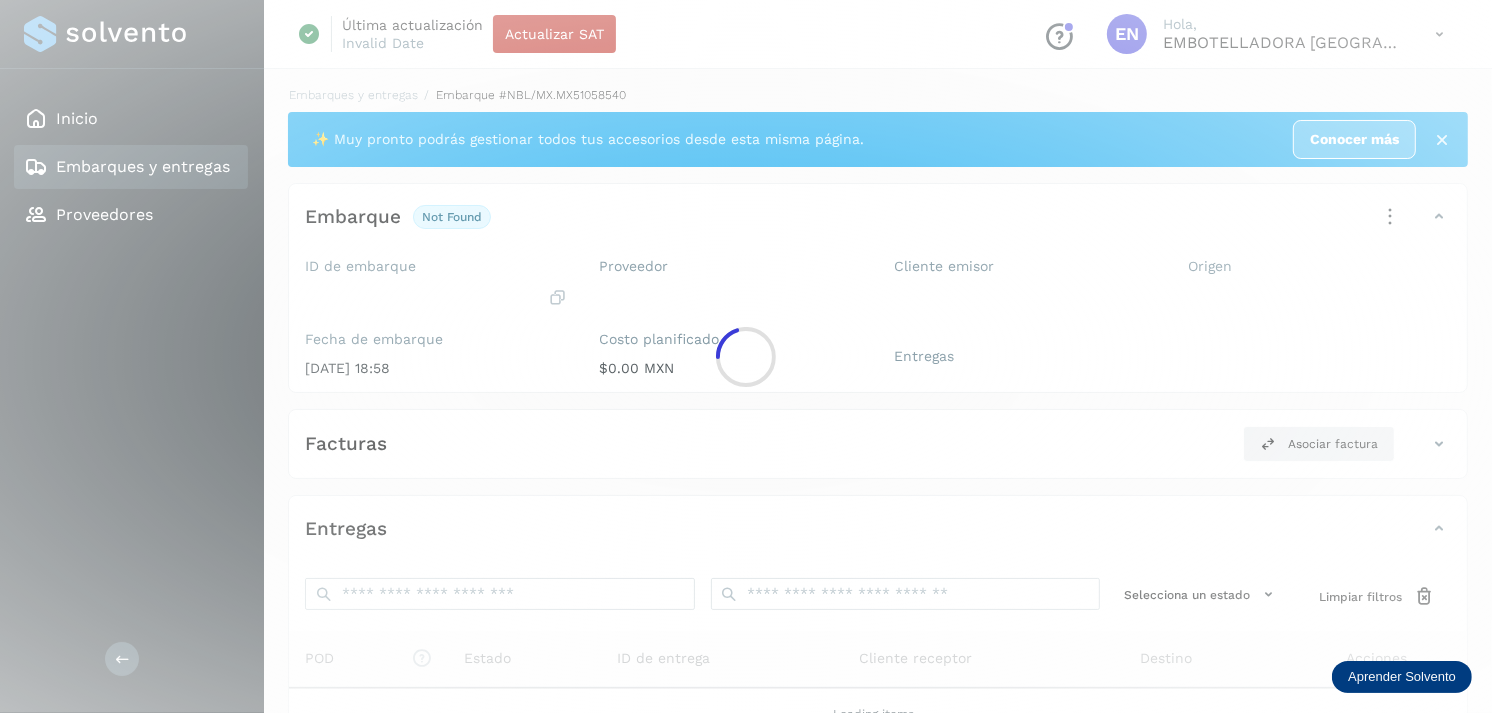 click 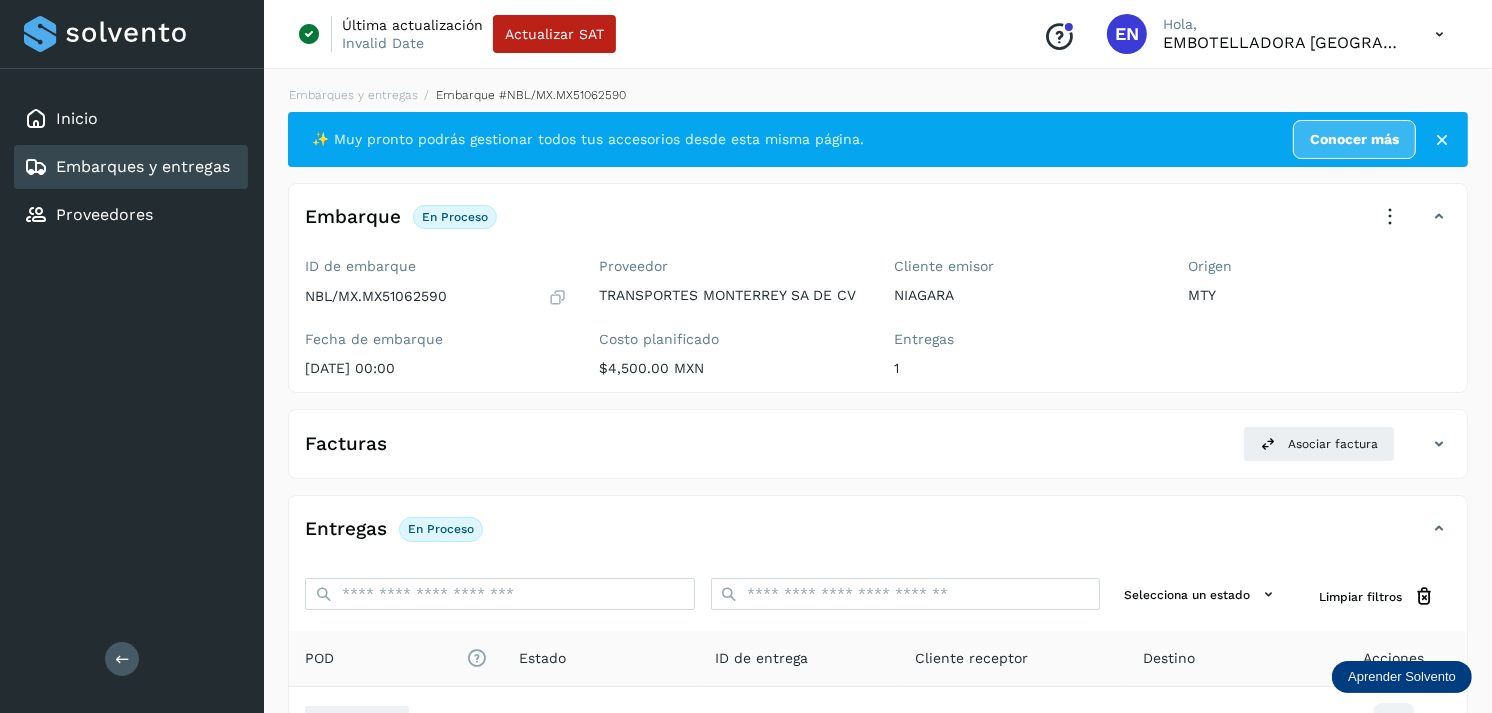 scroll, scrollTop: 243, scrollLeft: 0, axis: vertical 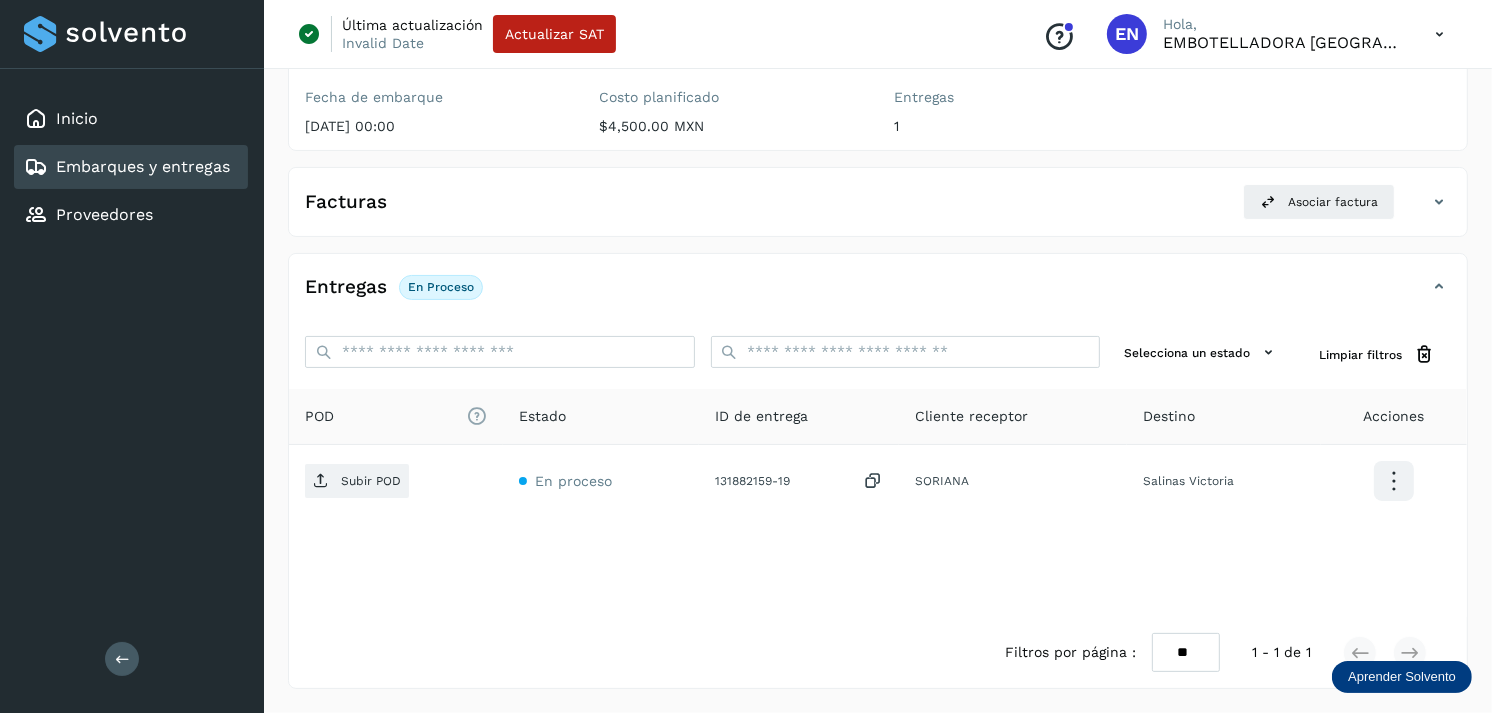 click on "Facturas Asociar factura Aún no has subido ninguna factura" 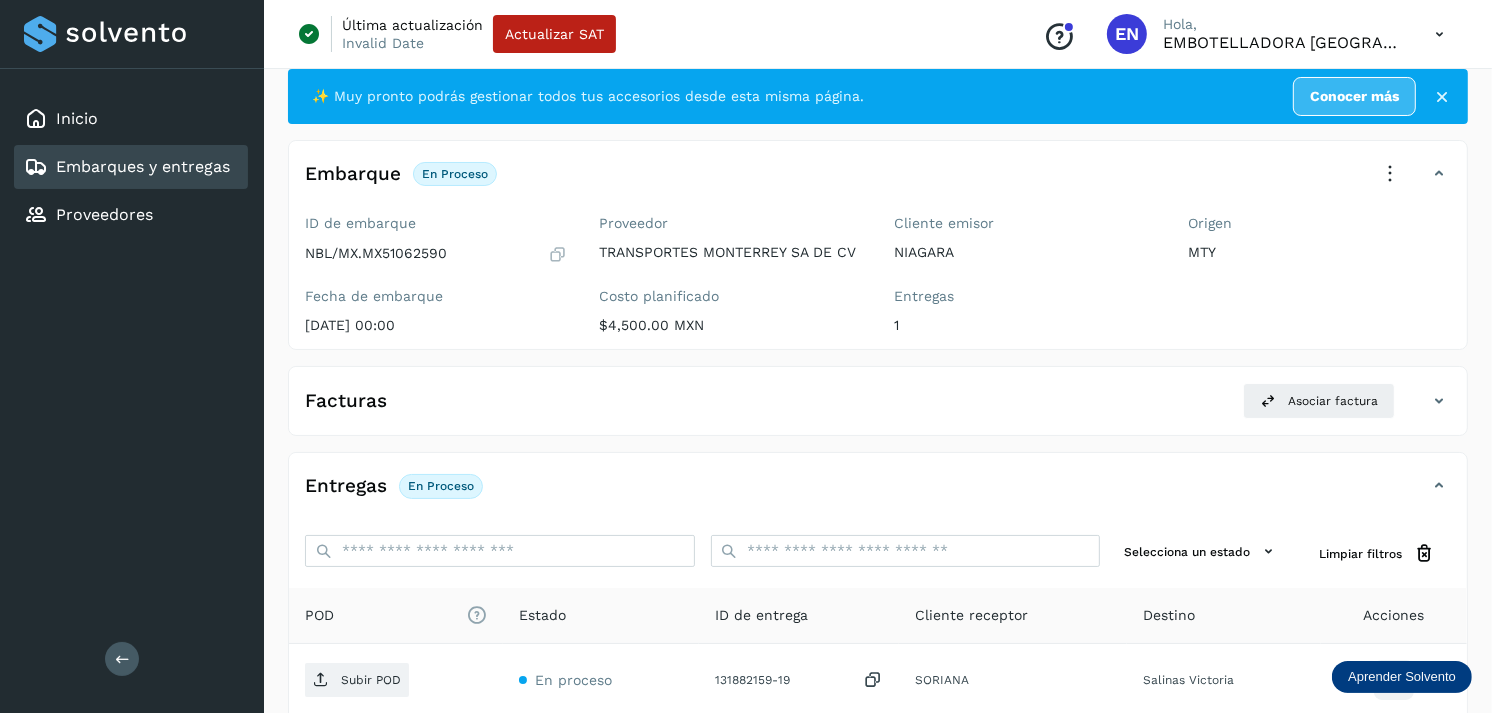 scroll, scrollTop: 0, scrollLeft: 0, axis: both 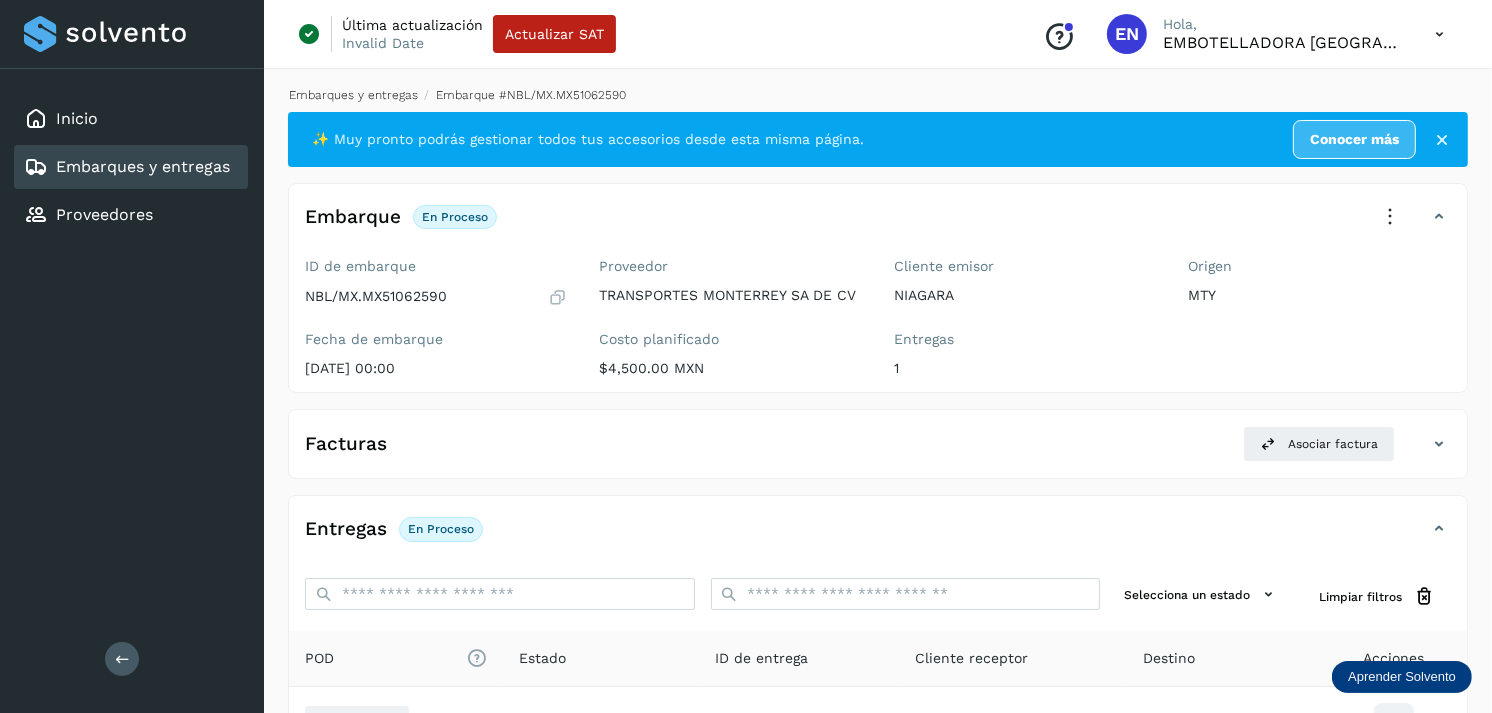 click on "Embarques y entregas" at bounding box center [353, 95] 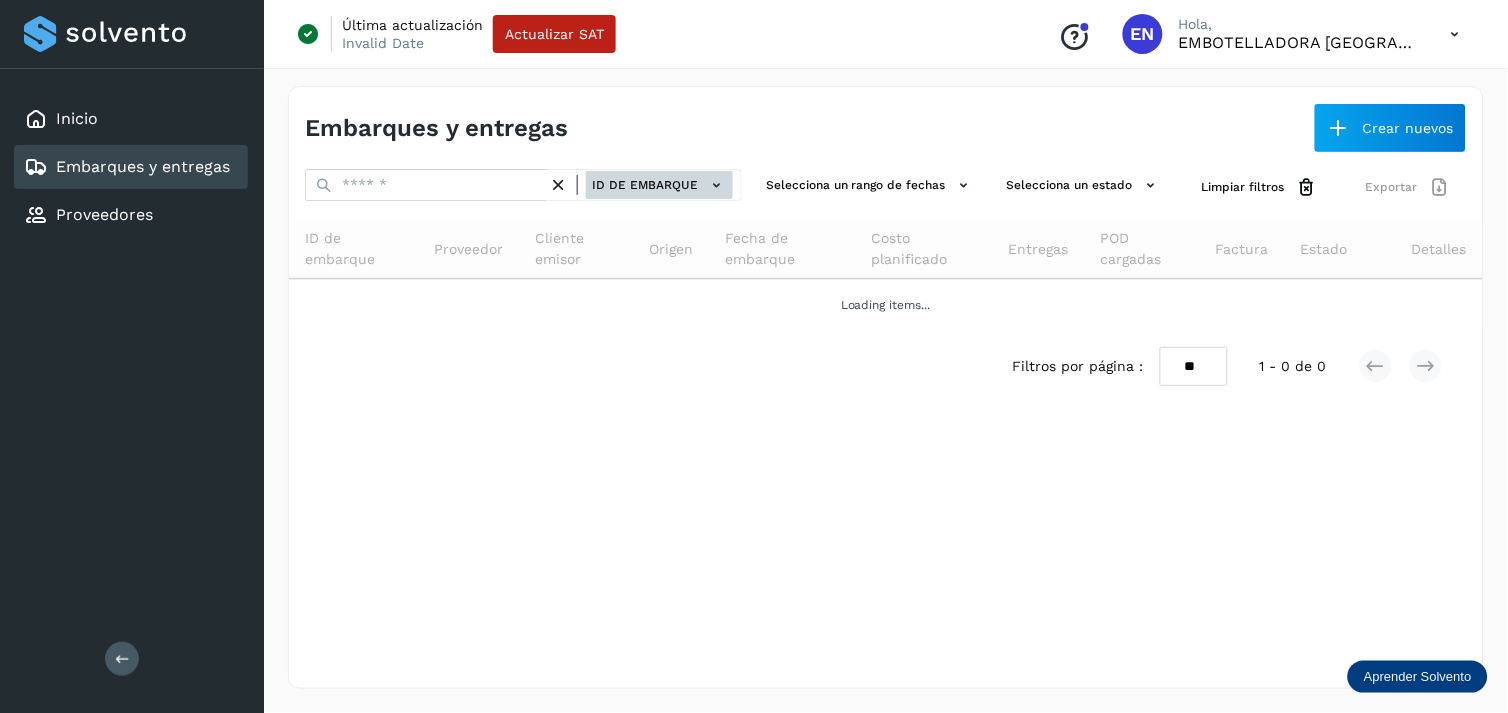click on "ID de embarque" at bounding box center [659, 185] 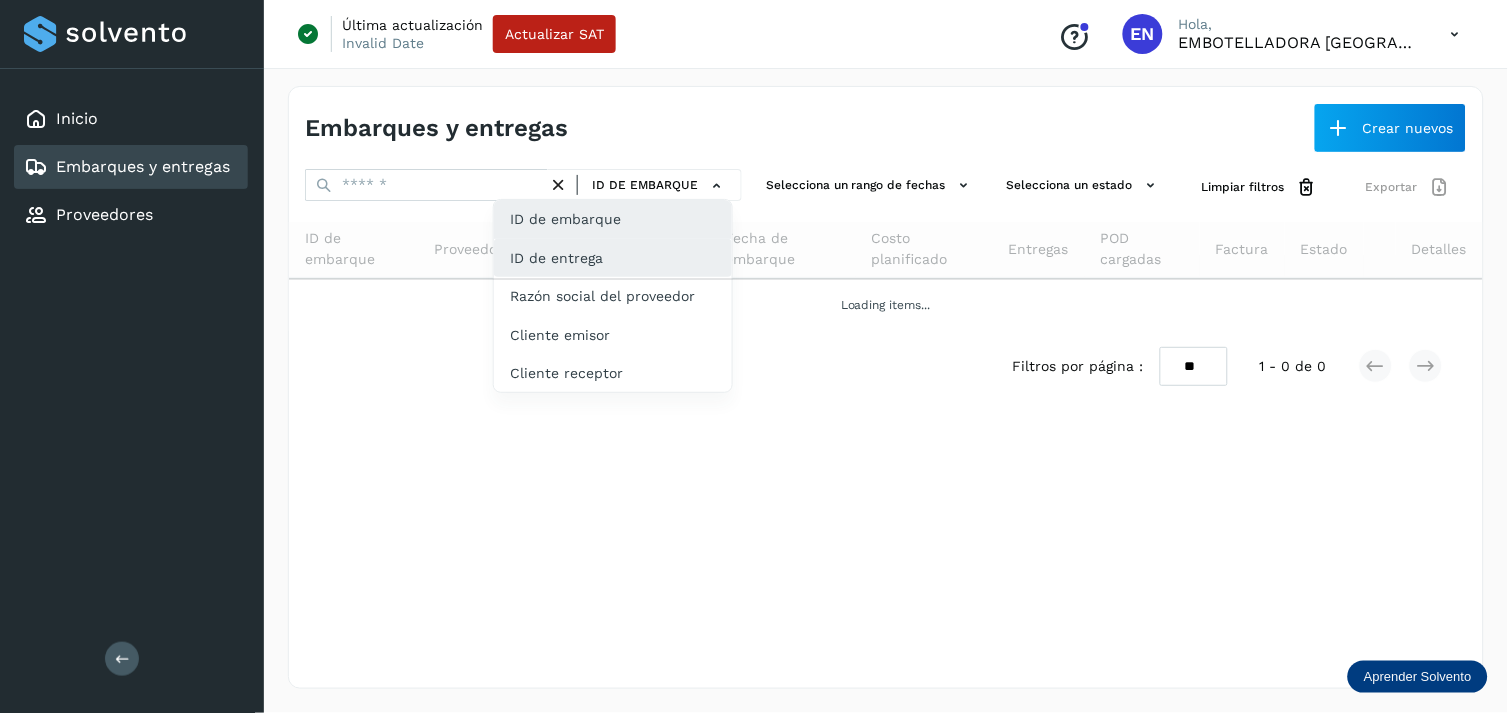 click on "ID de entrega" 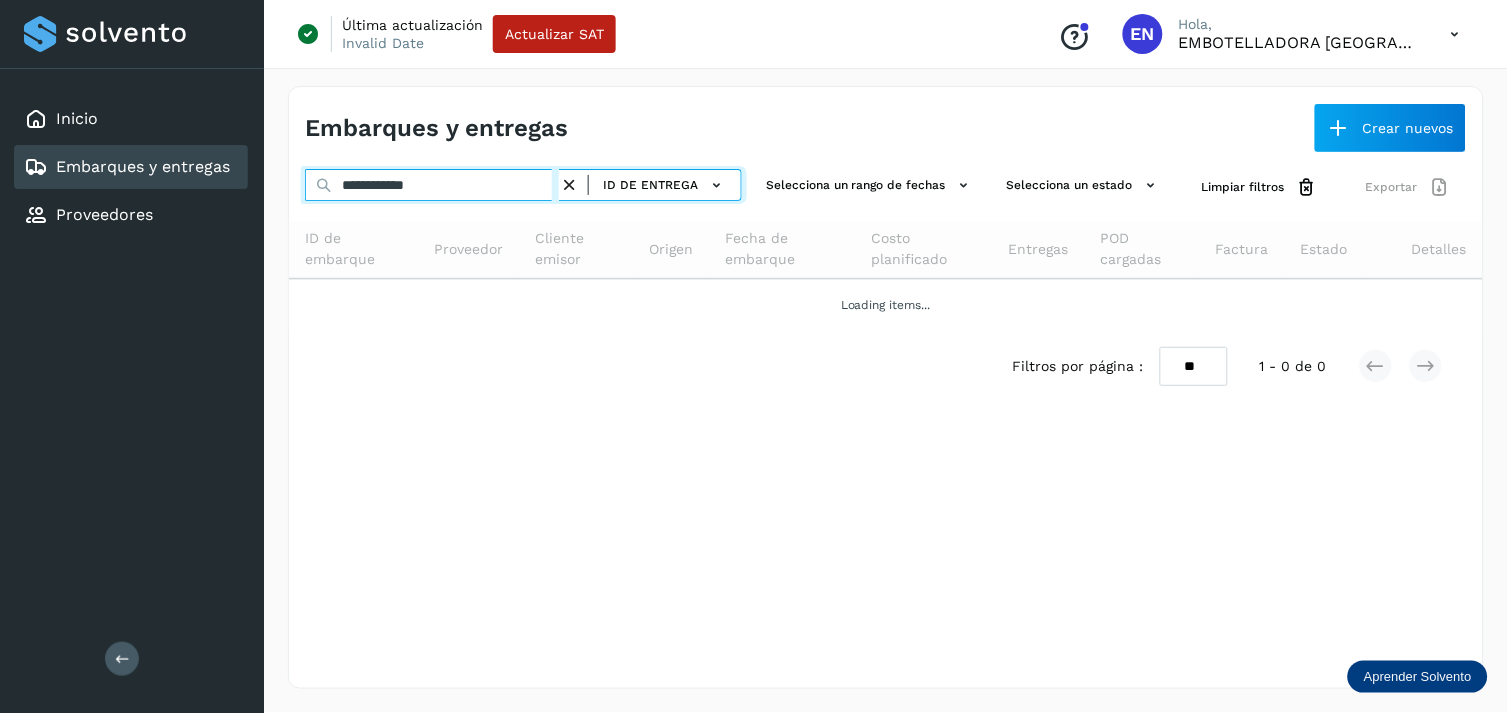 click on "**********" at bounding box center [432, 185] 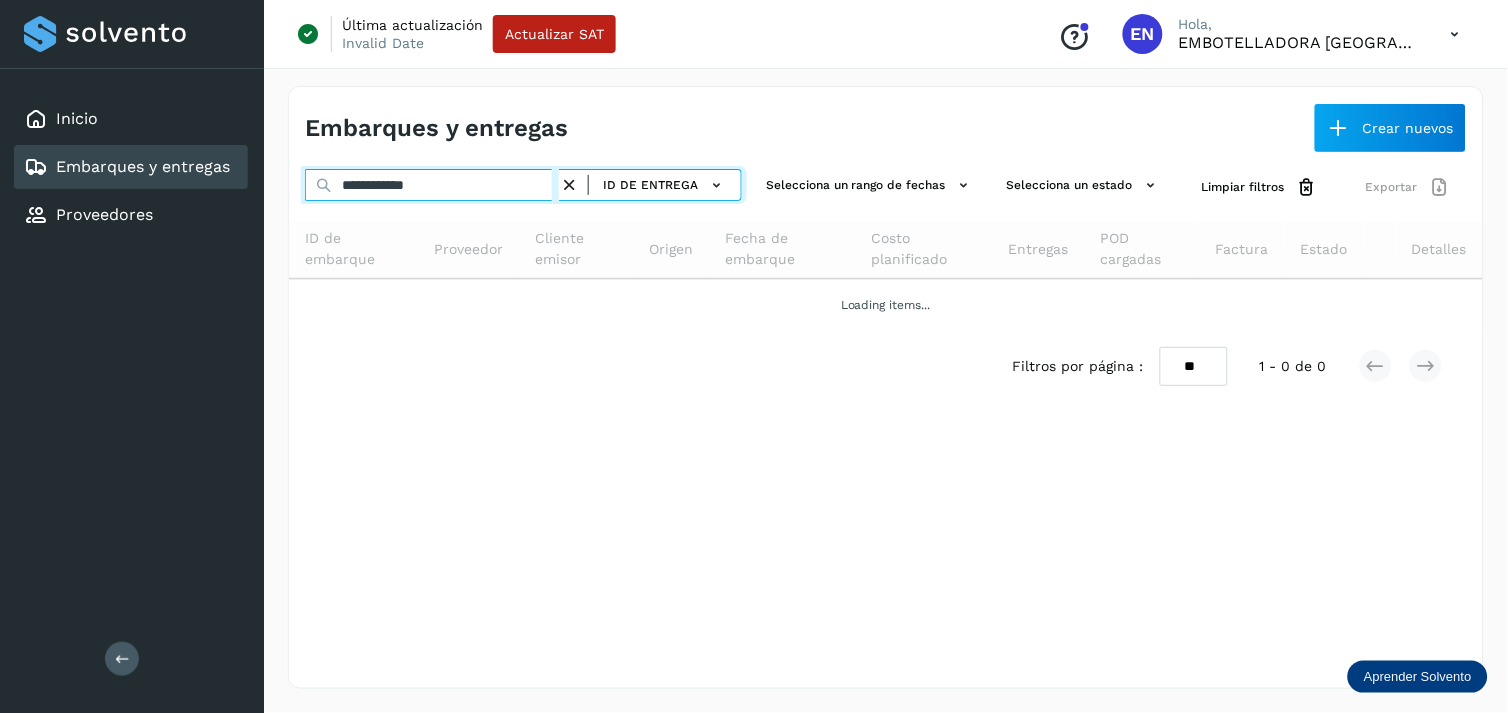 click on "**********" at bounding box center [432, 185] 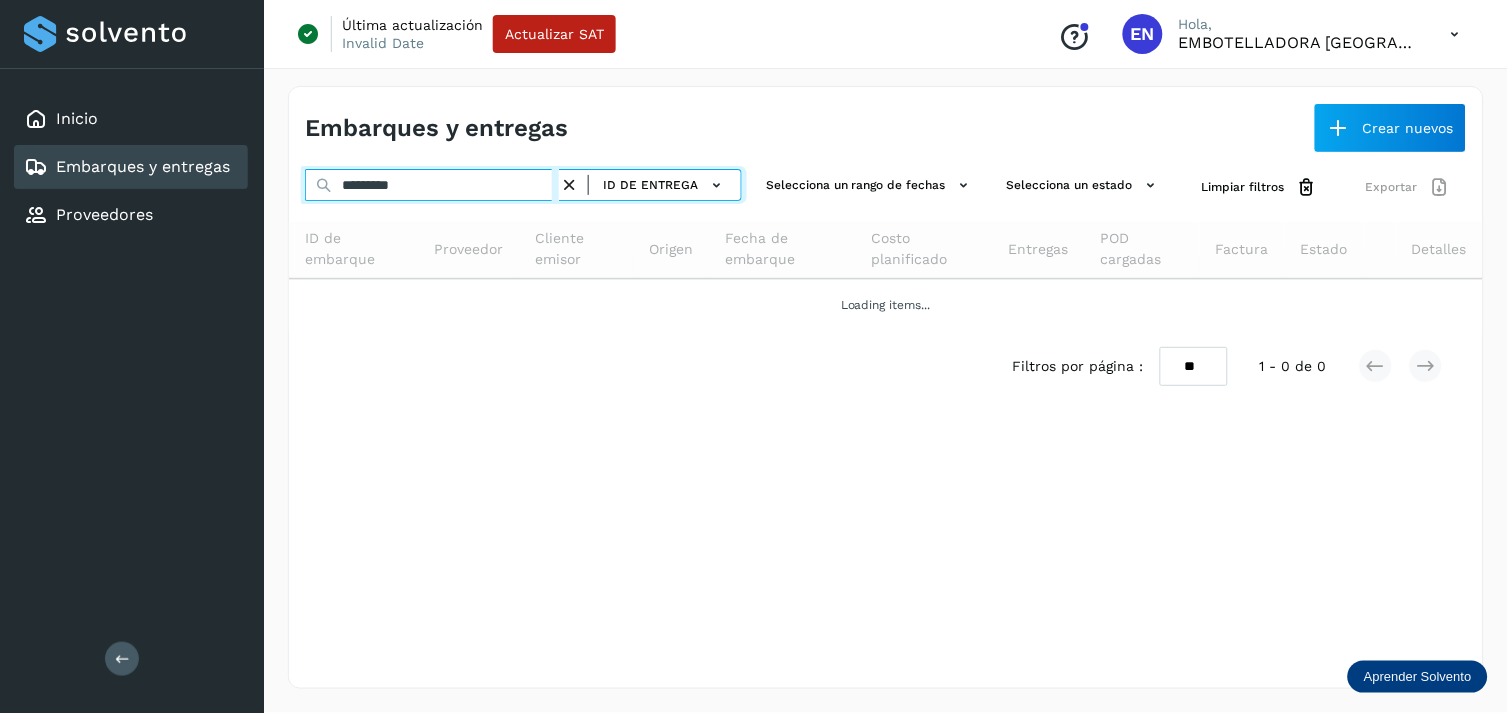 type on "*********" 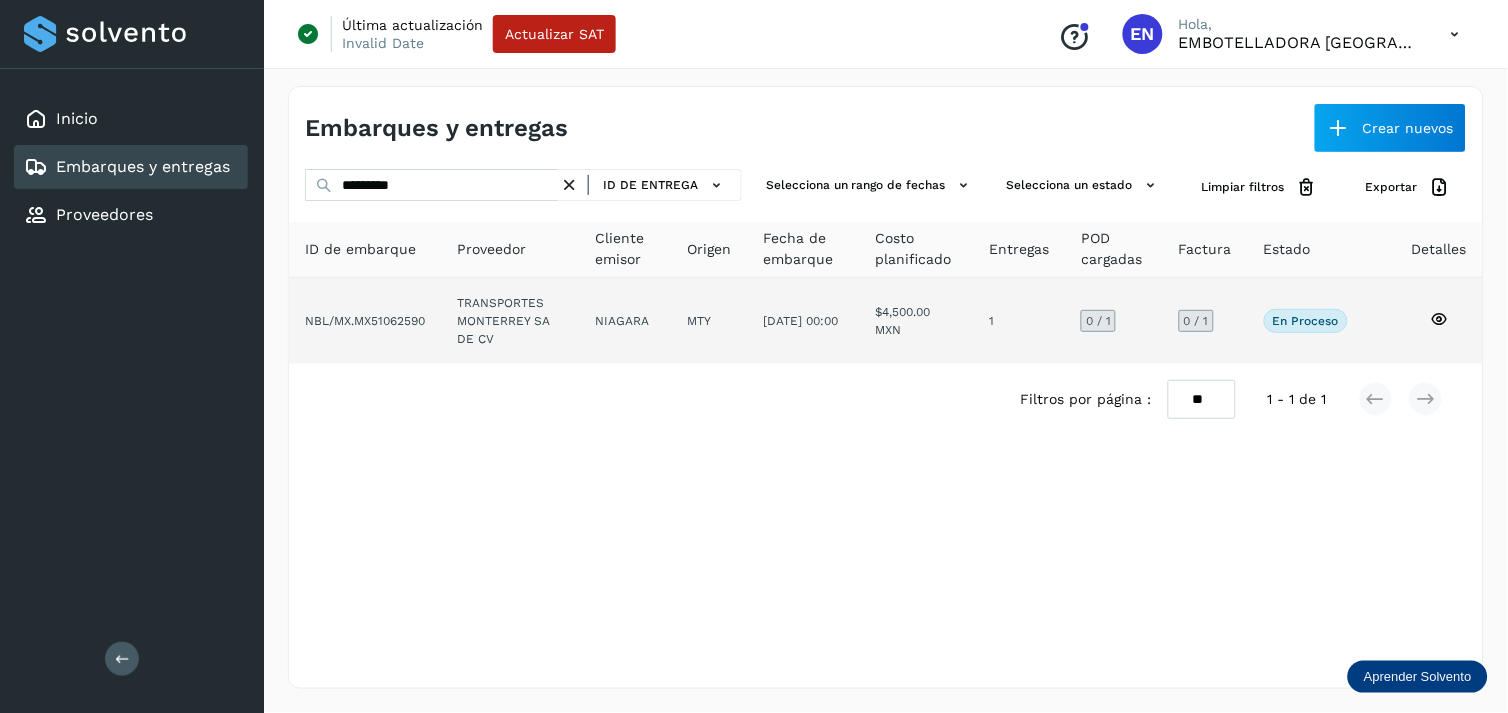 click on "TRANSPORTES MONTERREY SA DE CV" 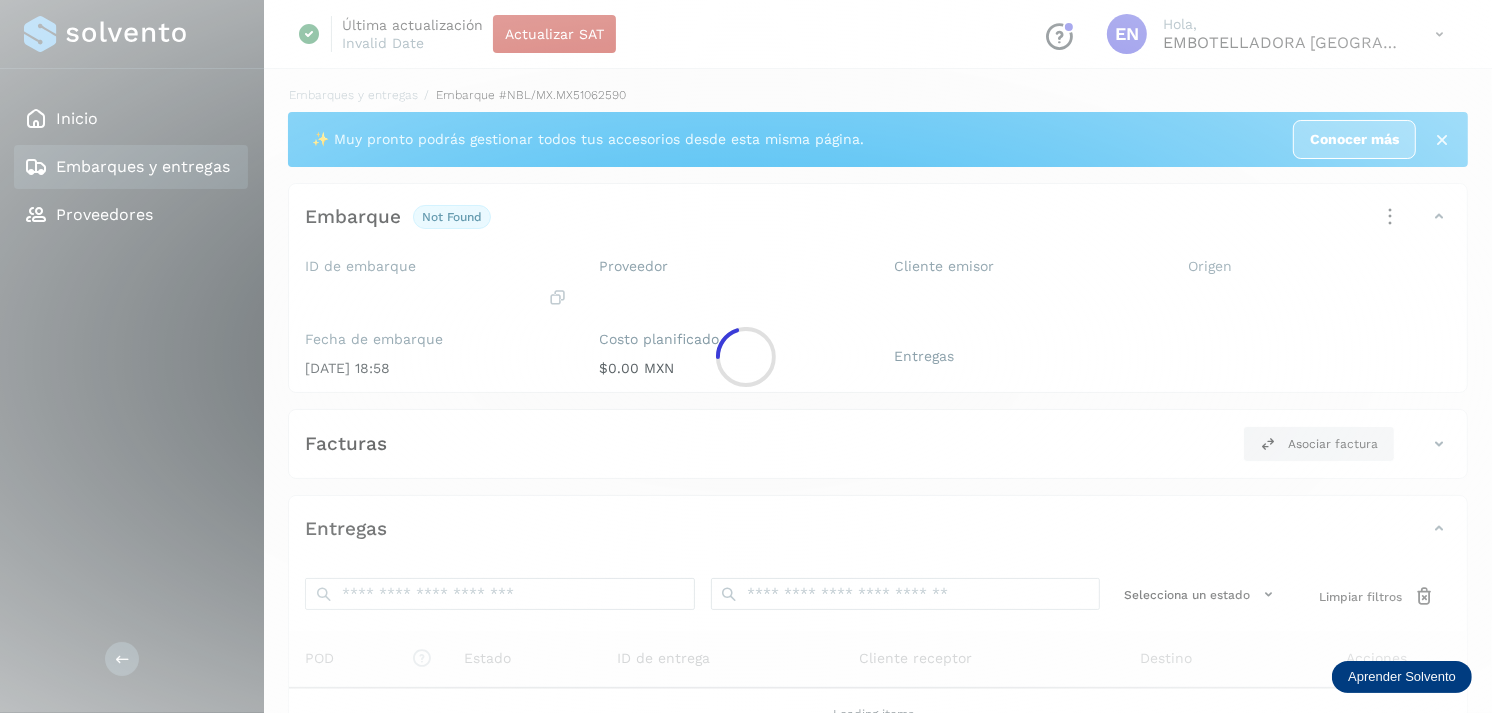 click 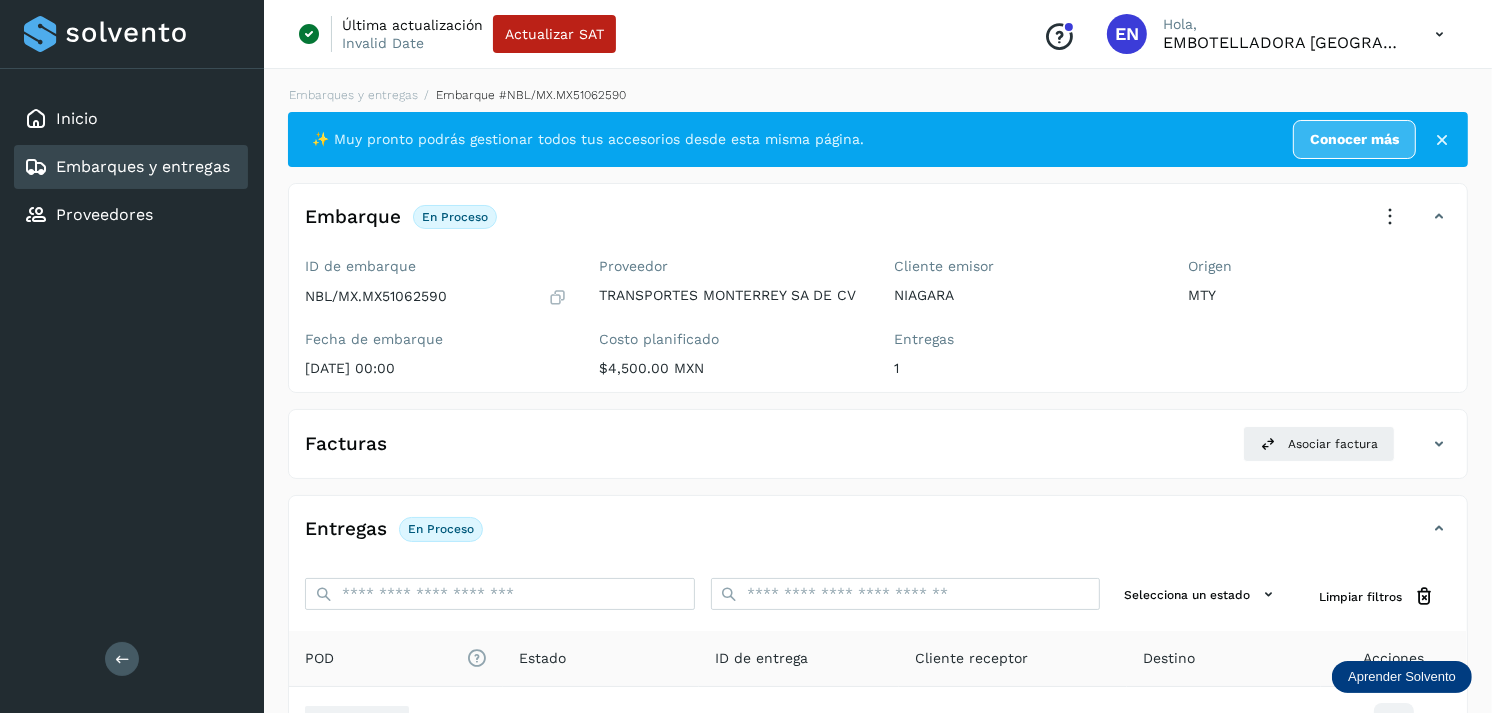 click on "Inicio Embarques y entregas Proveedores" at bounding box center [132, 167] 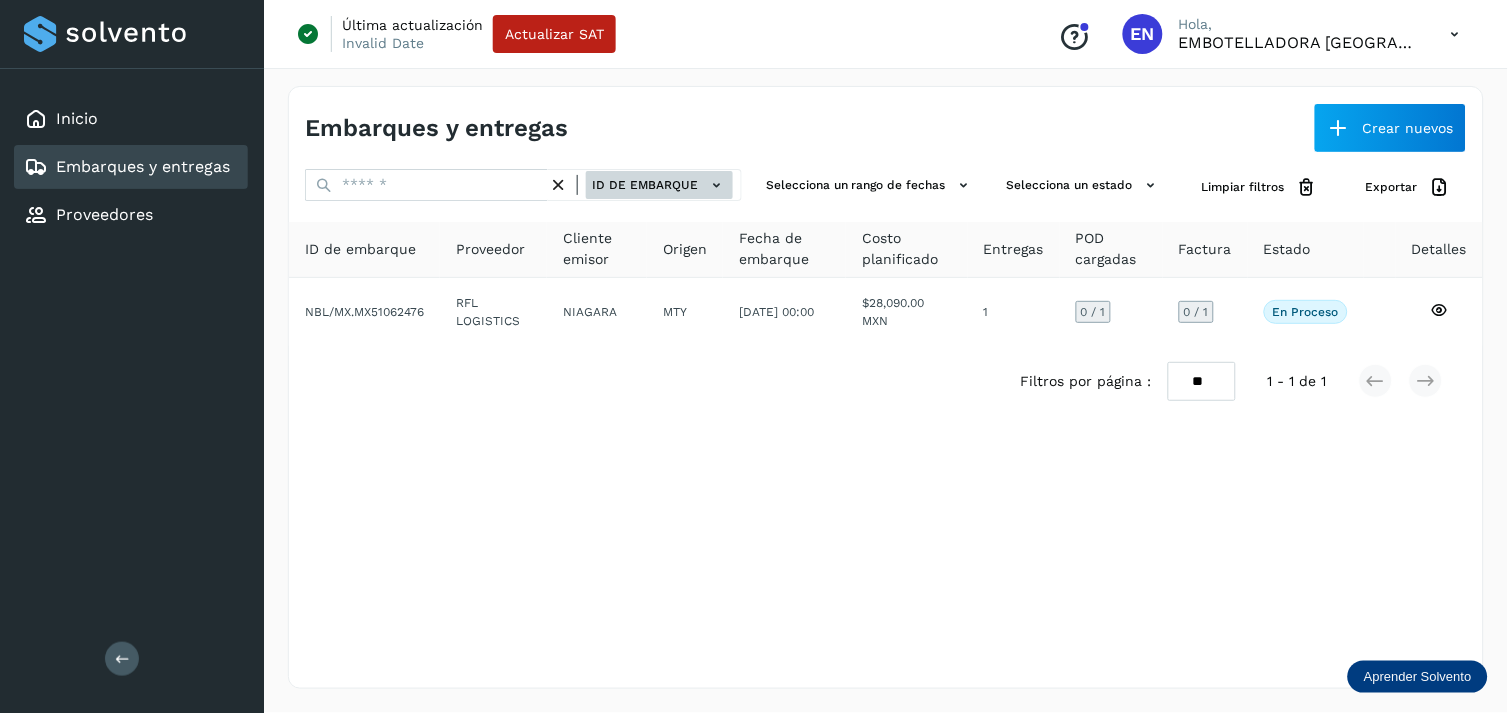 drag, startPoint x: 576, startPoint y: 190, endPoint x: 637, endPoint y: 174, distance: 63.06346 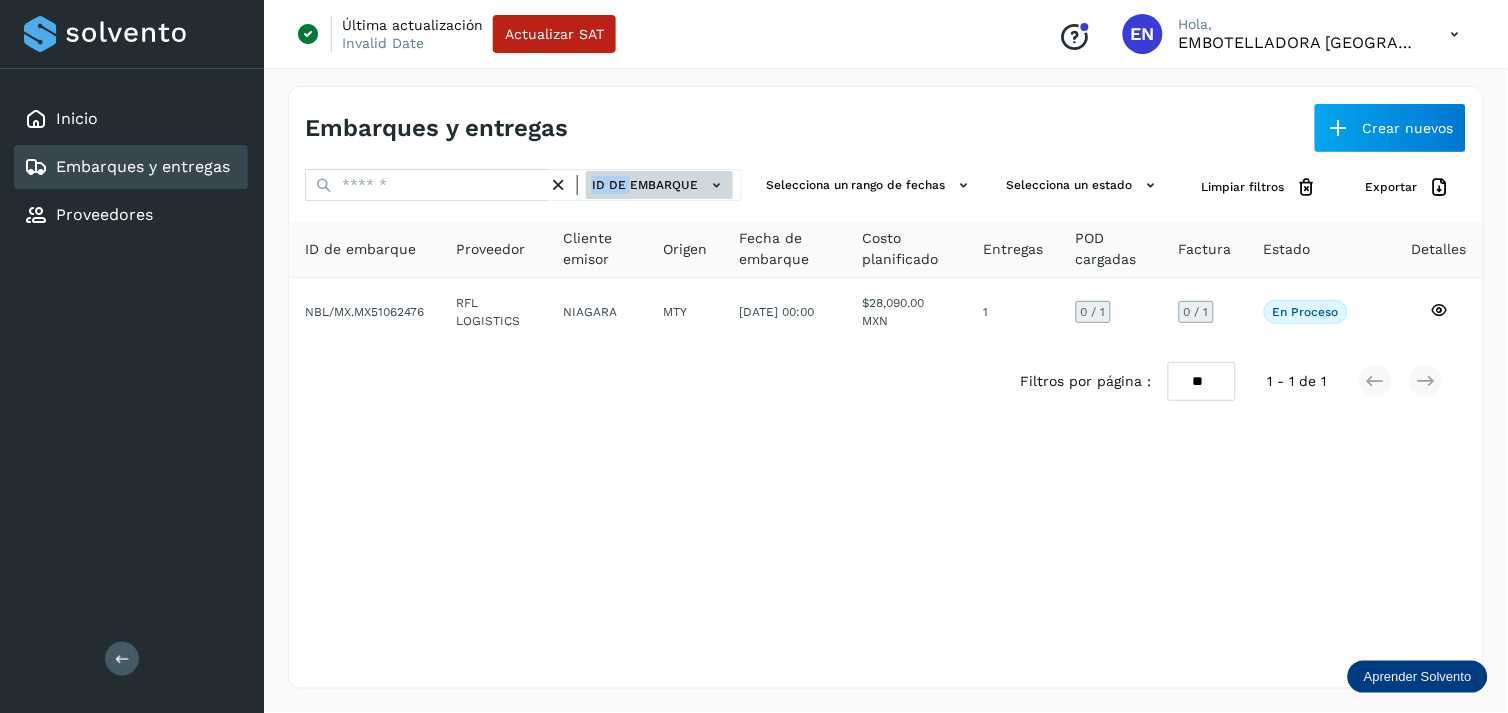 click on "ID de embarque" at bounding box center [659, 185] 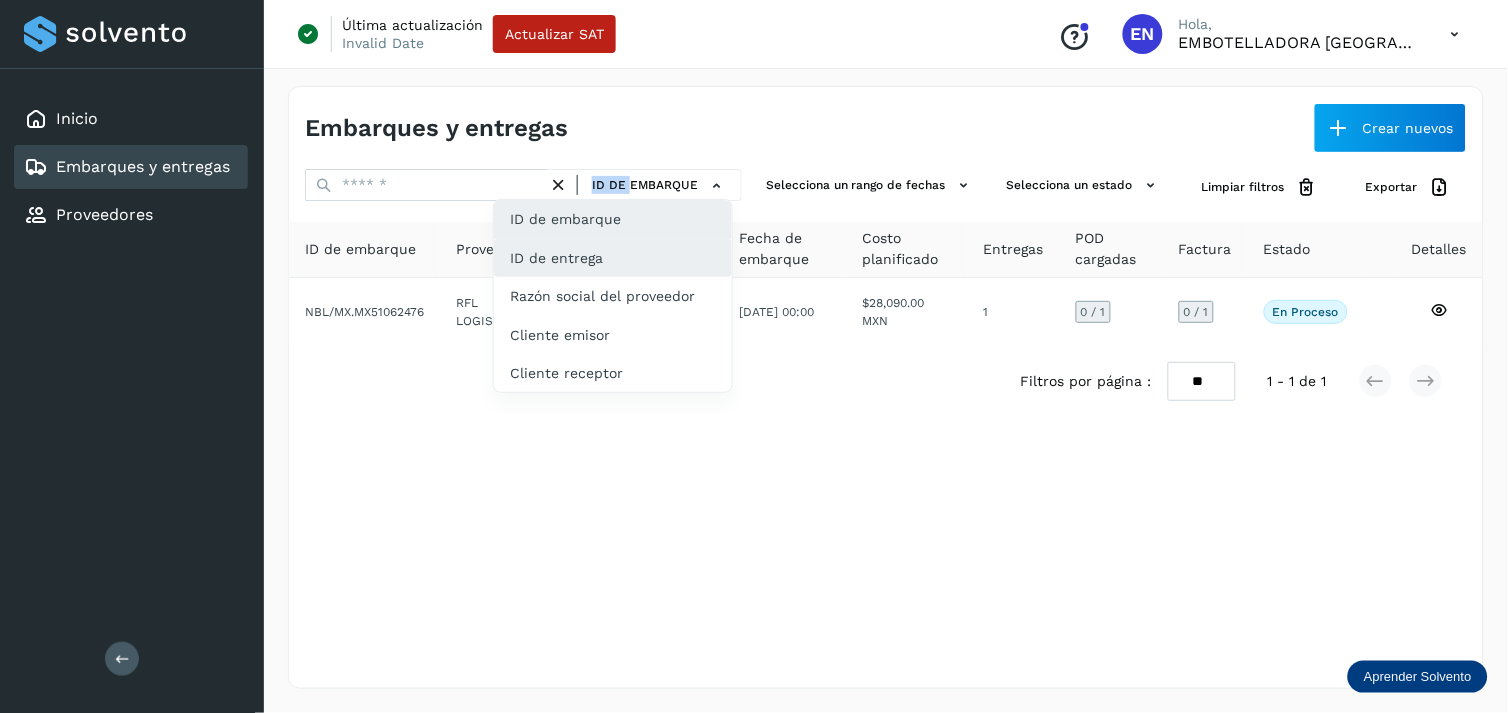 click on "ID de entrega" 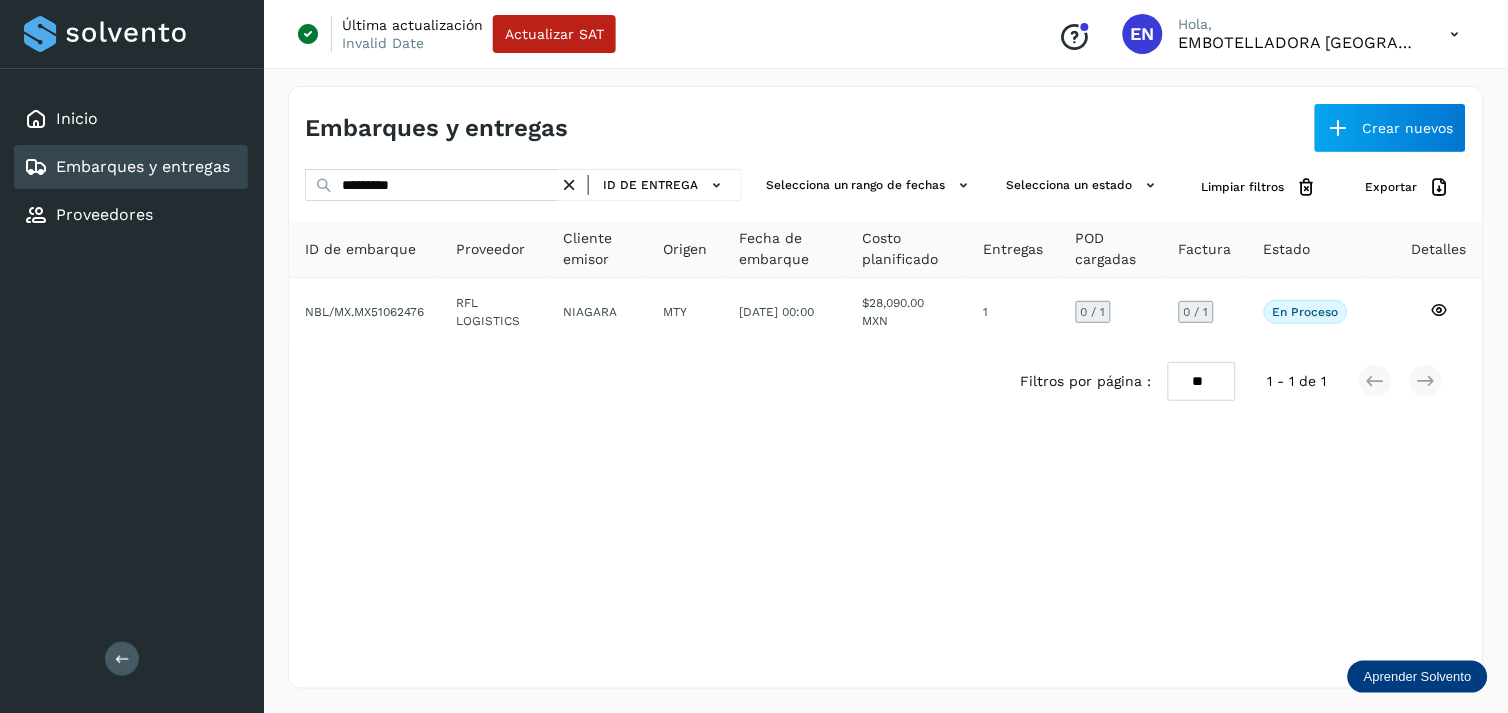 click at bounding box center (569, 185) 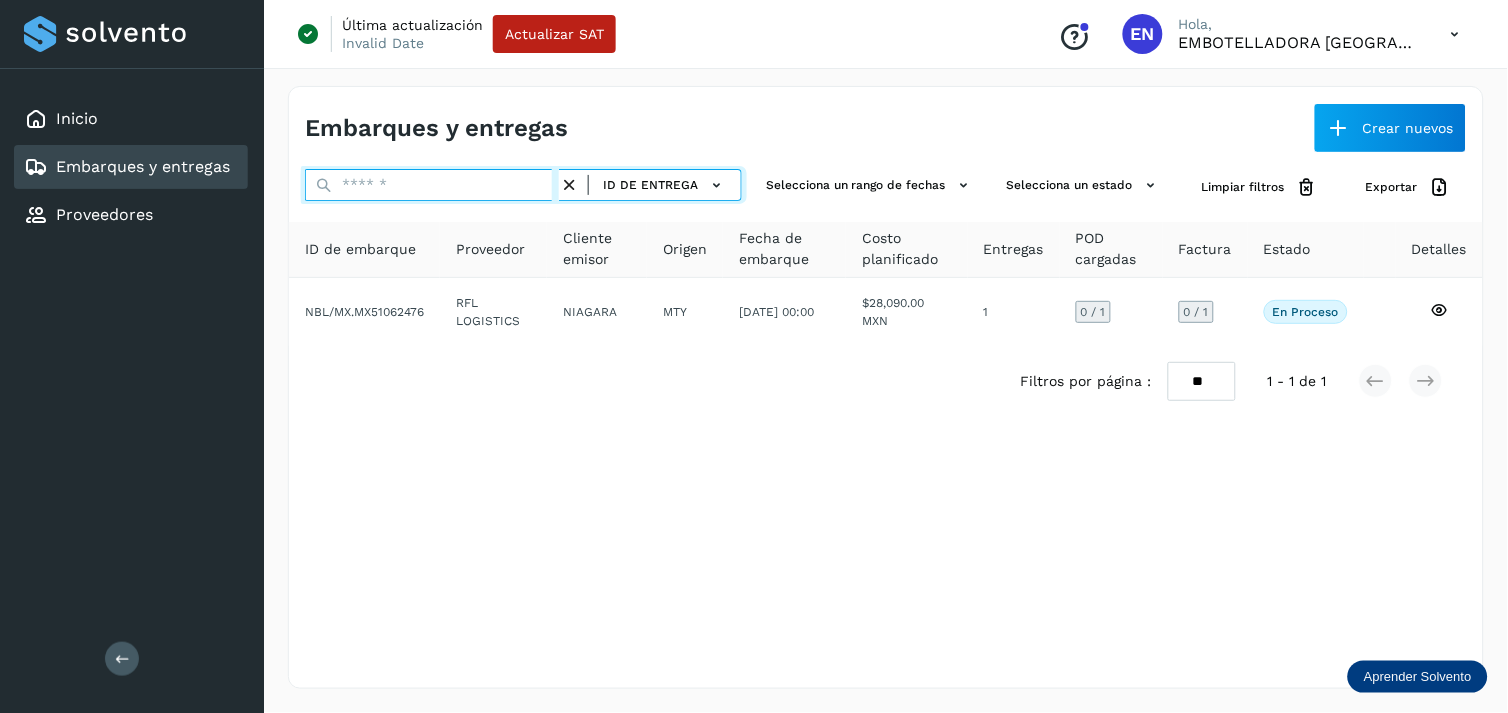 paste on "*********" 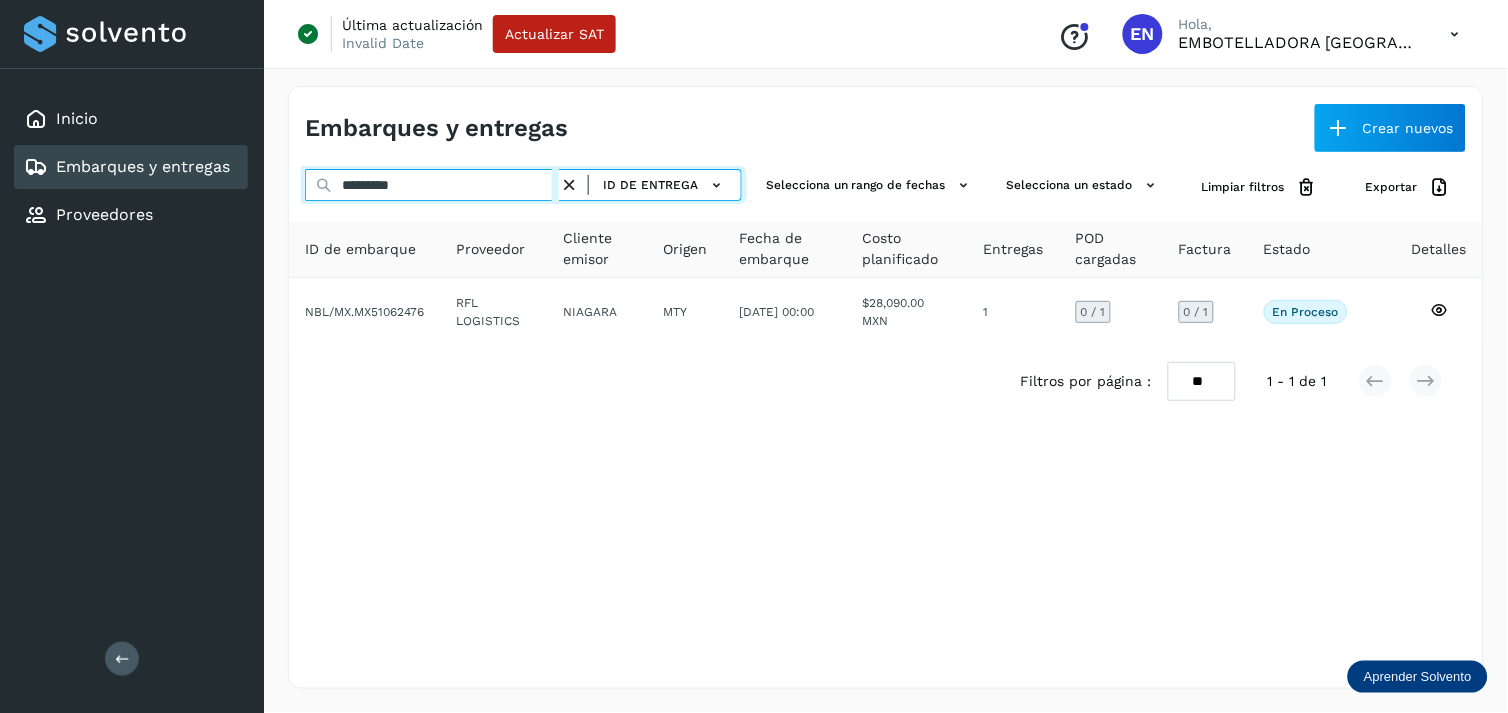 click on "*********" at bounding box center (432, 185) 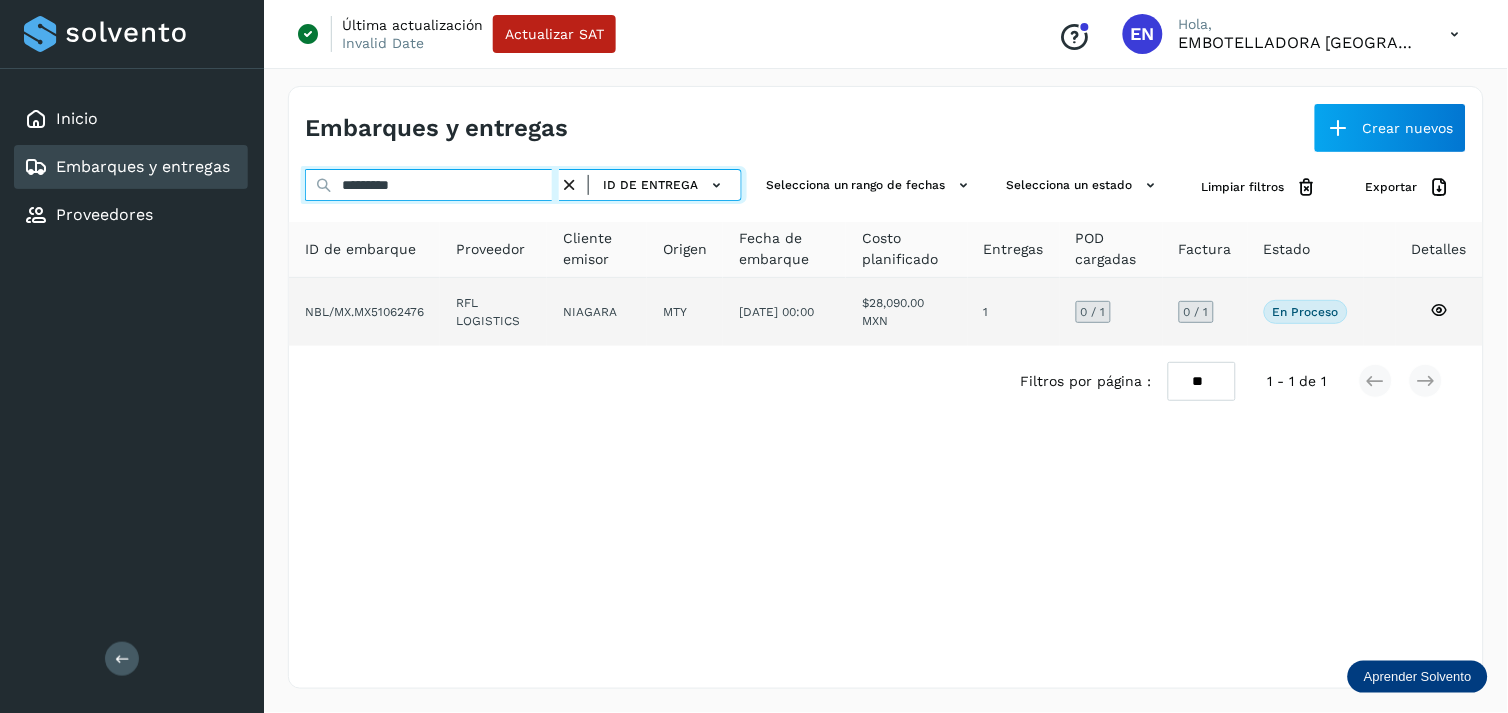 type on "*********" 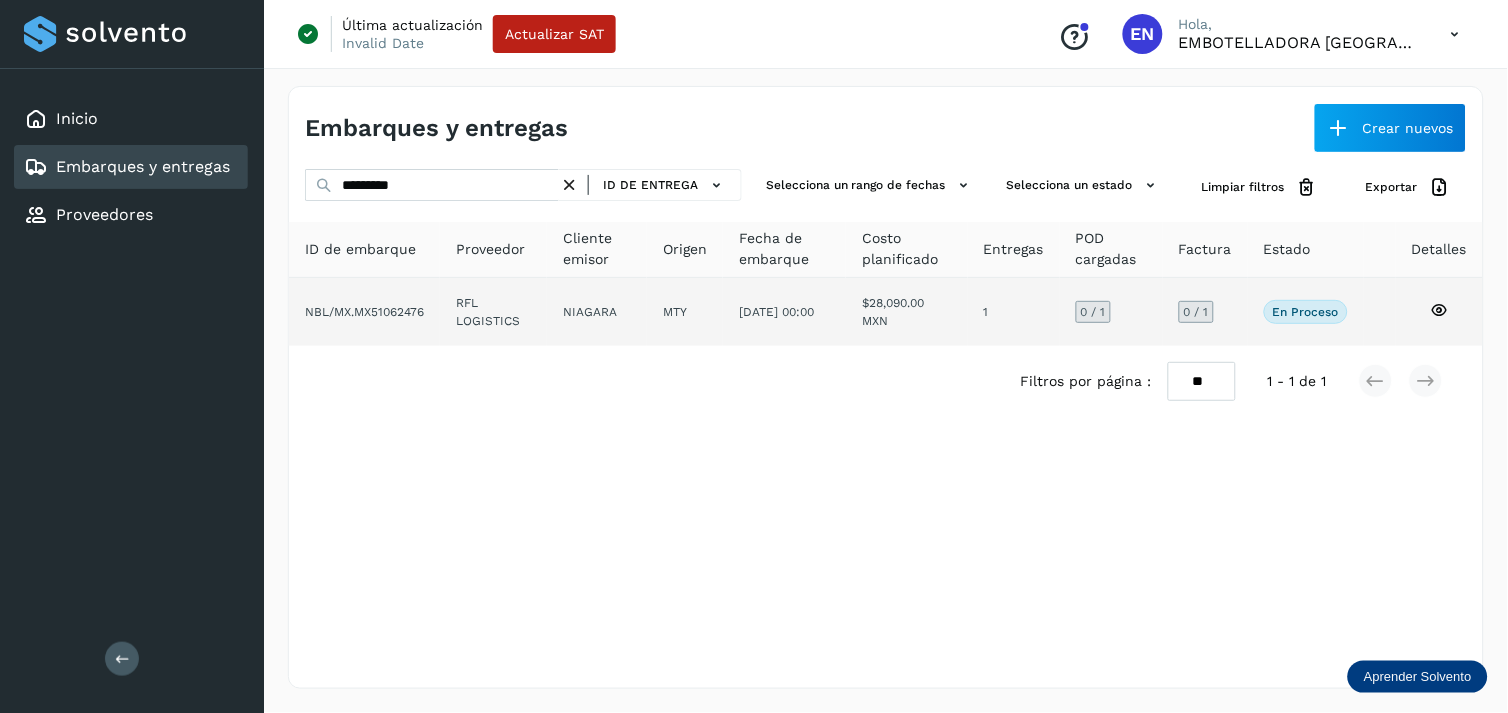 click on "MTY" 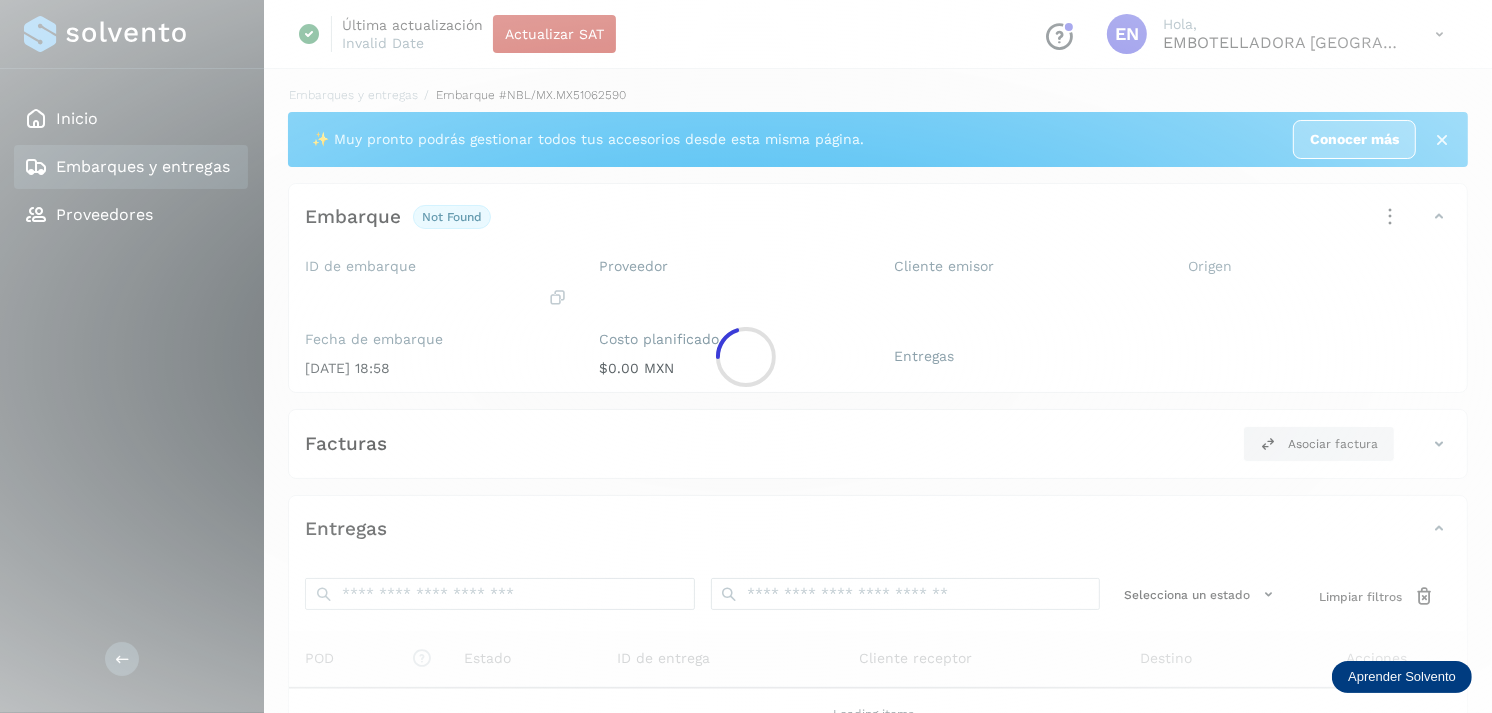 click 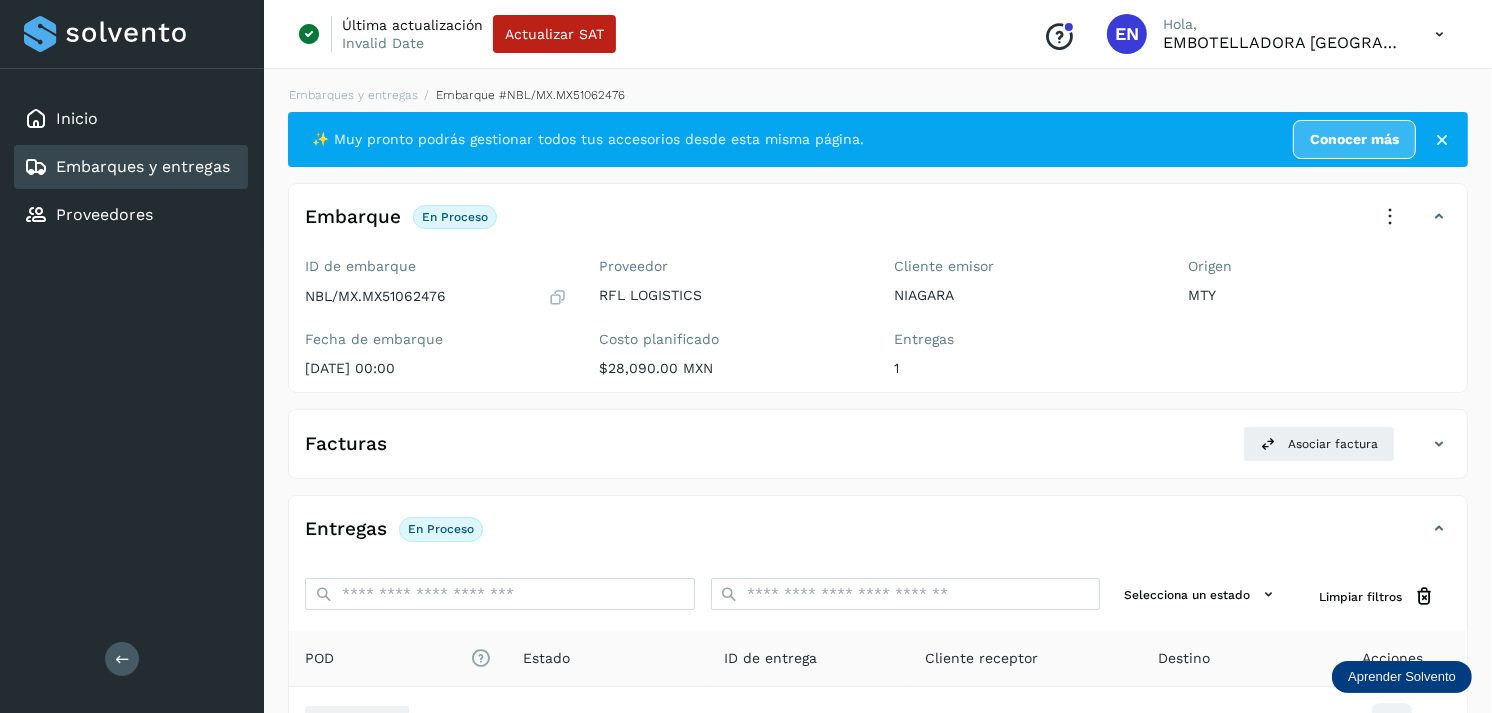 scroll, scrollTop: 243, scrollLeft: 0, axis: vertical 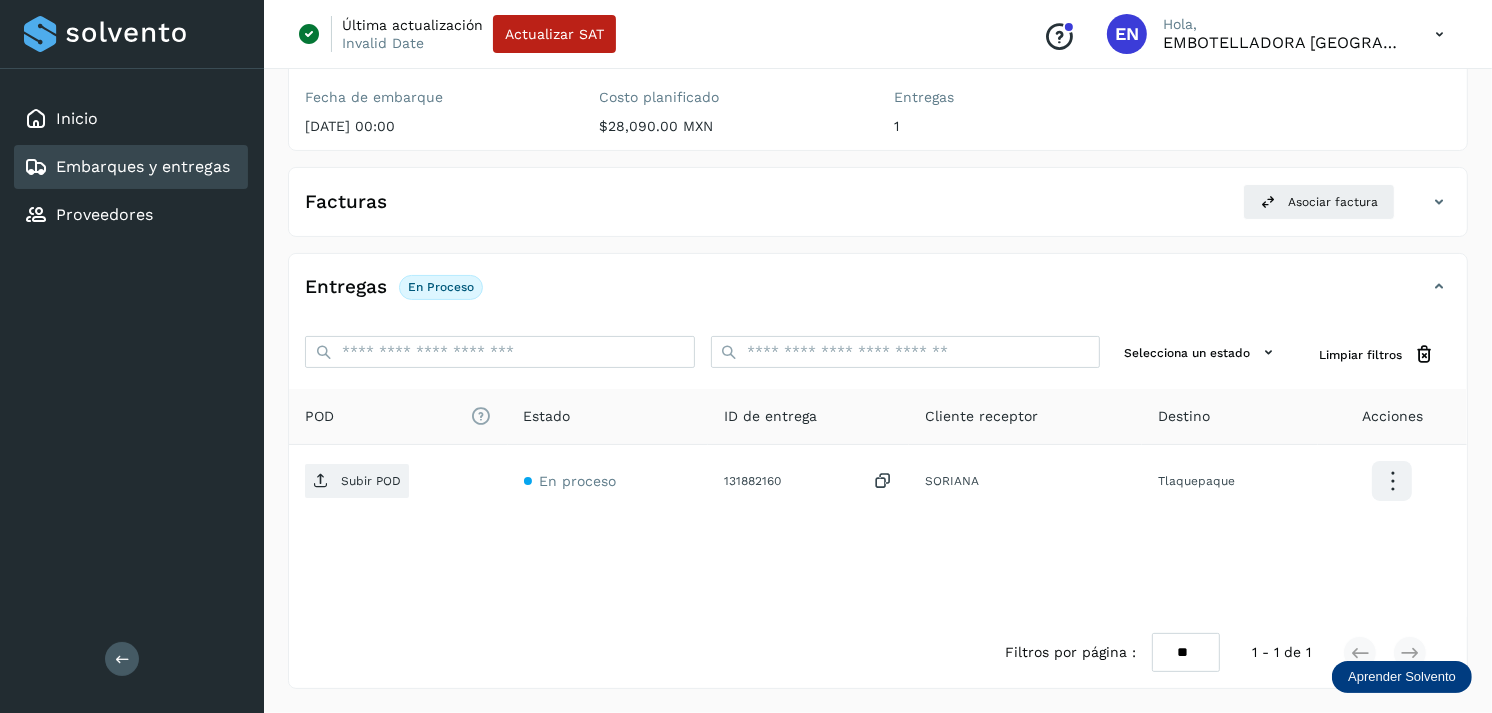 click on "Embarques y entregas" 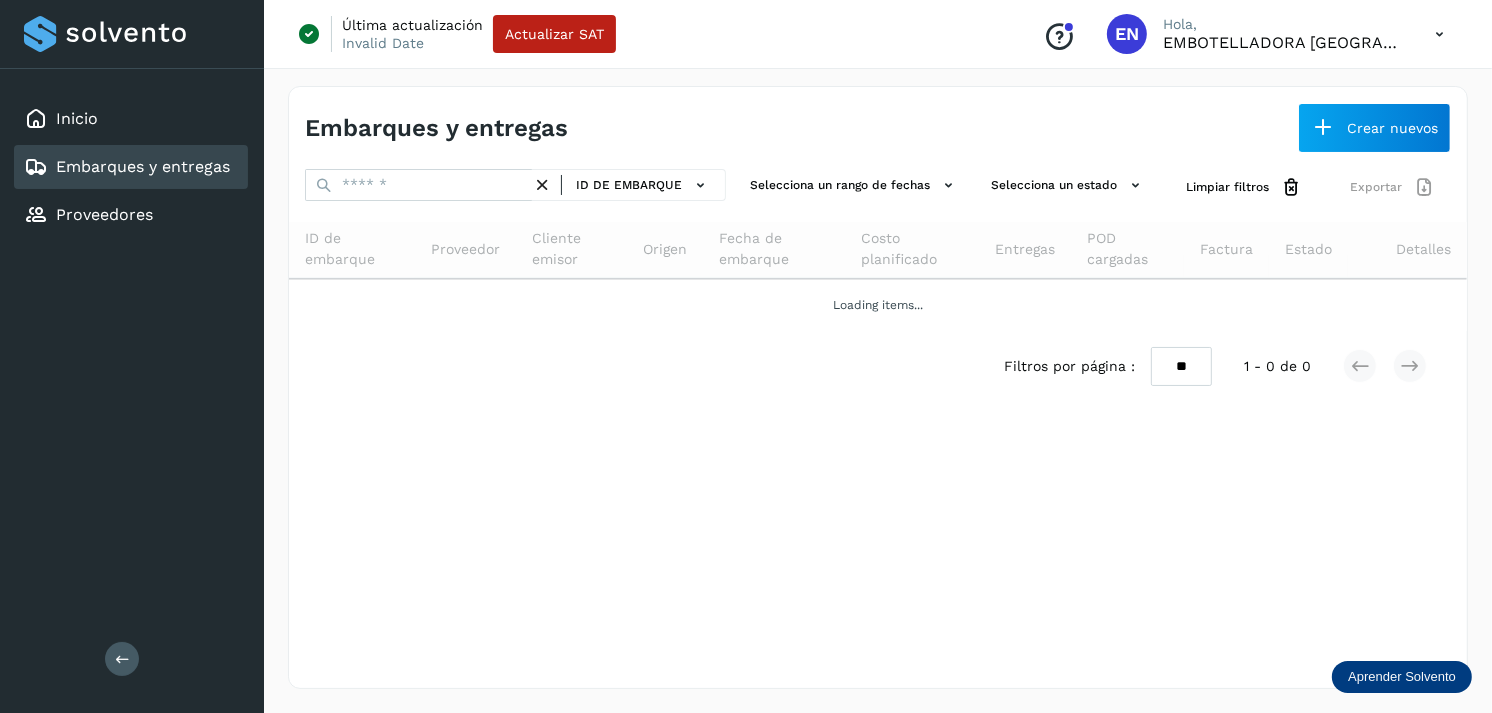 scroll, scrollTop: 0, scrollLeft: 0, axis: both 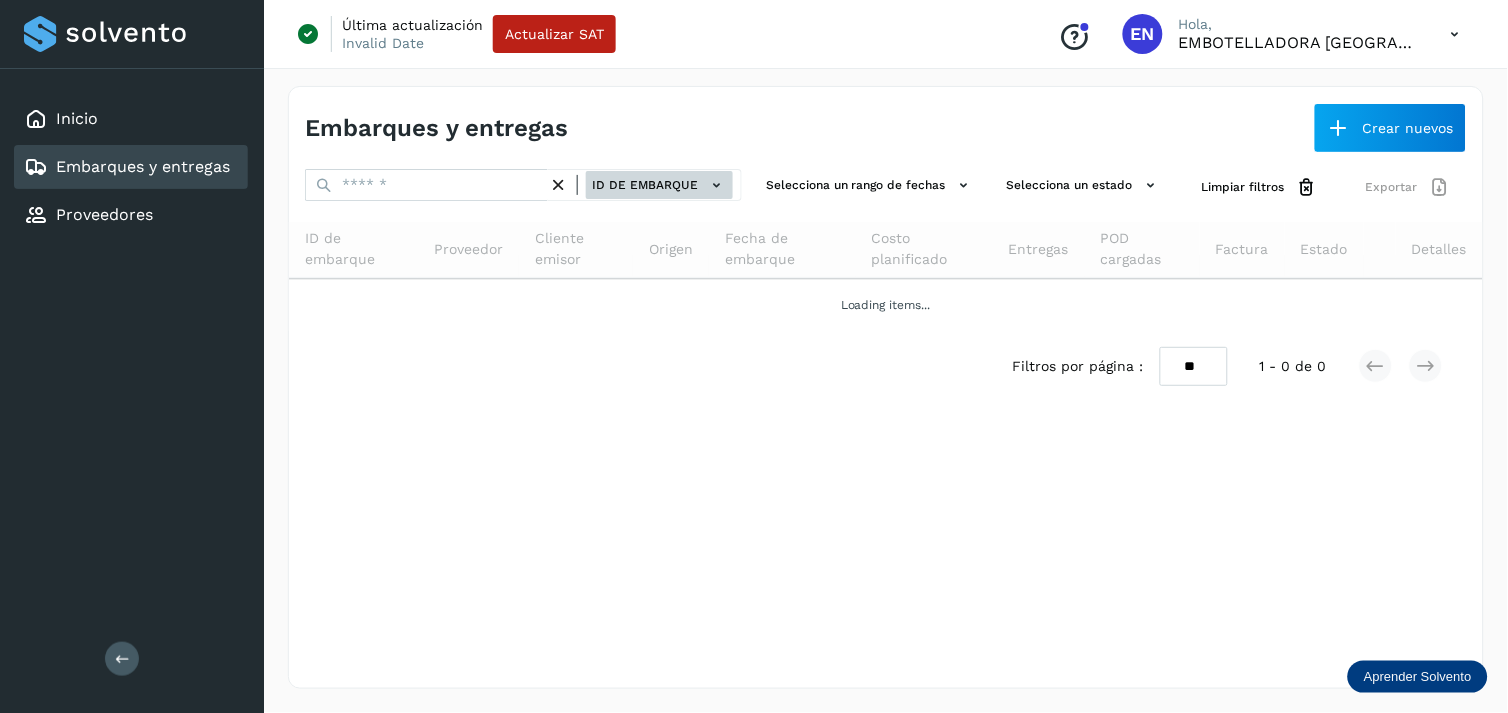 drag, startPoint x: 665, startPoint y: 211, endPoint x: 654, endPoint y: 191, distance: 22.825424 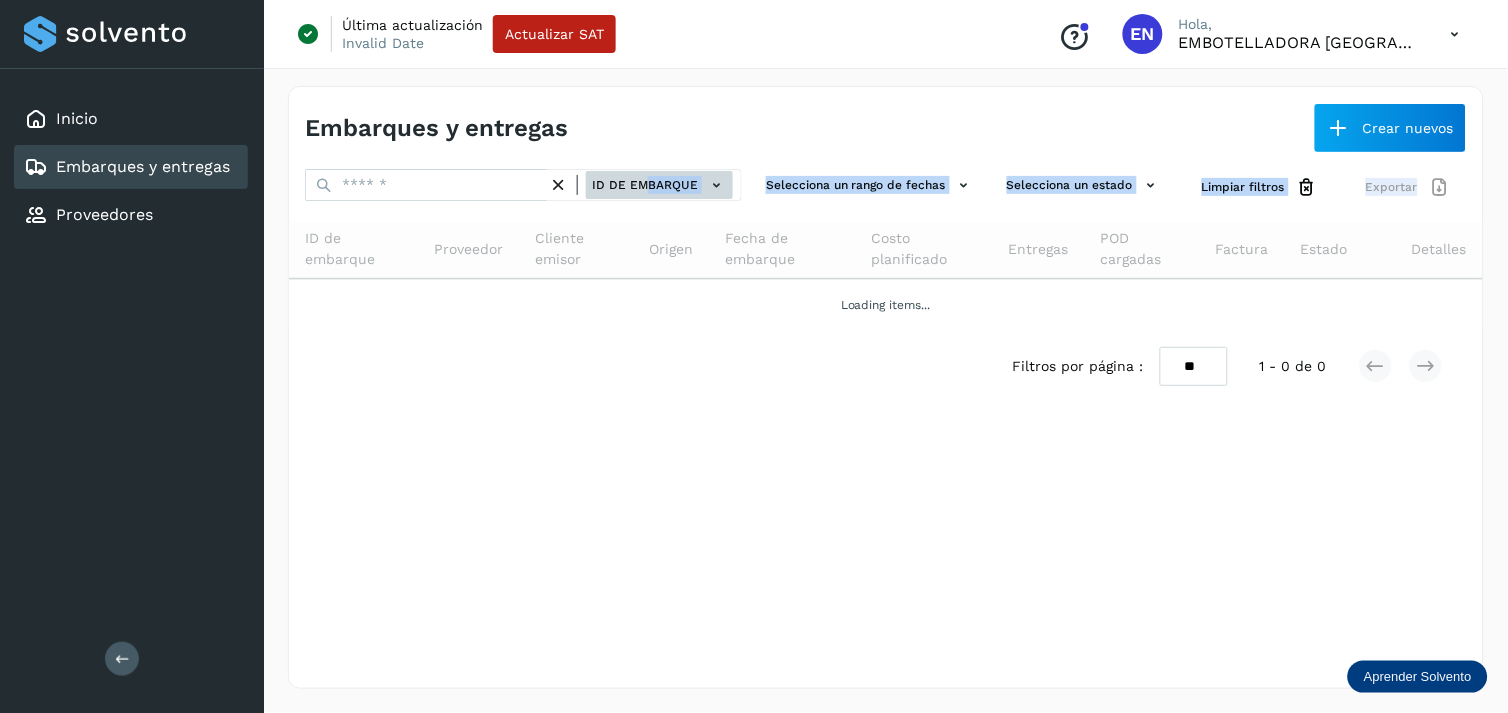 click on "ID de embarque" 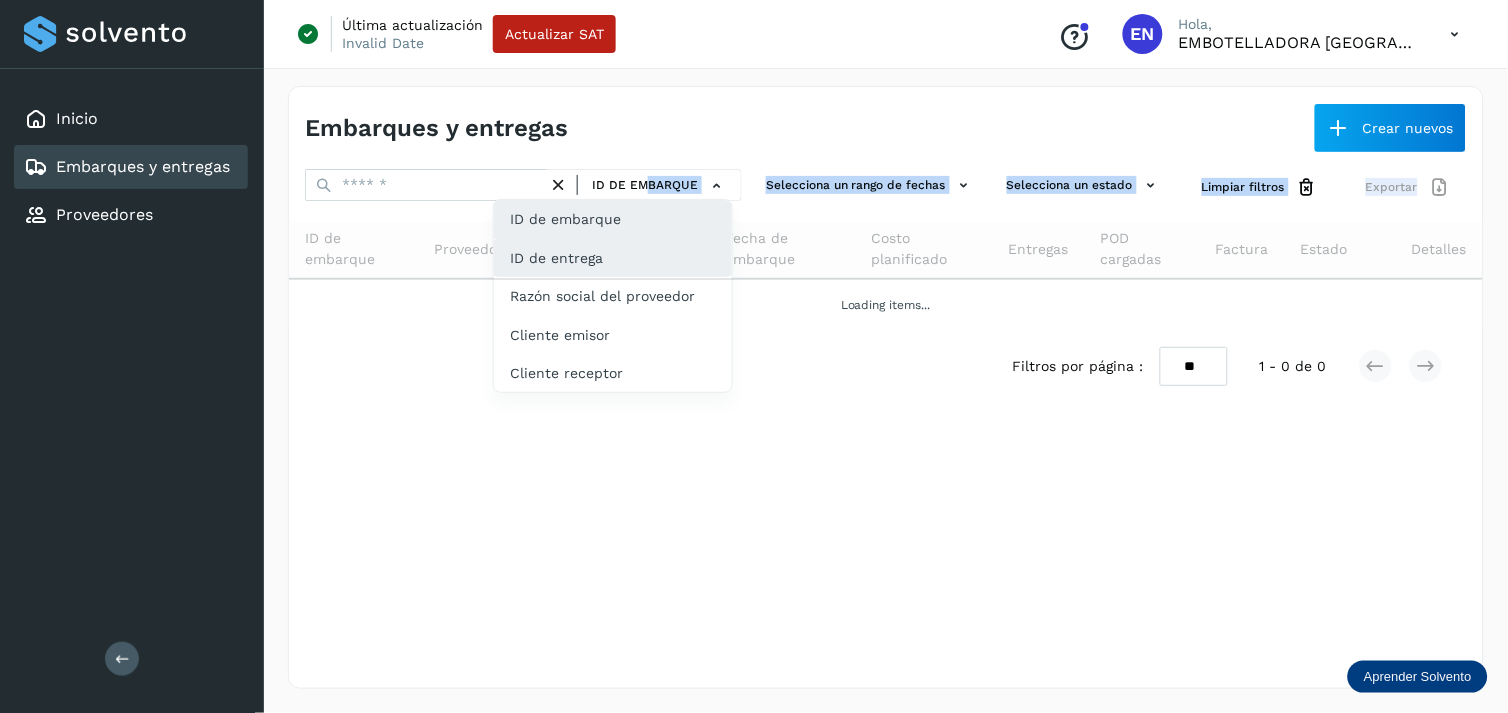 click on "ID de entrega" 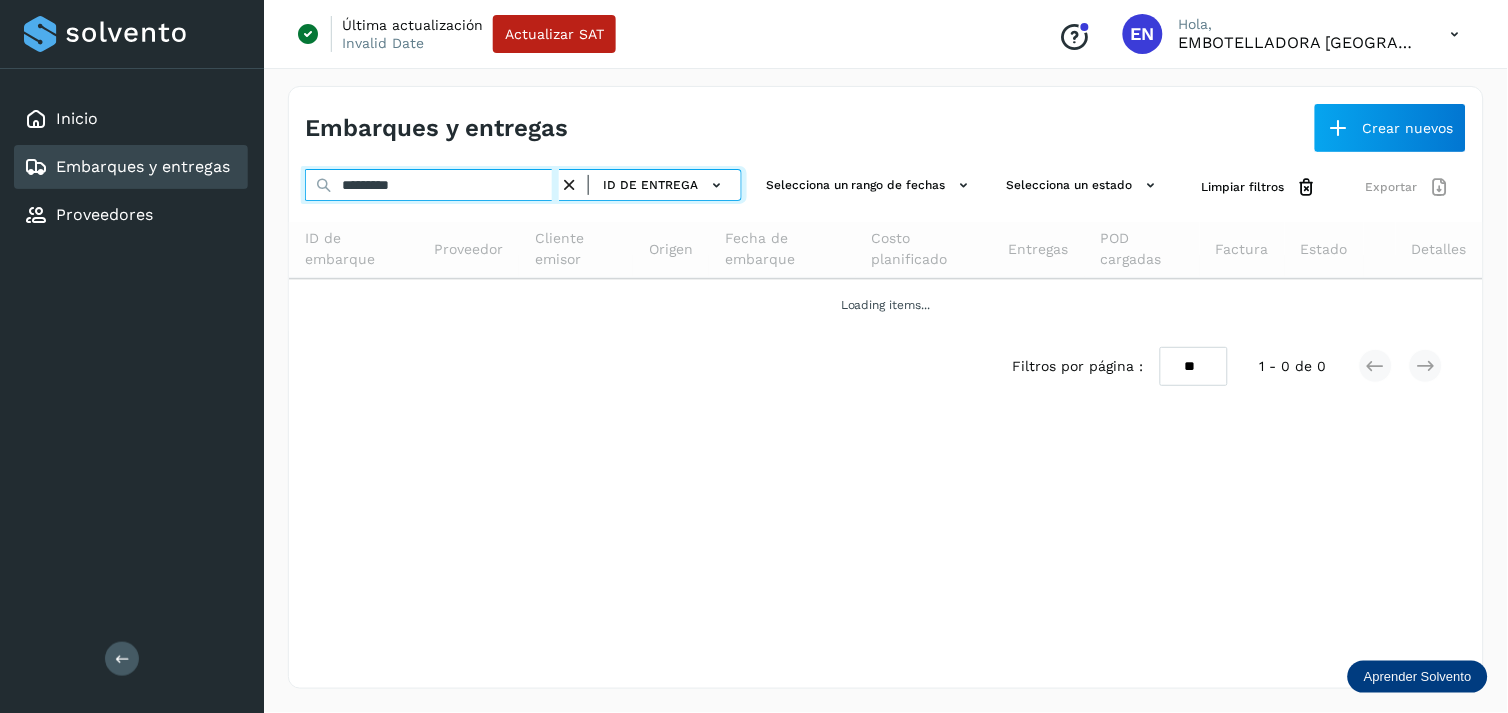 click on "*********" at bounding box center [432, 185] 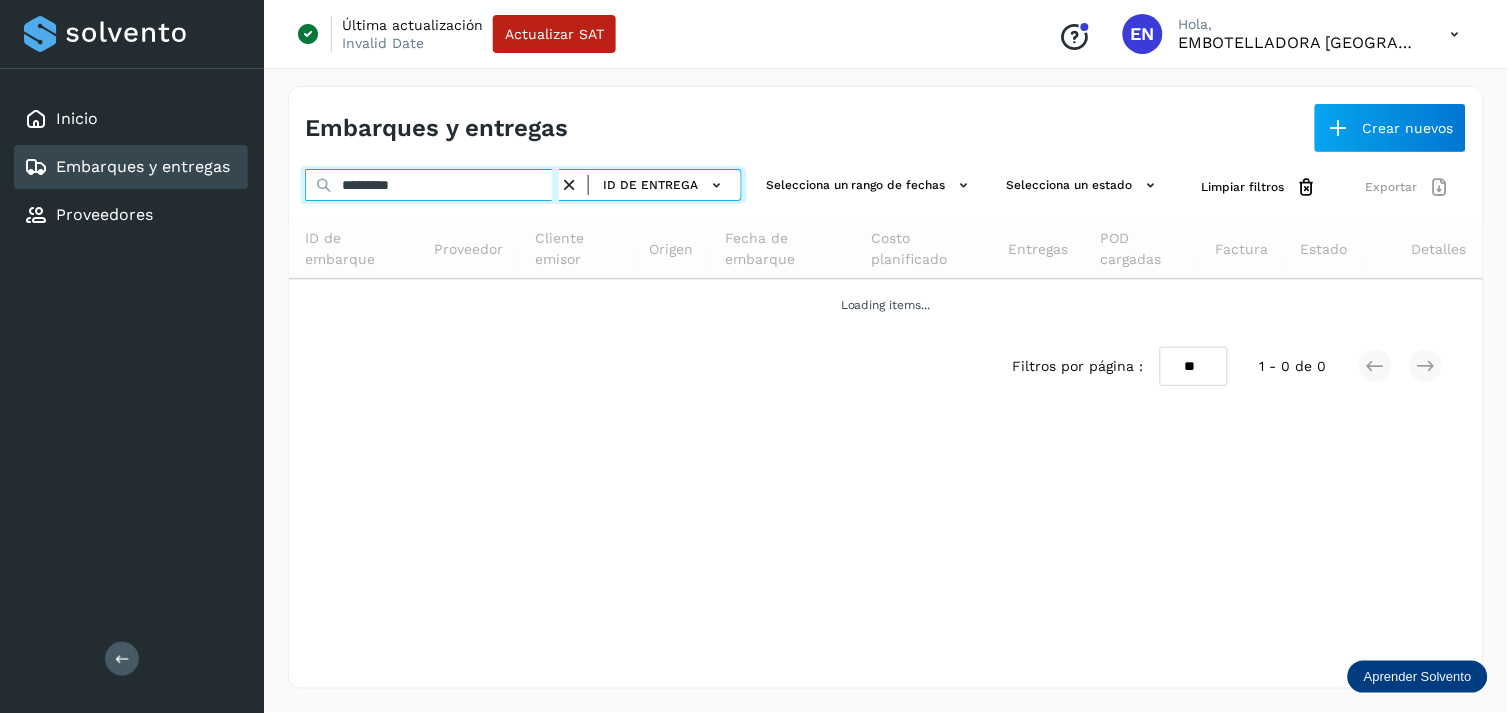 paste 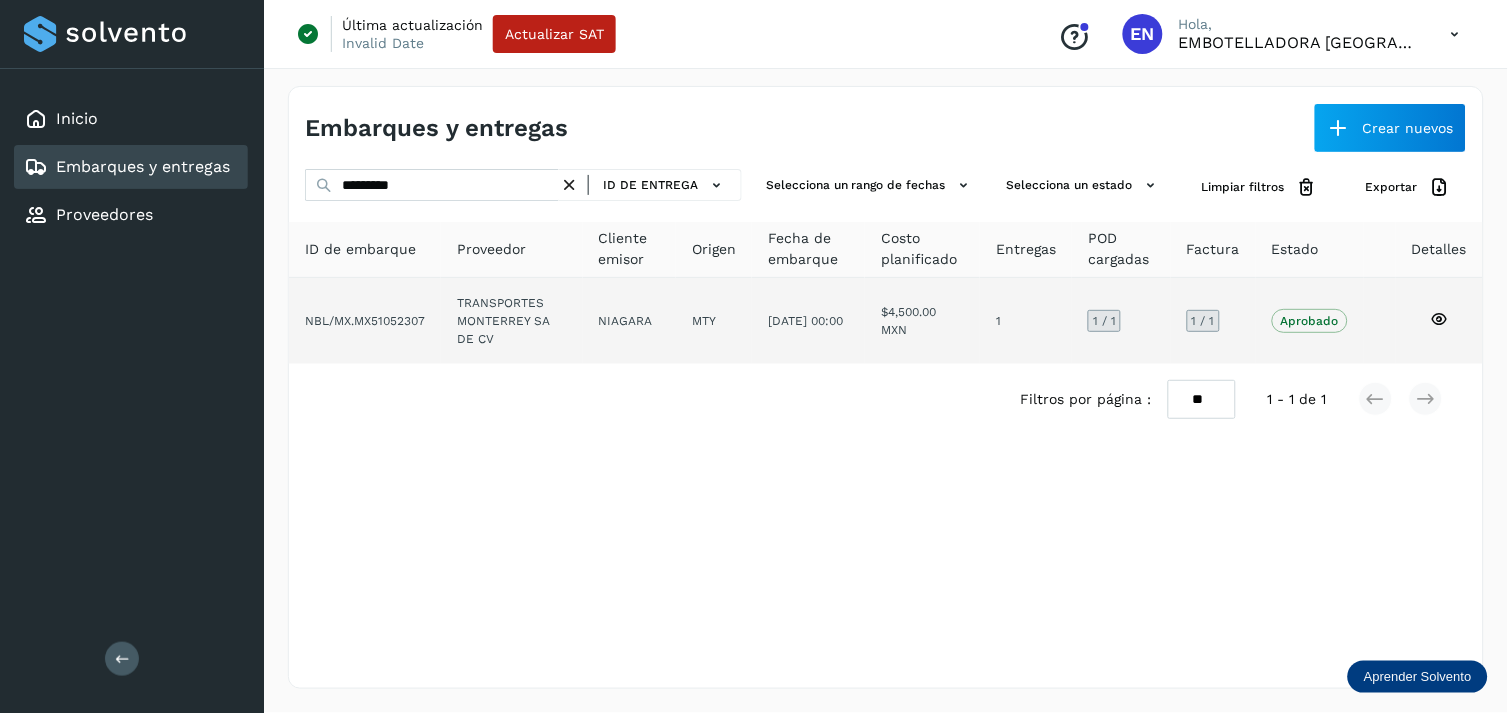 click on "29/may/2025 00:00" 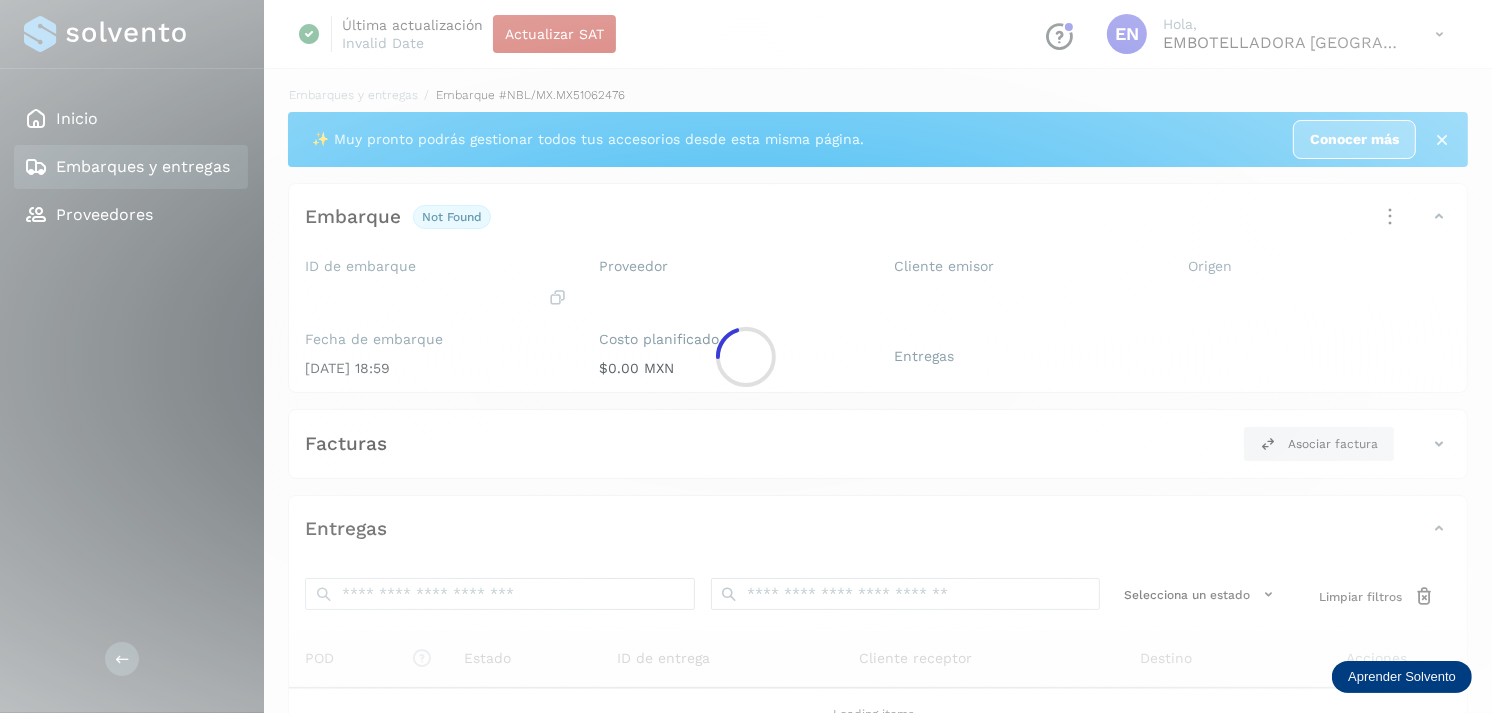 click 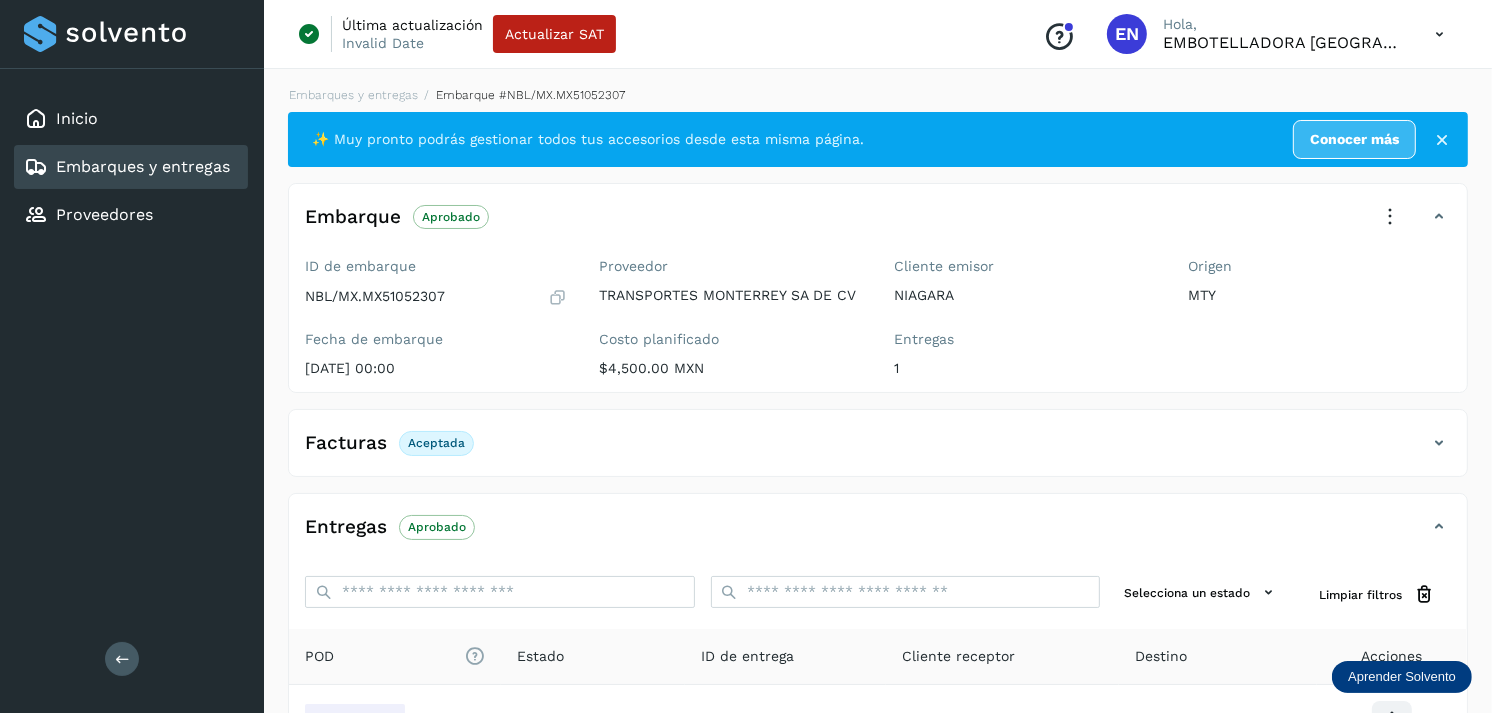 scroll, scrollTop: 234, scrollLeft: 0, axis: vertical 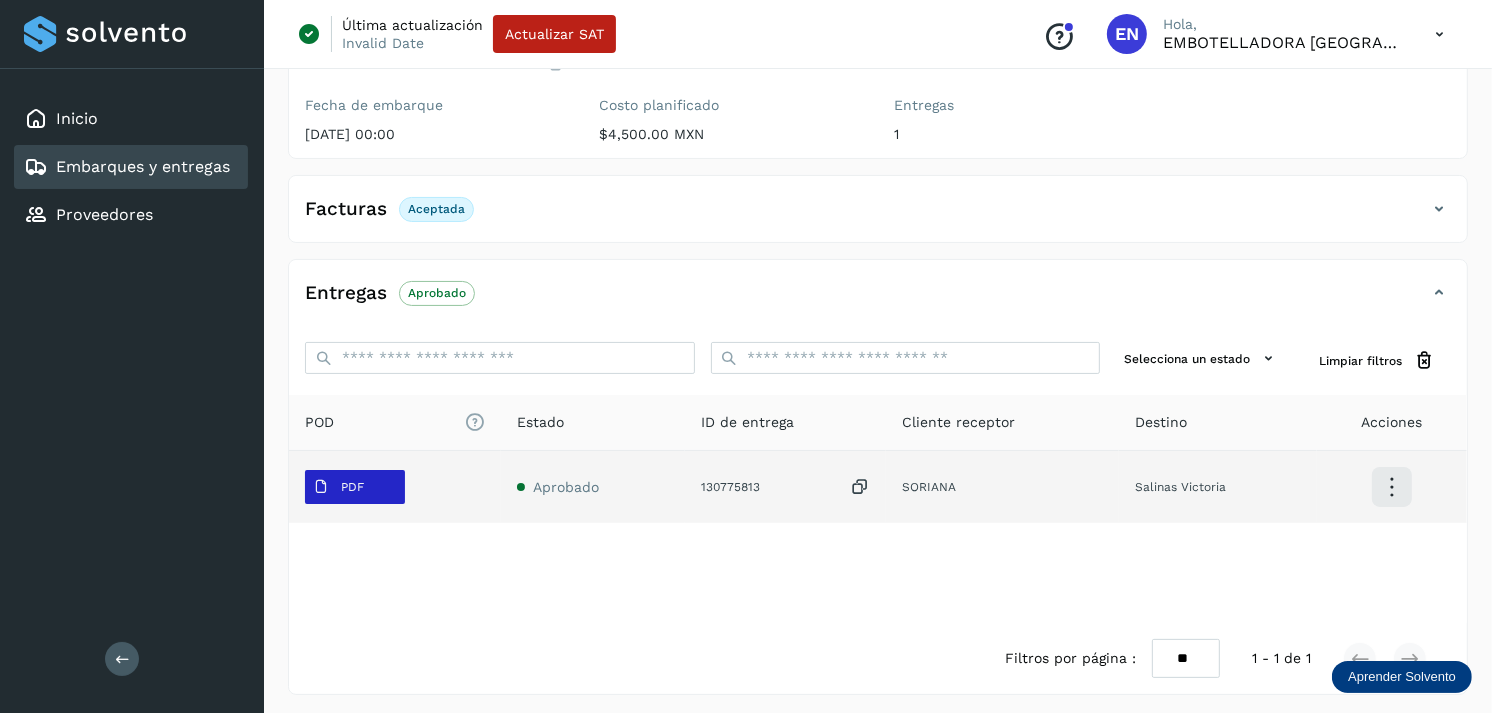 click on "PDF" at bounding box center (352, 487) 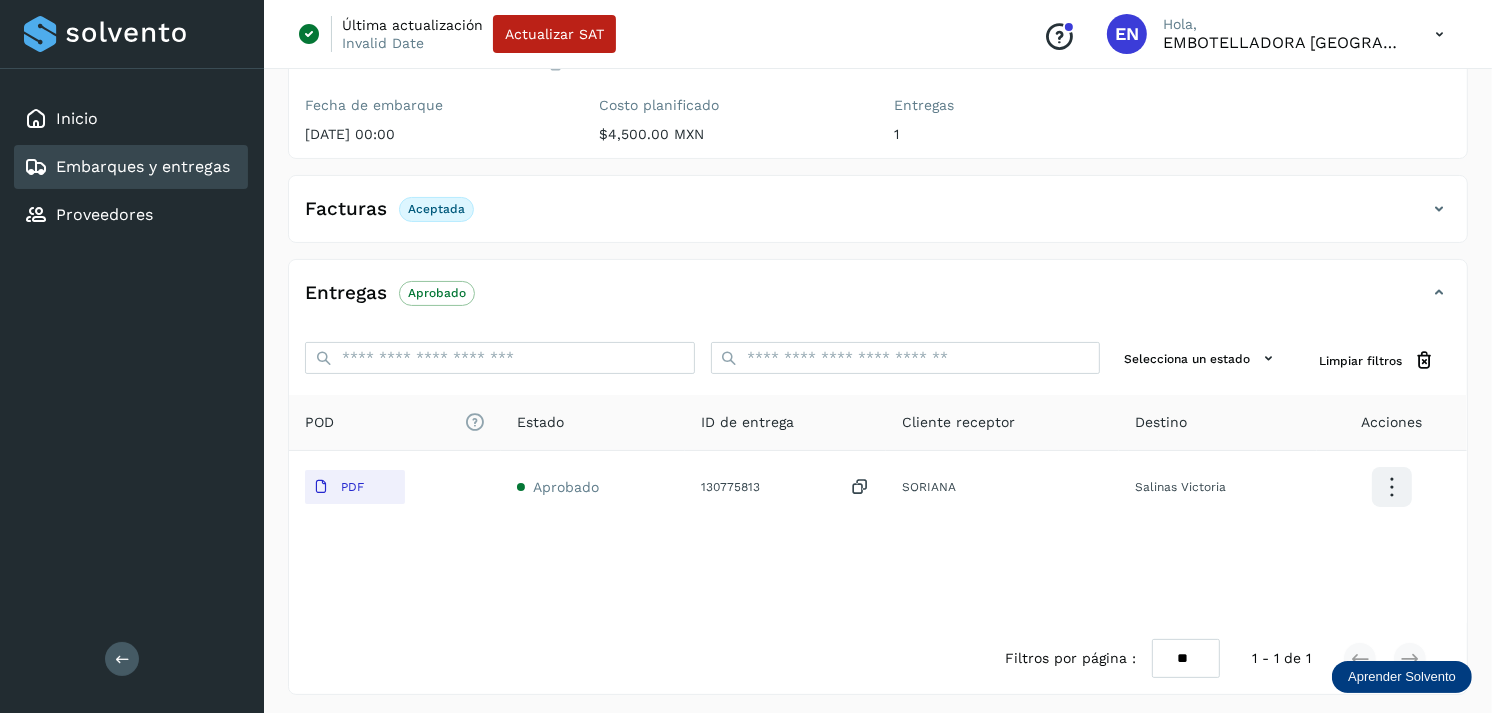 type 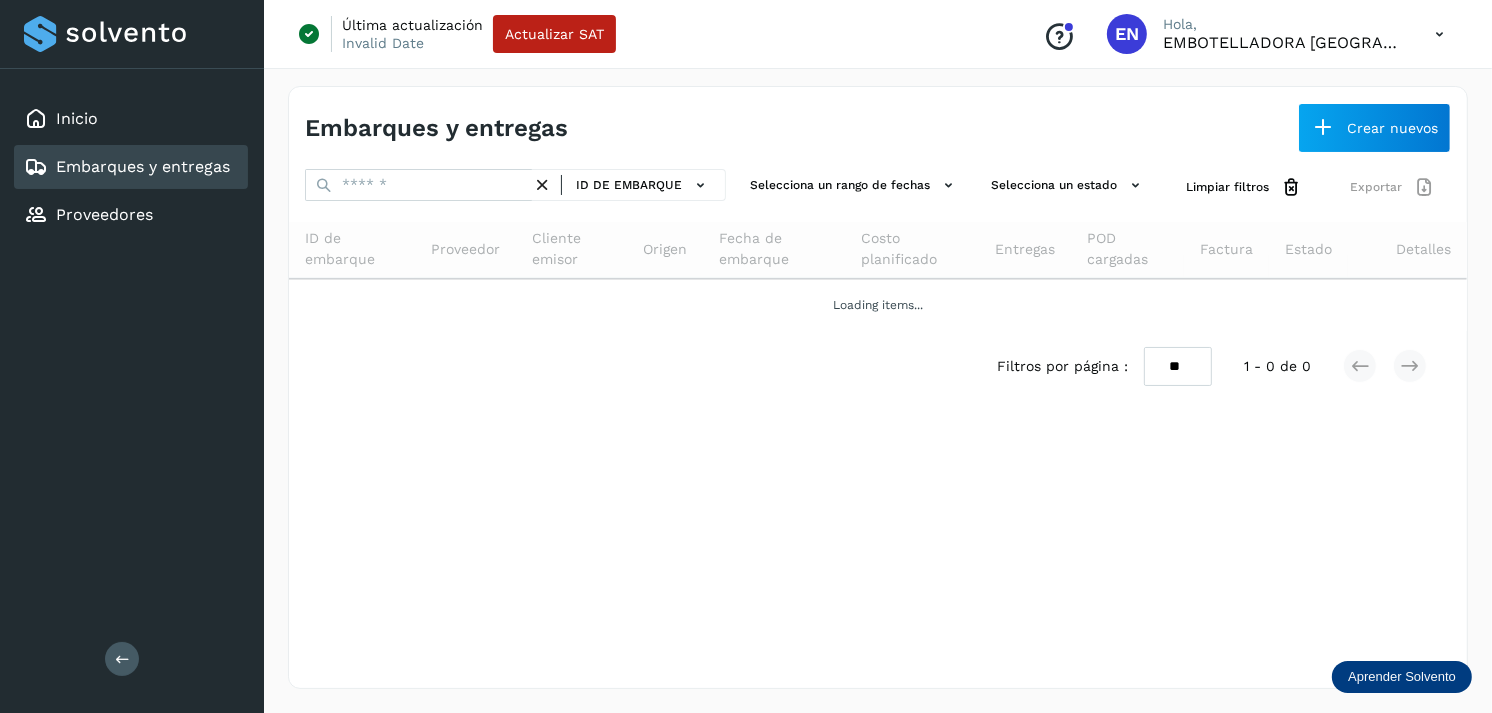 scroll, scrollTop: 0, scrollLeft: 0, axis: both 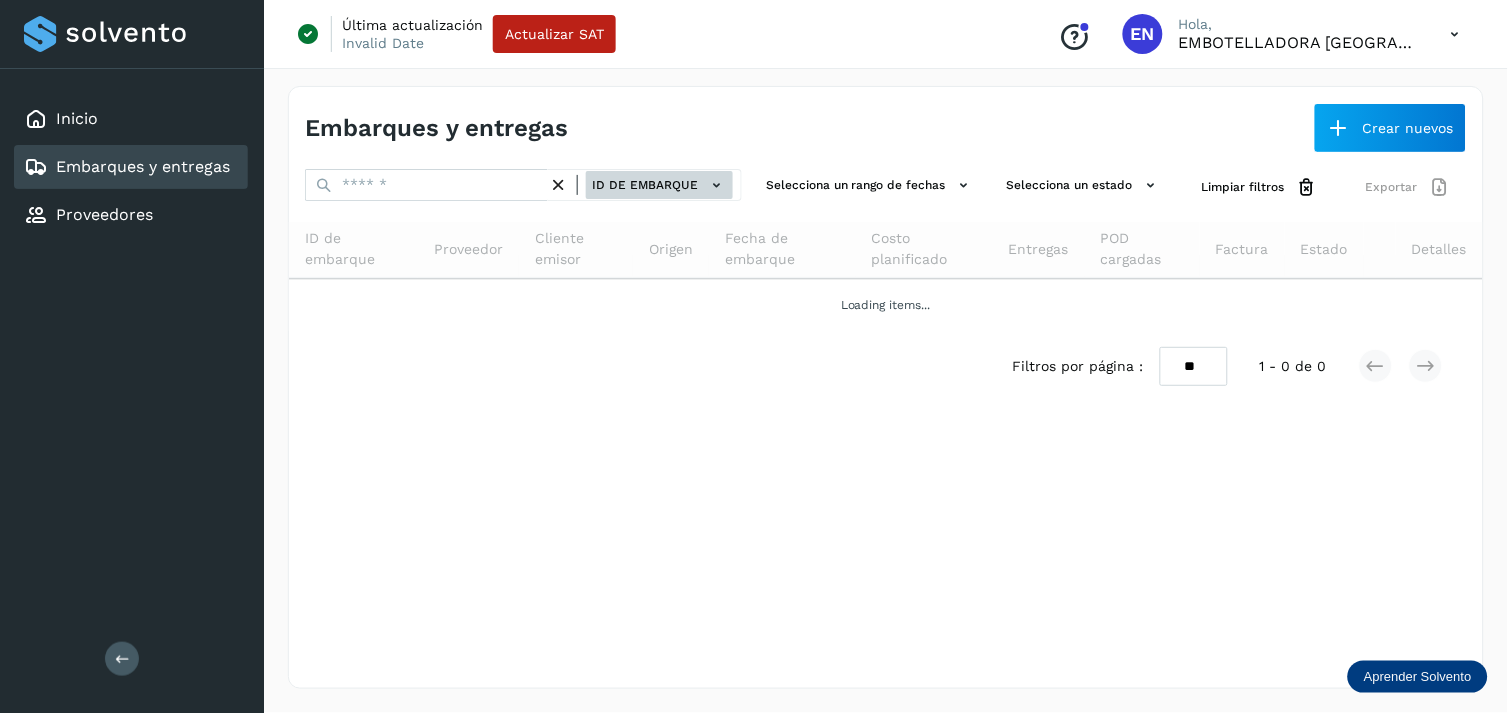 click on "ID de embarque" at bounding box center (659, 185) 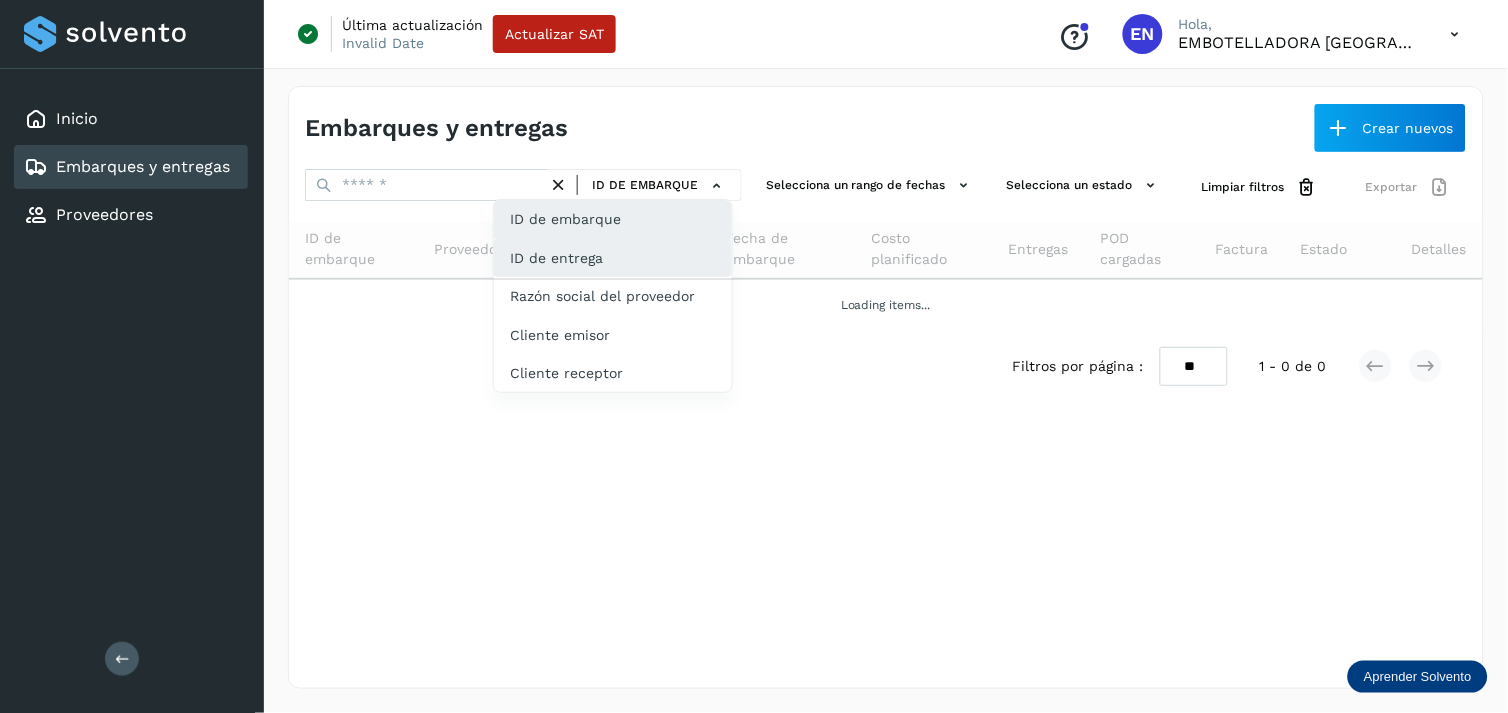 click on "ID de entrega" 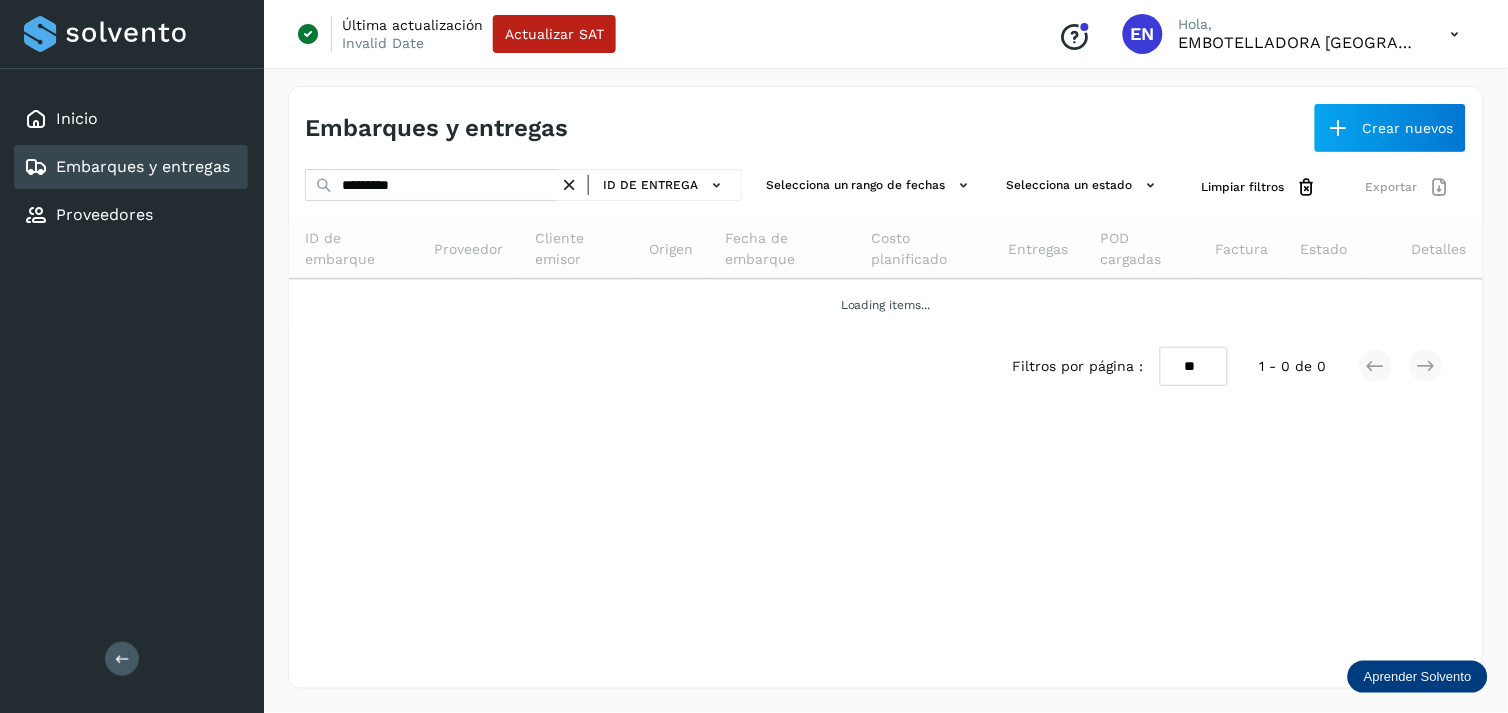 drag, startPoint x: 475, startPoint y: 167, endPoint x: 447, endPoint y: 182, distance: 31.764761 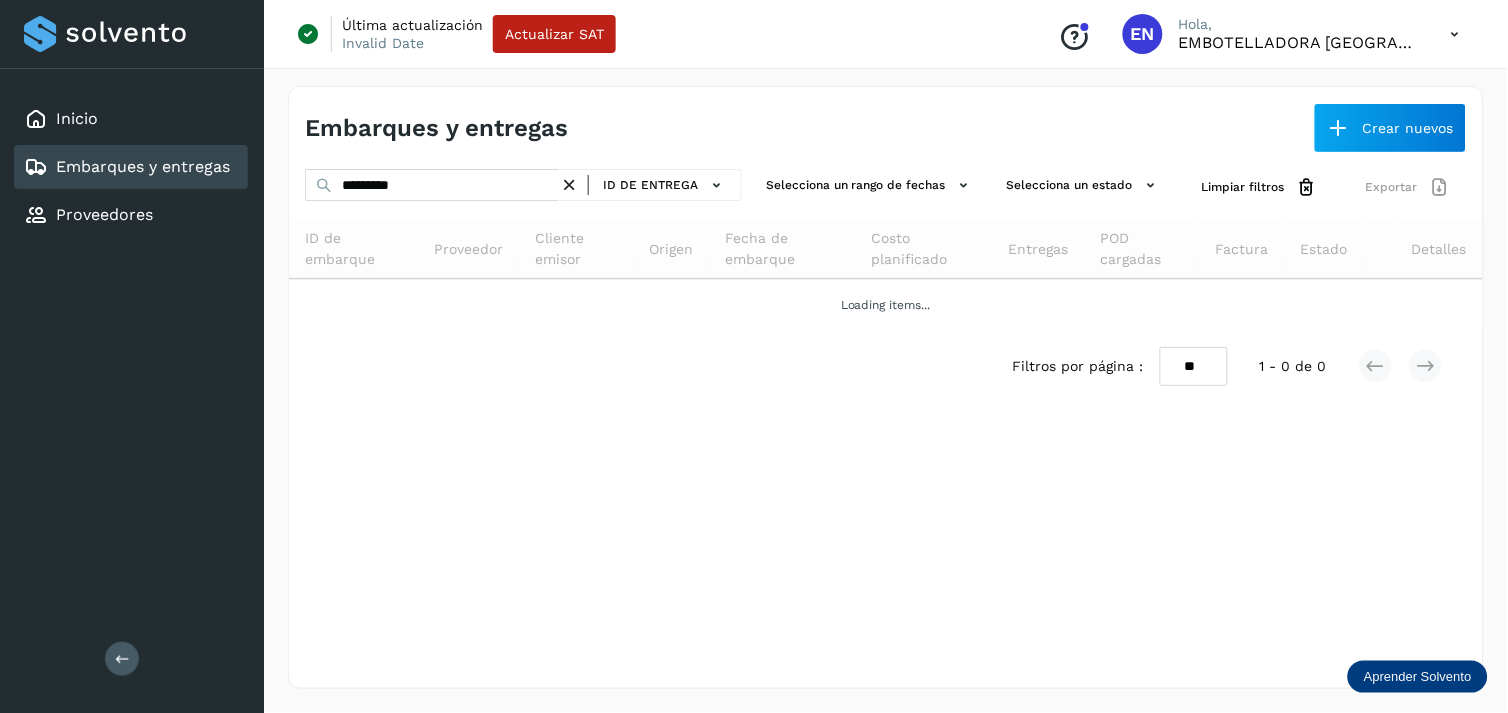 click on "Embarques y entregas Crear nuevos ********* ID de entrega Selecciona un rango de fechas  Selecciona un estado Limpiar filtros Exportar ID de embarque Proveedor Cliente emisor Origen Fecha de embarque Costo planificado Entregas POD cargadas Factura Estado Detalles Loading items... Filtros por página : ** ** ** 1 - 0 de 0" at bounding box center [886, 387] 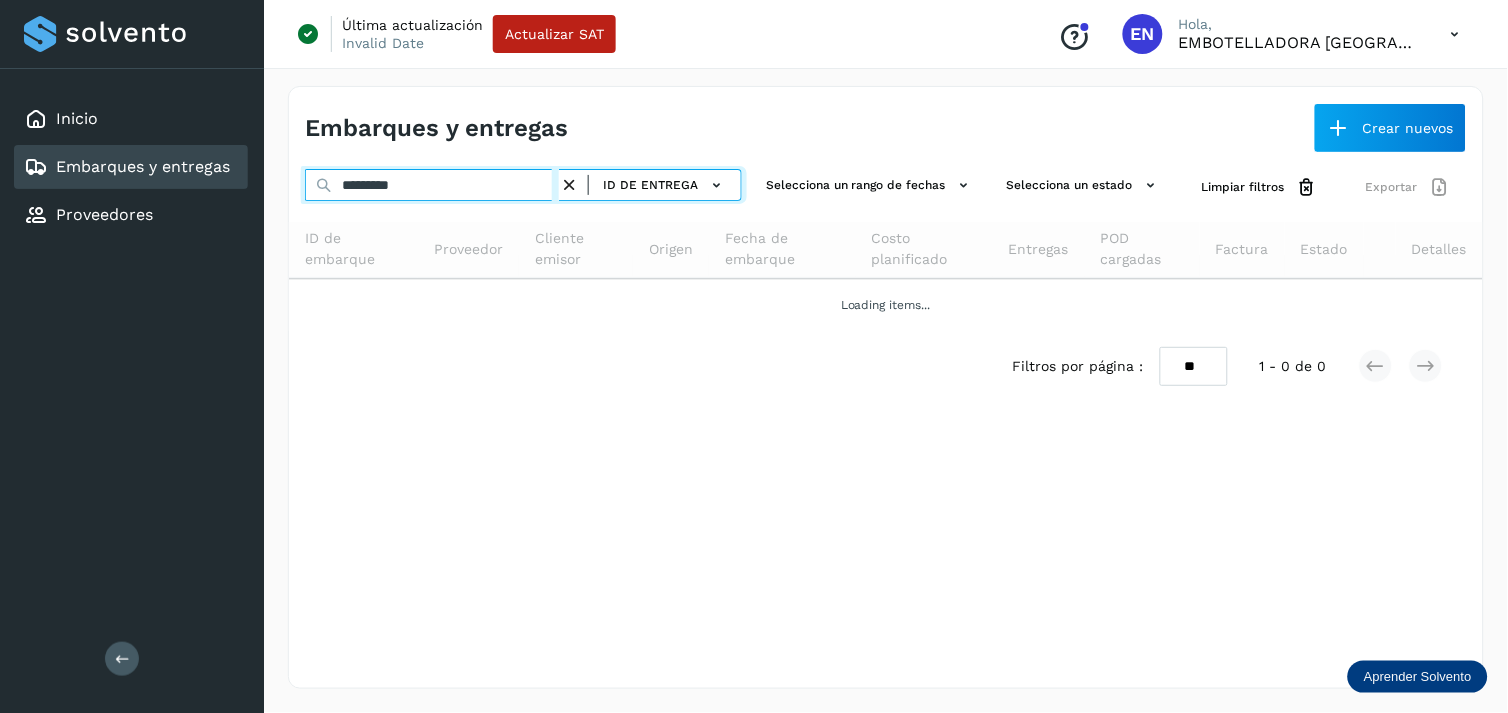click on "*********" at bounding box center (432, 185) 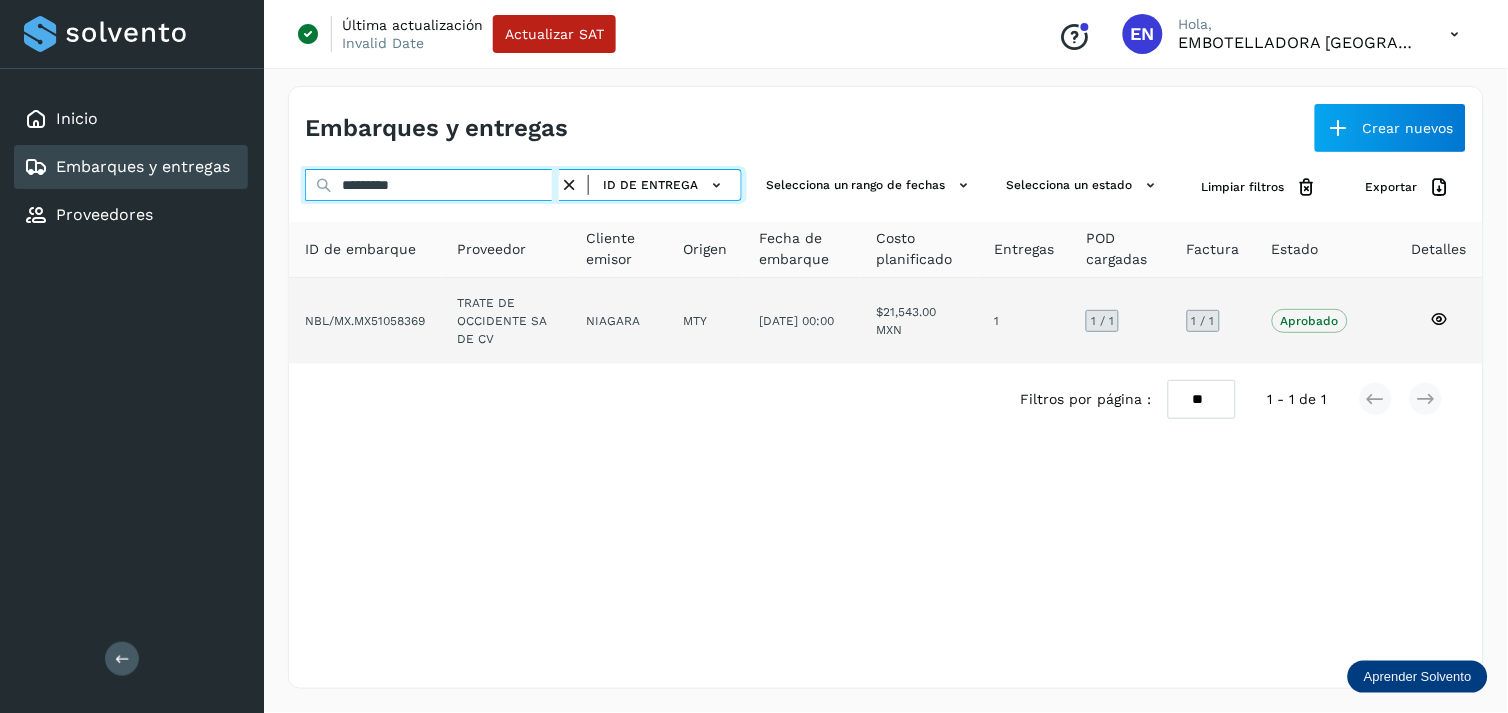 type on "*********" 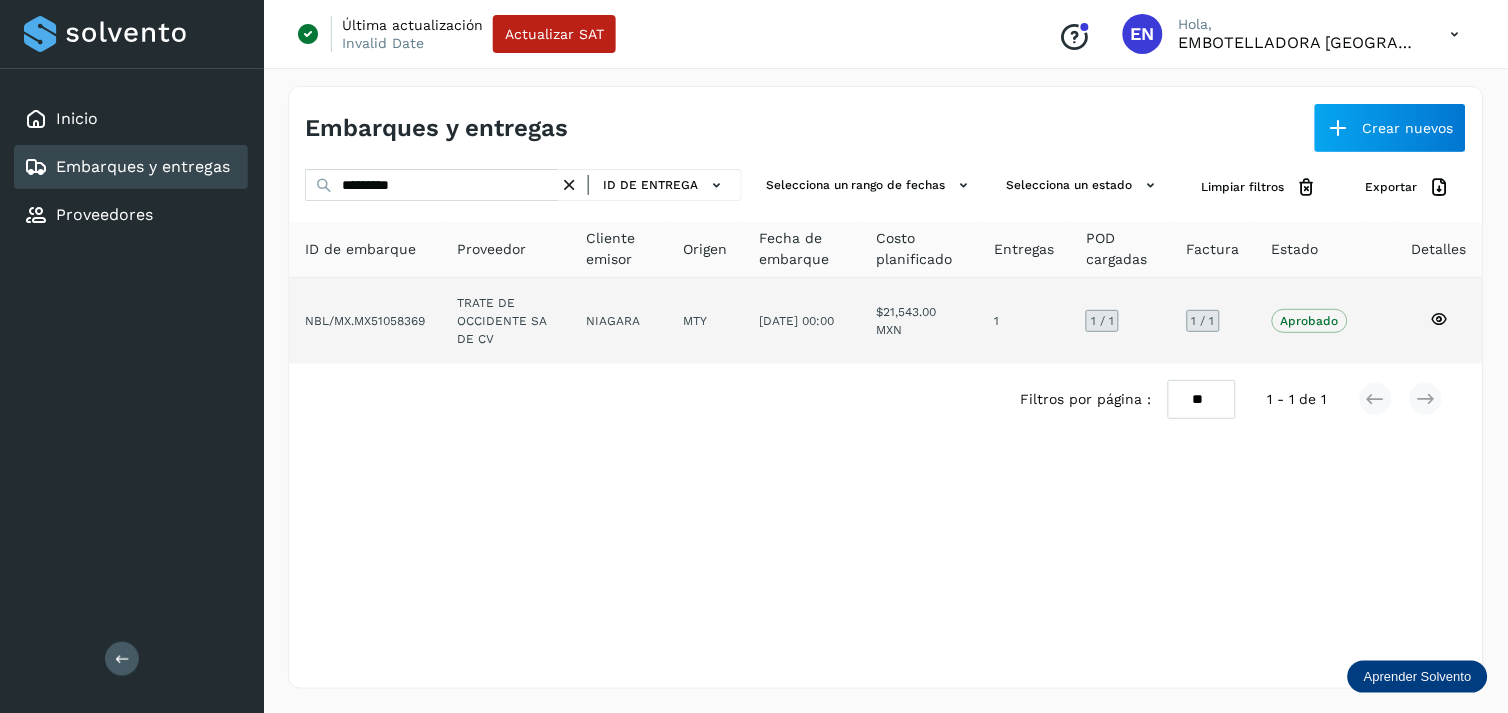 click on "NIAGARA" 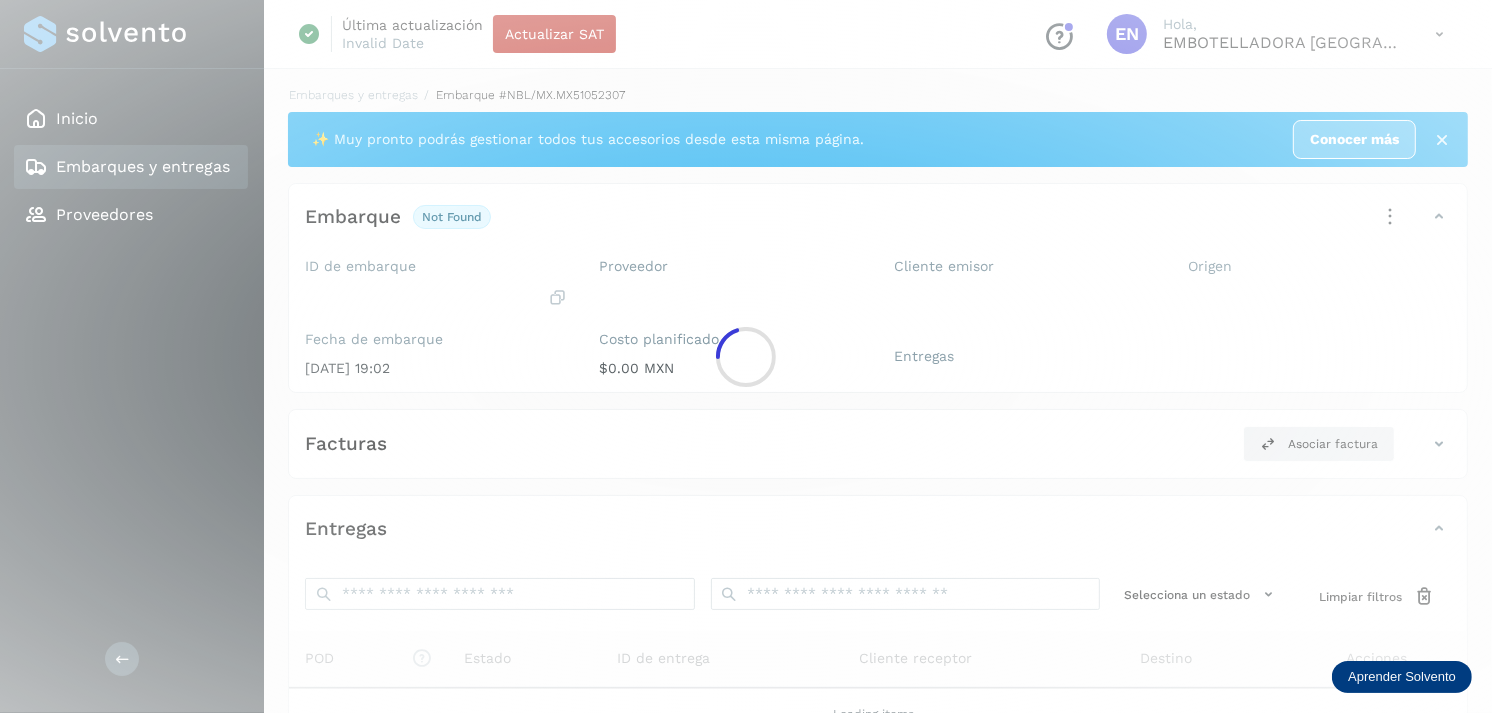 click 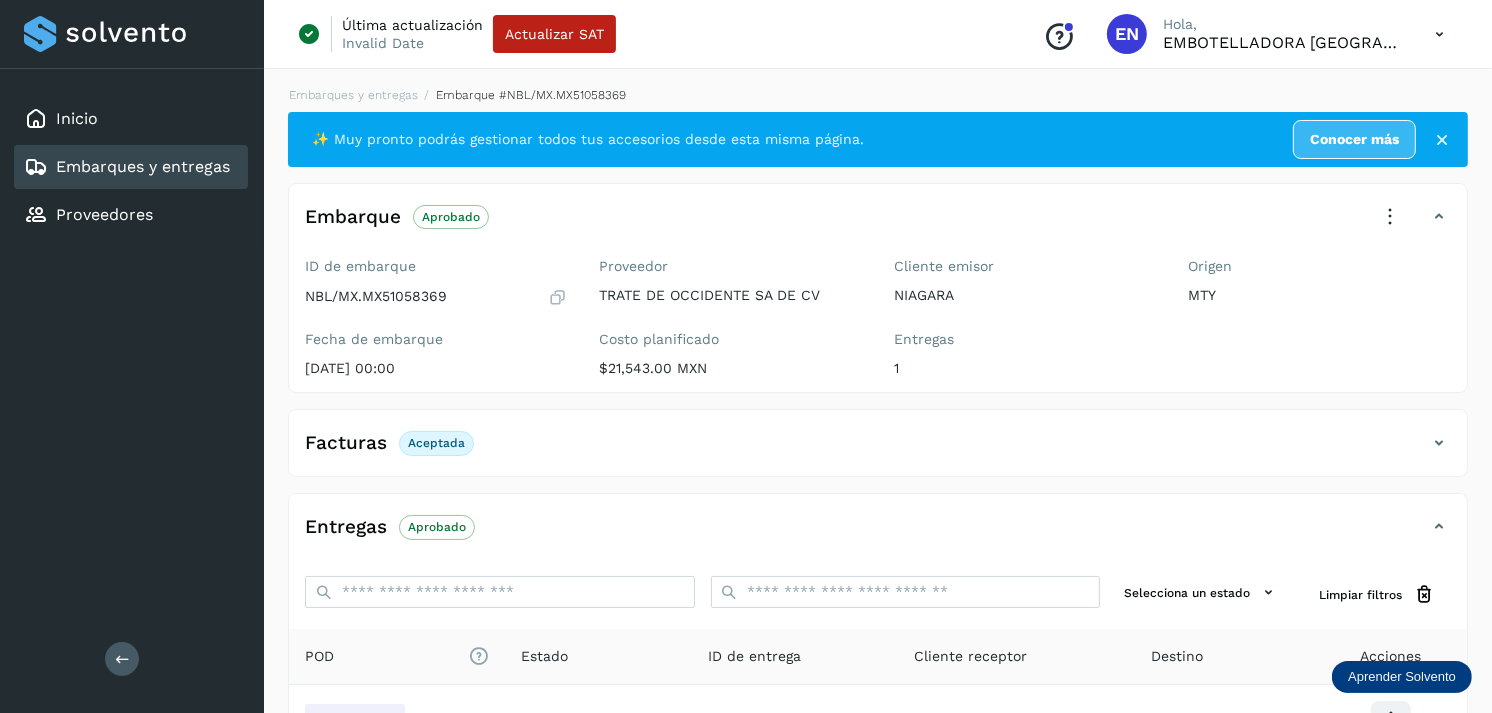 scroll, scrollTop: 241, scrollLeft: 0, axis: vertical 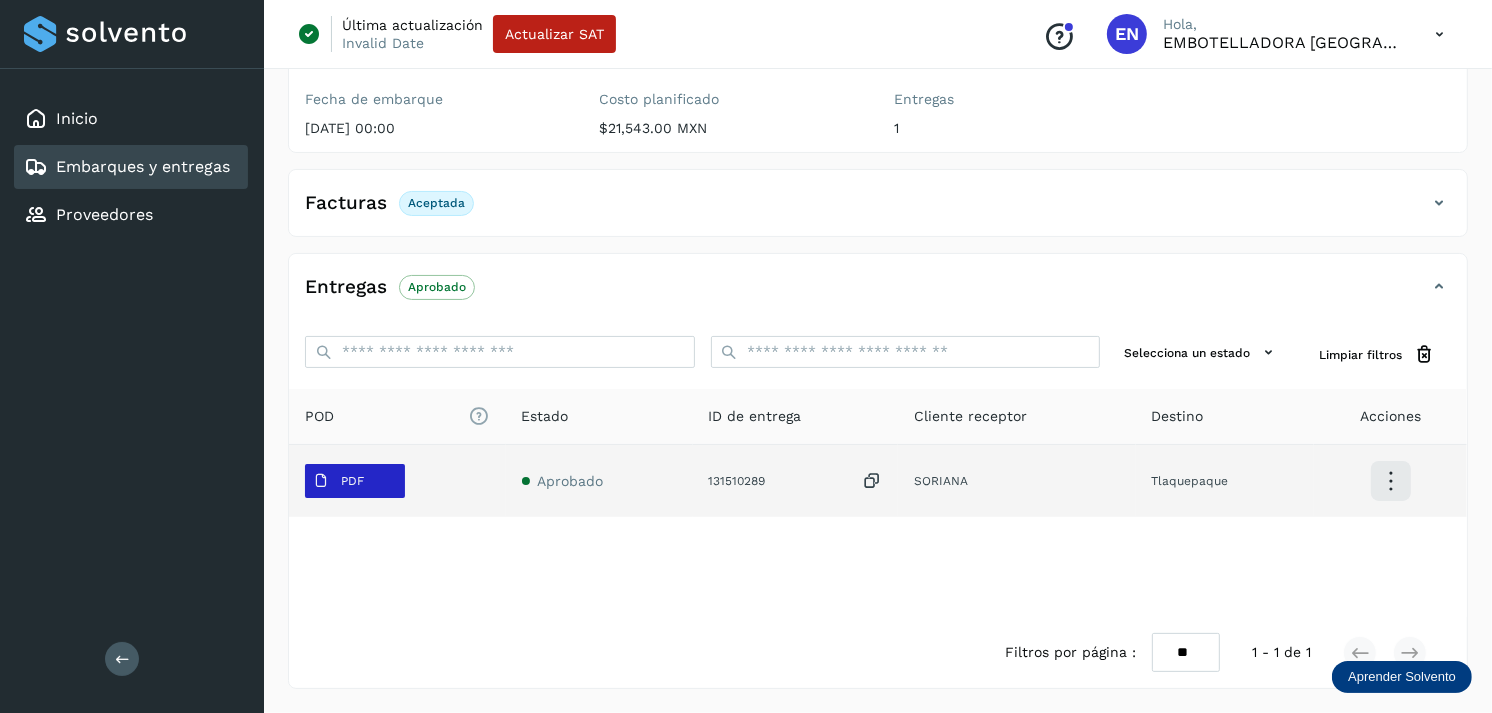 click at bounding box center [321, 481] 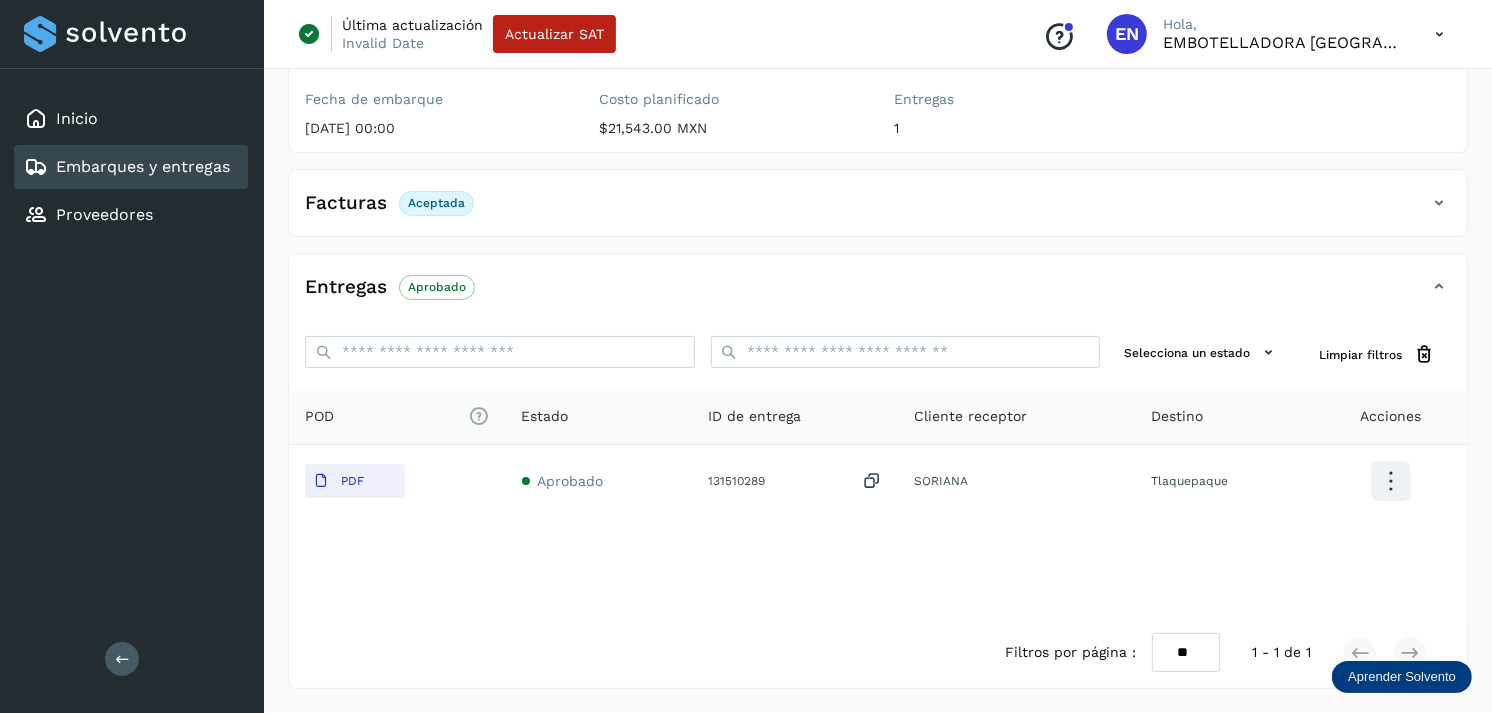 click on "Embarques y entregas" 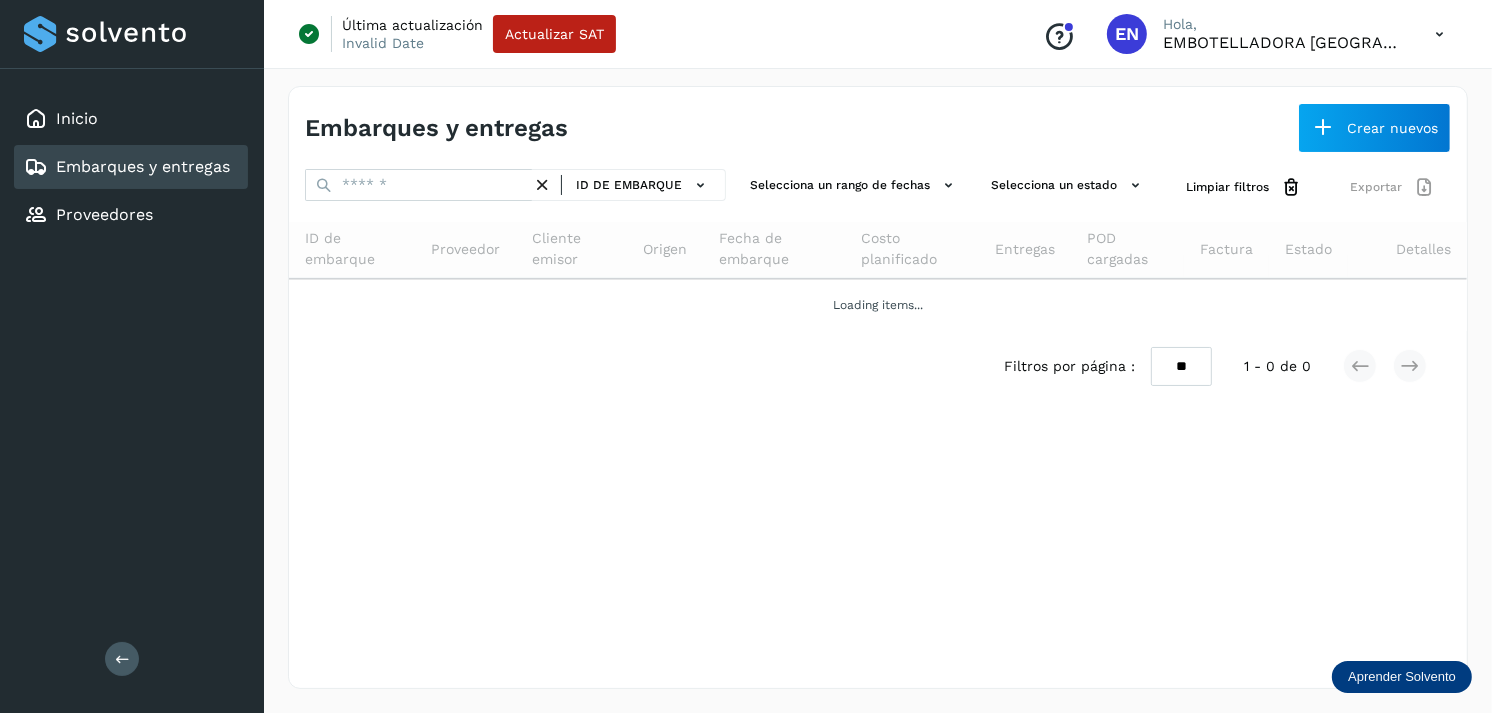 scroll, scrollTop: 0, scrollLeft: 0, axis: both 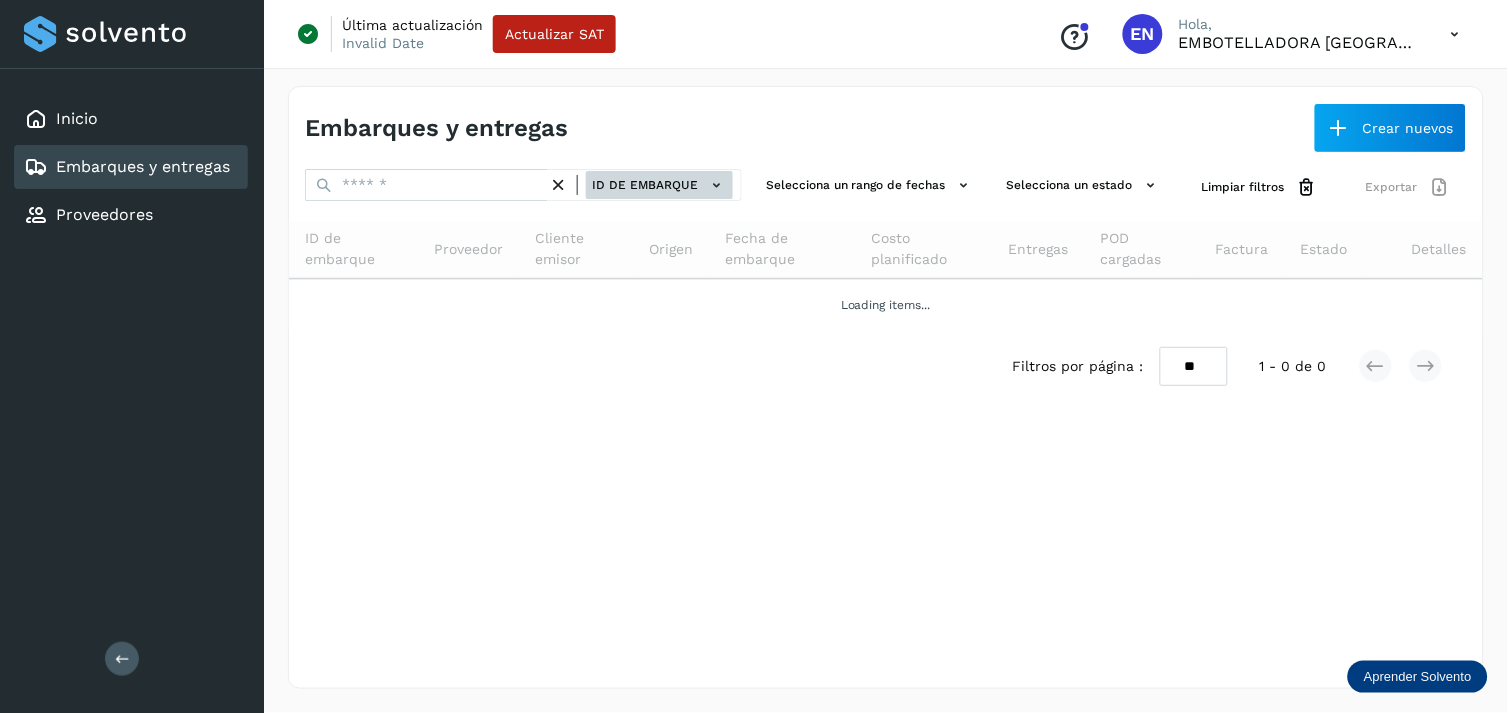 click on "ID de embarque" 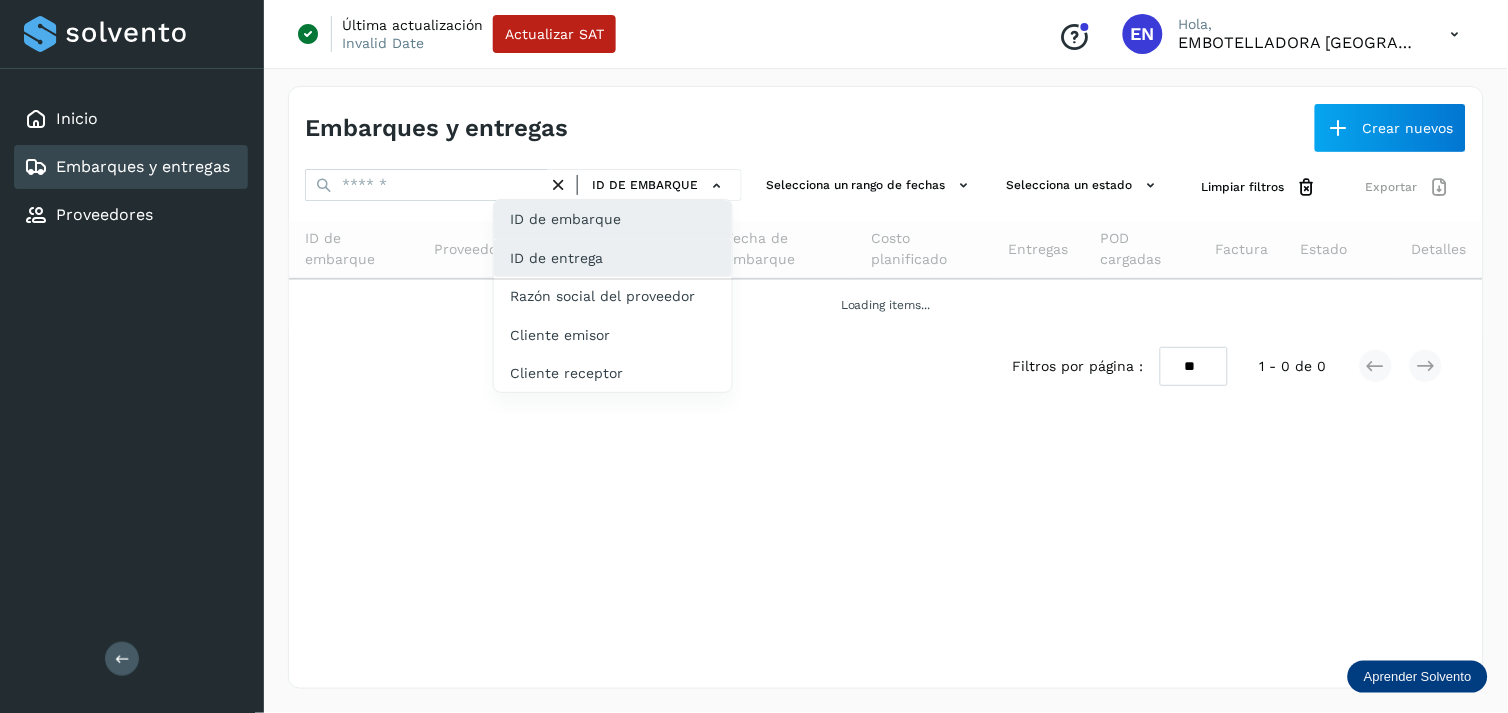 click on "ID de entrega" 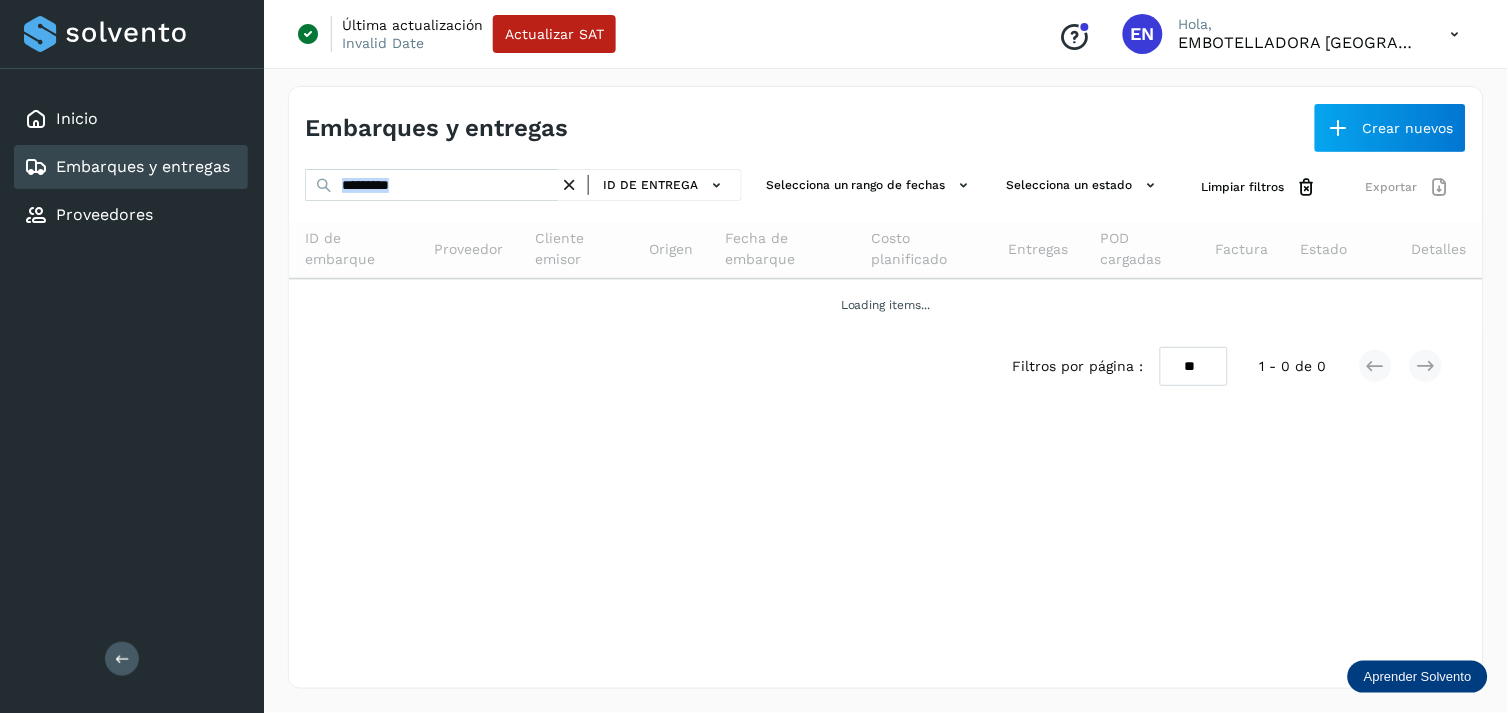 drag, startPoint x: 454, startPoint y: 164, endPoint x: 414, endPoint y: 201, distance: 54.48853 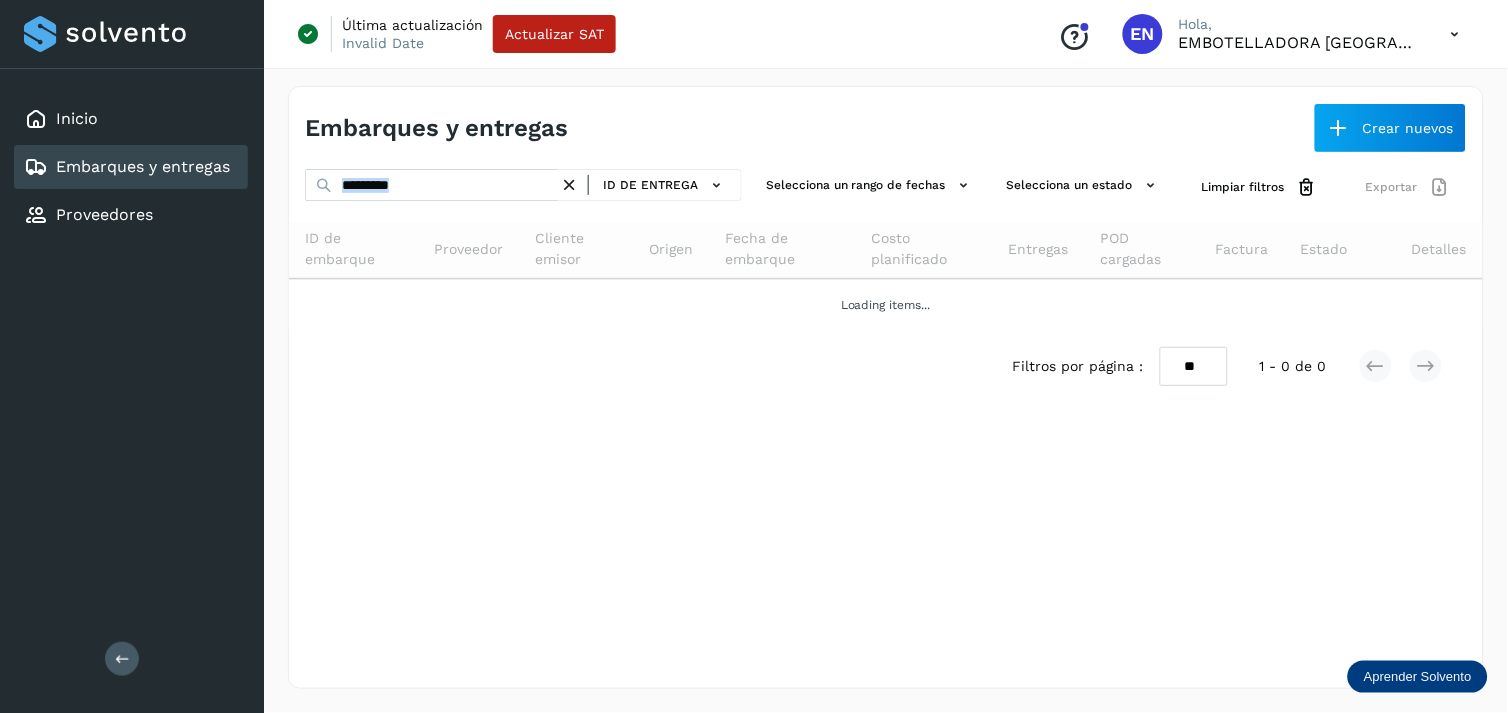click on "Embarques y entregas Crear nuevos ********* ID de entrega Selecciona un rango de fechas  Selecciona un estado Limpiar filtros Exportar ID de embarque Proveedor Cliente emisor Origen Fecha de embarque Costo planificado Entregas POD cargadas Factura Estado Detalles Loading items... Filtros por página : ** ** ** 1 - 0 de 0" at bounding box center (886, 387) 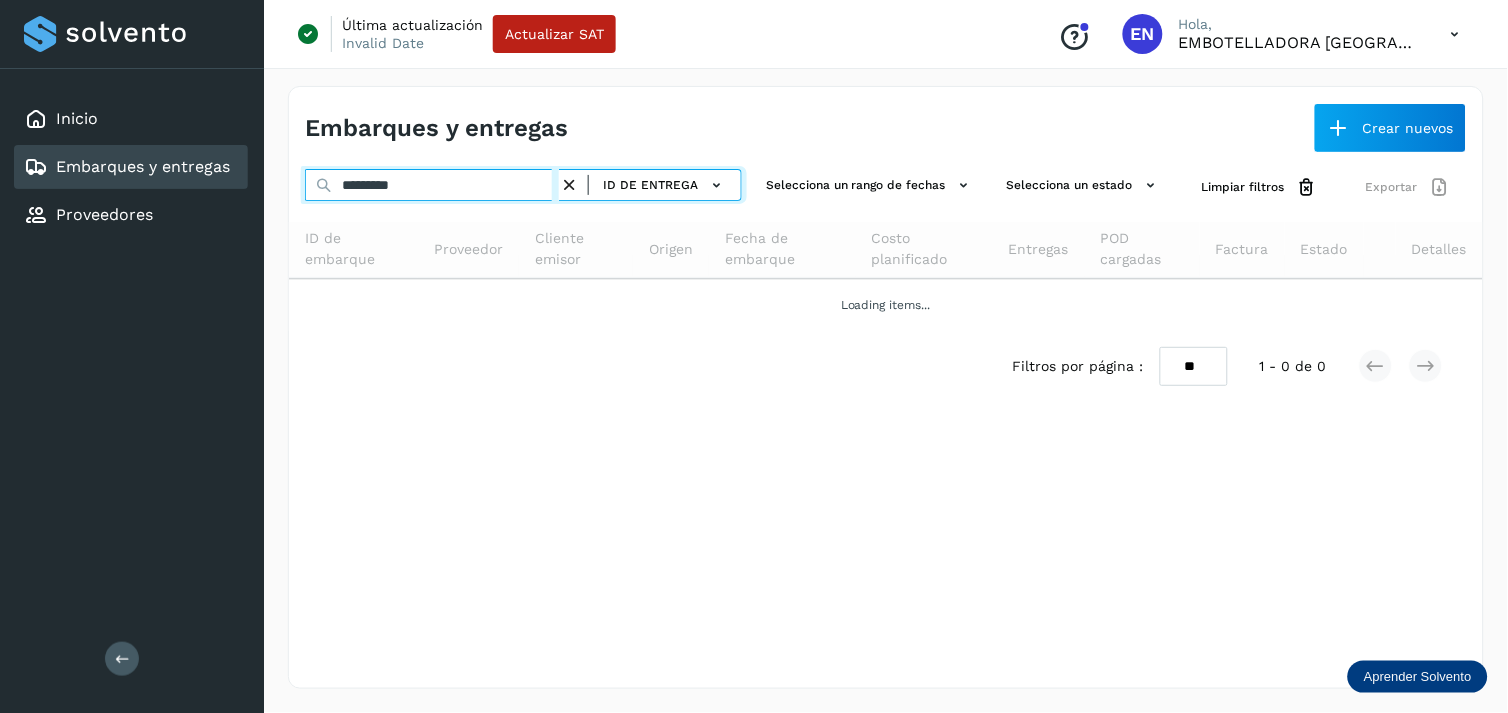 click on "*********" at bounding box center (432, 185) 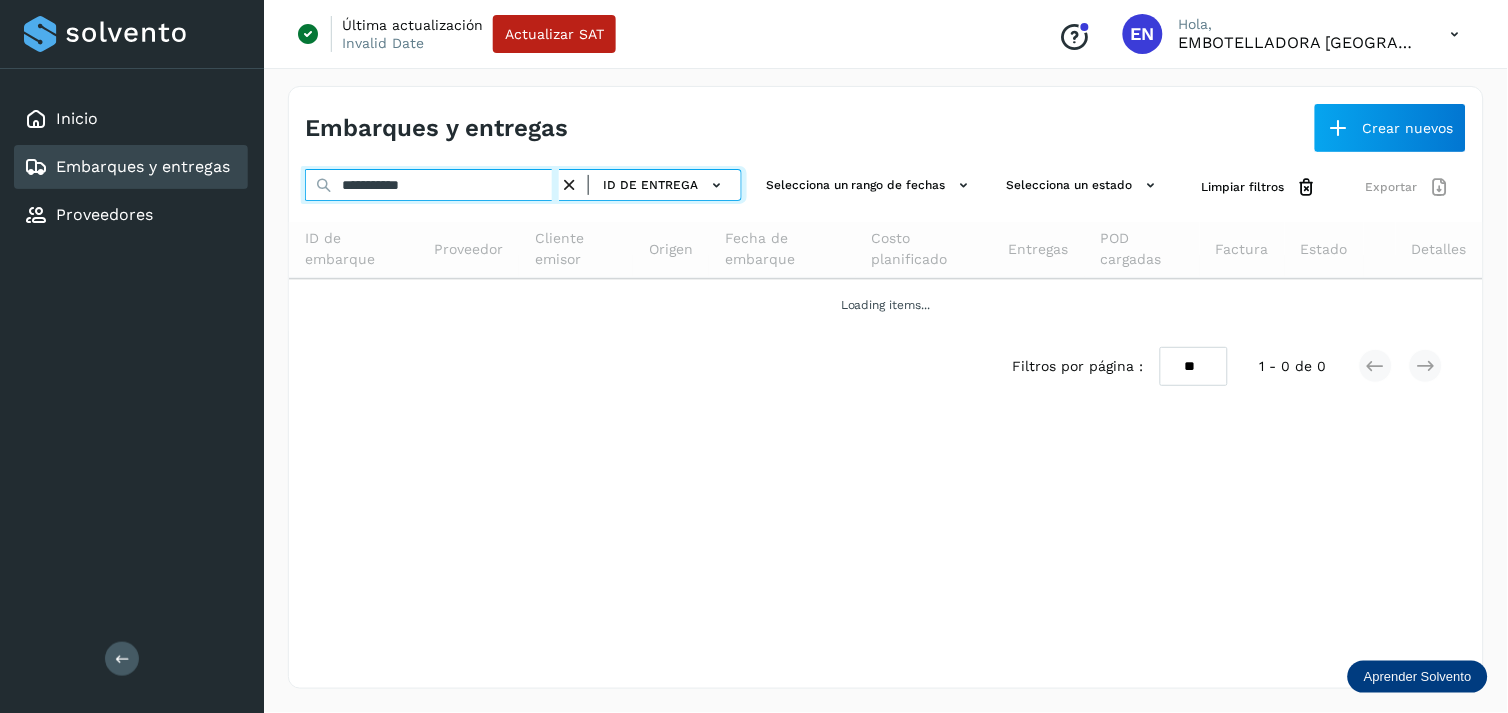 type on "**********" 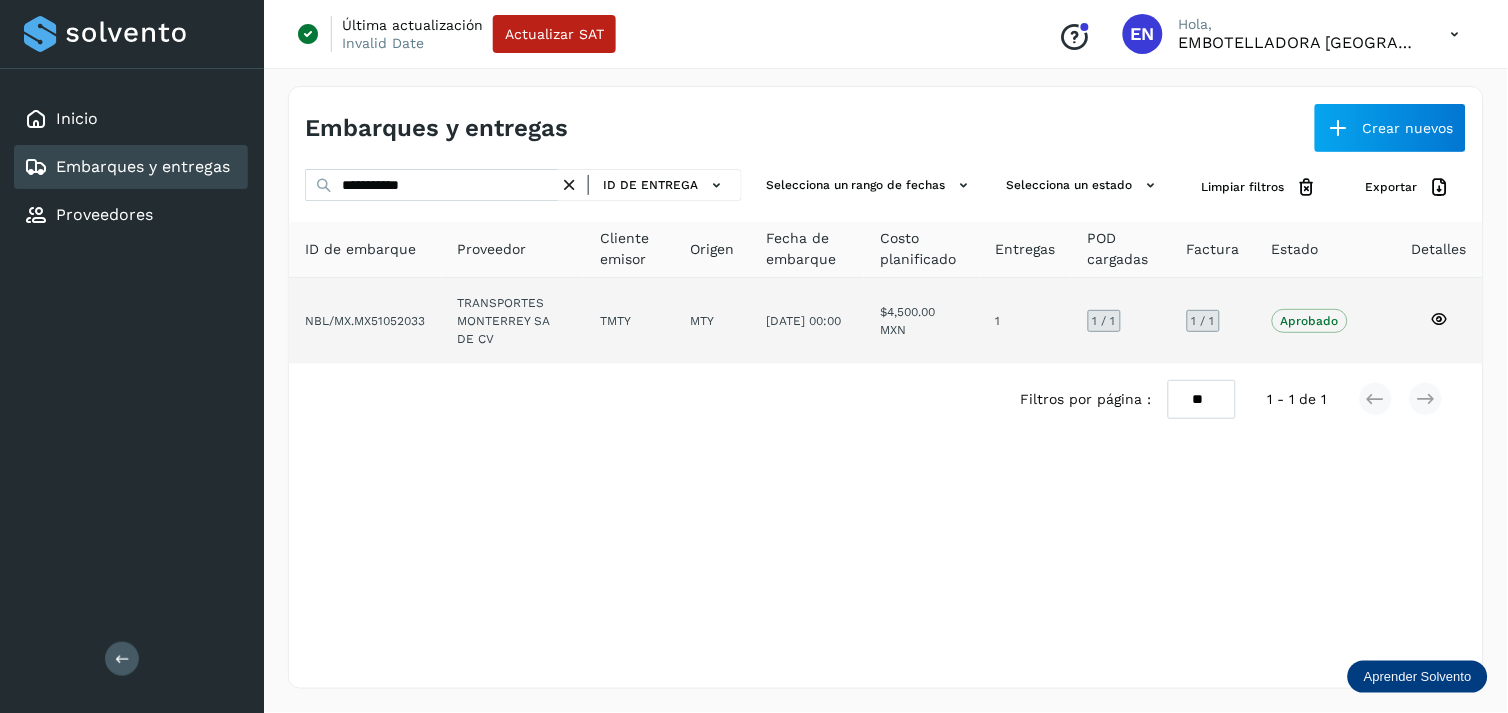 drag, startPoint x: 578, startPoint y: 273, endPoint x: 572, endPoint y: 288, distance: 16.155495 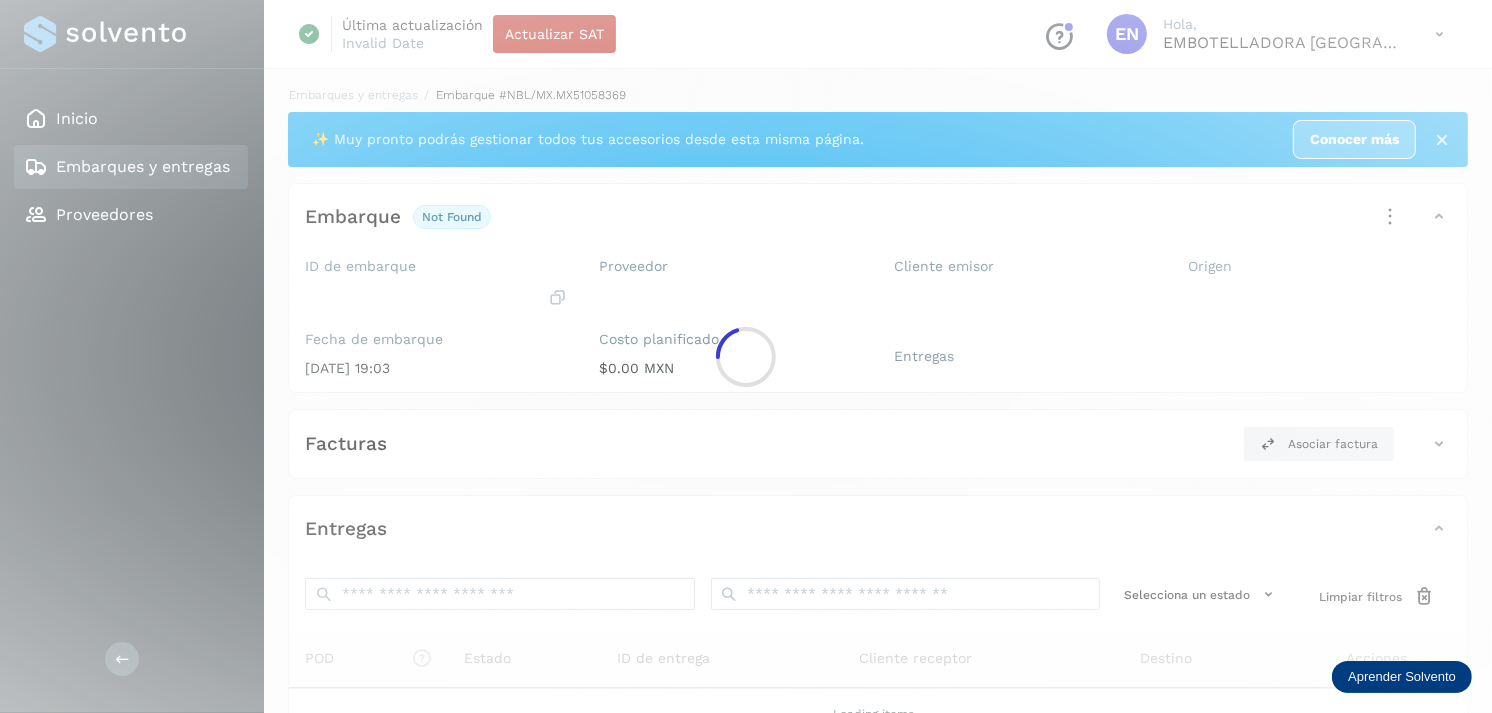 click 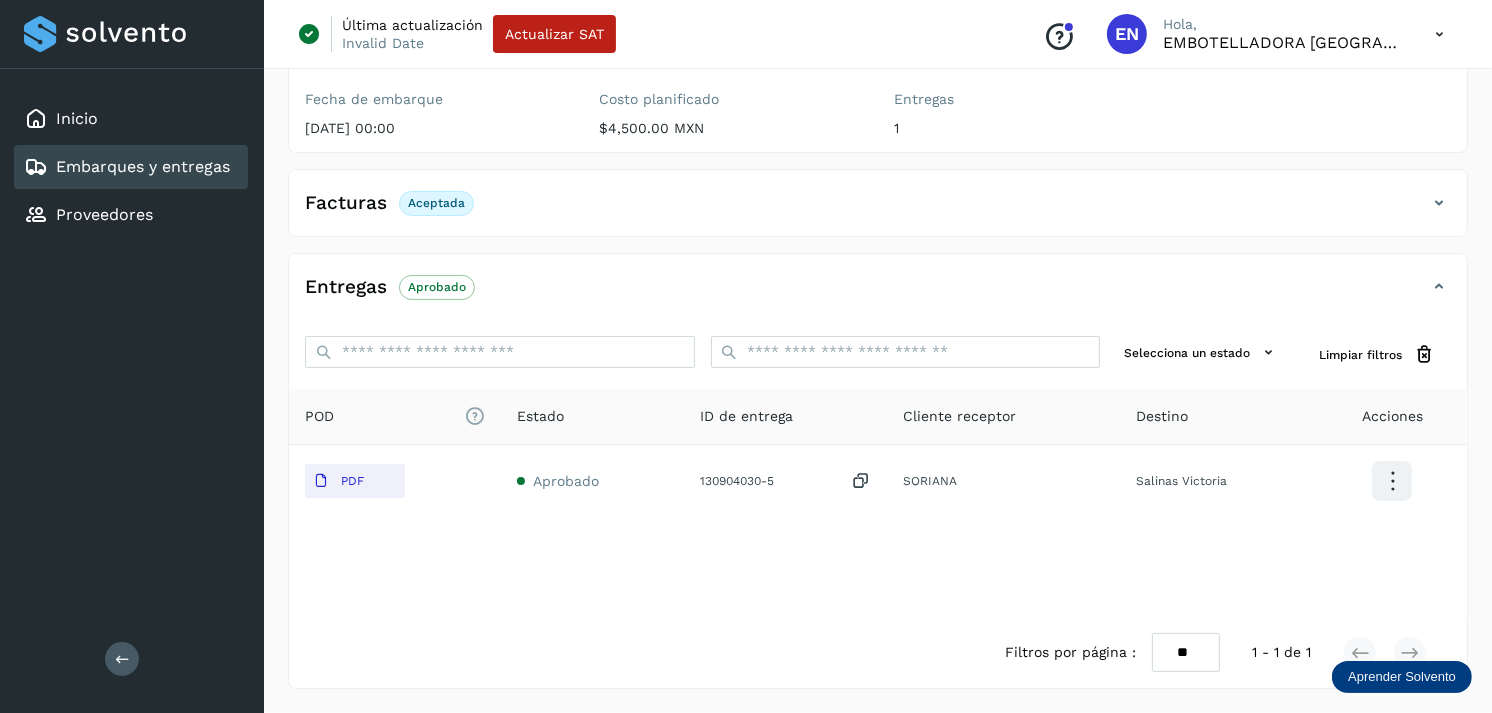 scroll, scrollTop: 241, scrollLeft: 0, axis: vertical 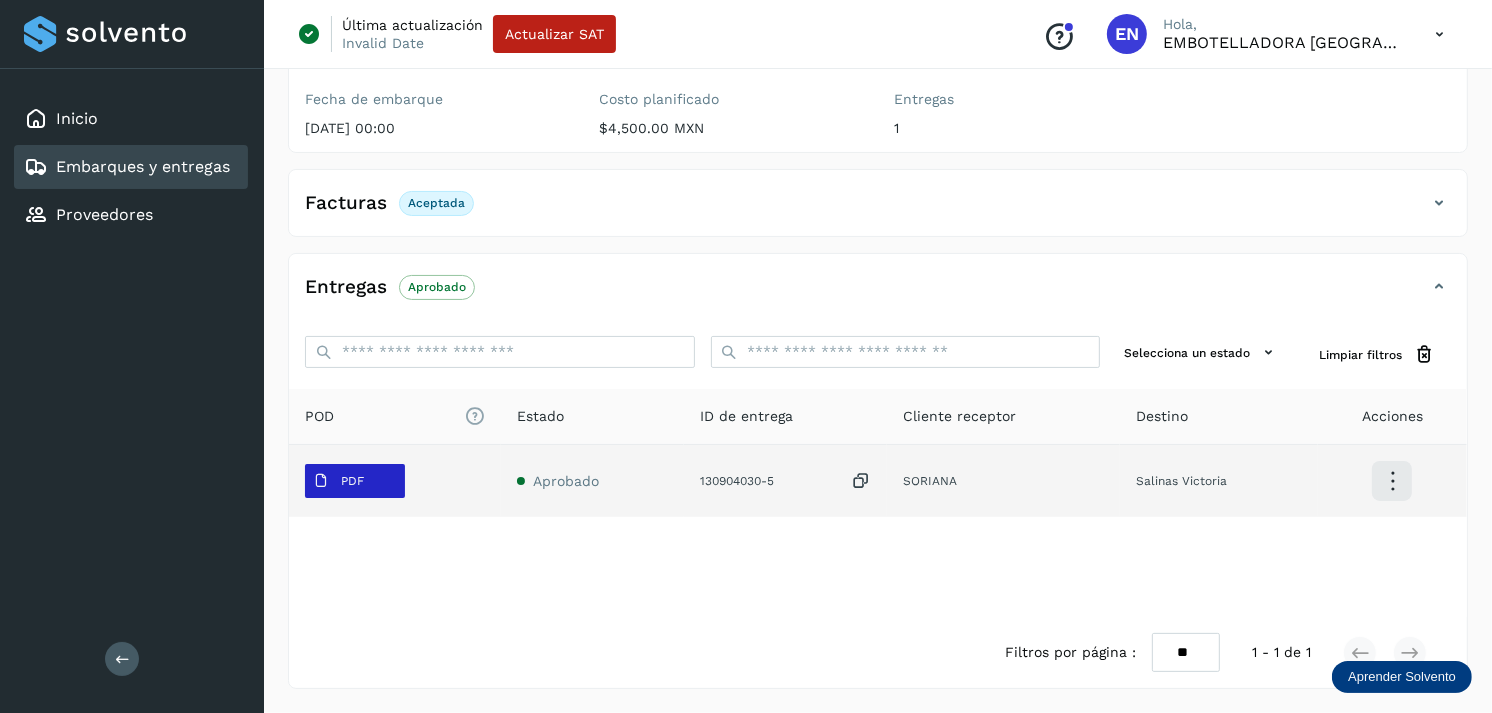 click on "PDF" at bounding box center [355, 481] 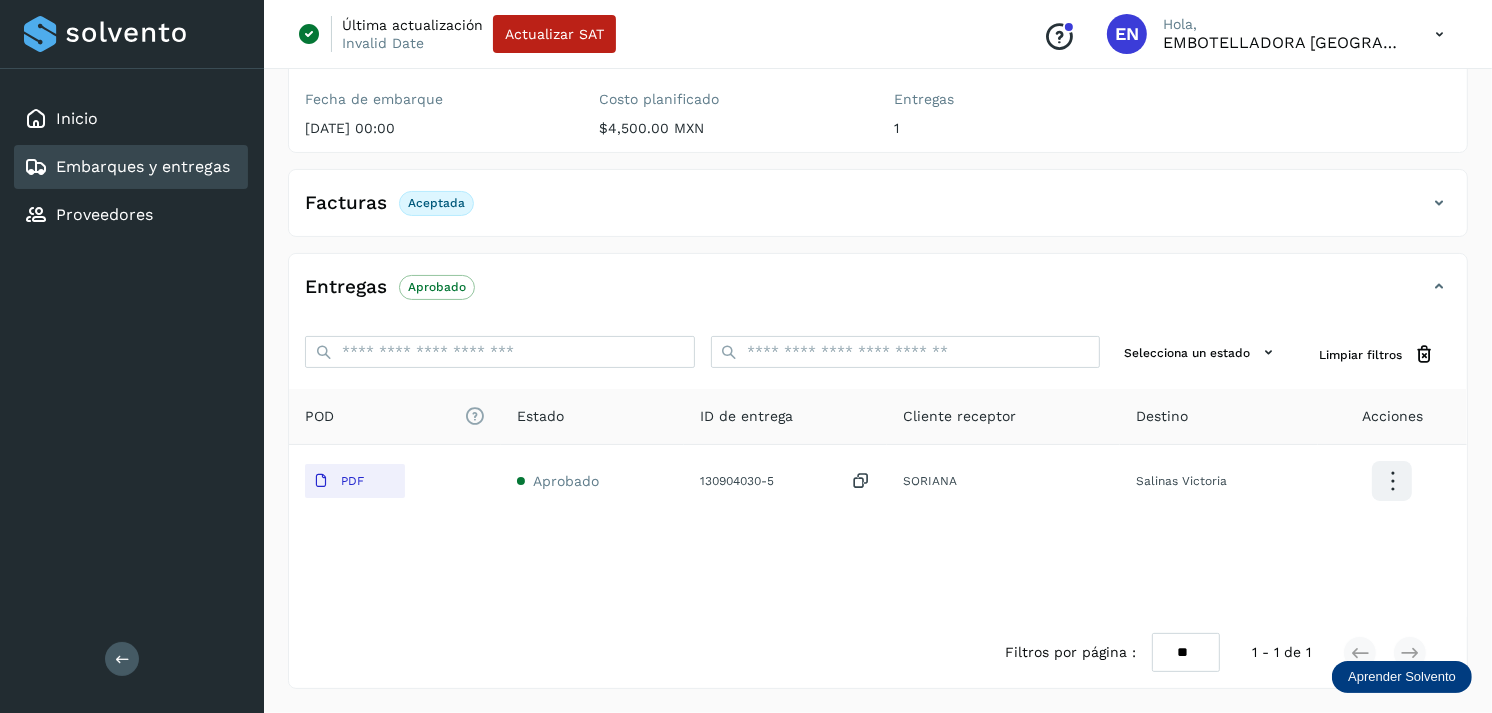 type 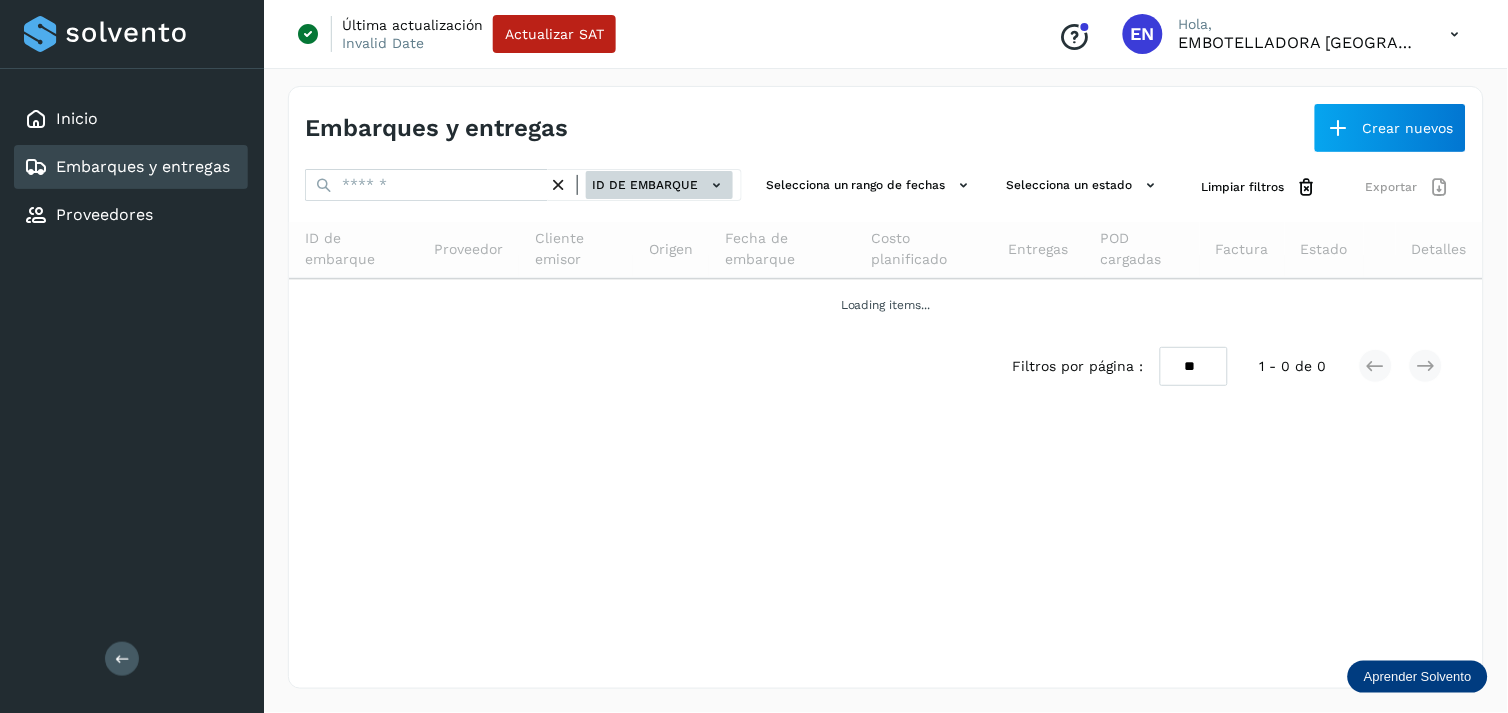 click on "ID de embarque" at bounding box center (659, 185) 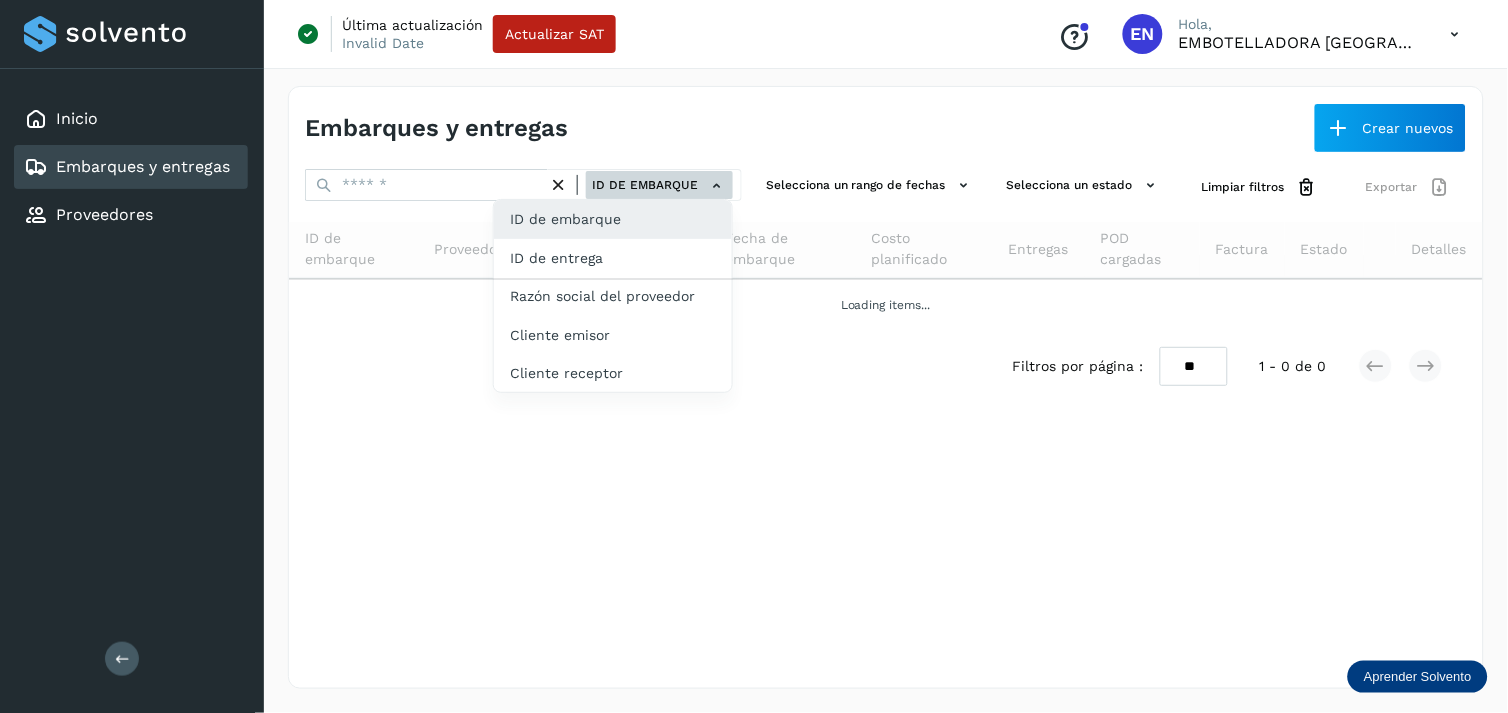 click on "ID de embarque" 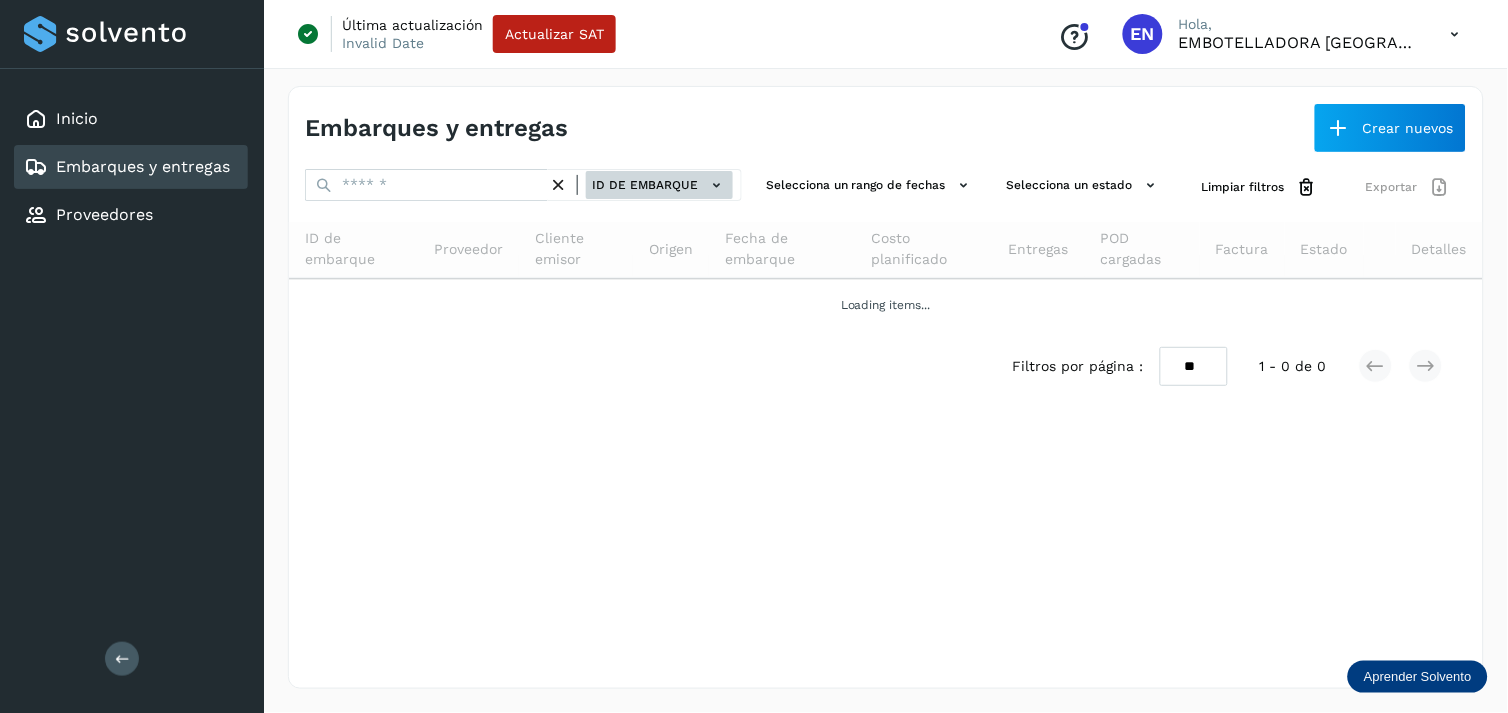 click on "ID de embarque" at bounding box center (659, 185) 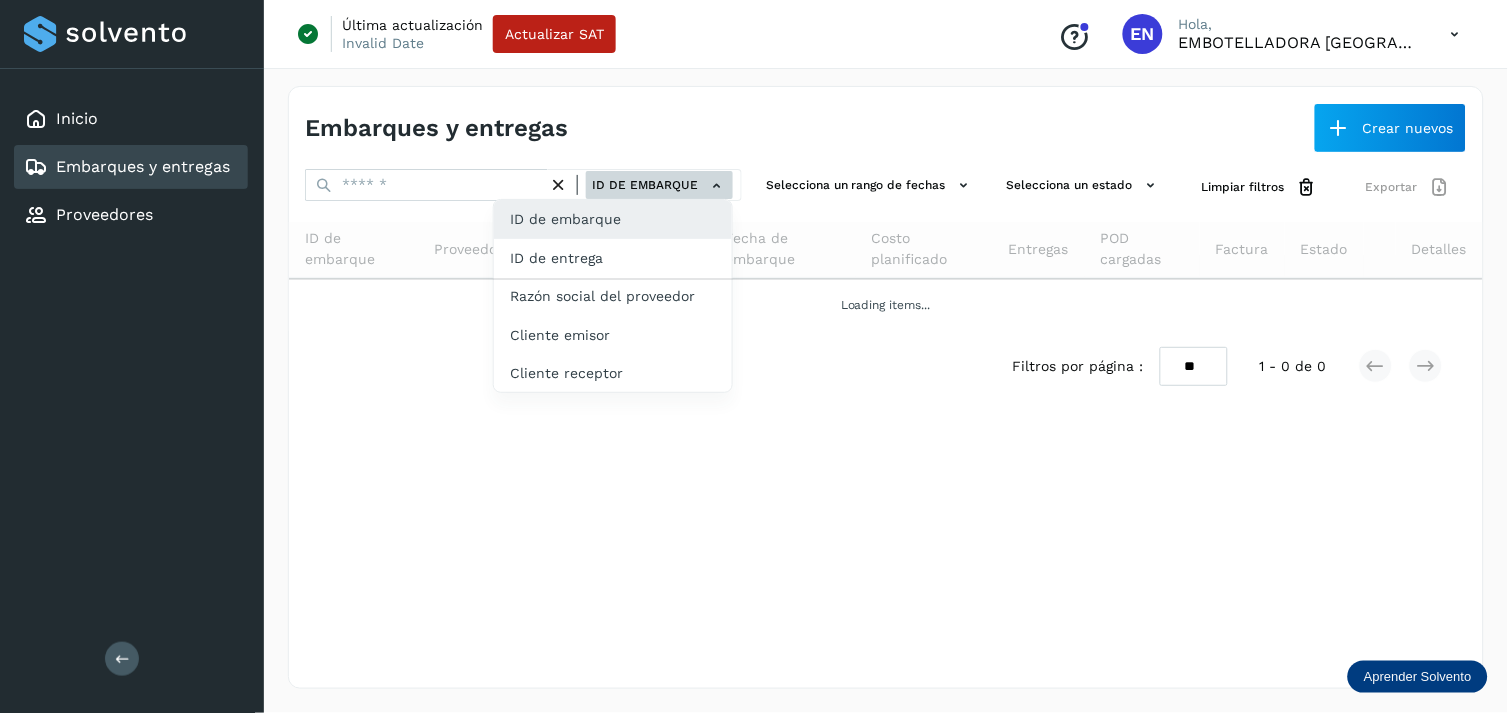 click on "ID de entrega" 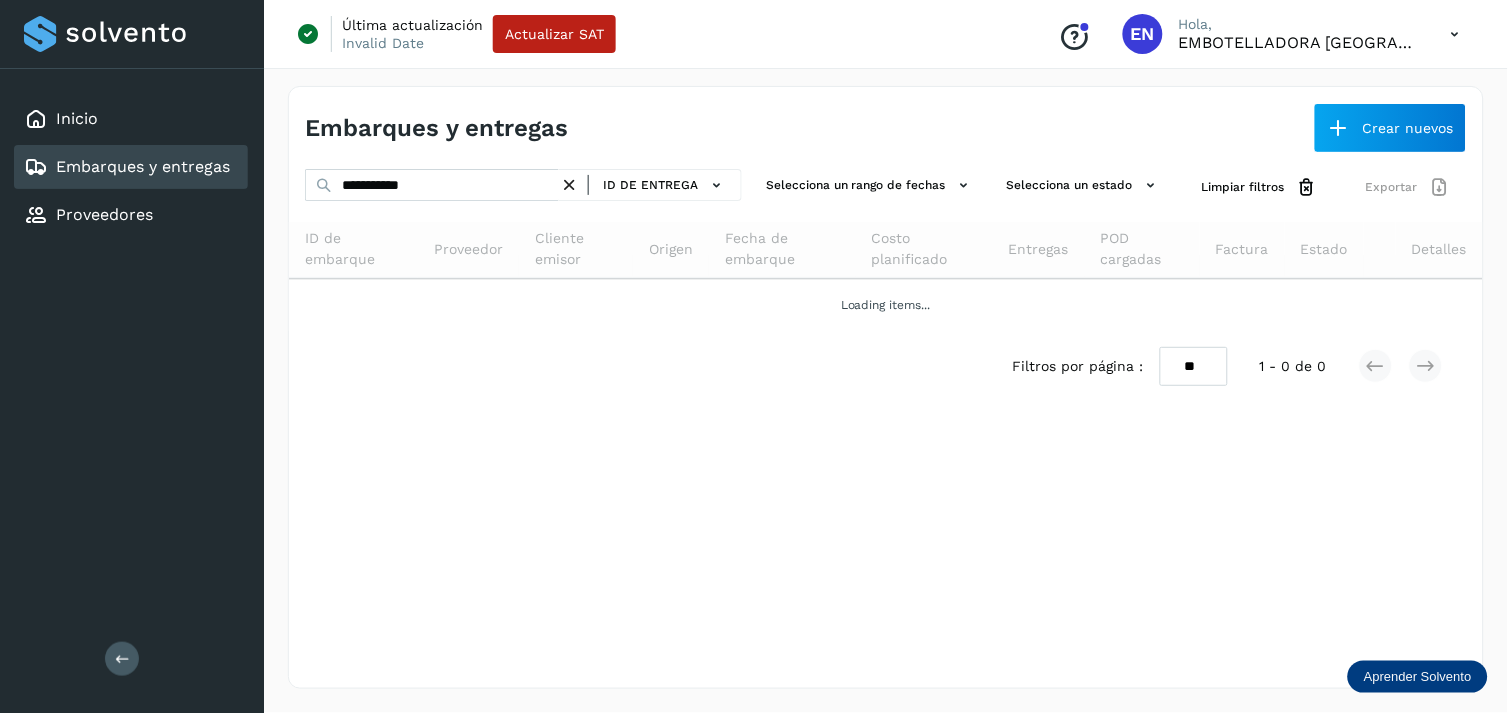 click at bounding box center (569, 185) 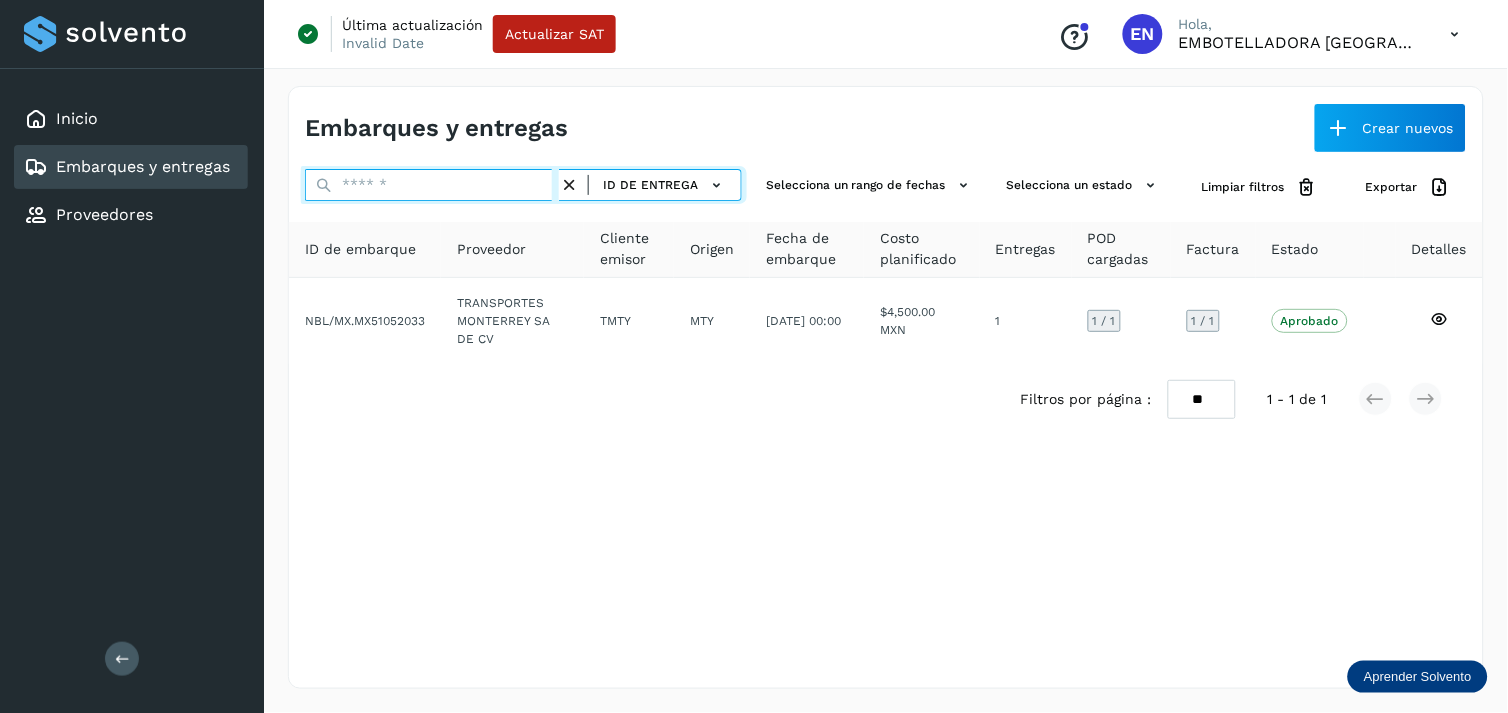 paste on "**********" 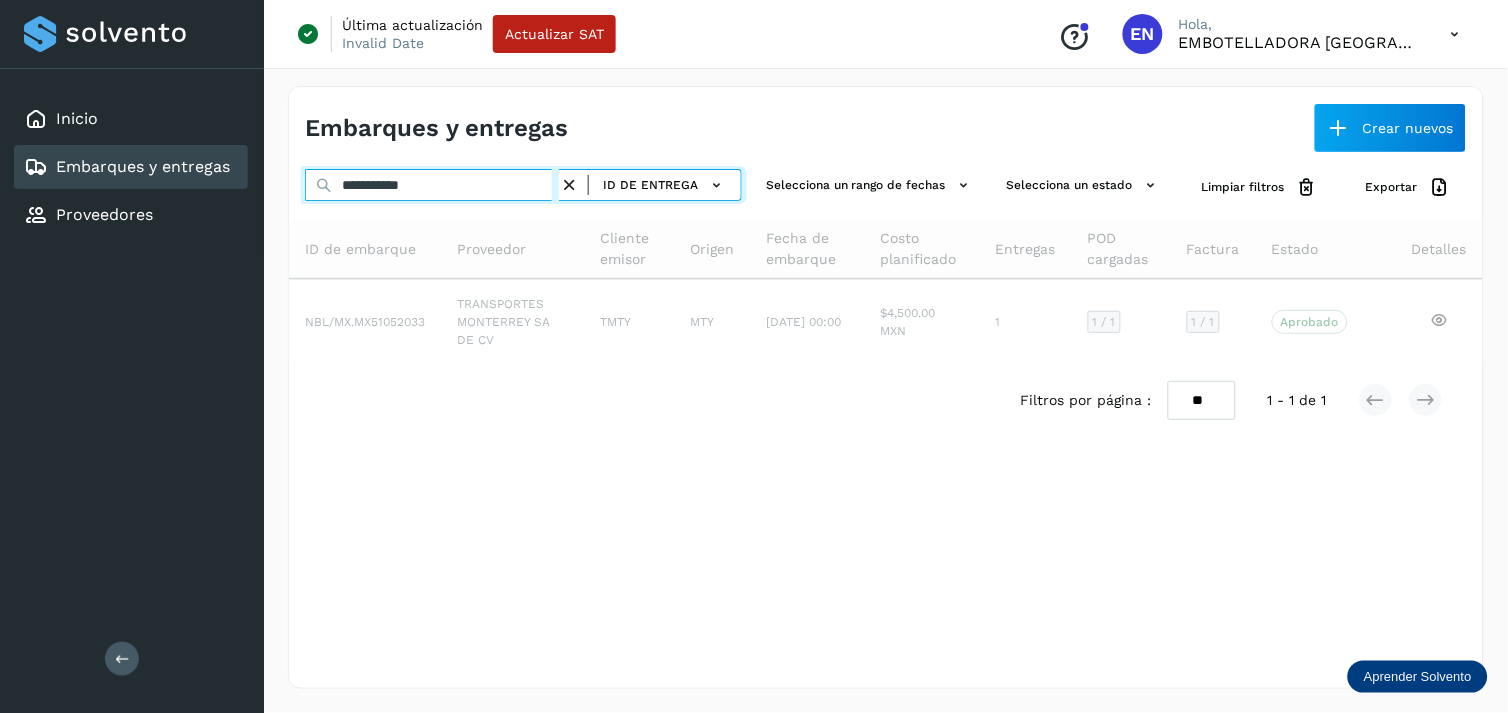 click on "**********" at bounding box center [432, 185] 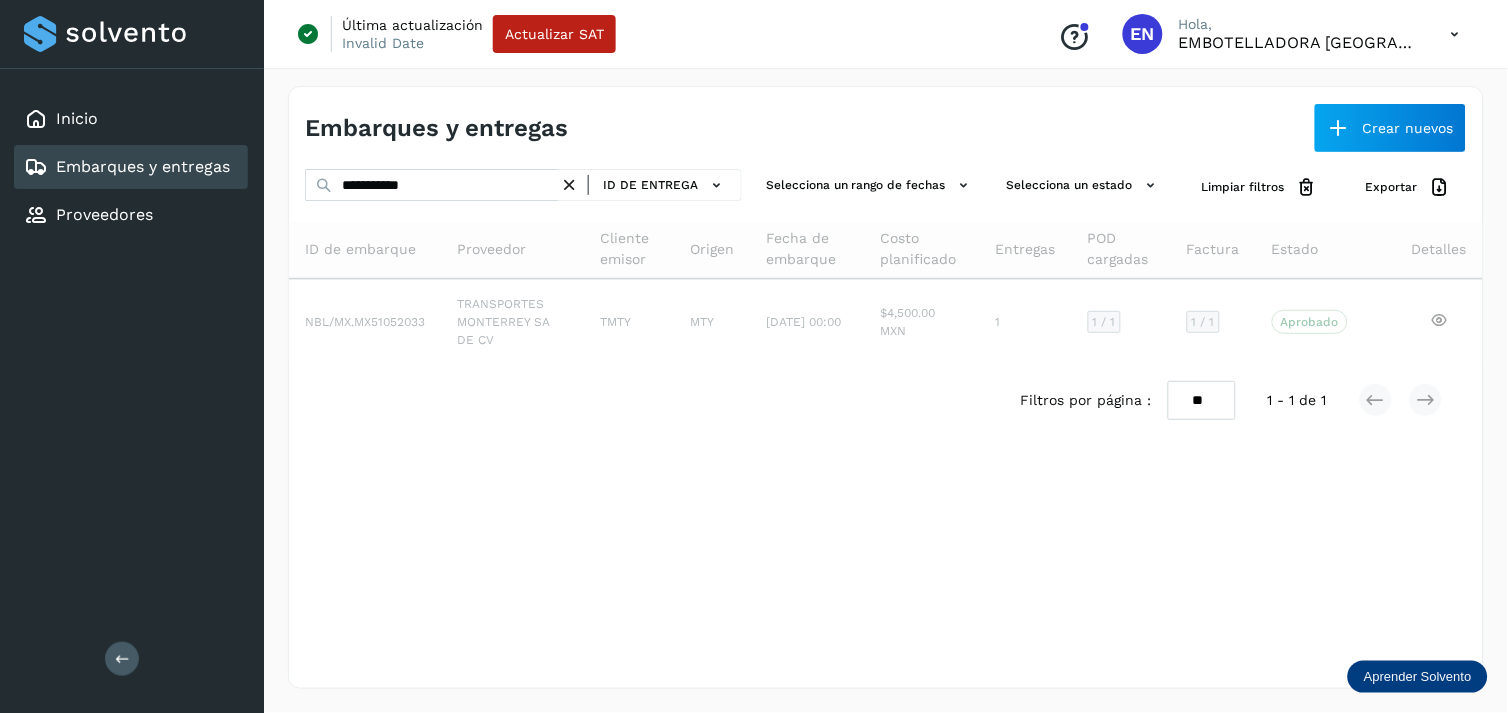 type 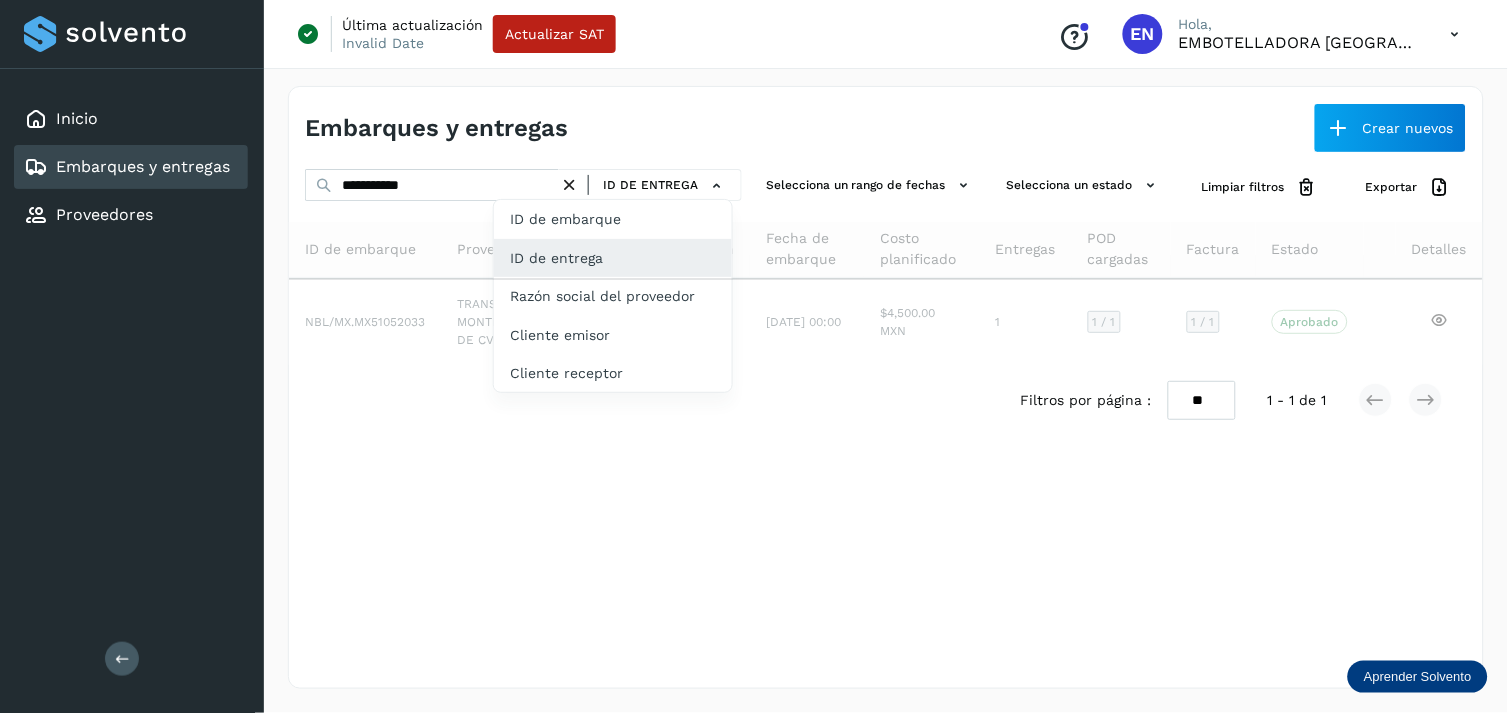 click at bounding box center (754, 356) 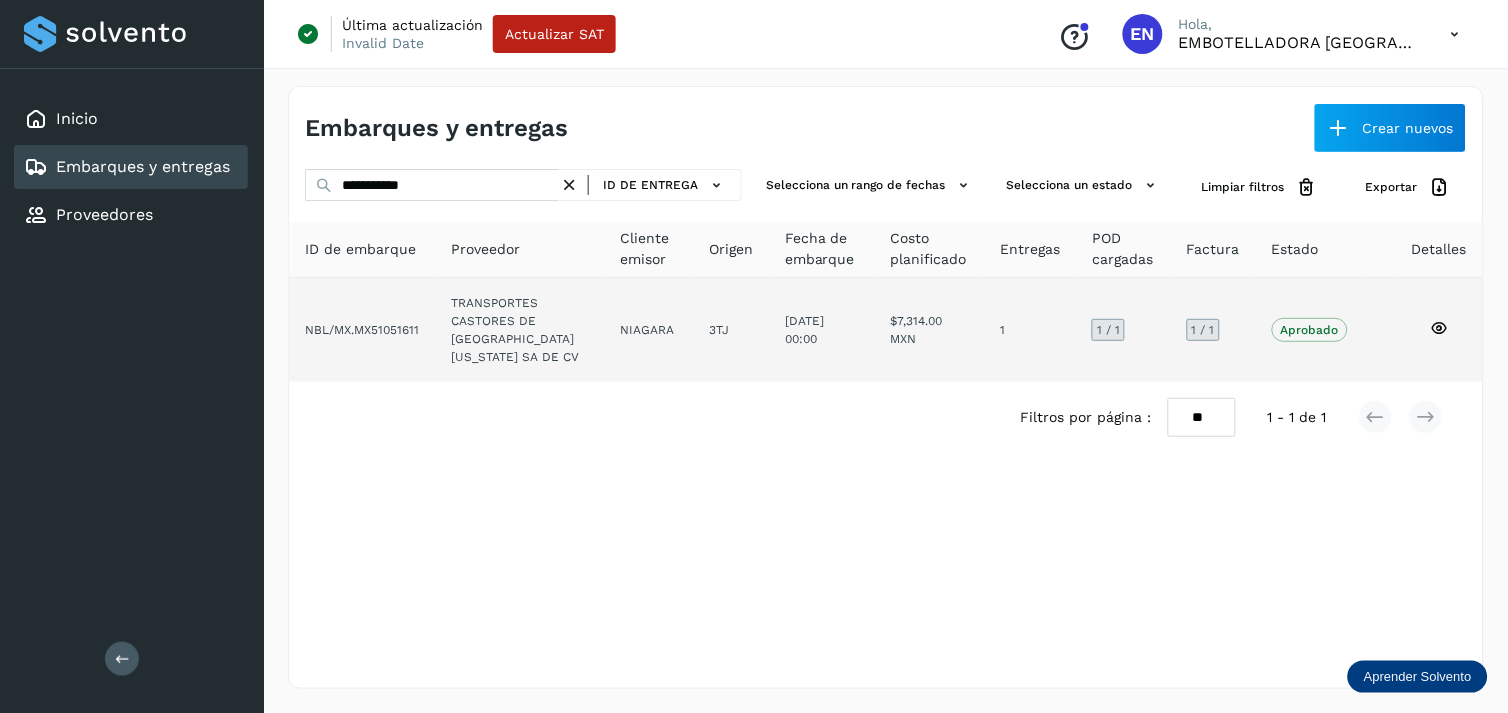drag, startPoint x: 767, startPoint y: 274, endPoint x: 758, endPoint y: 287, distance: 15.811388 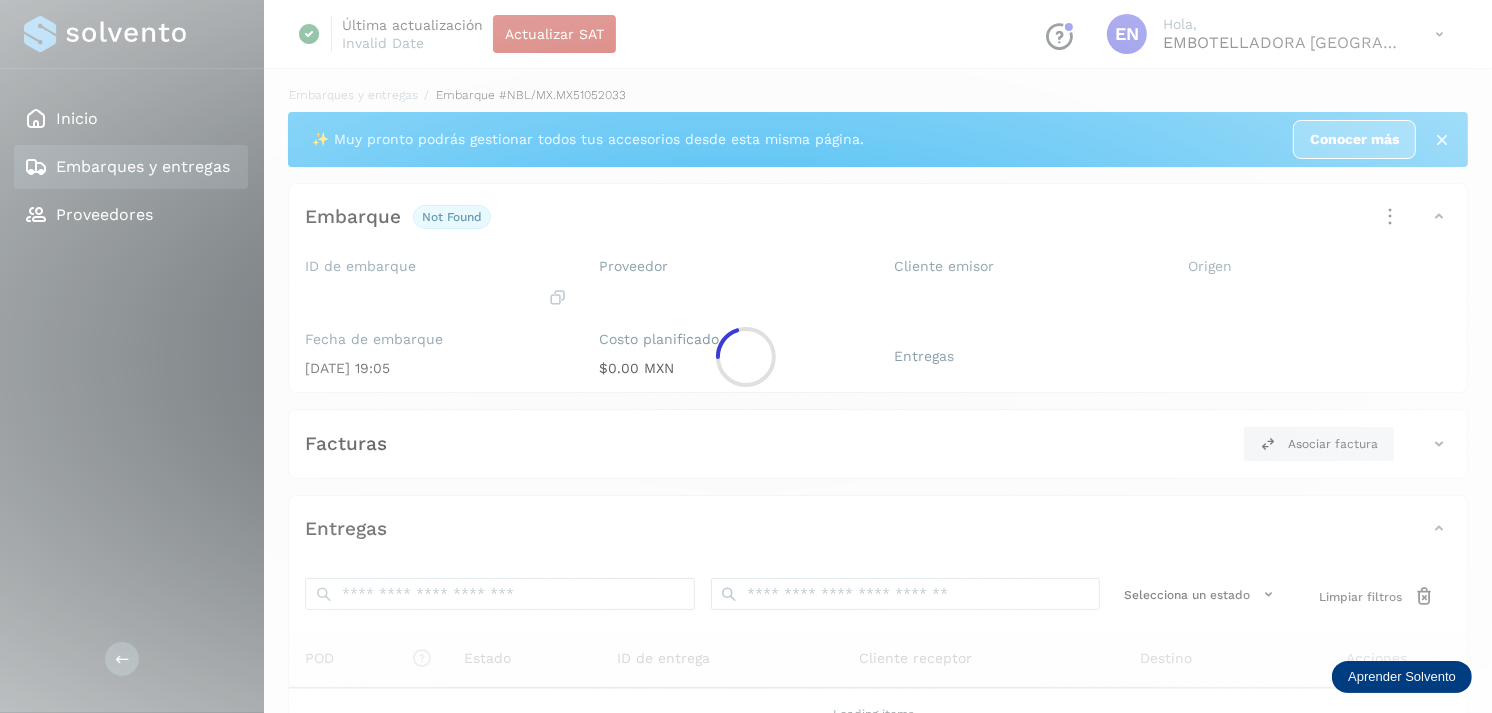 click 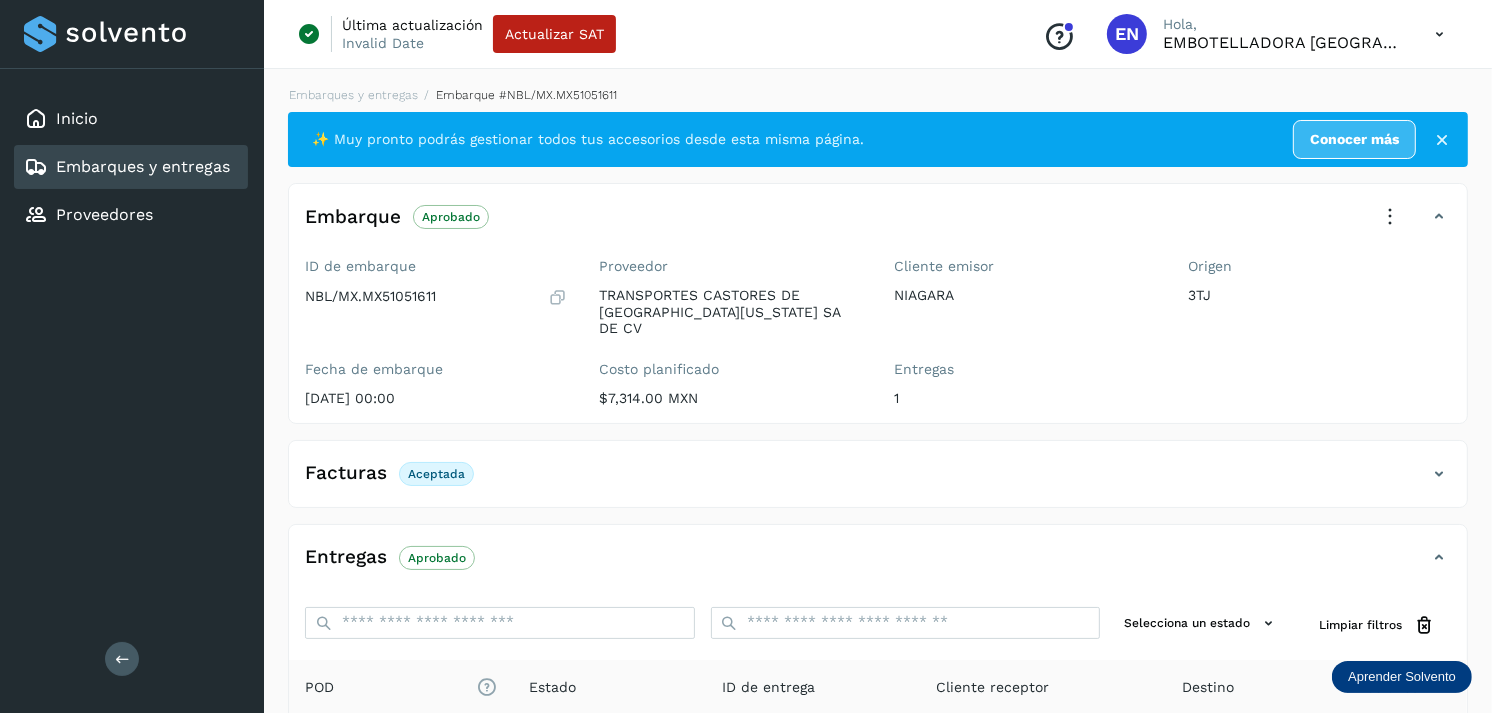 scroll, scrollTop: 254, scrollLeft: 0, axis: vertical 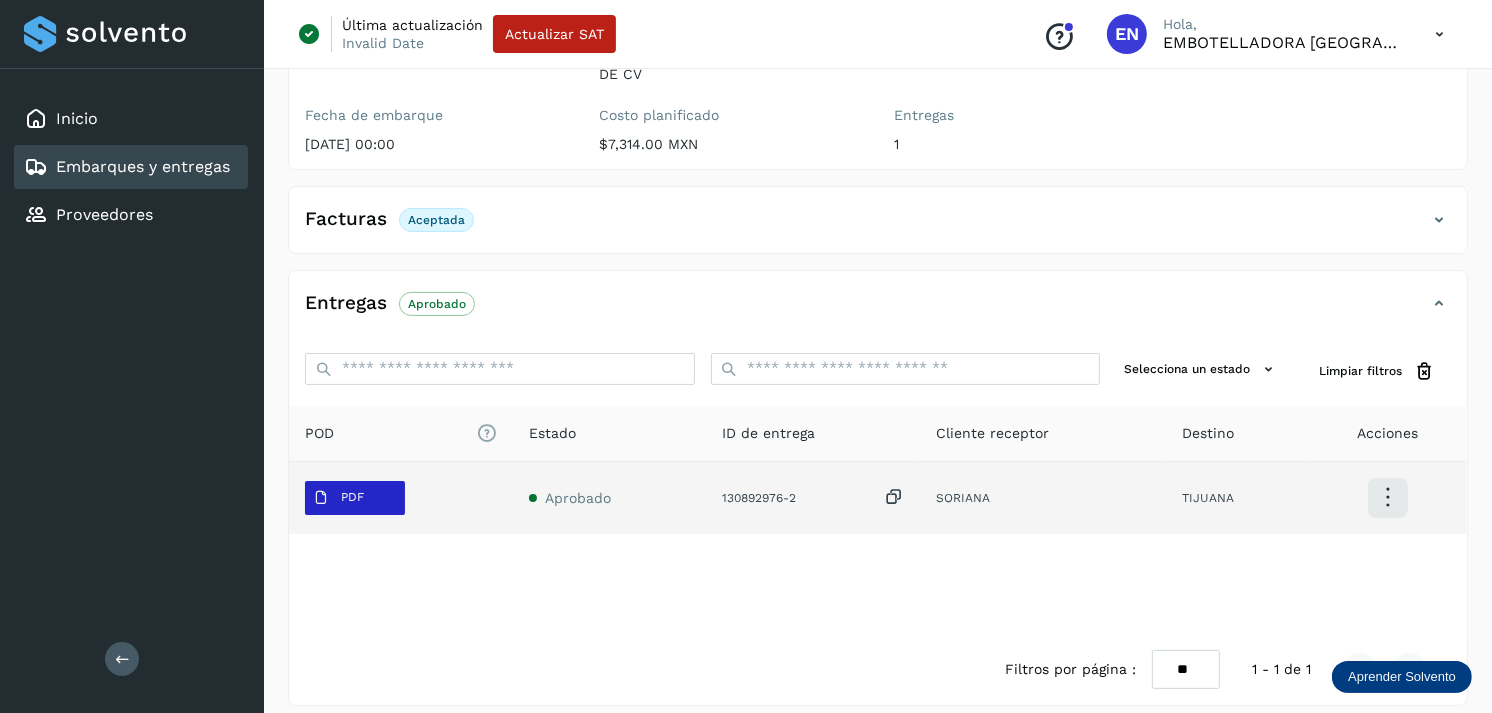 click on "PDF" at bounding box center (355, 498) 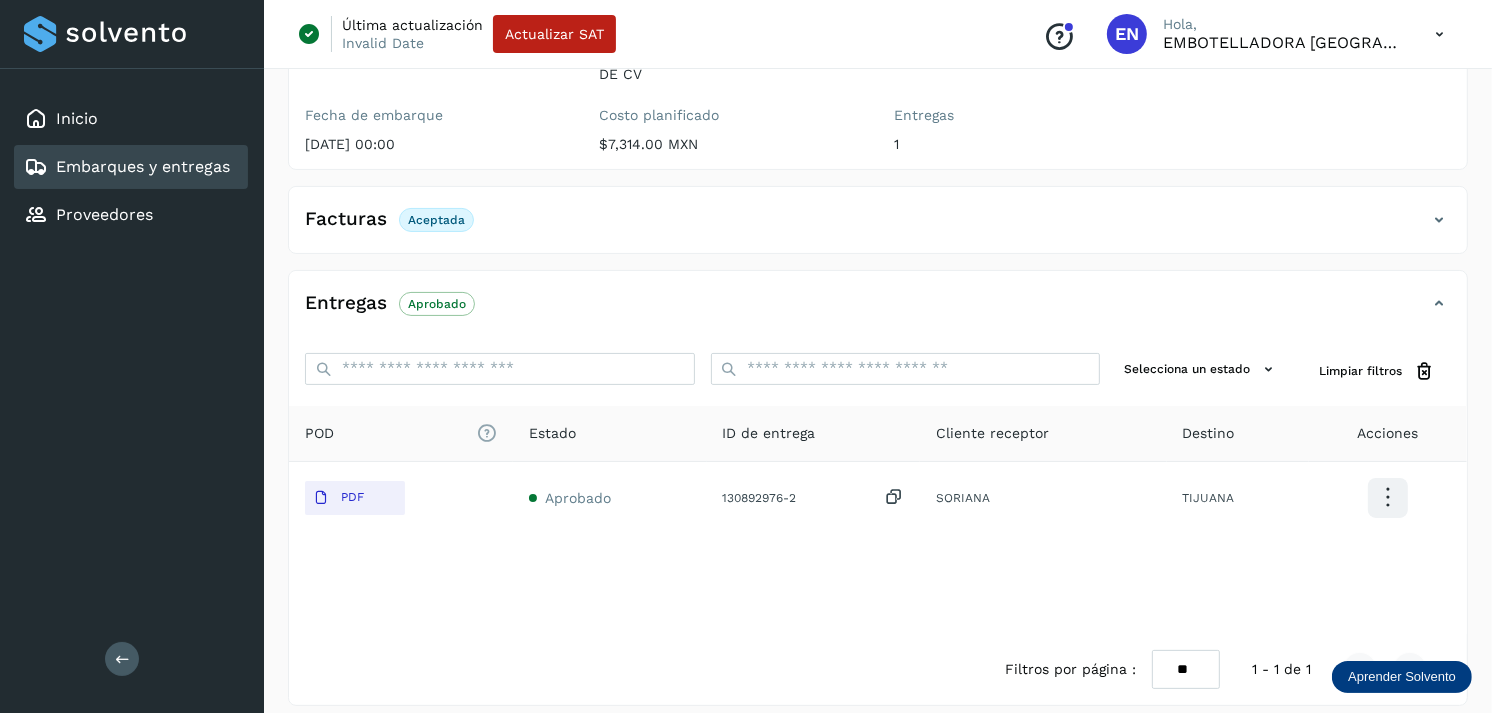 click on "Embarques y entregas" at bounding box center [143, 166] 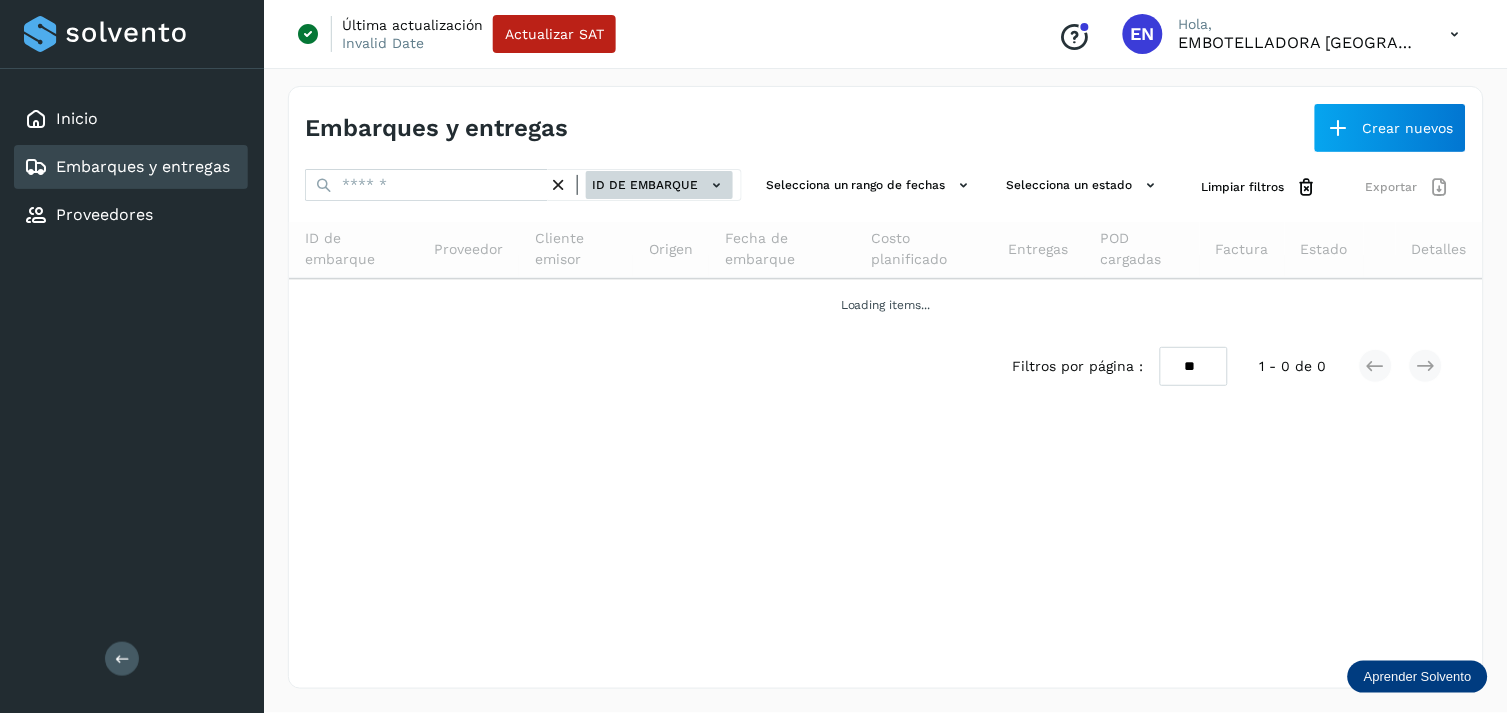 click on "ID de embarque" 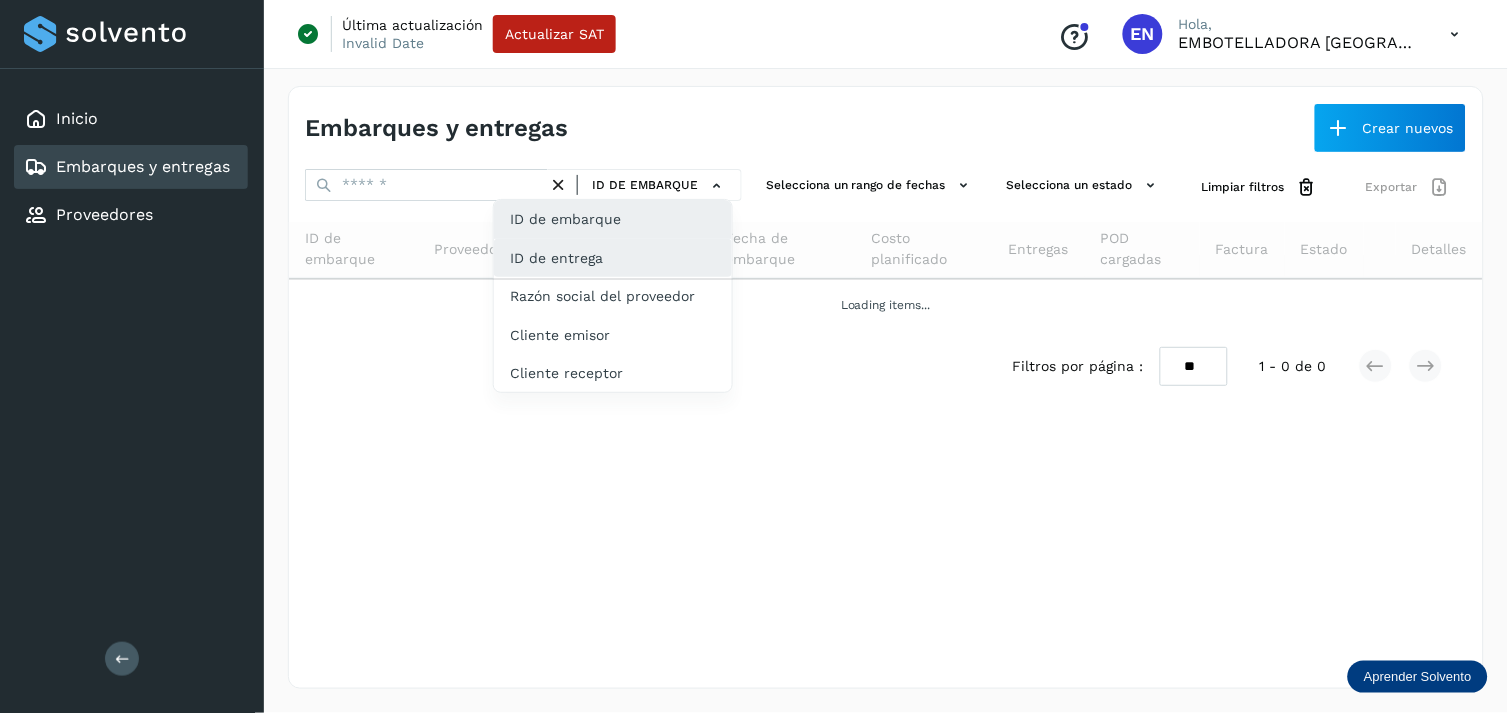 drag, startPoint x: 605, startPoint y: 233, endPoint x: 591, endPoint y: 252, distance: 23.600847 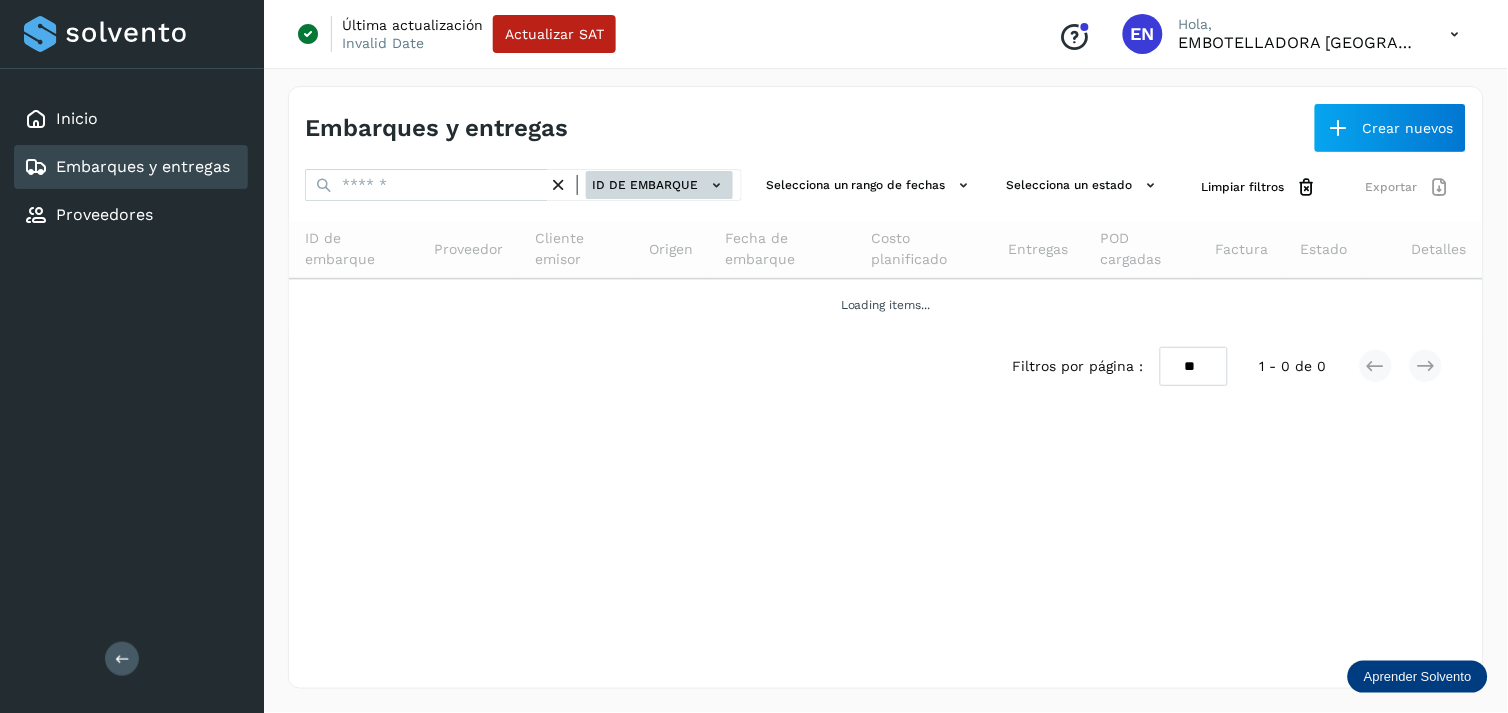 click on "ID de embarque" at bounding box center (659, 185) 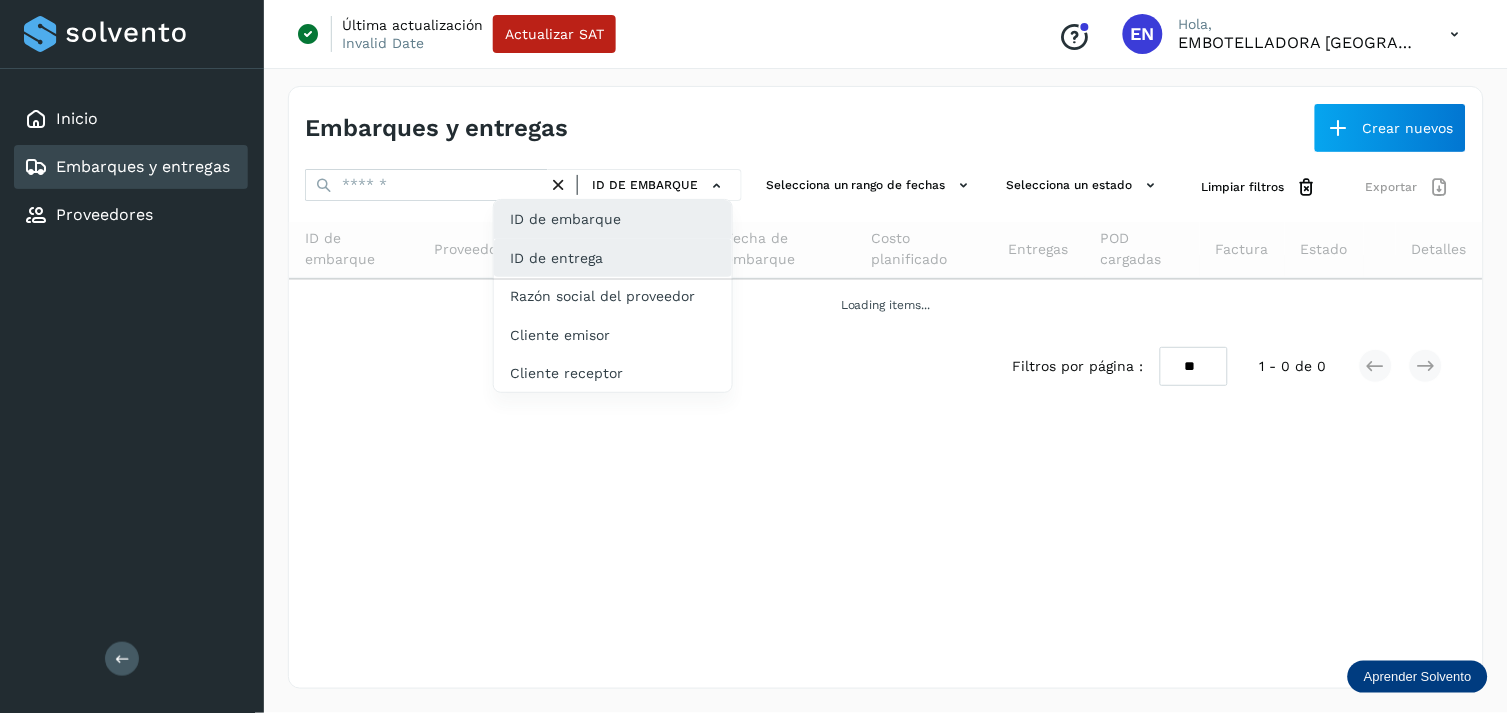 click on "ID de entrega" 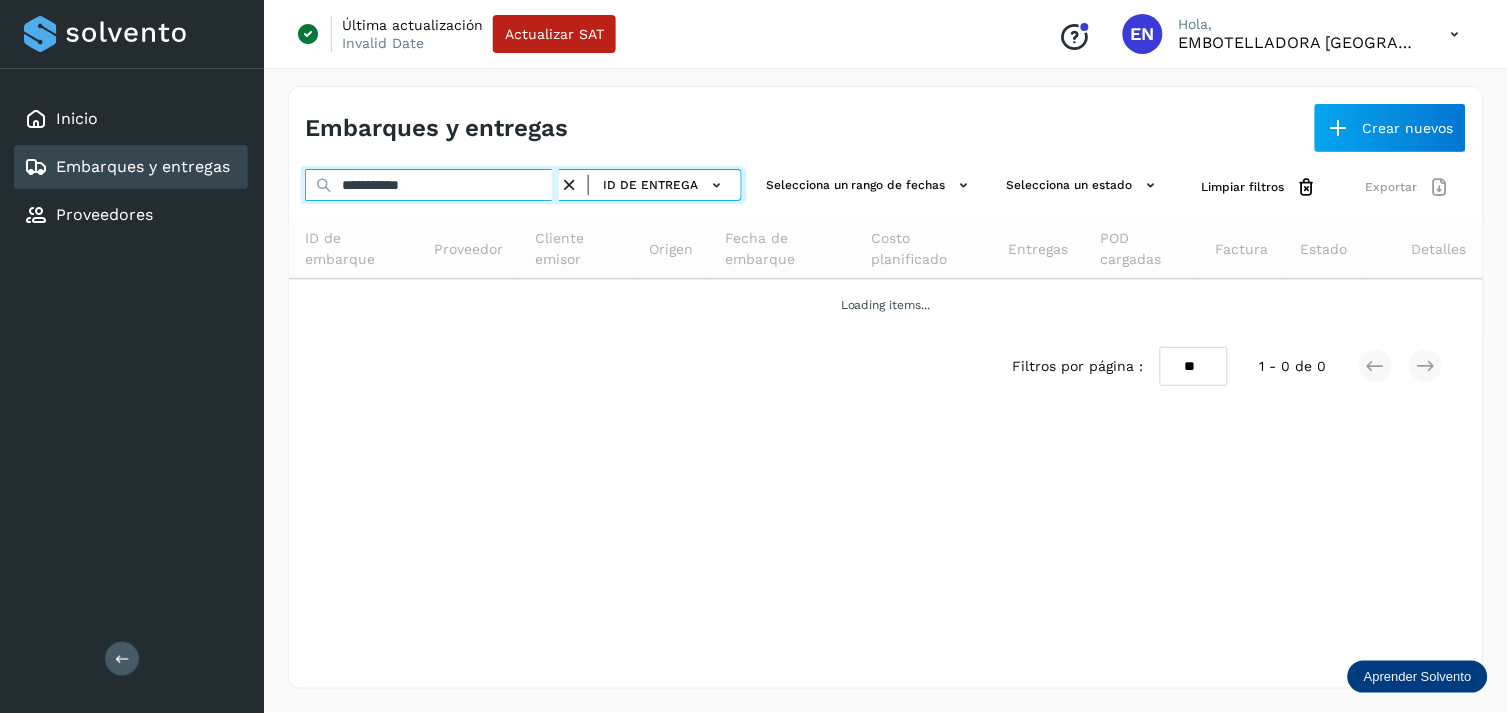 click on "**********" at bounding box center [432, 185] 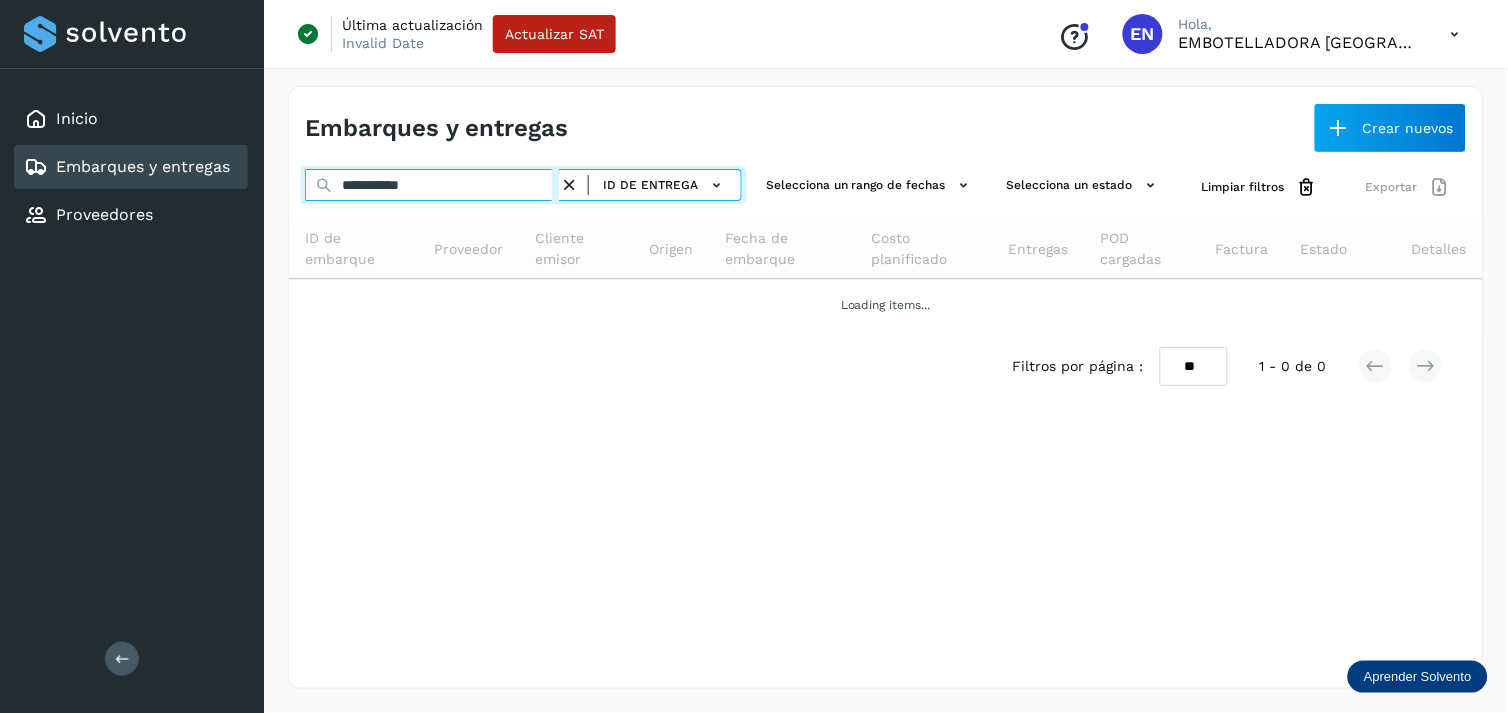 click on "**********" at bounding box center [432, 185] 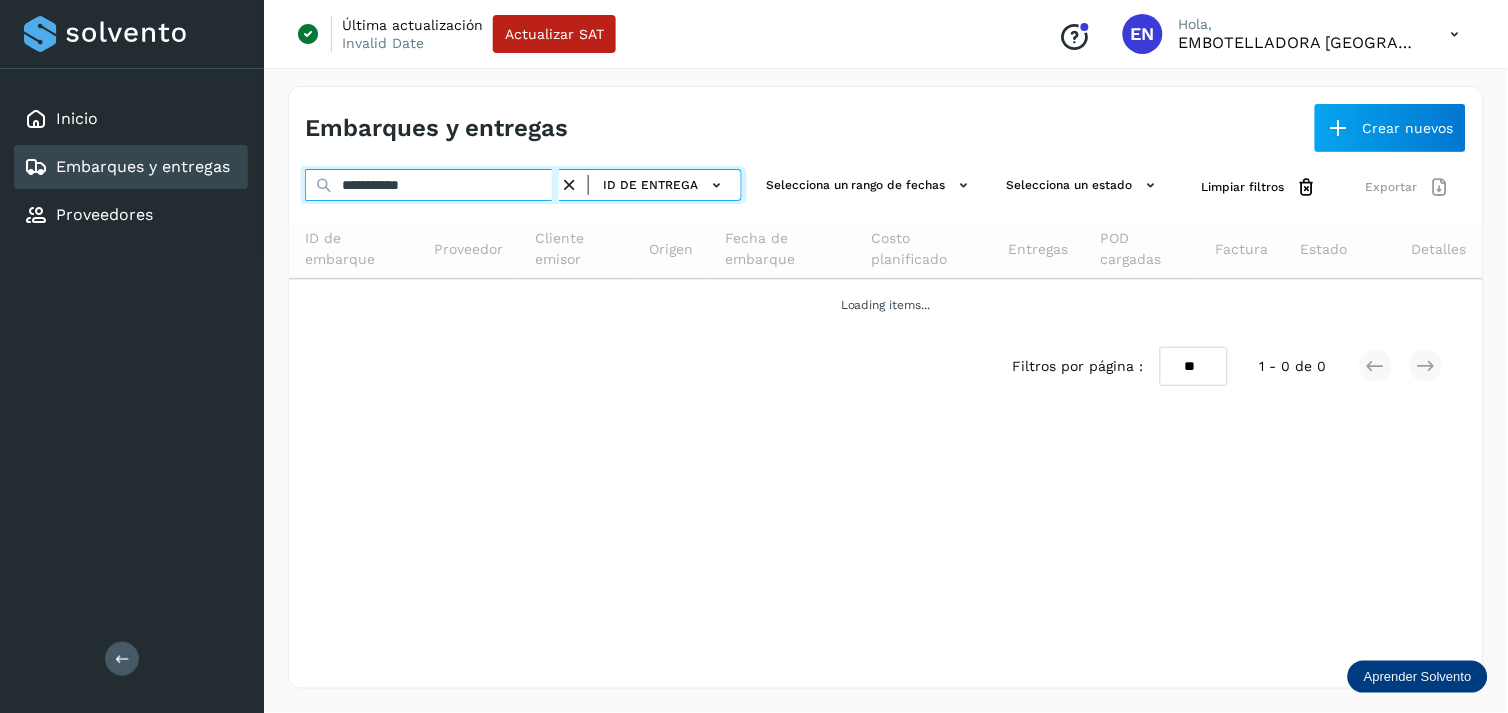 click on "**********" at bounding box center (432, 185) 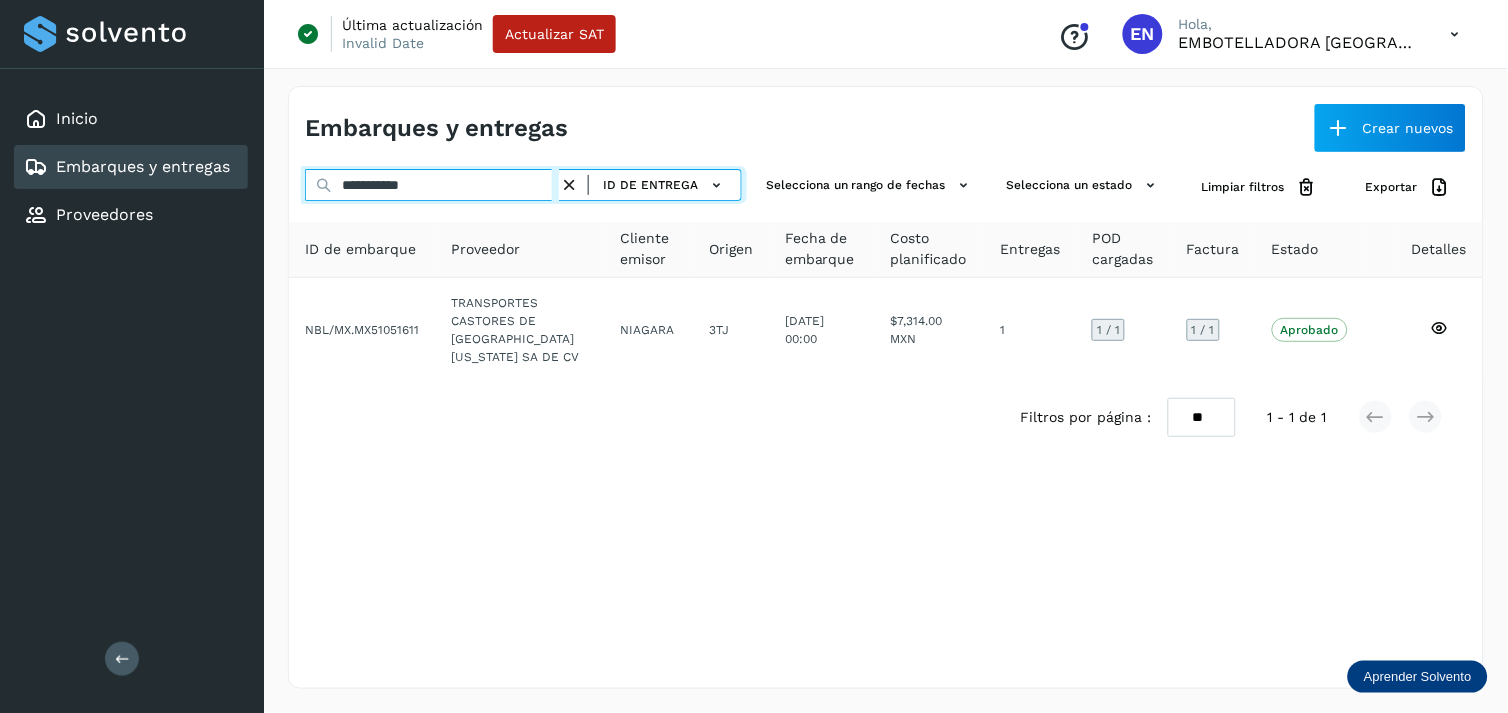 type on "**********" 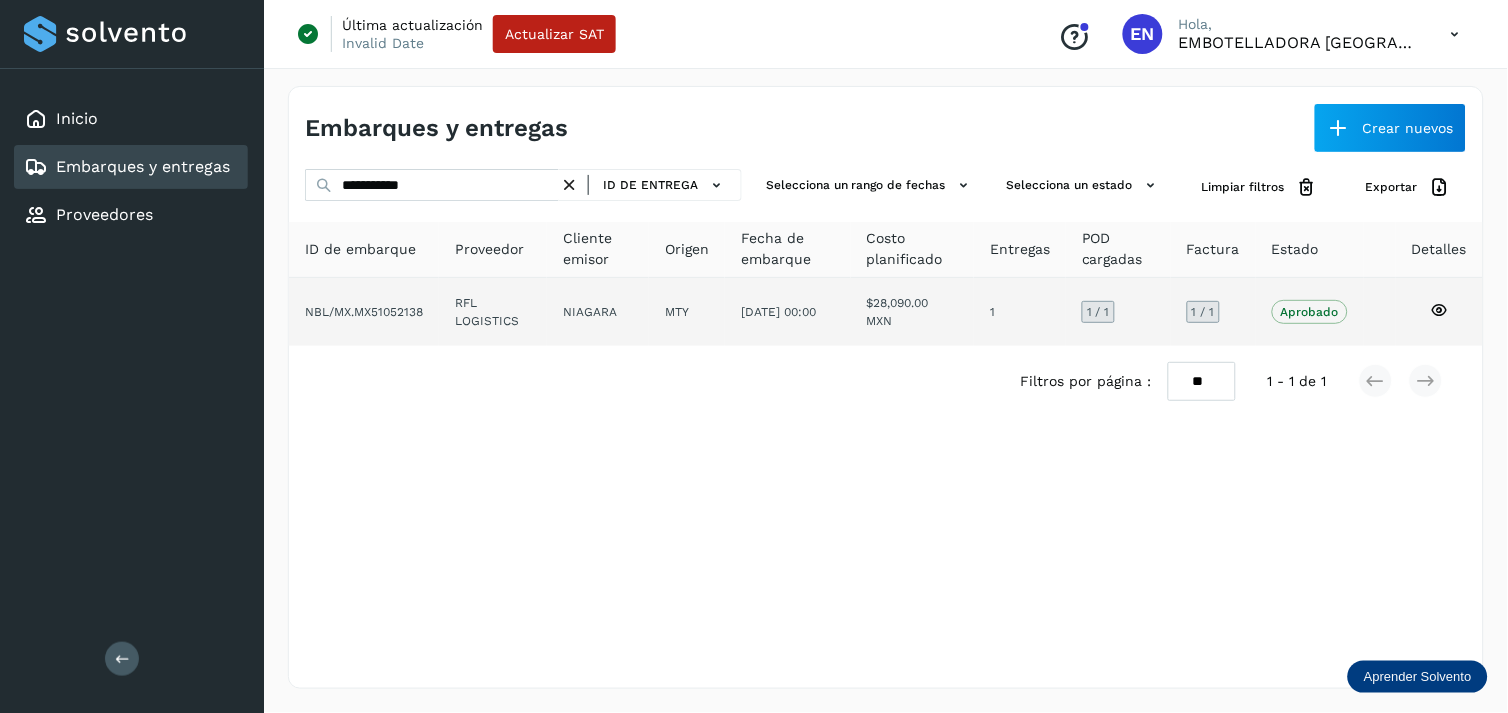 click on "NIAGARA" 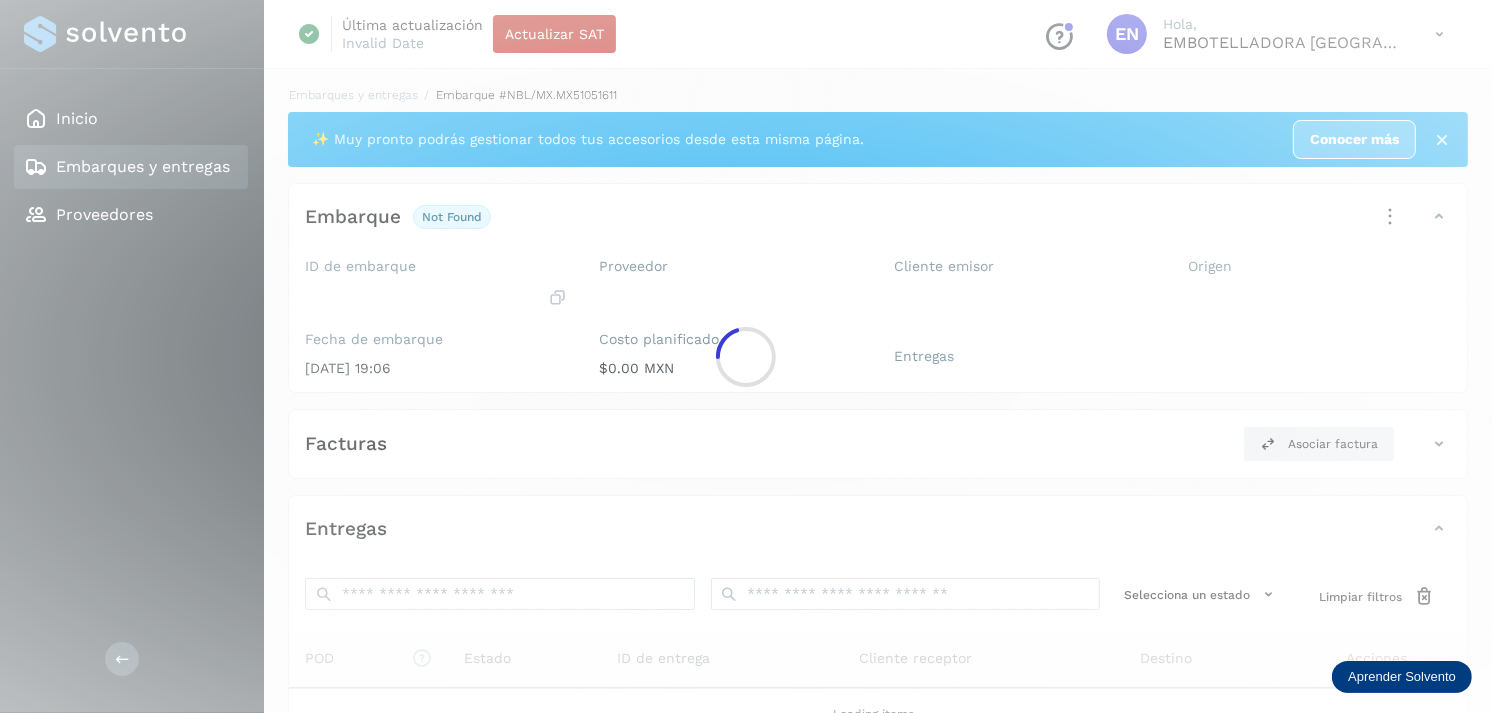click 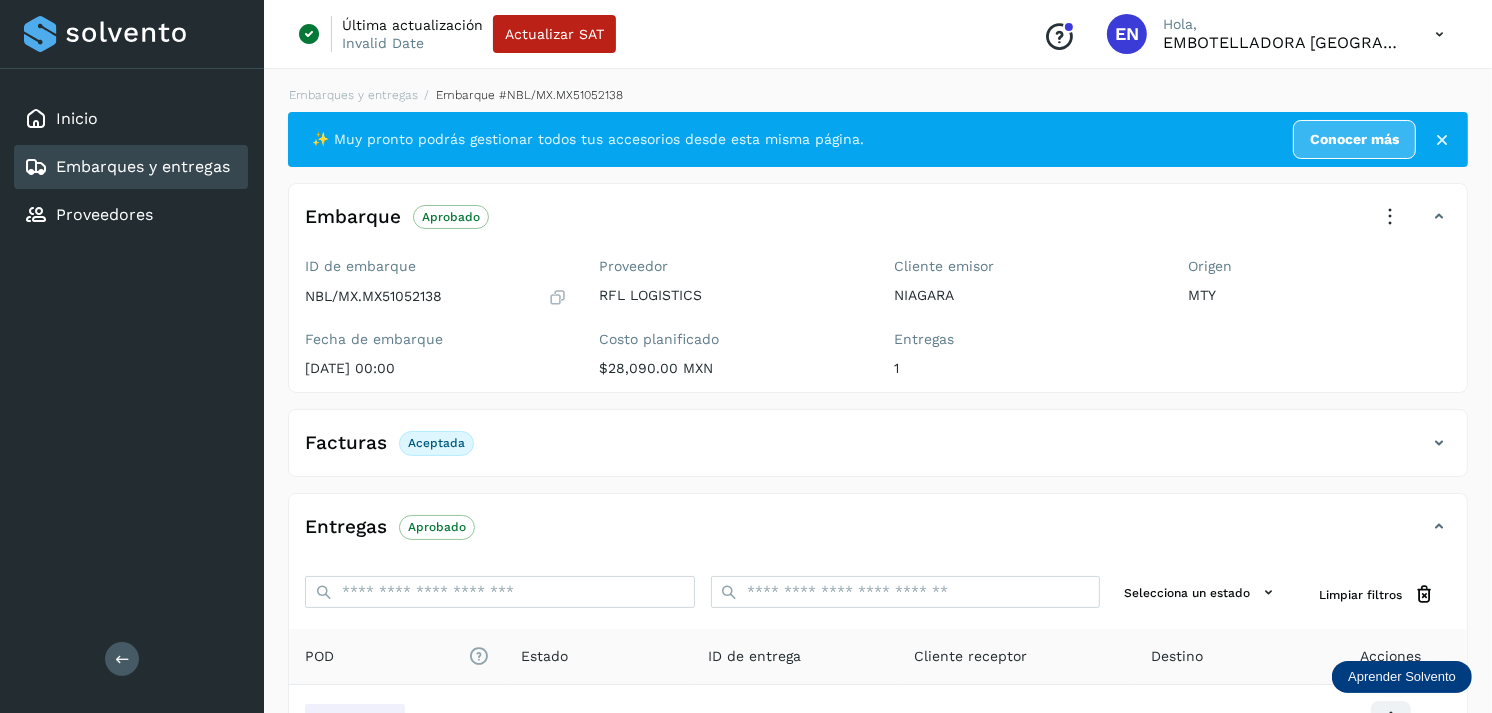 scroll, scrollTop: 241, scrollLeft: 0, axis: vertical 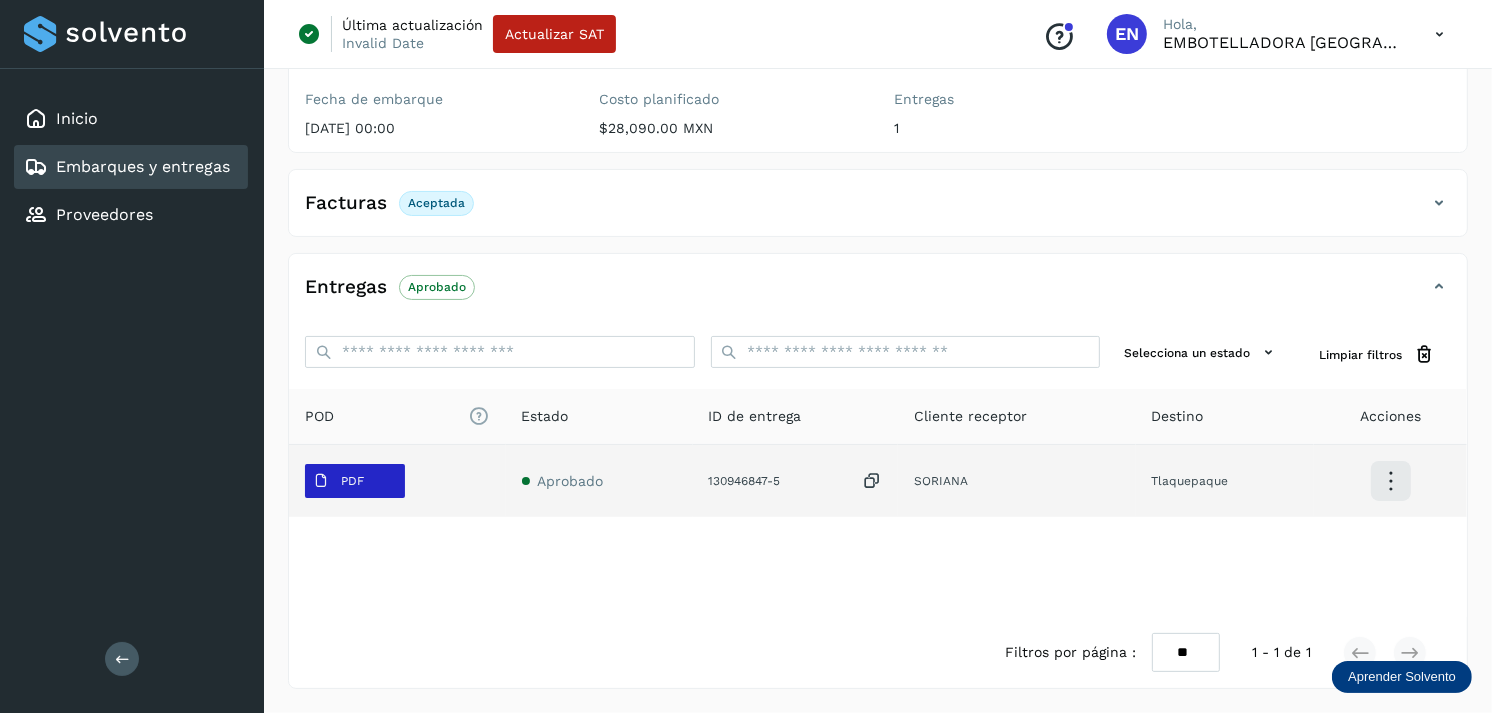 click on "PDF" at bounding box center (338, 481) 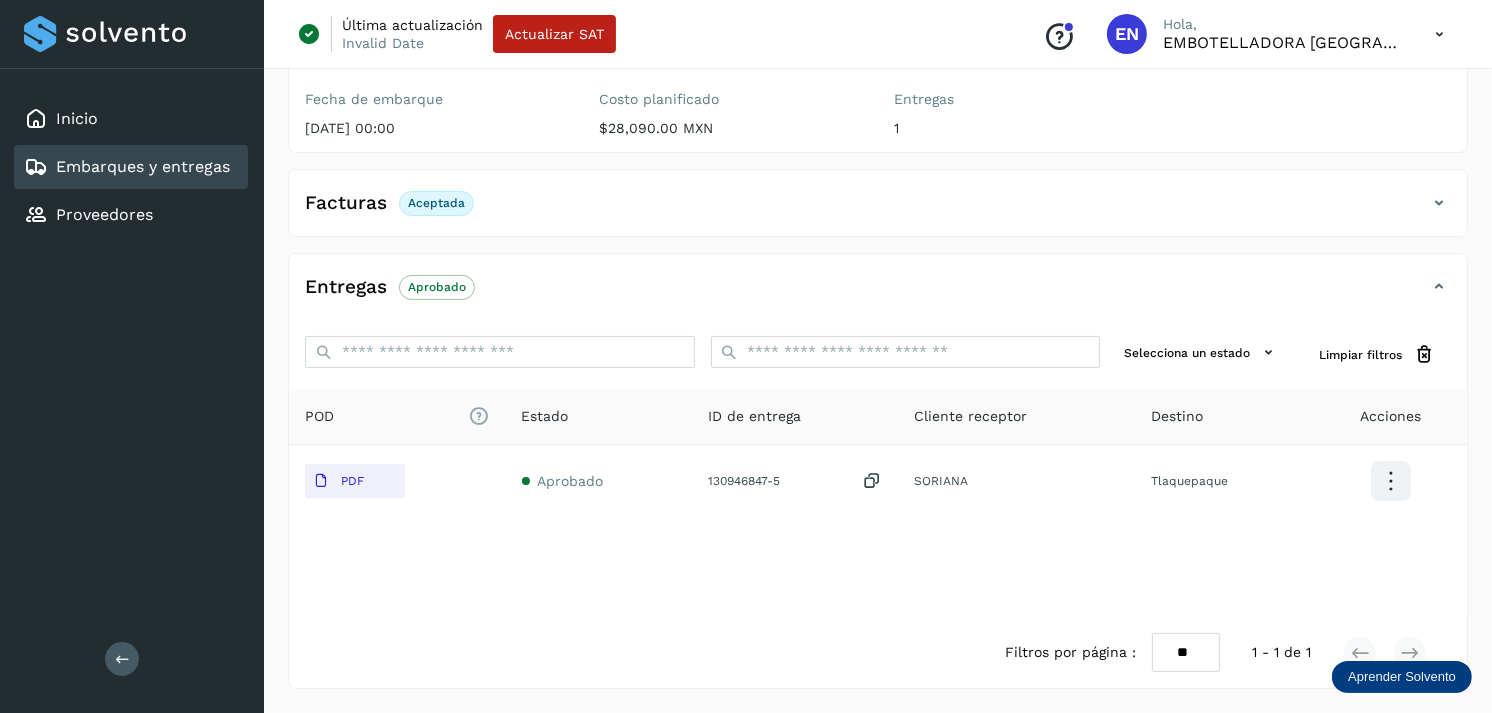 click on "Embarques y entregas" at bounding box center [143, 166] 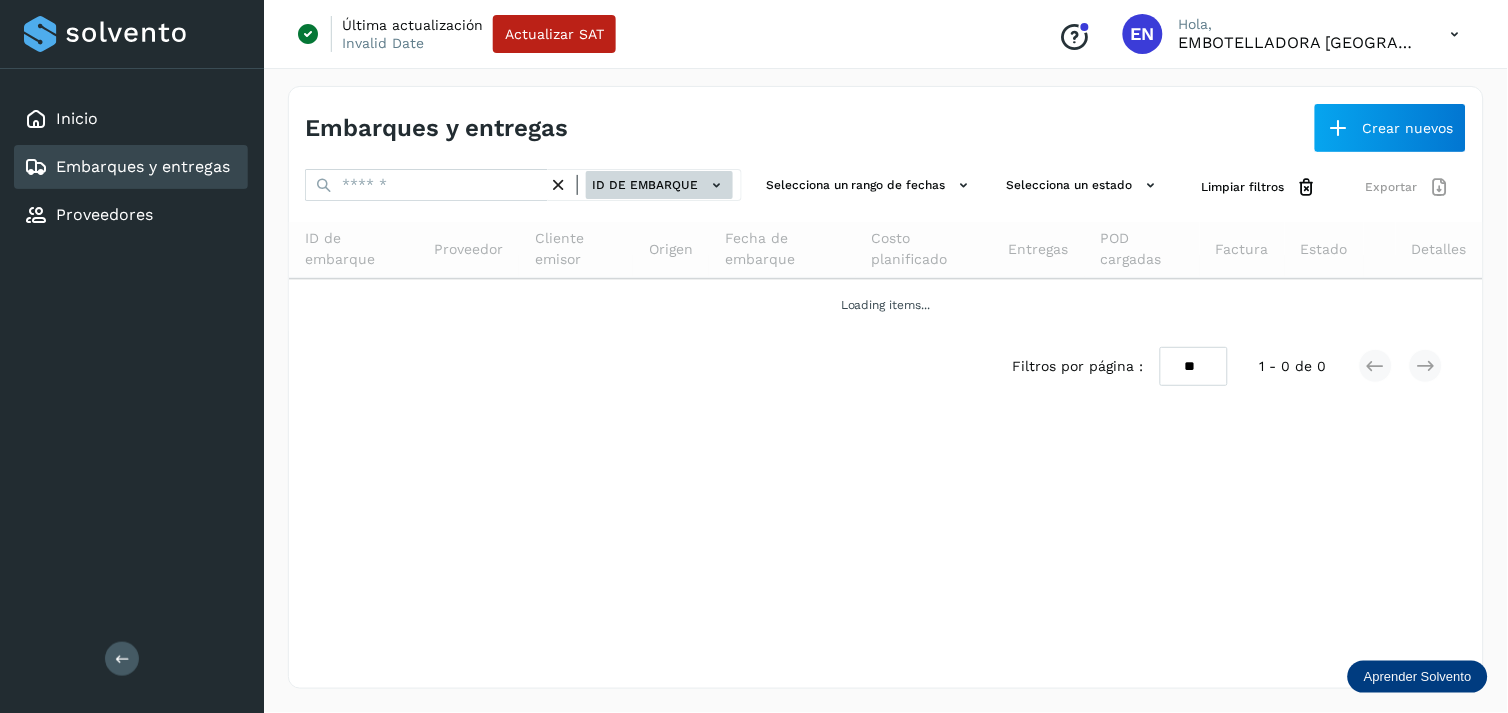 click on "ID de embarque" 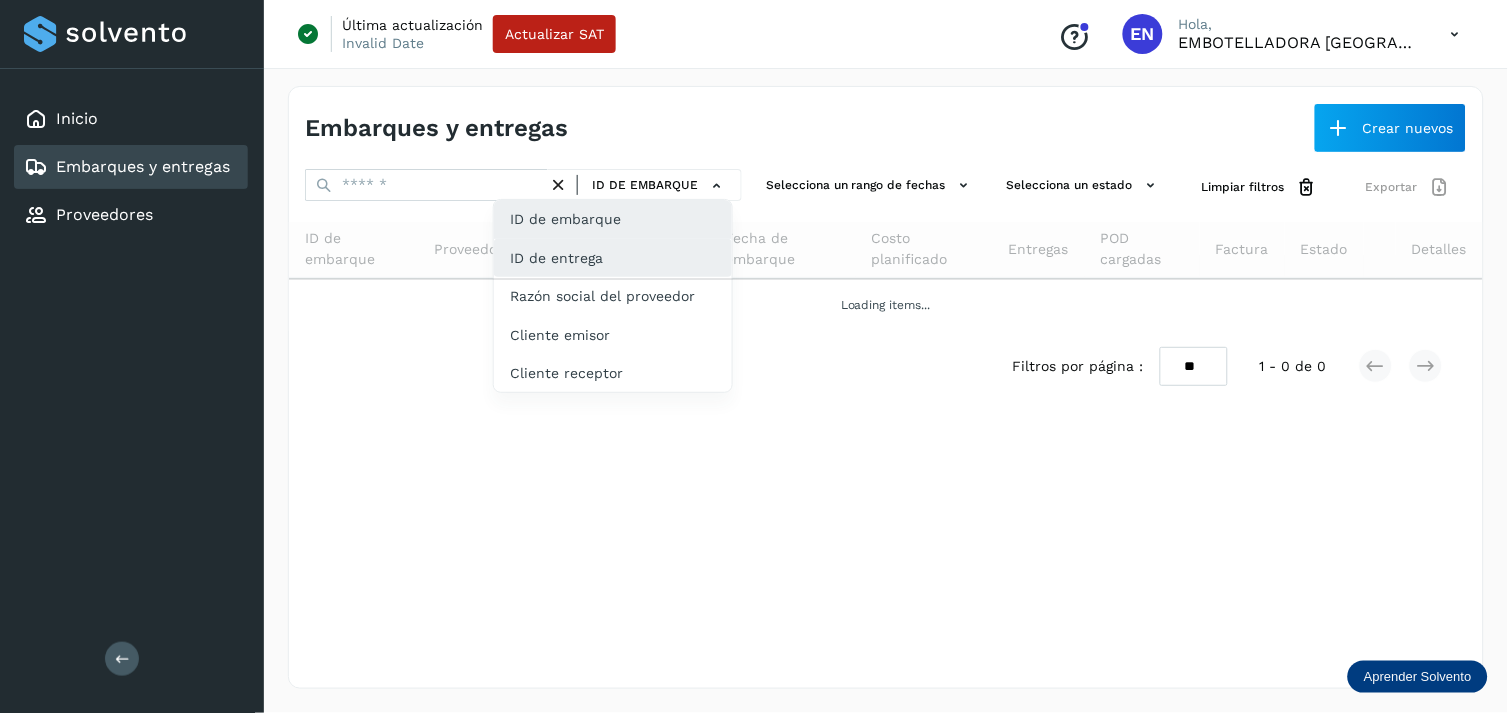 click on "ID de entrega" 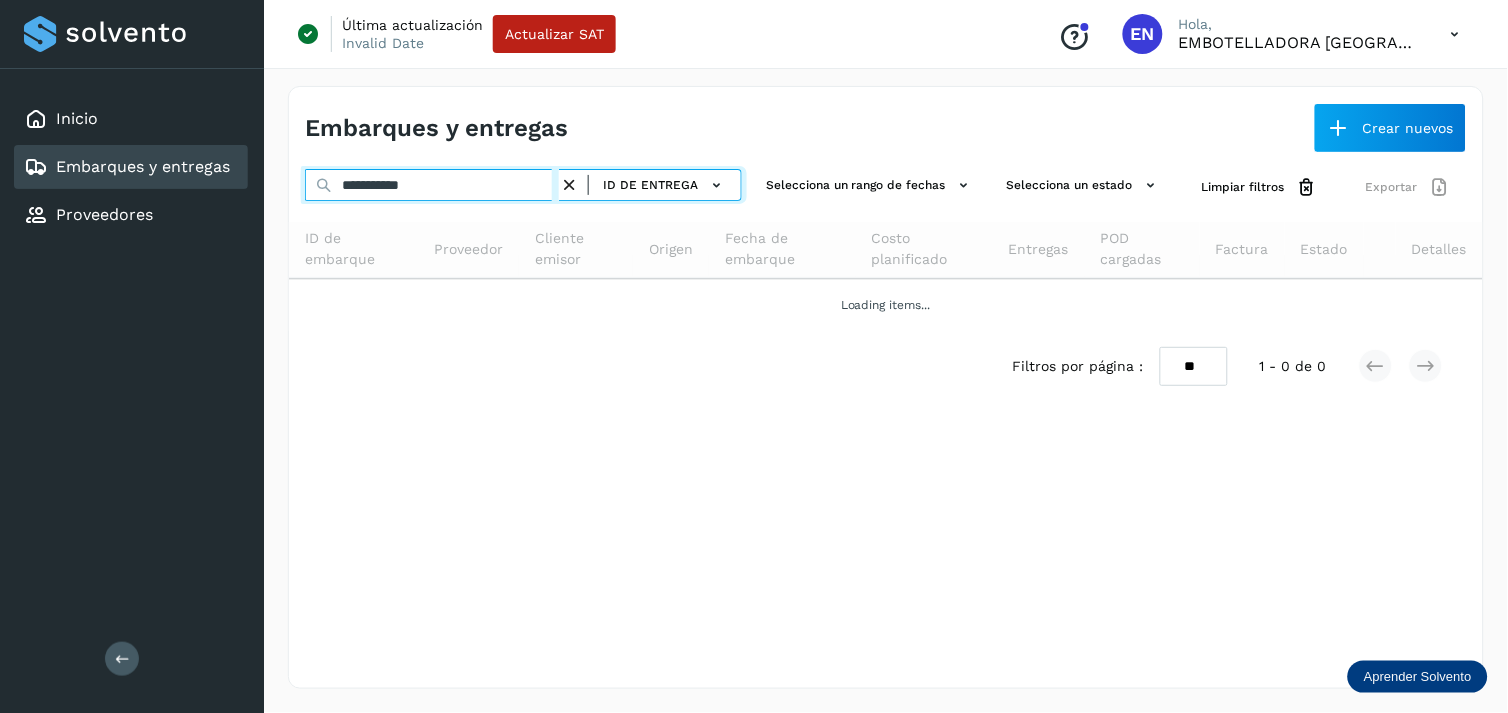 click on "**********" at bounding box center (432, 185) 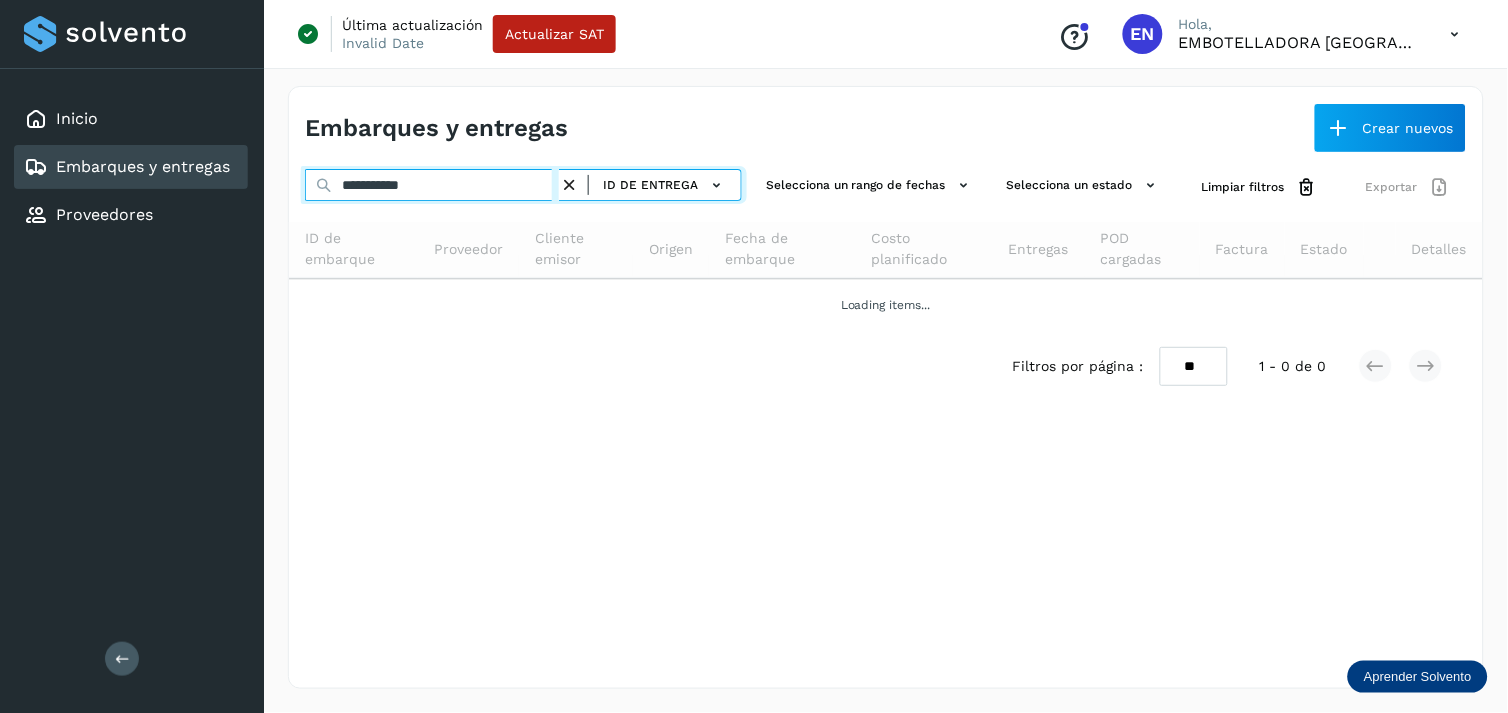 click on "**********" at bounding box center (432, 185) 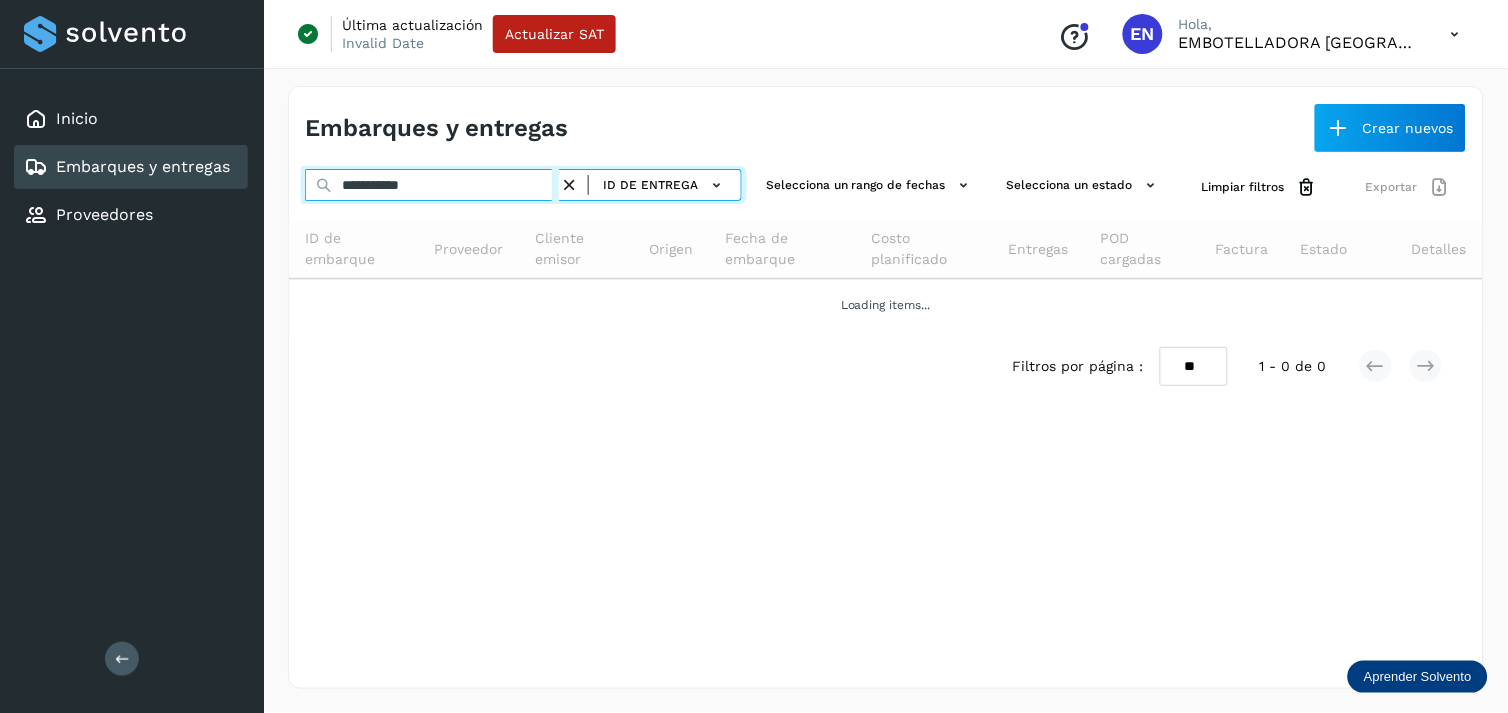 paste 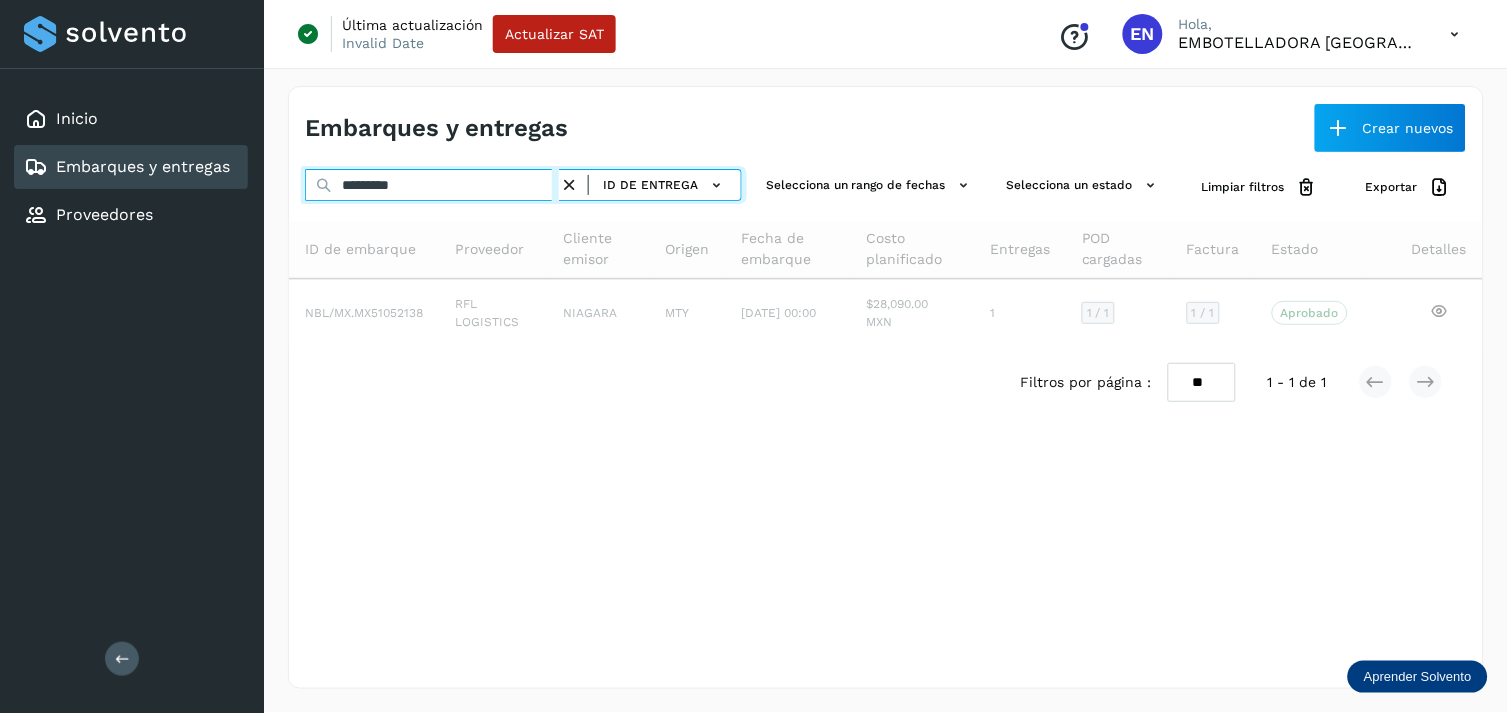 type on "*********" 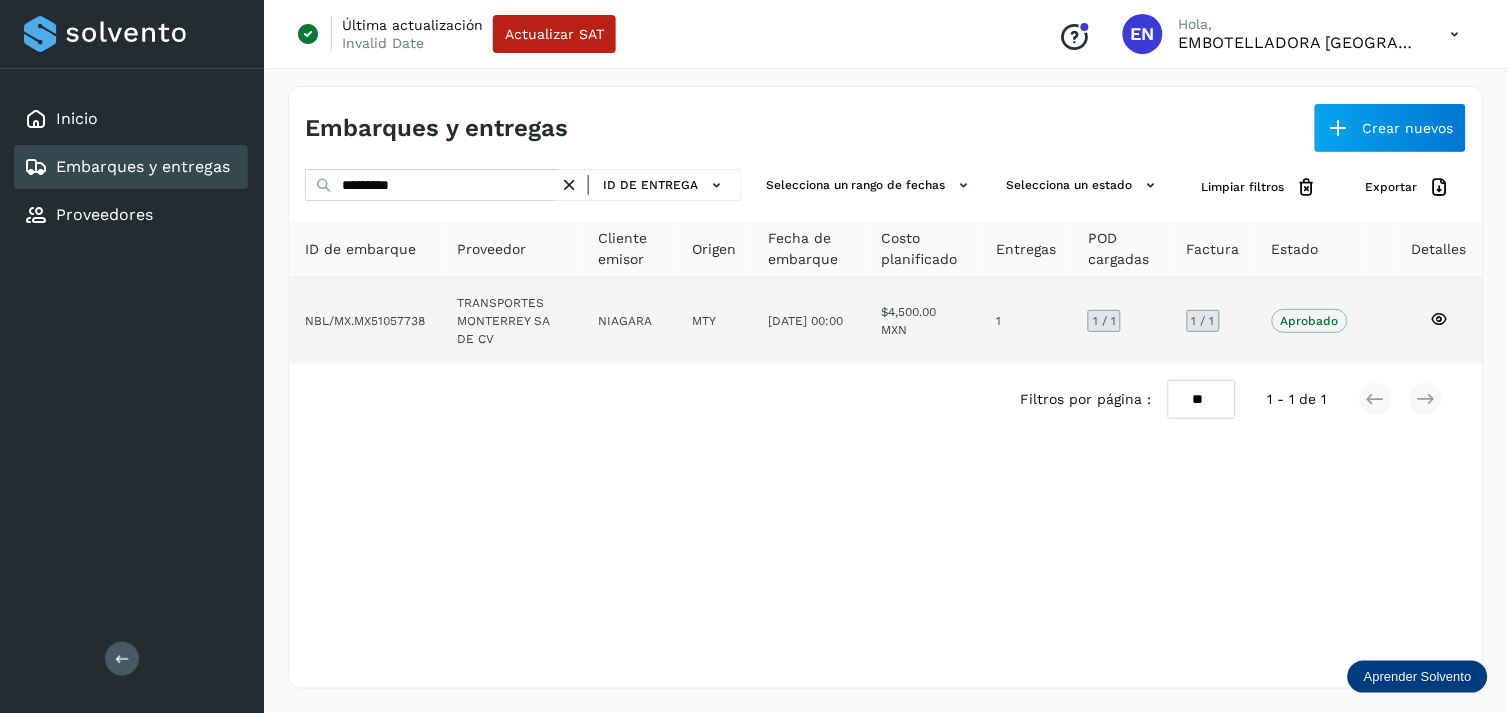 click on "TRANSPORTES MONTERREY SA DE CV" 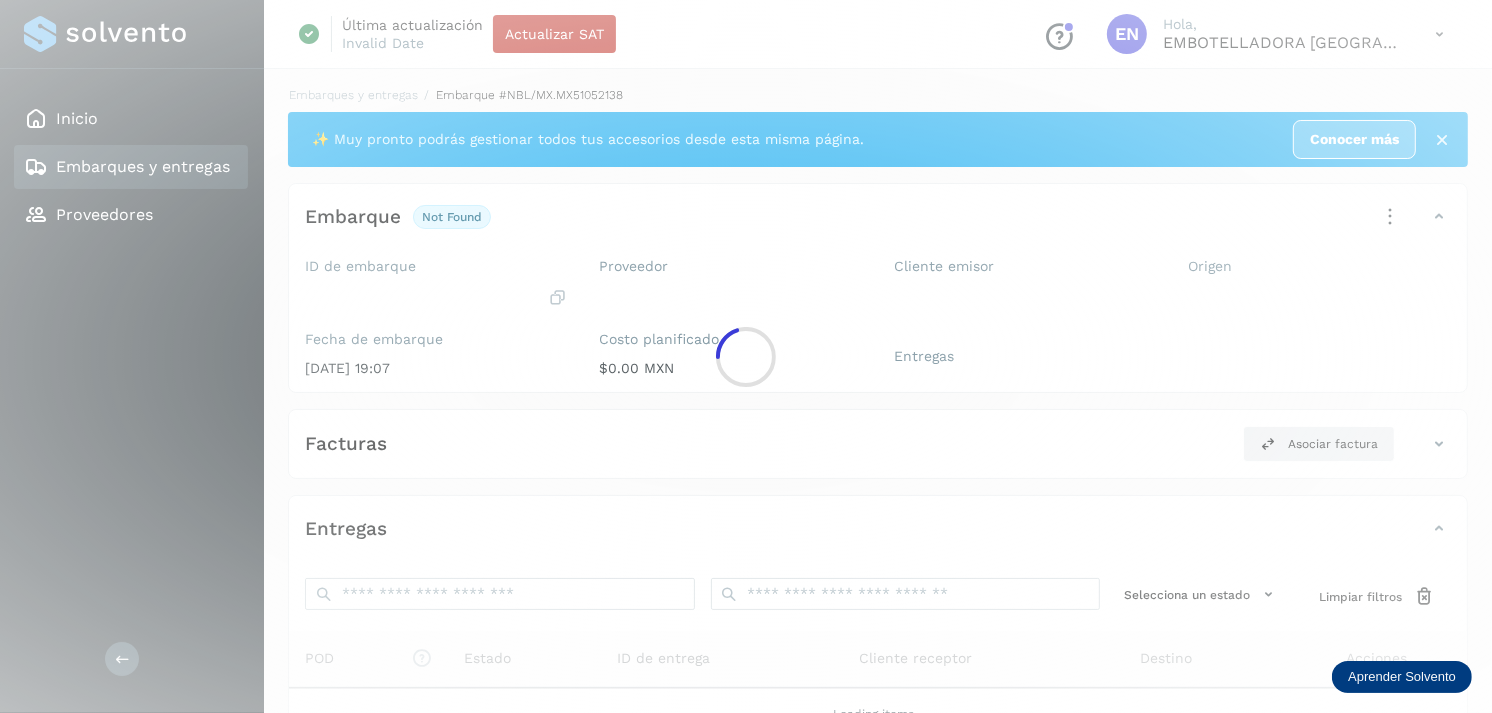 click 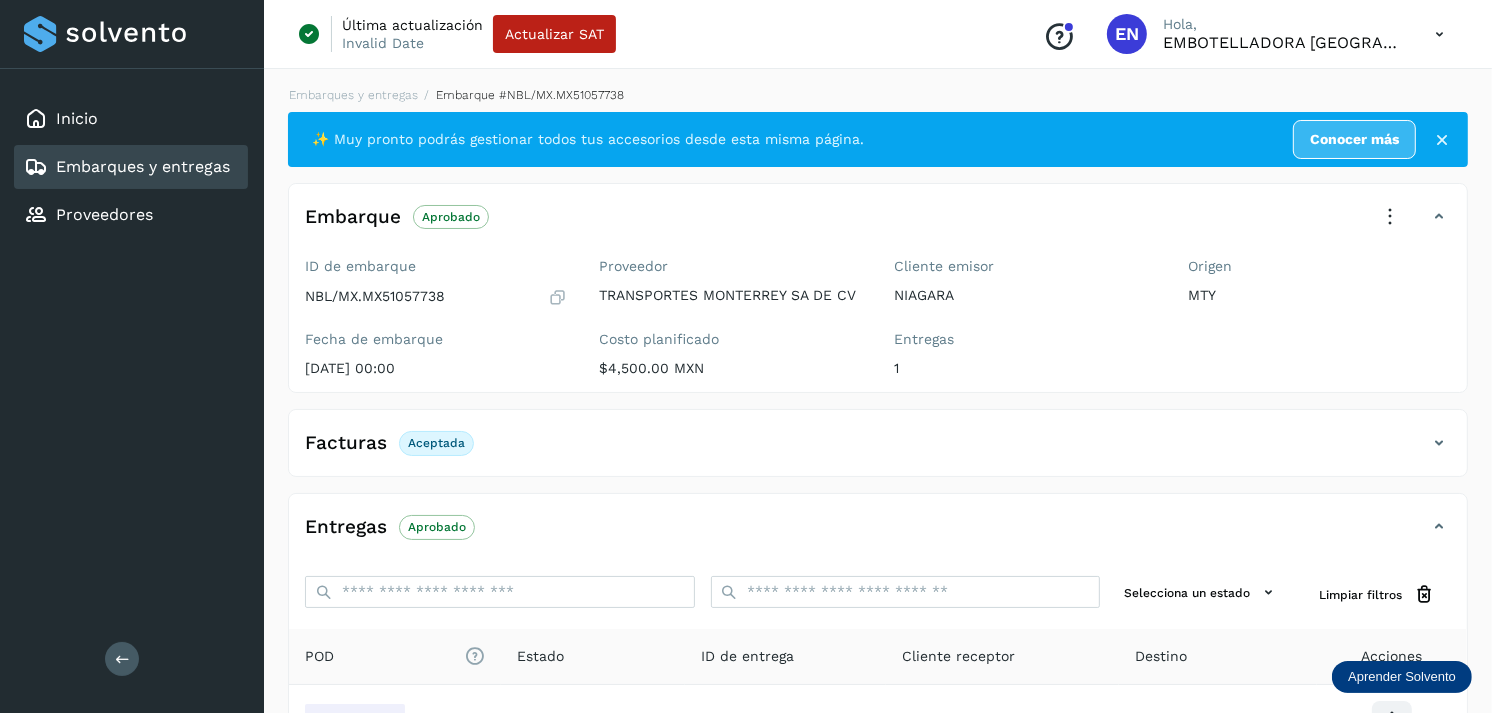 scroll, scrollTop: 241, scrollLeft: 0, axis: vertical 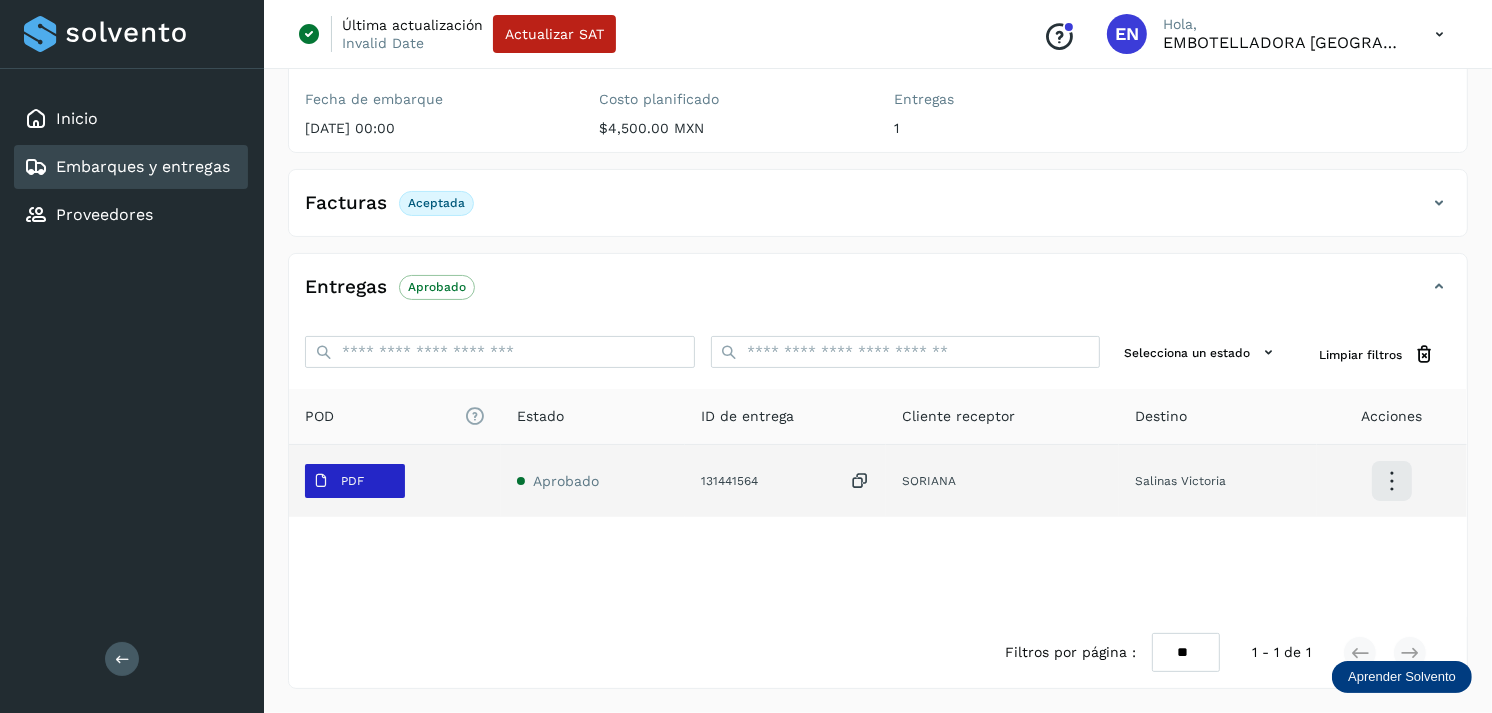 click on "PDF" at bounding box center [338, 481] 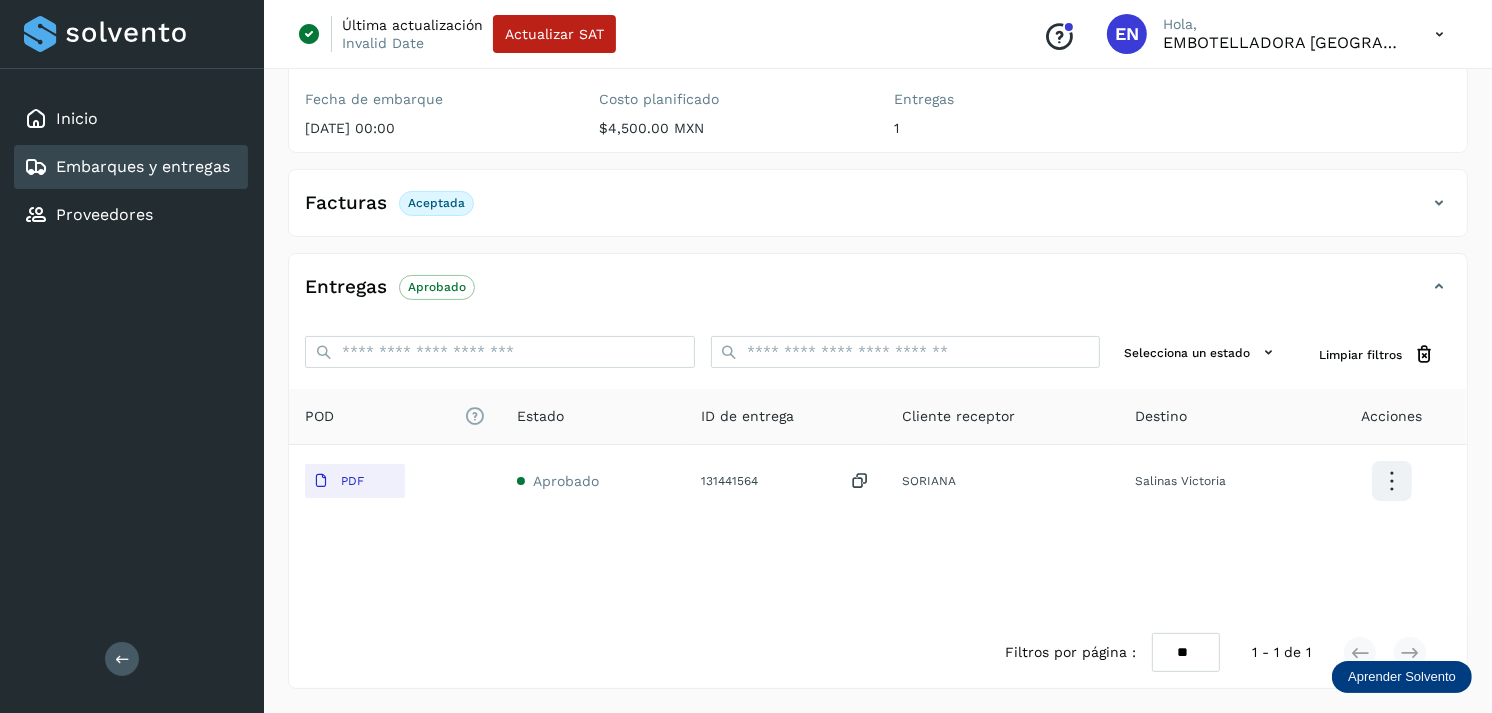 type 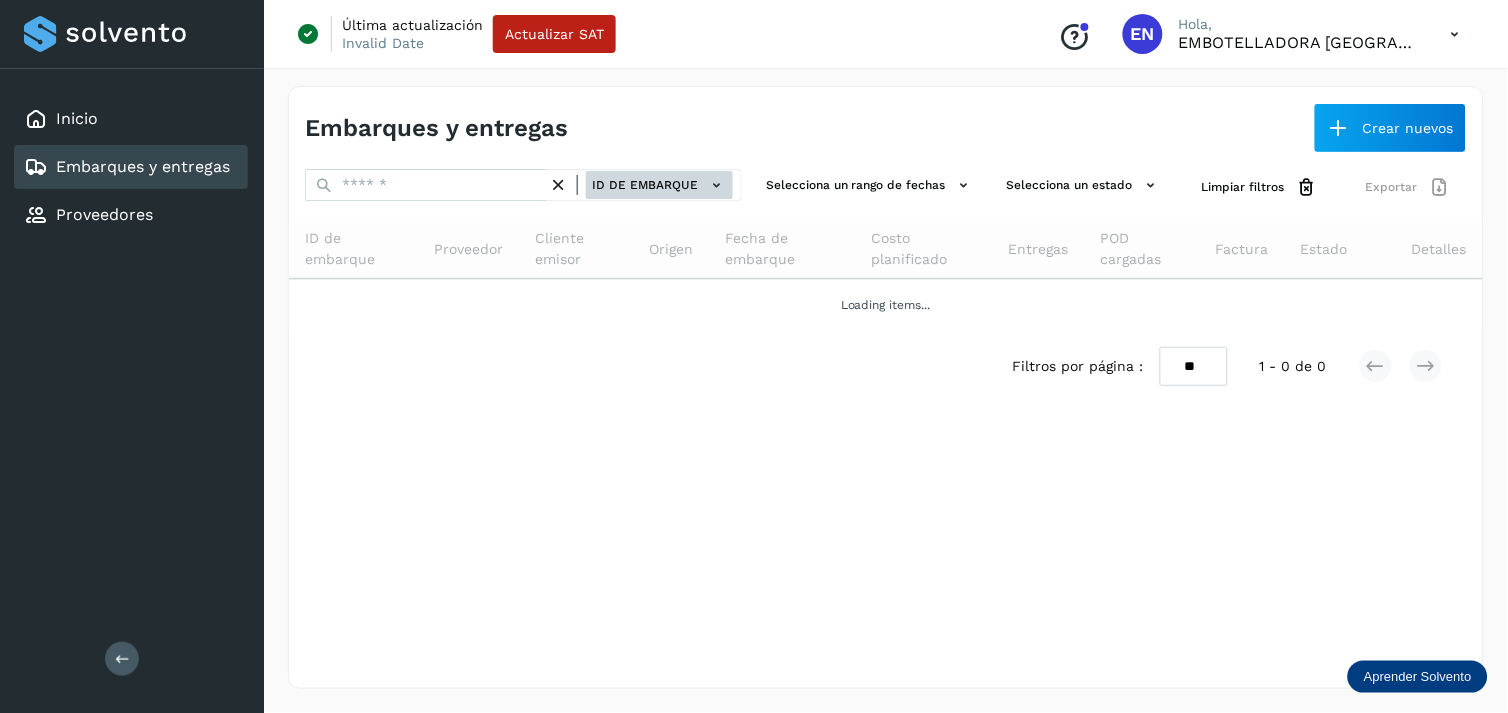 click on "ID de embarque" 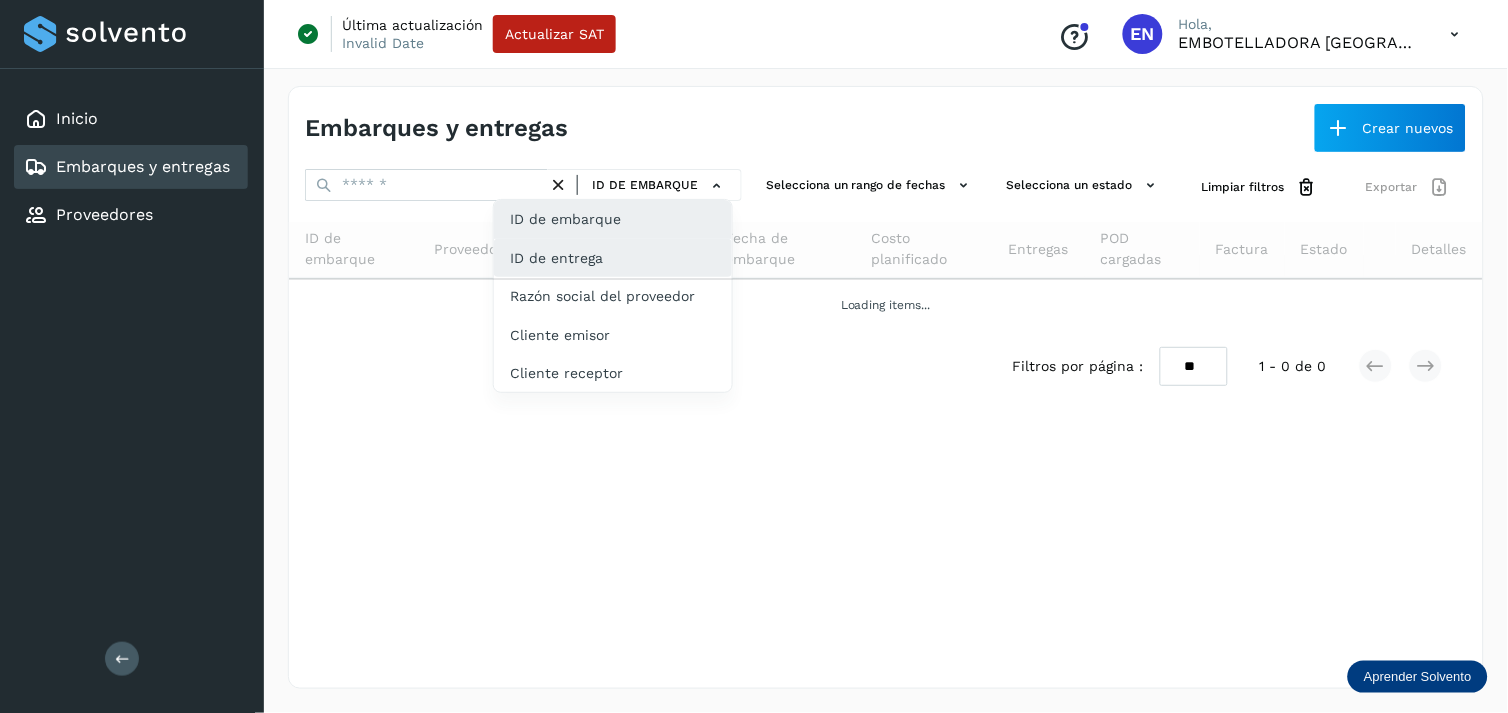 click on "ID de entrega" 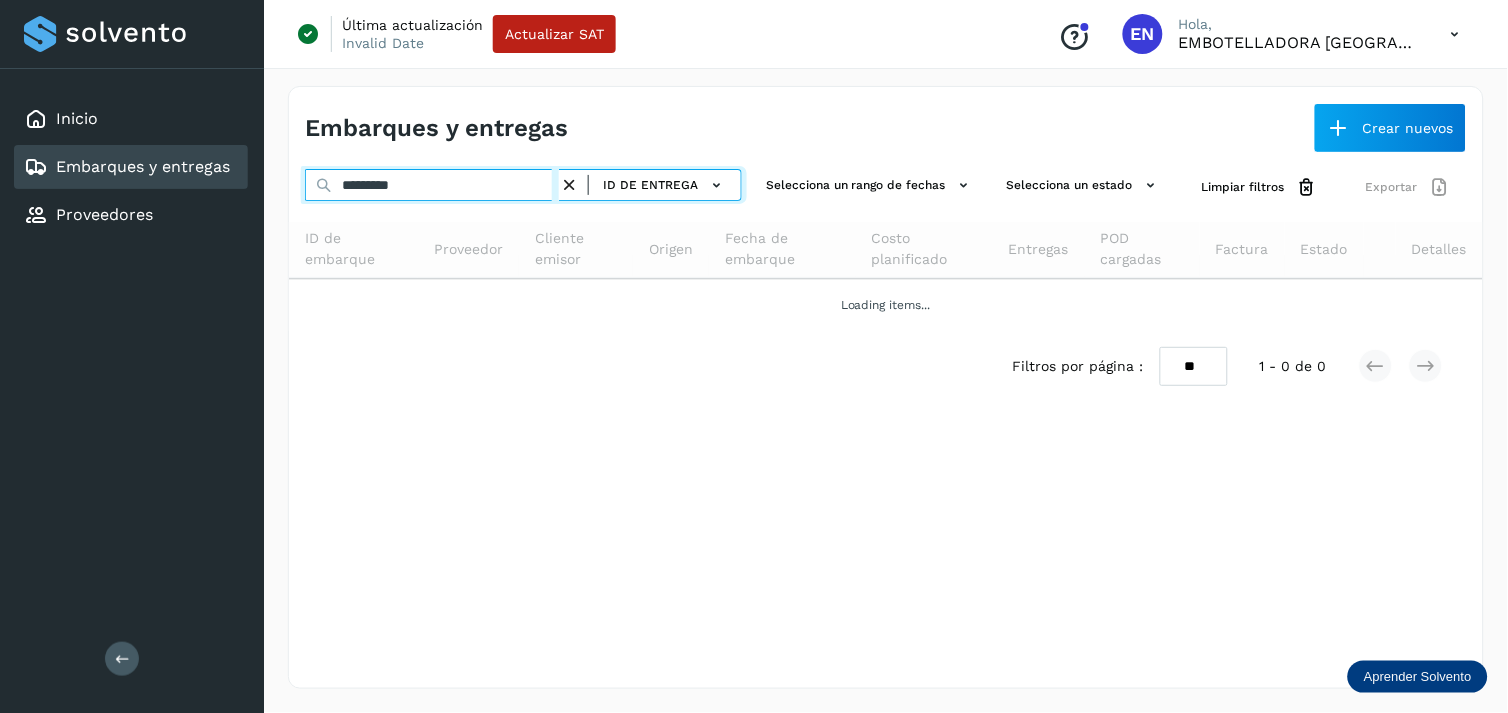 click on "*********" at bounding box center [432, 185] 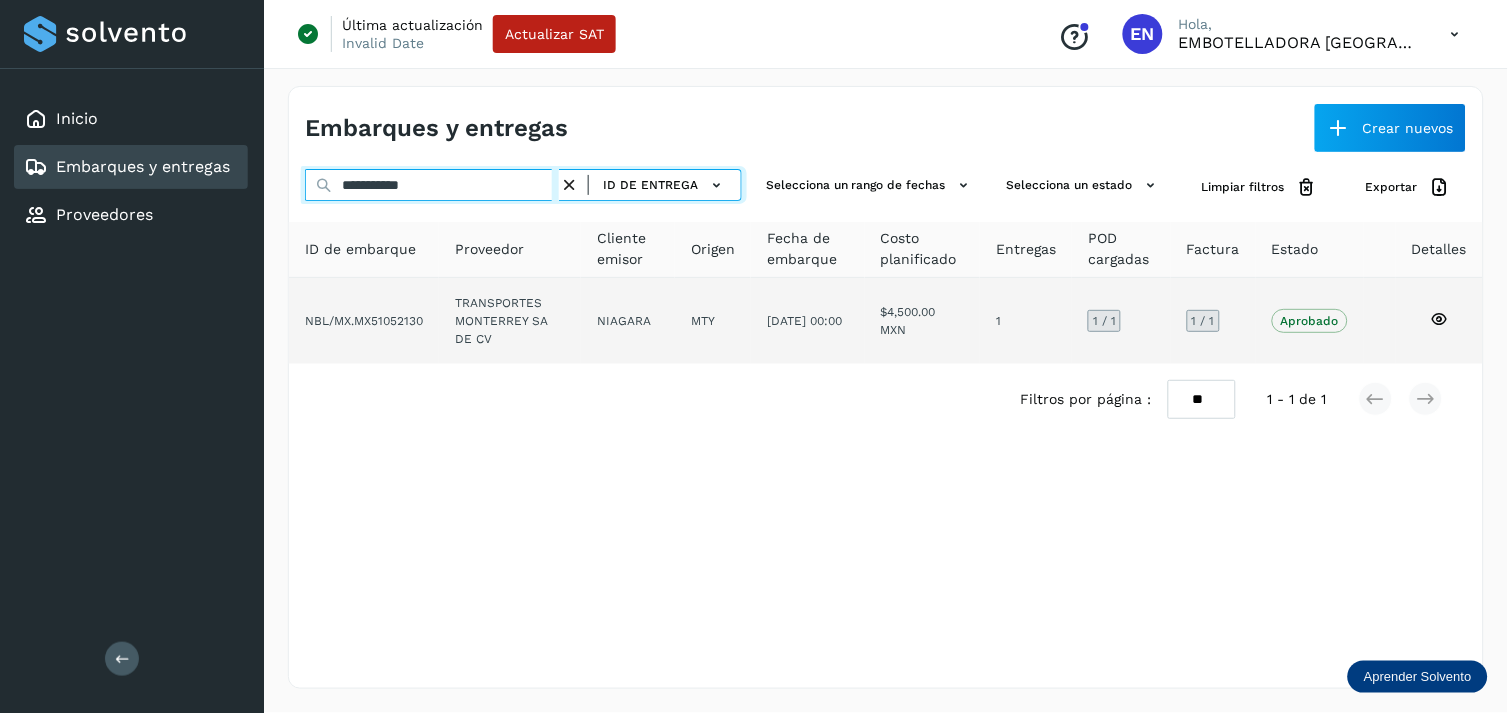 type on "**********" 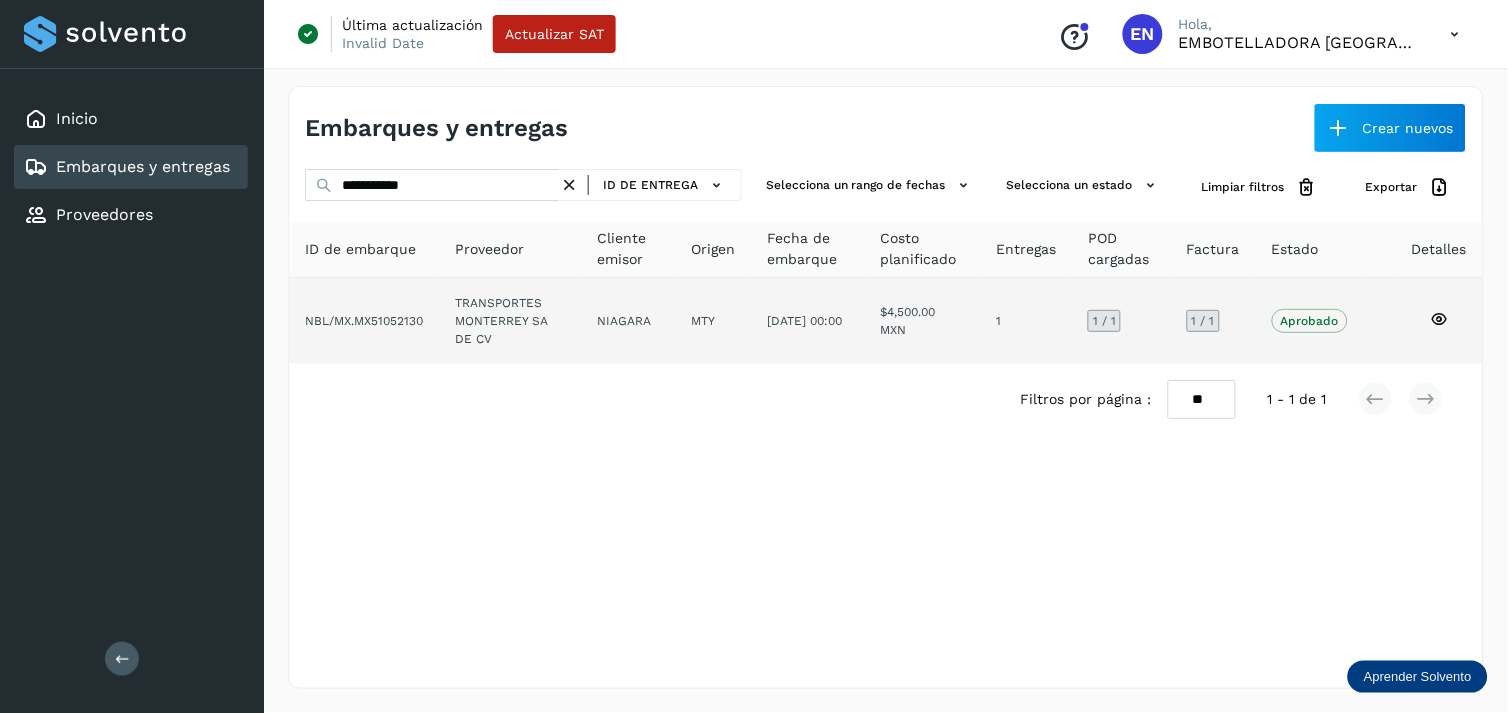 click on "MTY" 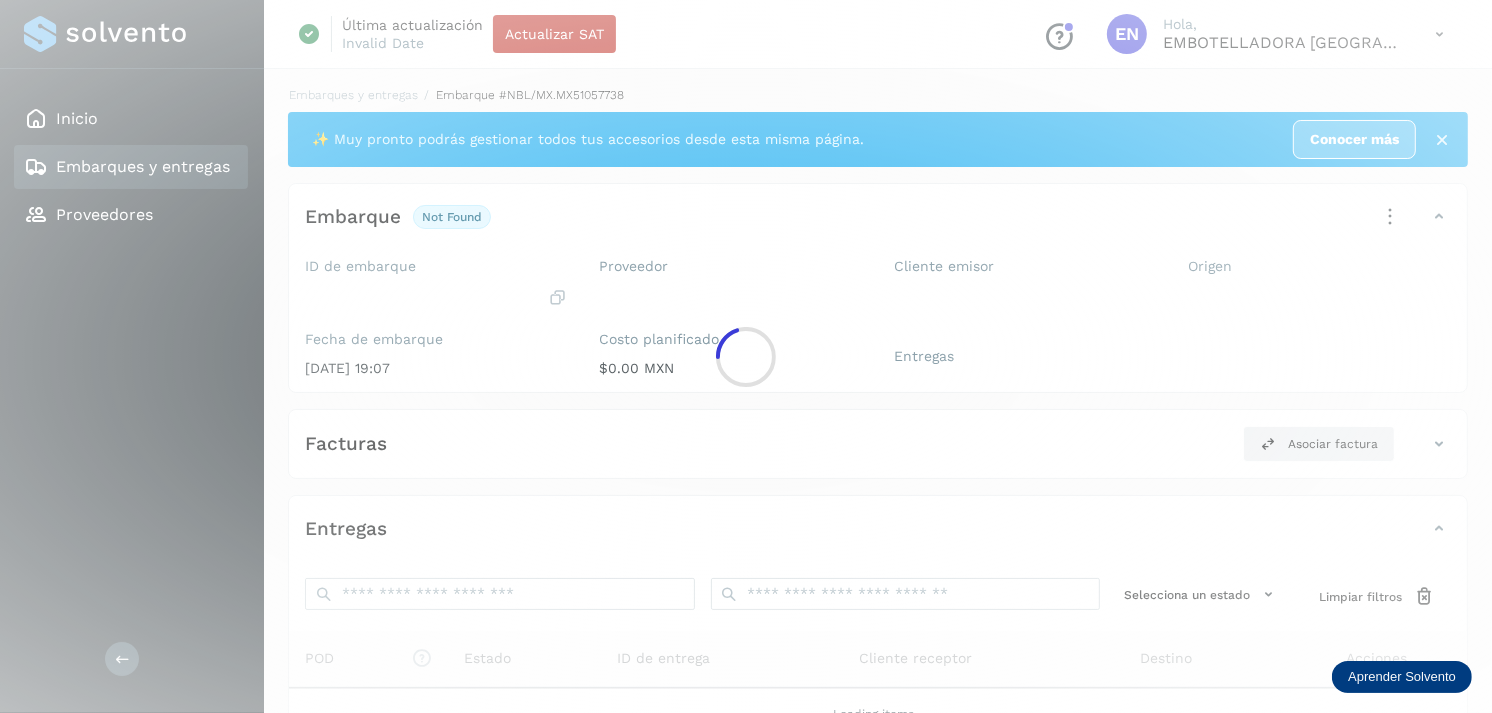 click 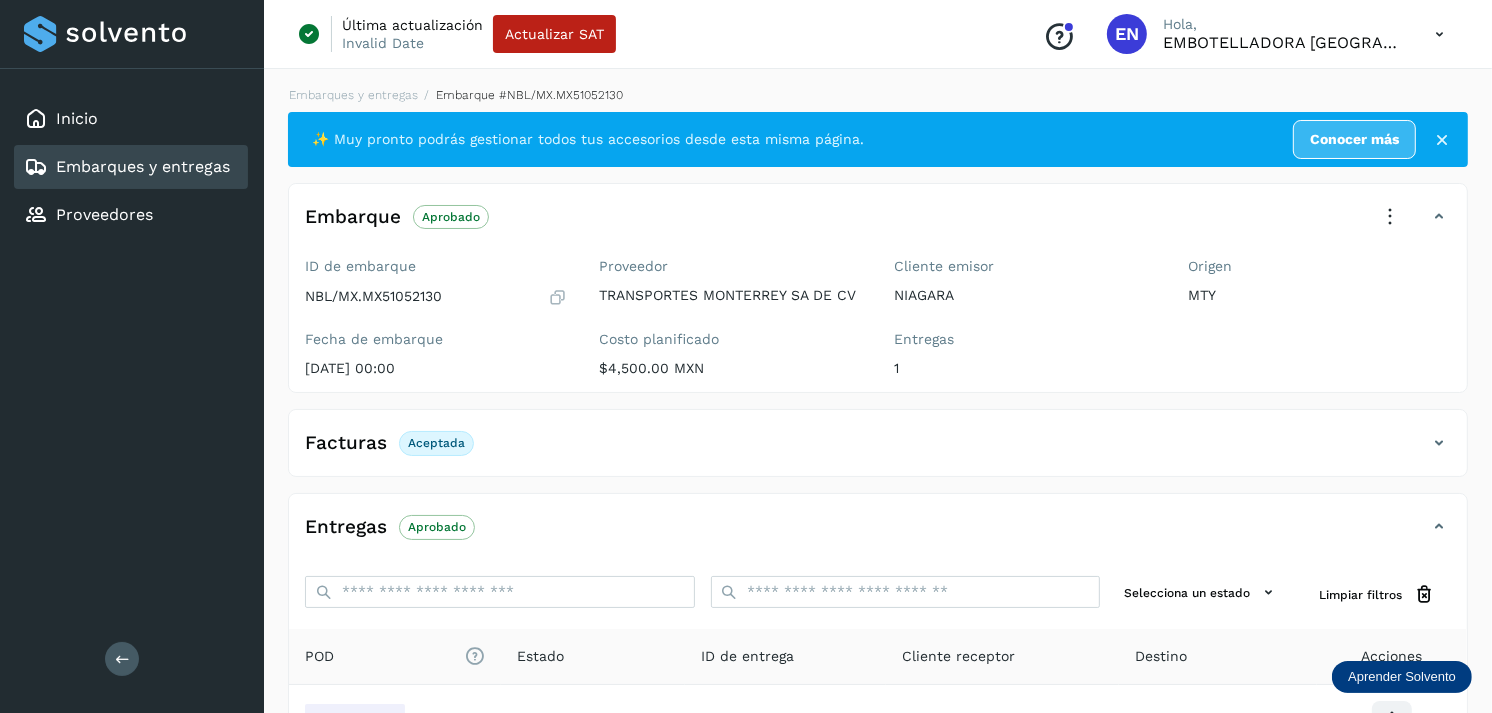 scroll, scrollTop: 241, scrollLeft: 0, axis: vertical 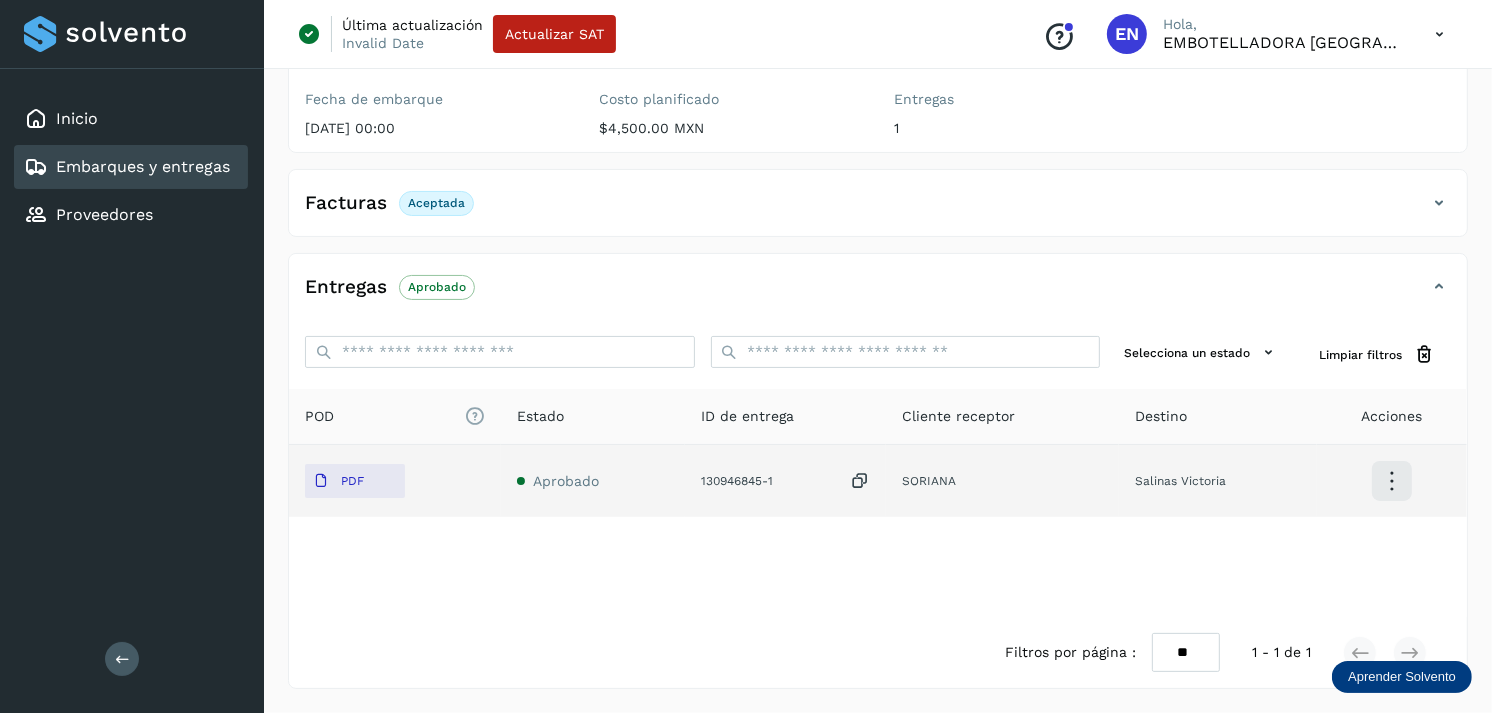 click on "PDF" 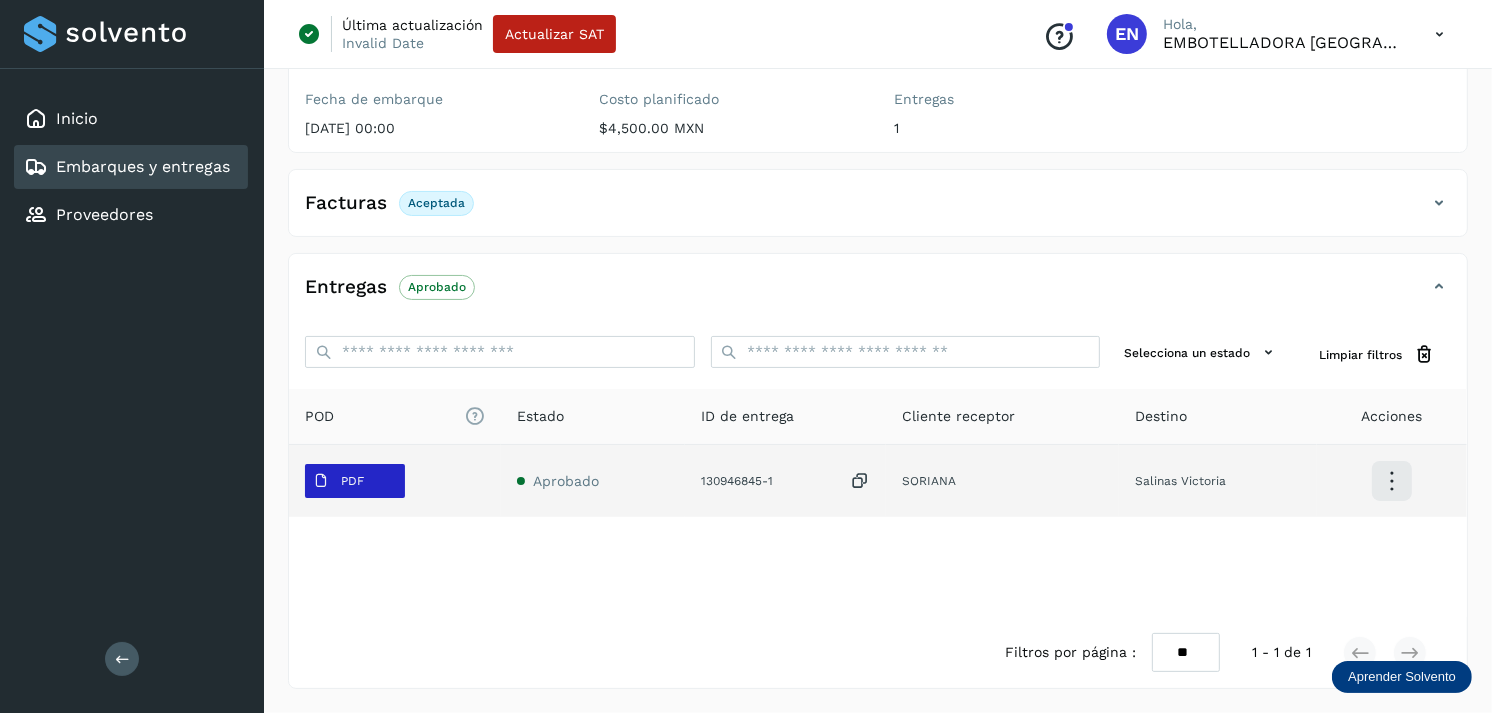 click on "PDF" at bounding box center (355, 481) 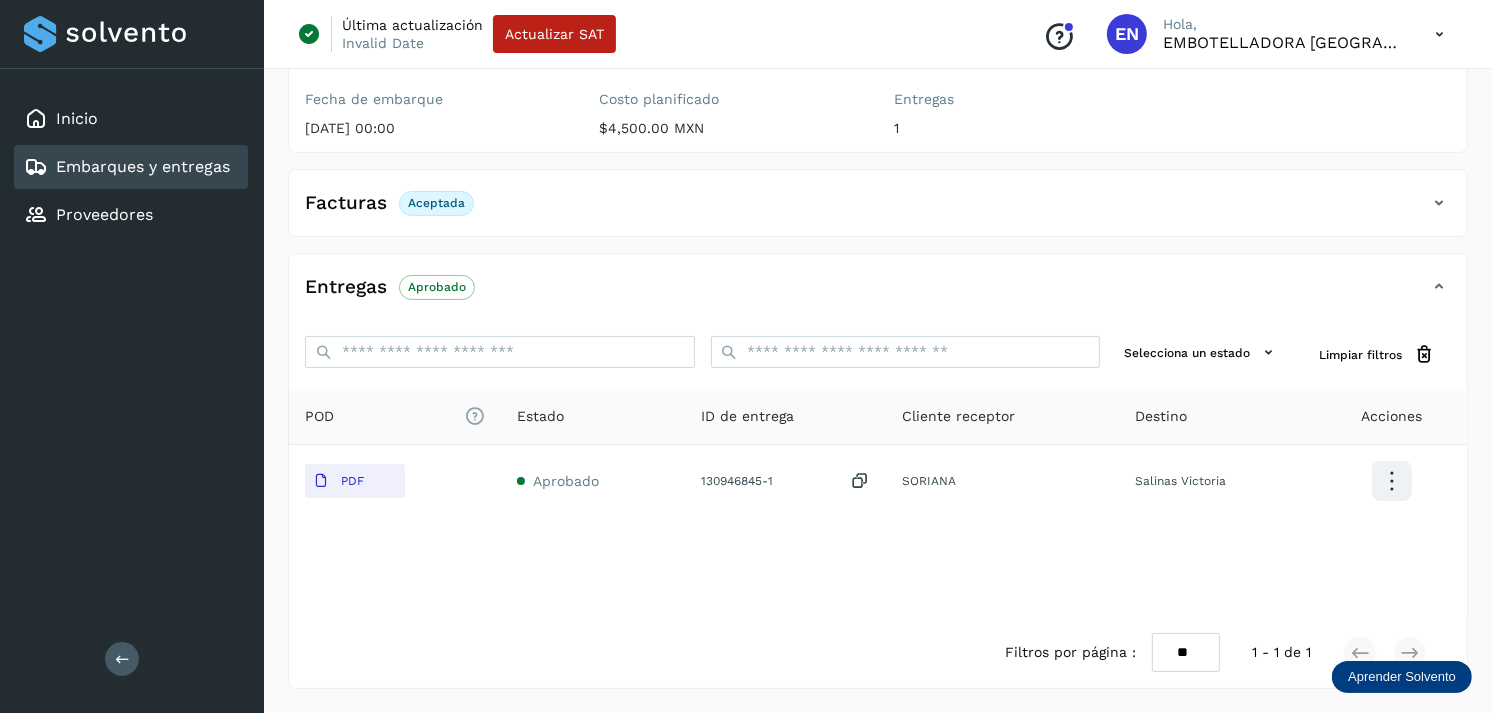 click on "Embarques y entregas" 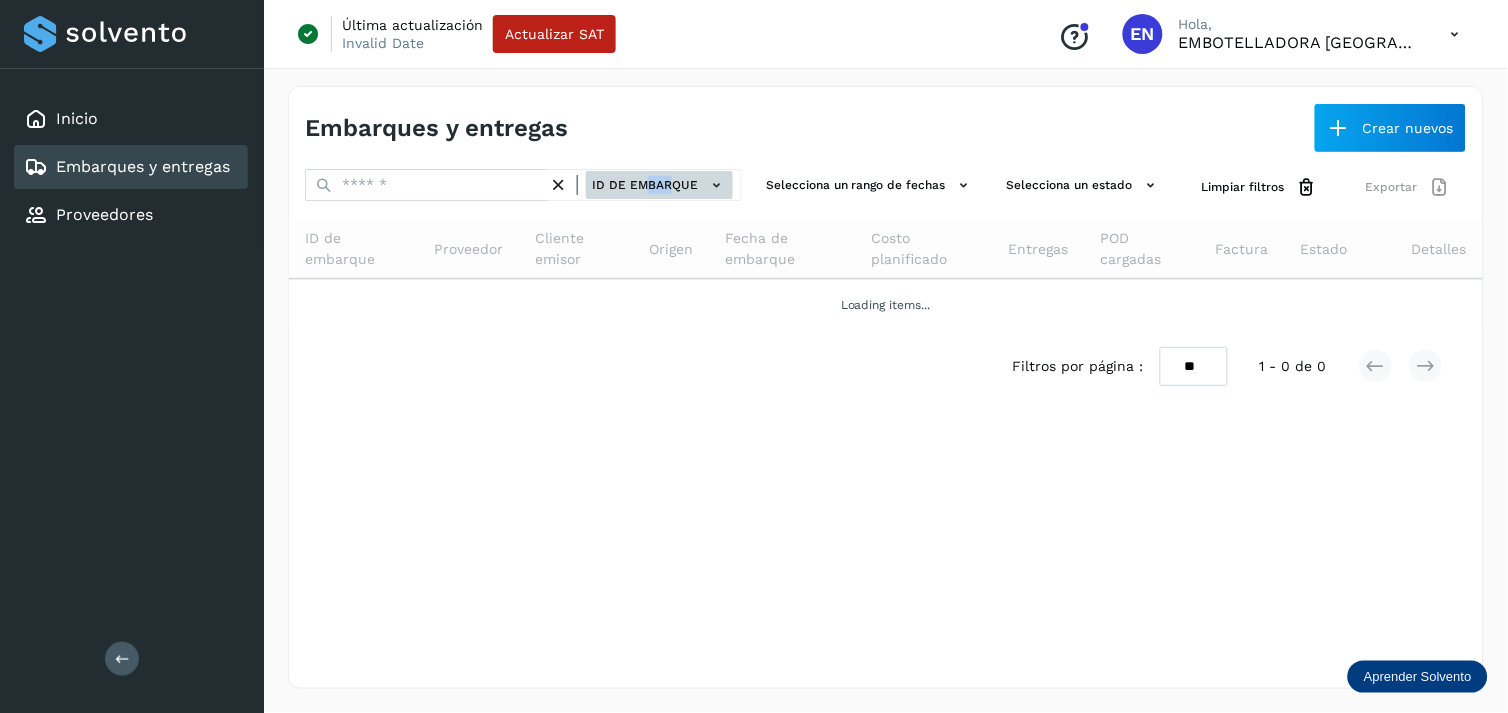 drag, startPoint x: 677, startPoint y: 202, endPoint x: 653, endPoint y: 184, distance: 30 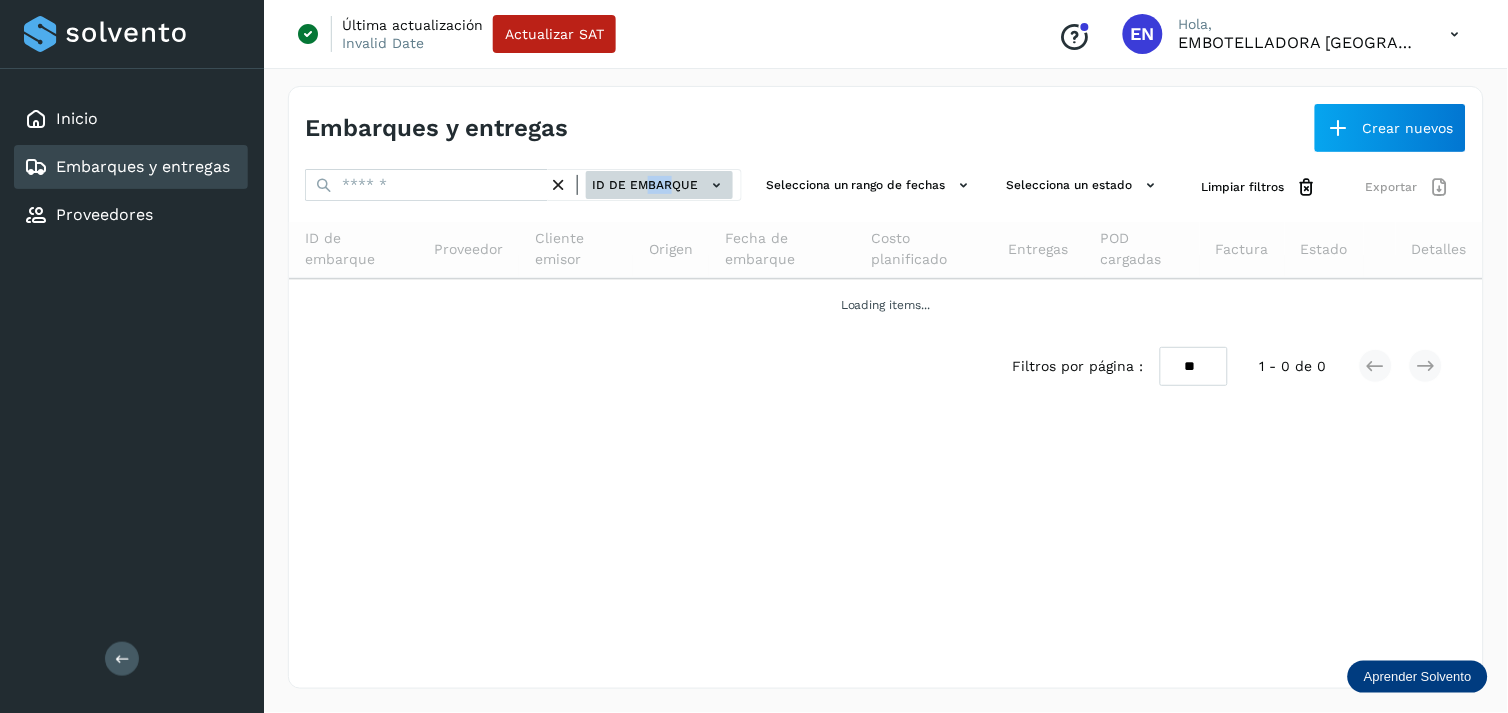 click on "ID de embarque" at bounding box center [523, 187] 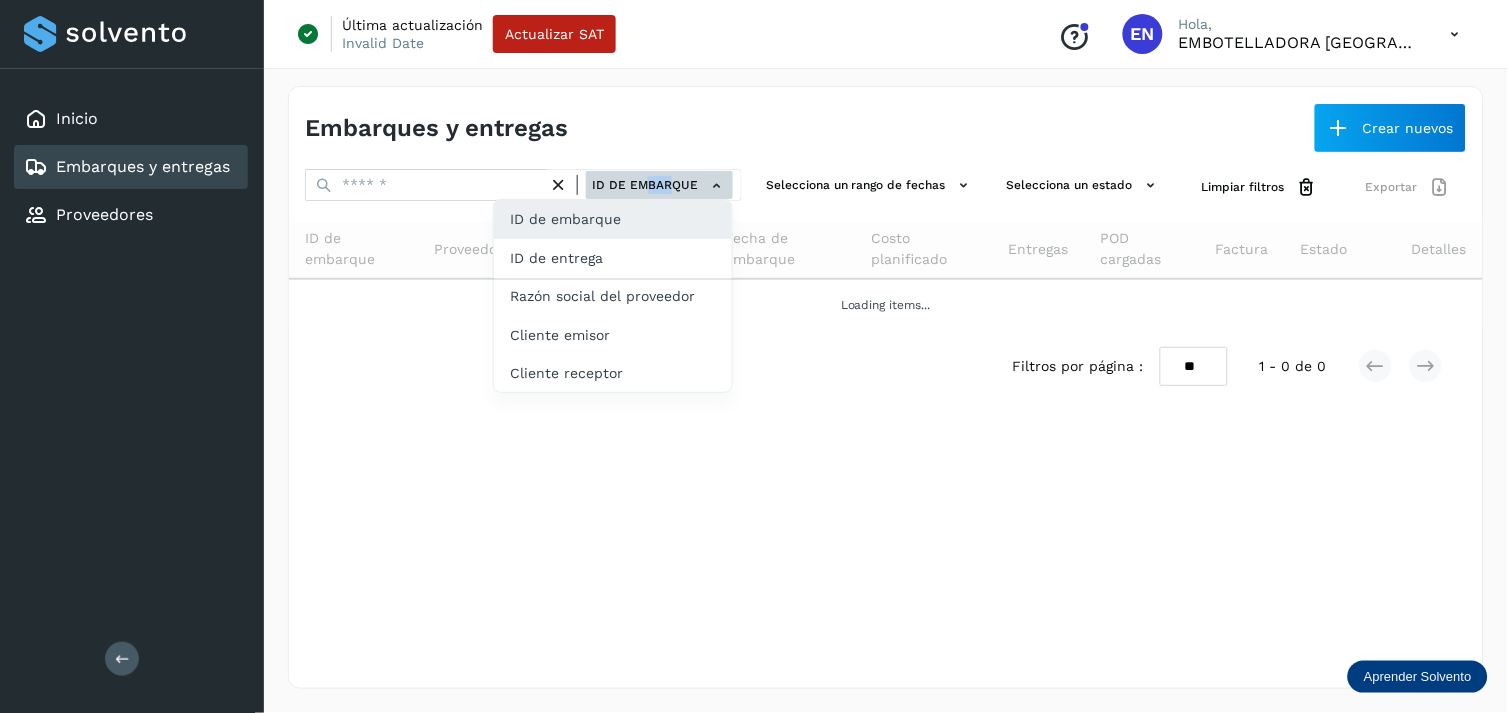 click on "ID de entrega" 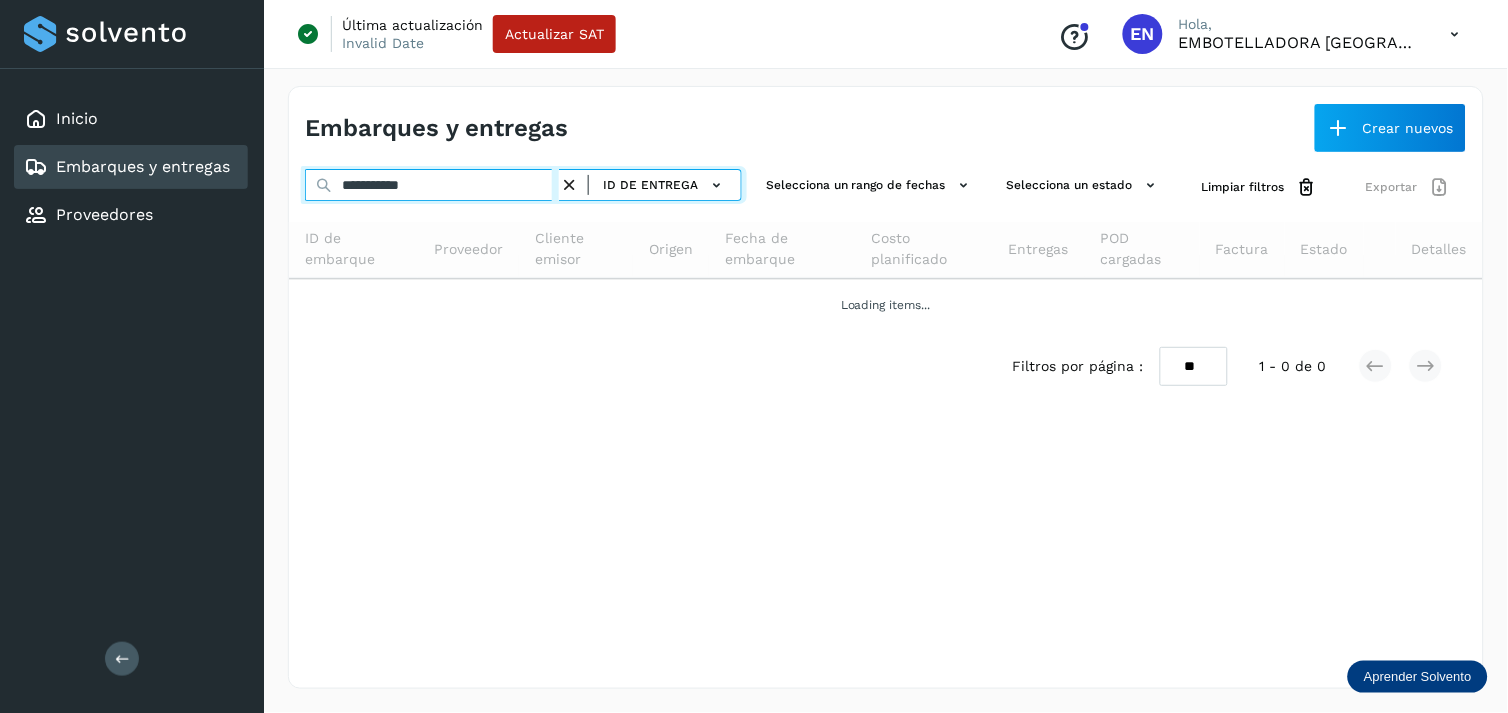 click on "**********" at bounding box center (432, 185) 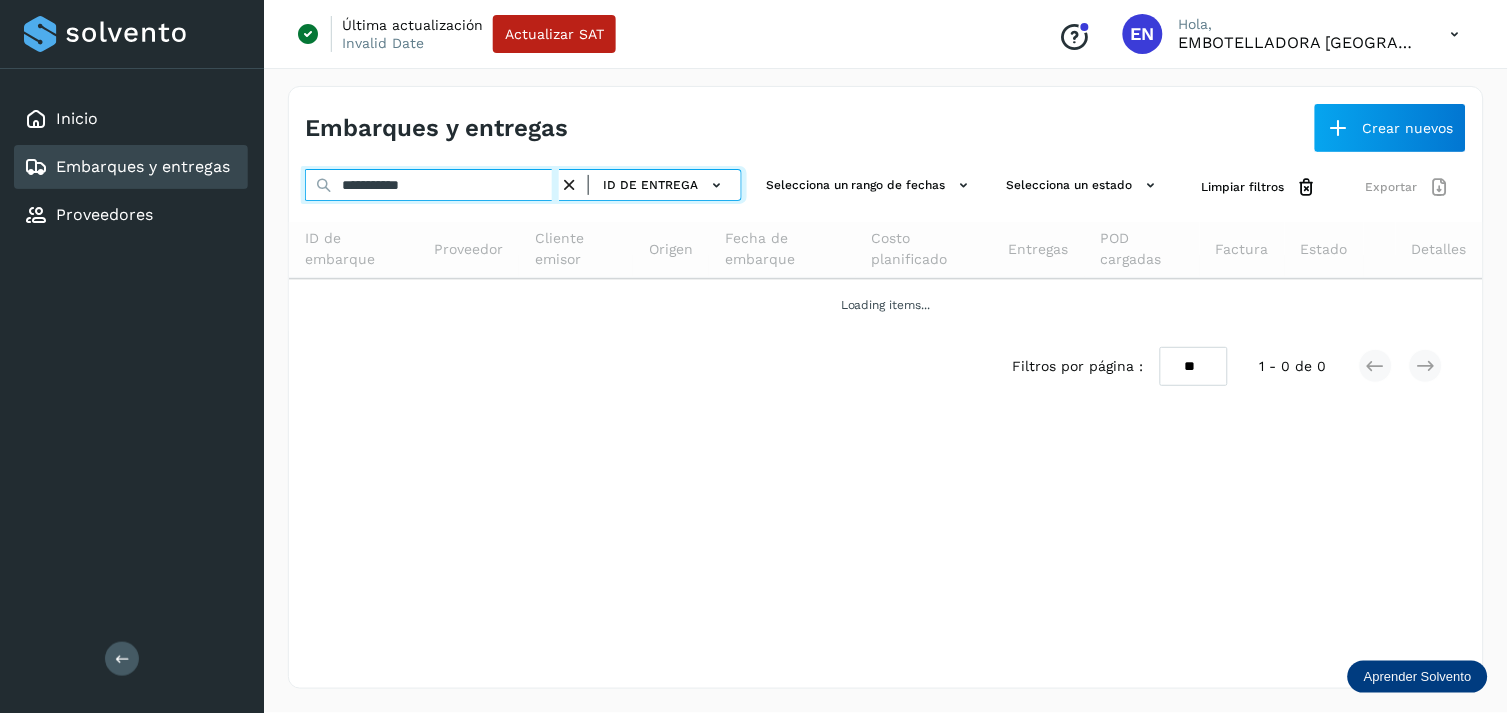 paste 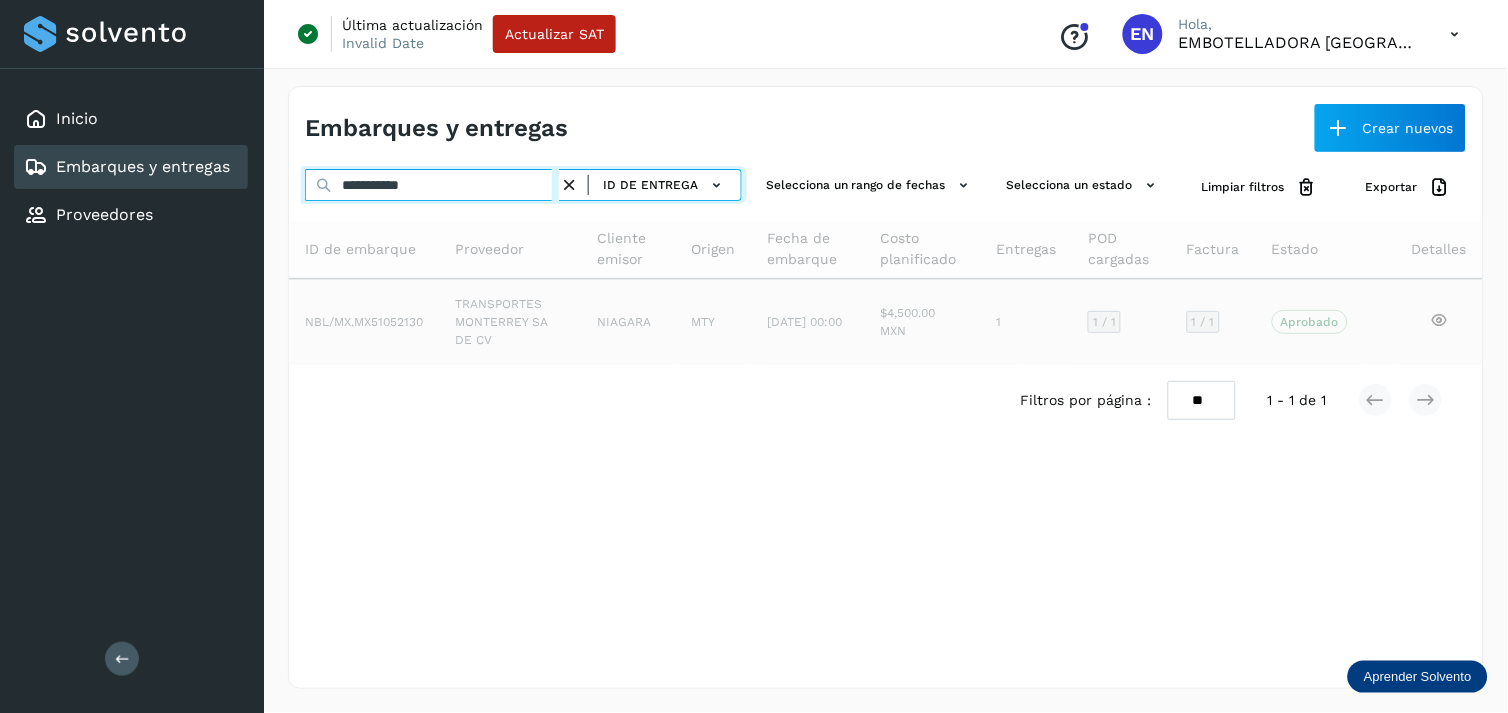 type on "**********" 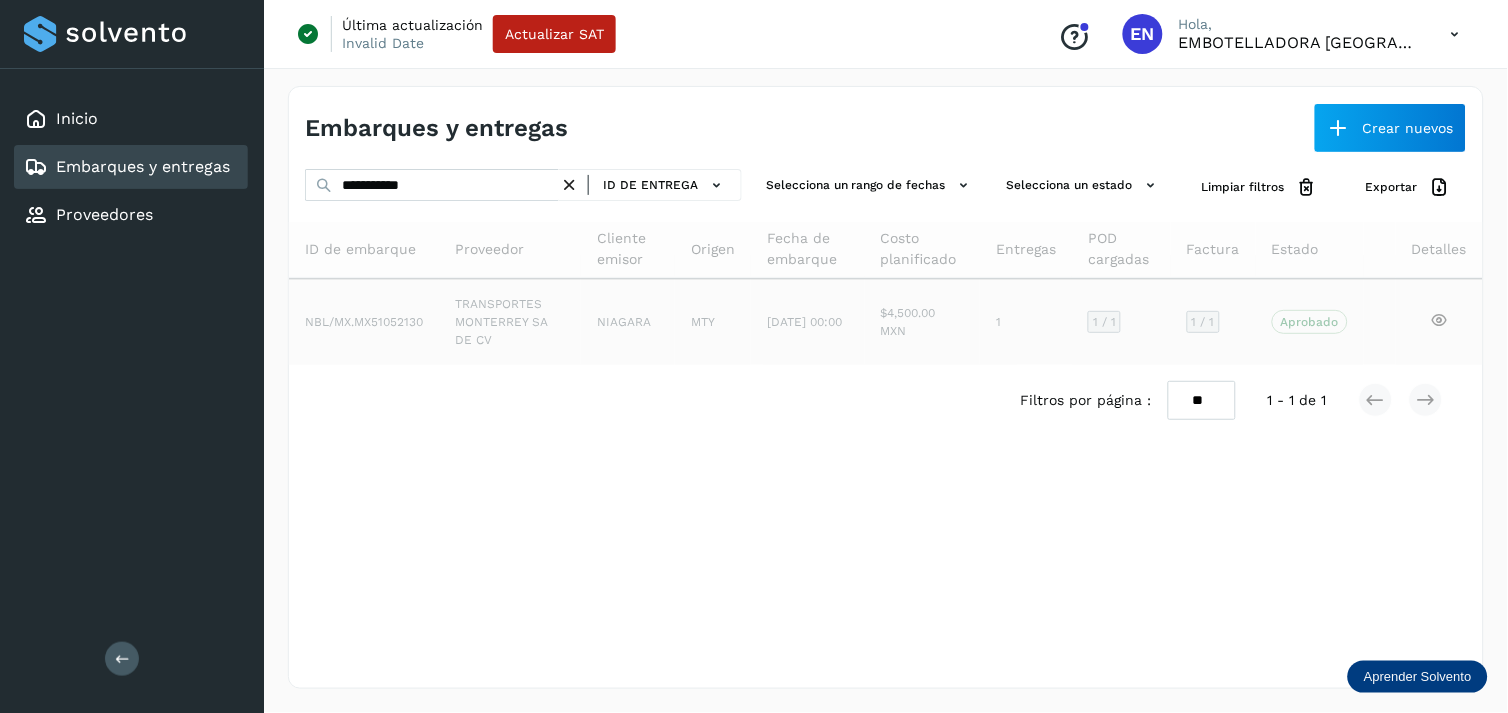 click on "NIAGARA" 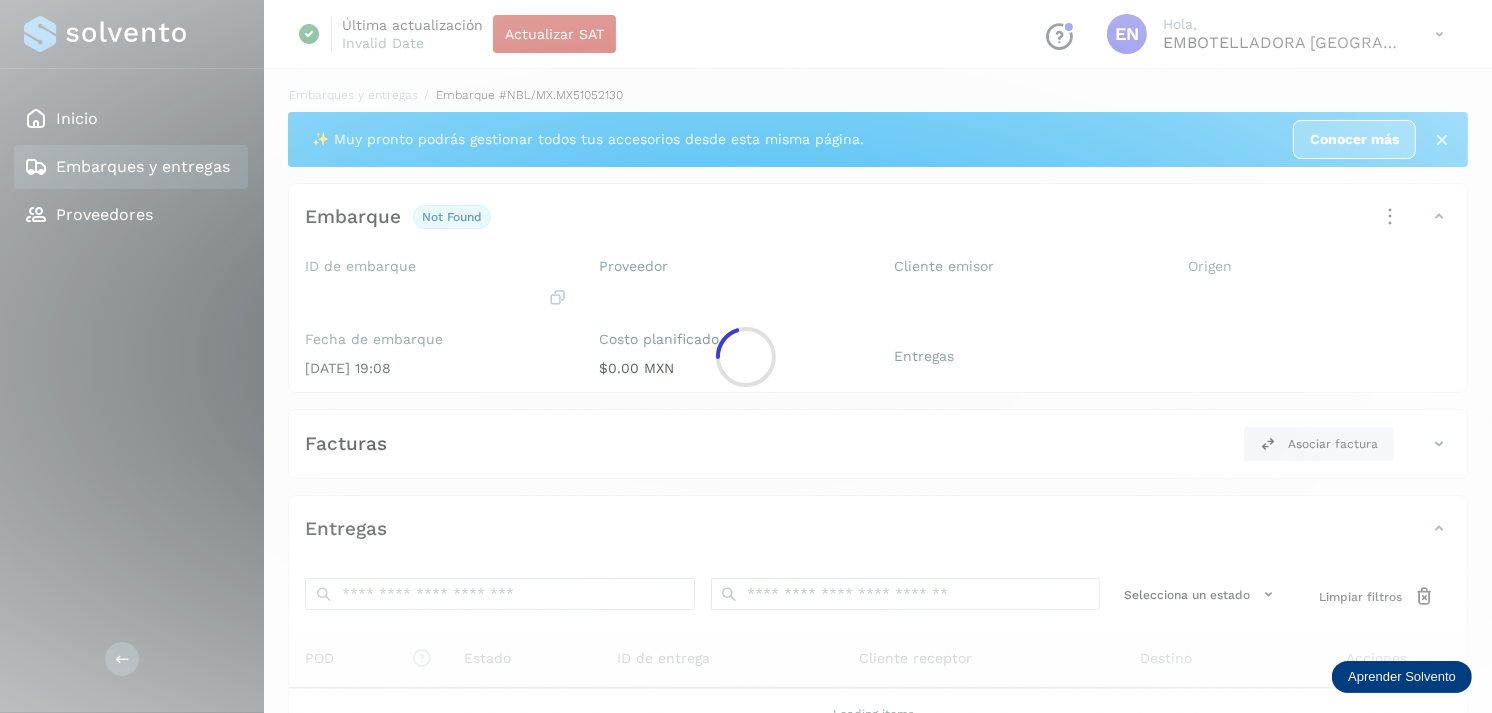 click 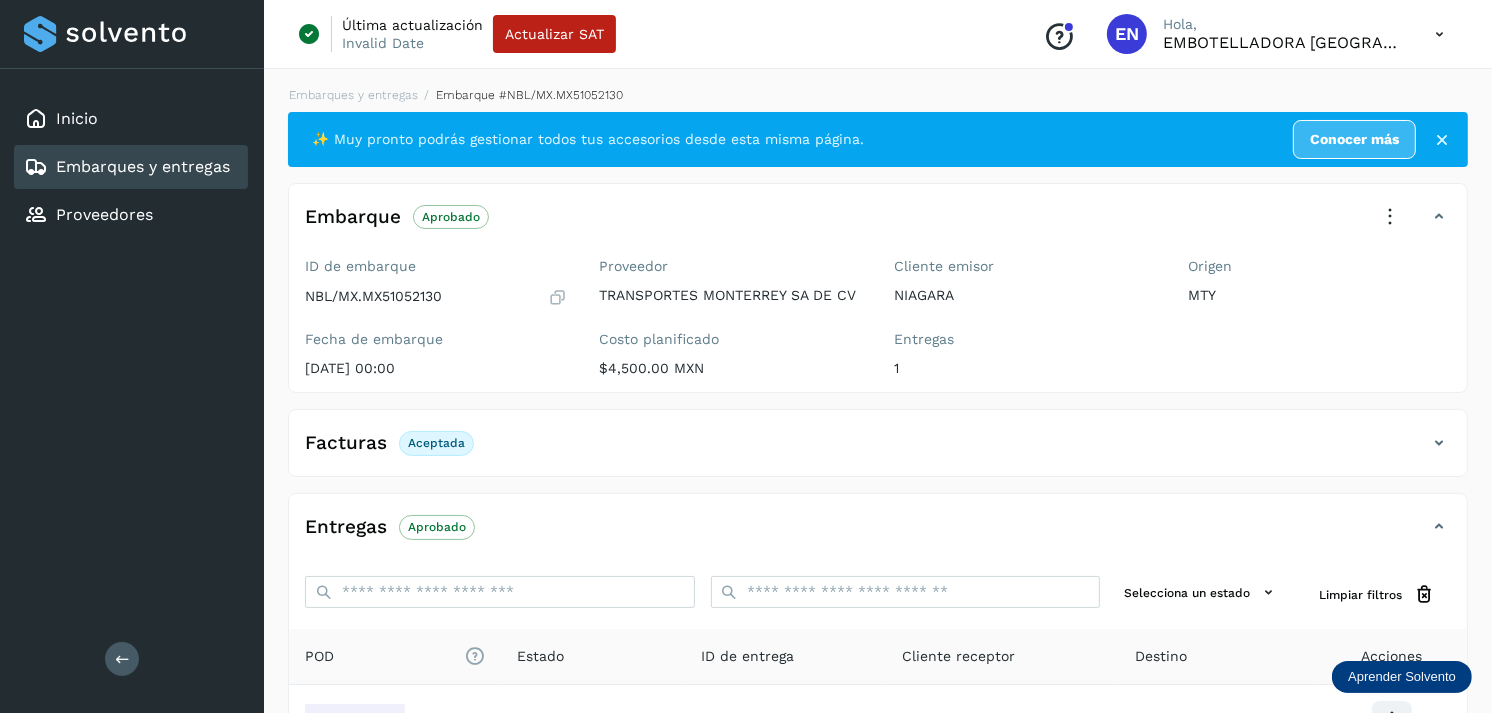click on "Embarques y entregas" at bounding box center [143, 166] 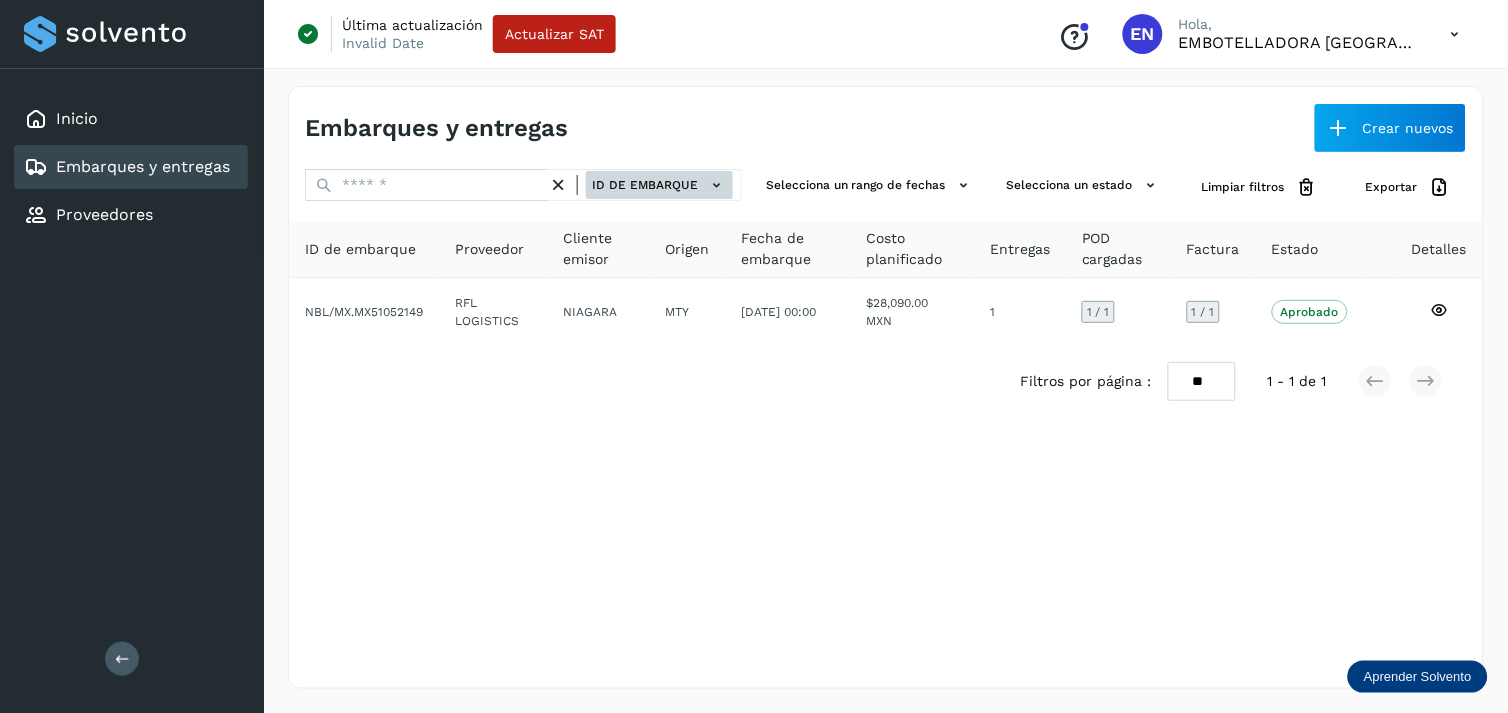 click on "ID de embarque" 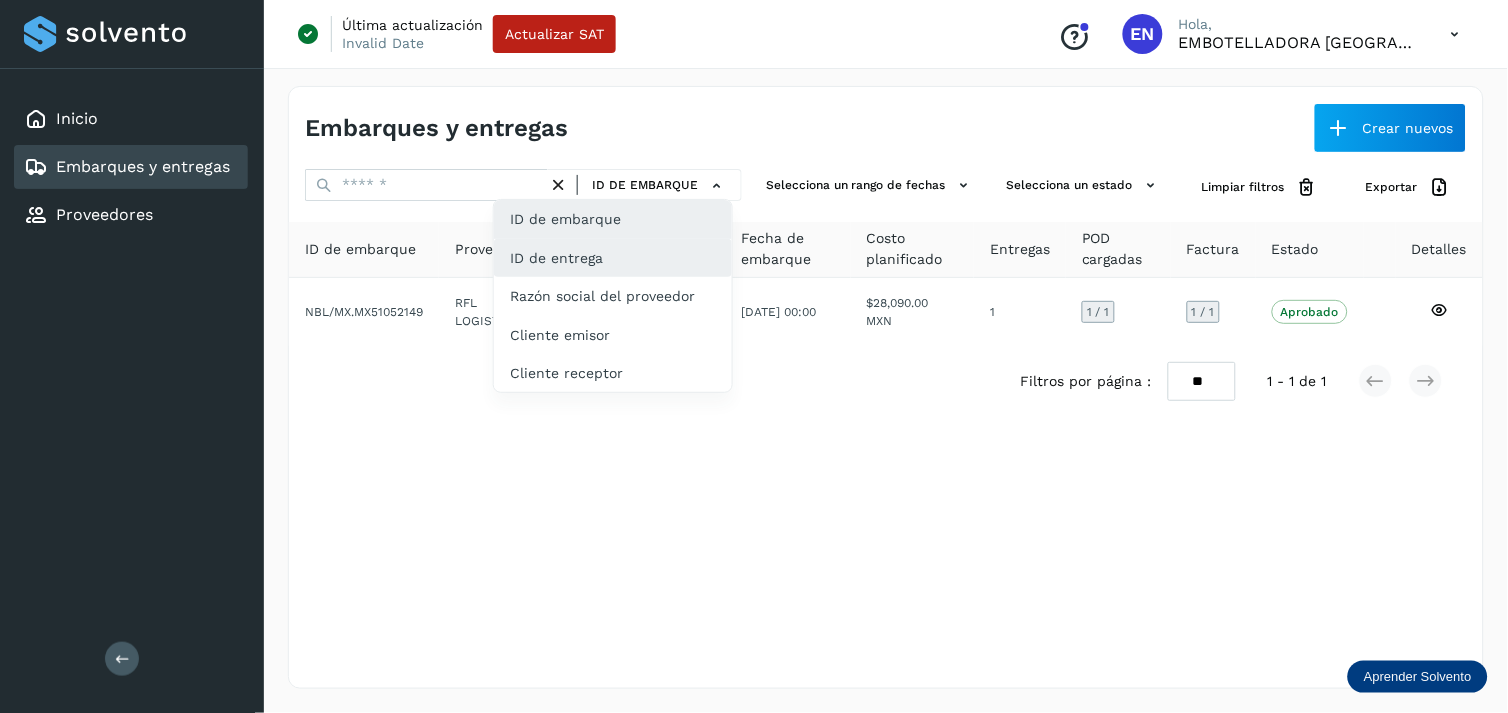 click on "ID de entrega" 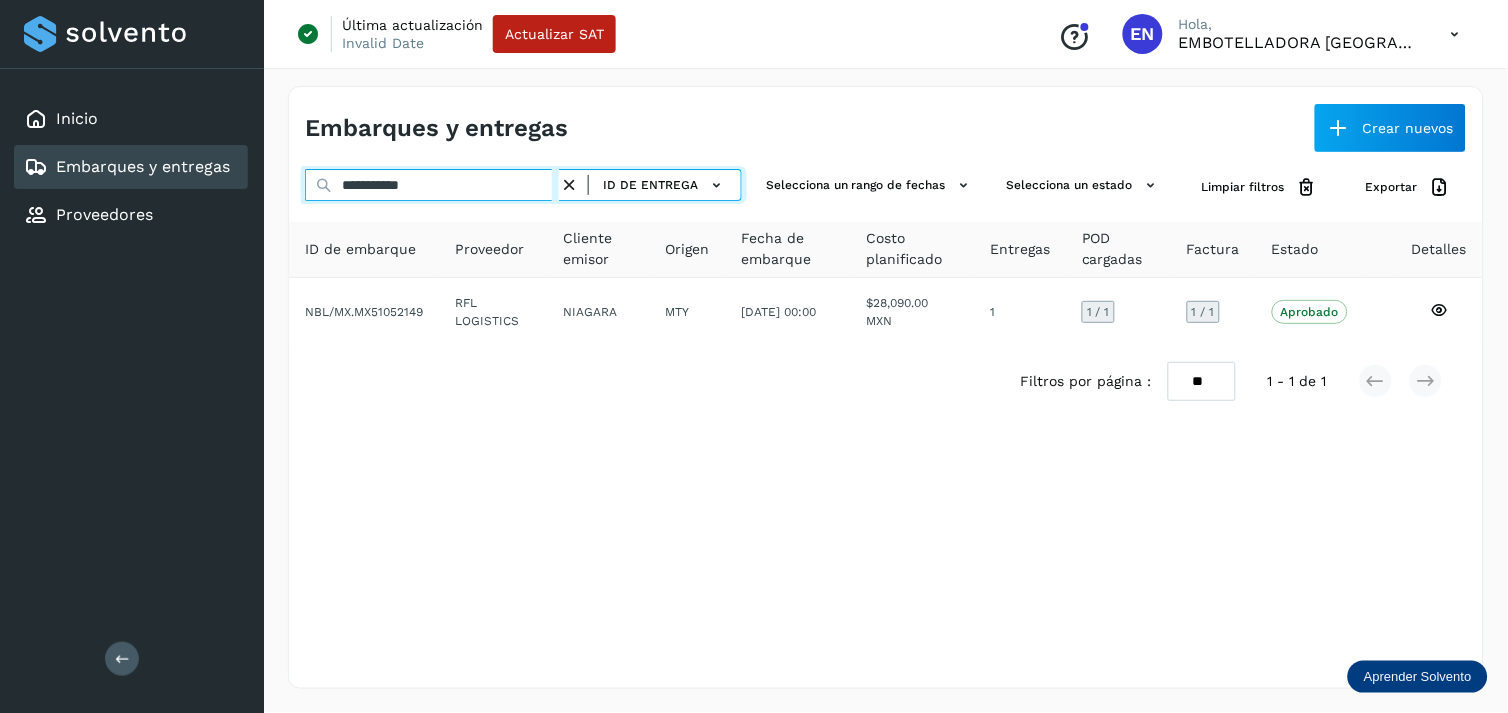 click on "**********" at bounding box center (432, 185) 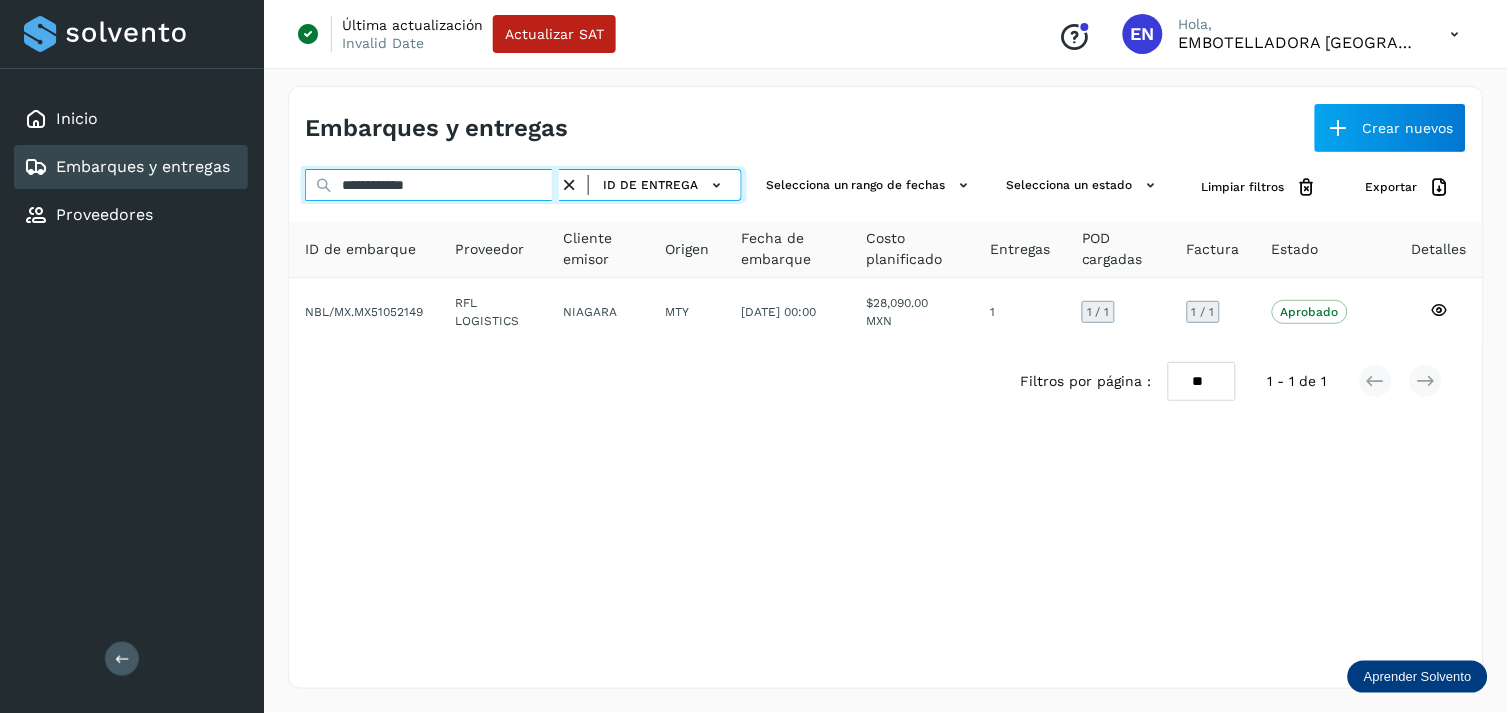 type on "**********" 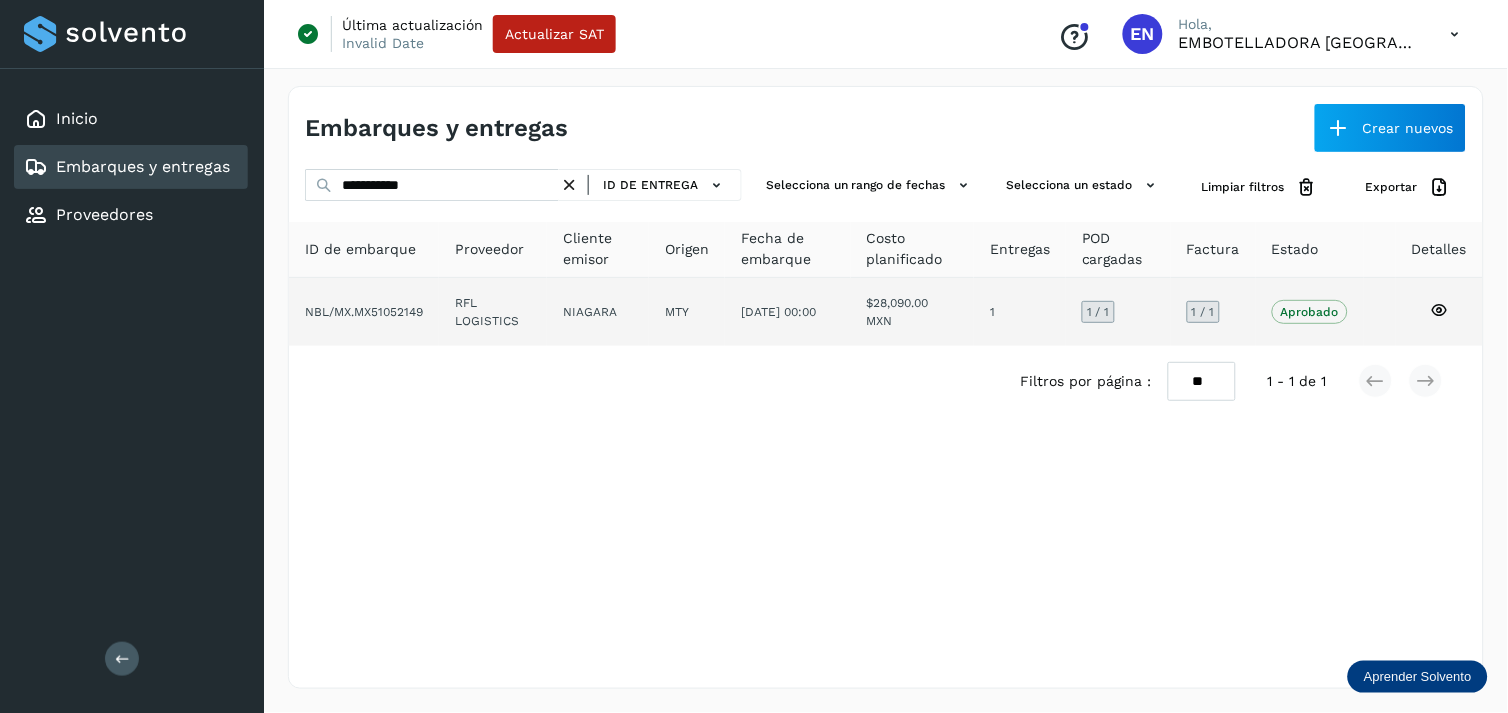 click on "NIAGARA" 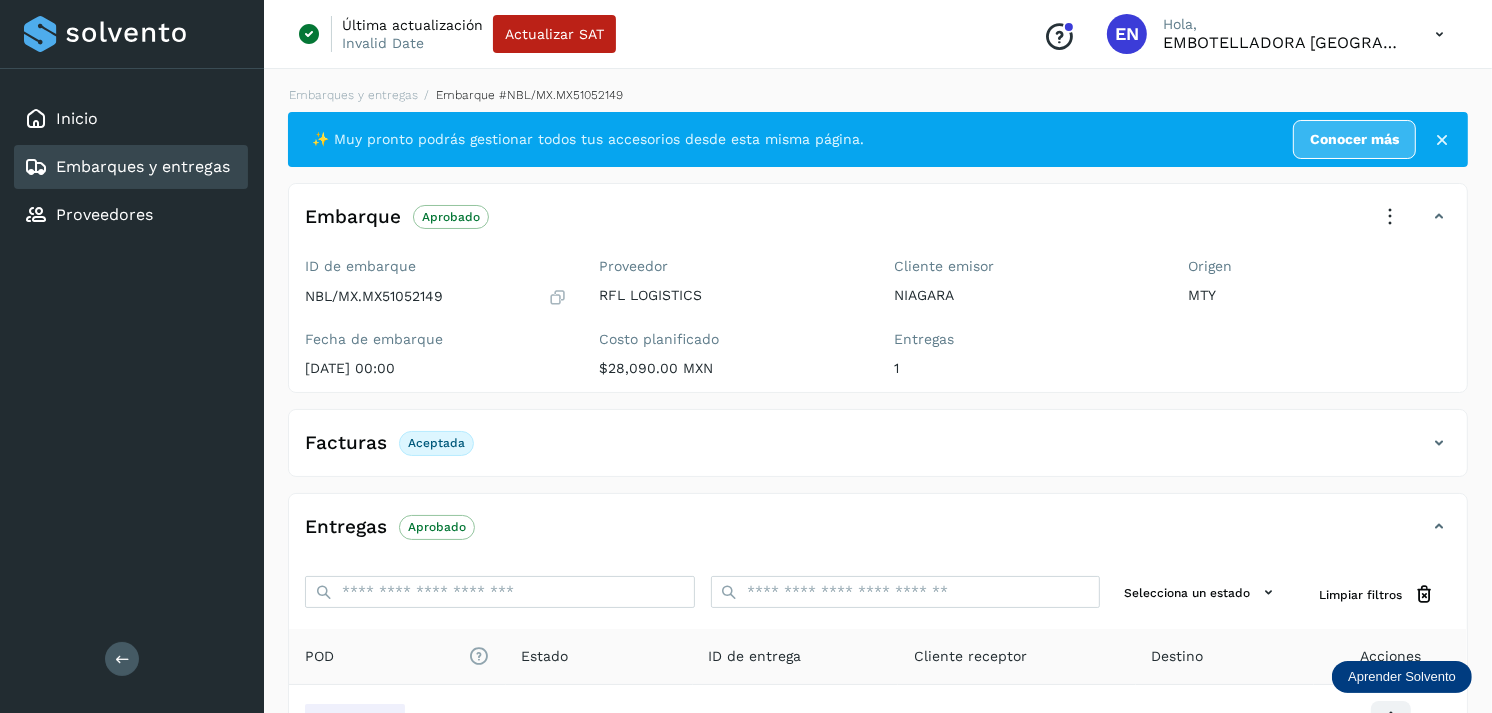 scroll, scrollTop: 241, scrollLeft: 0, axis: vertical 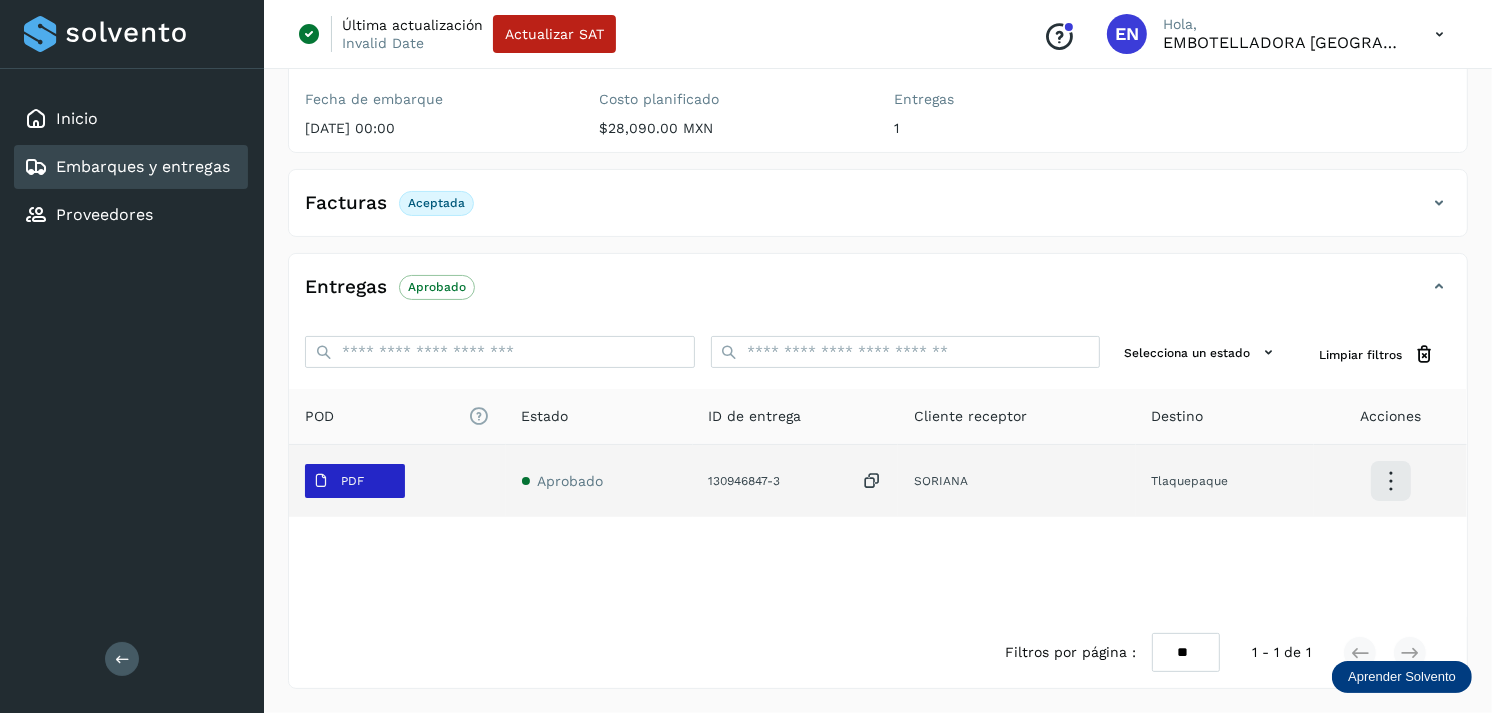 click at bounding box center (321, 481) 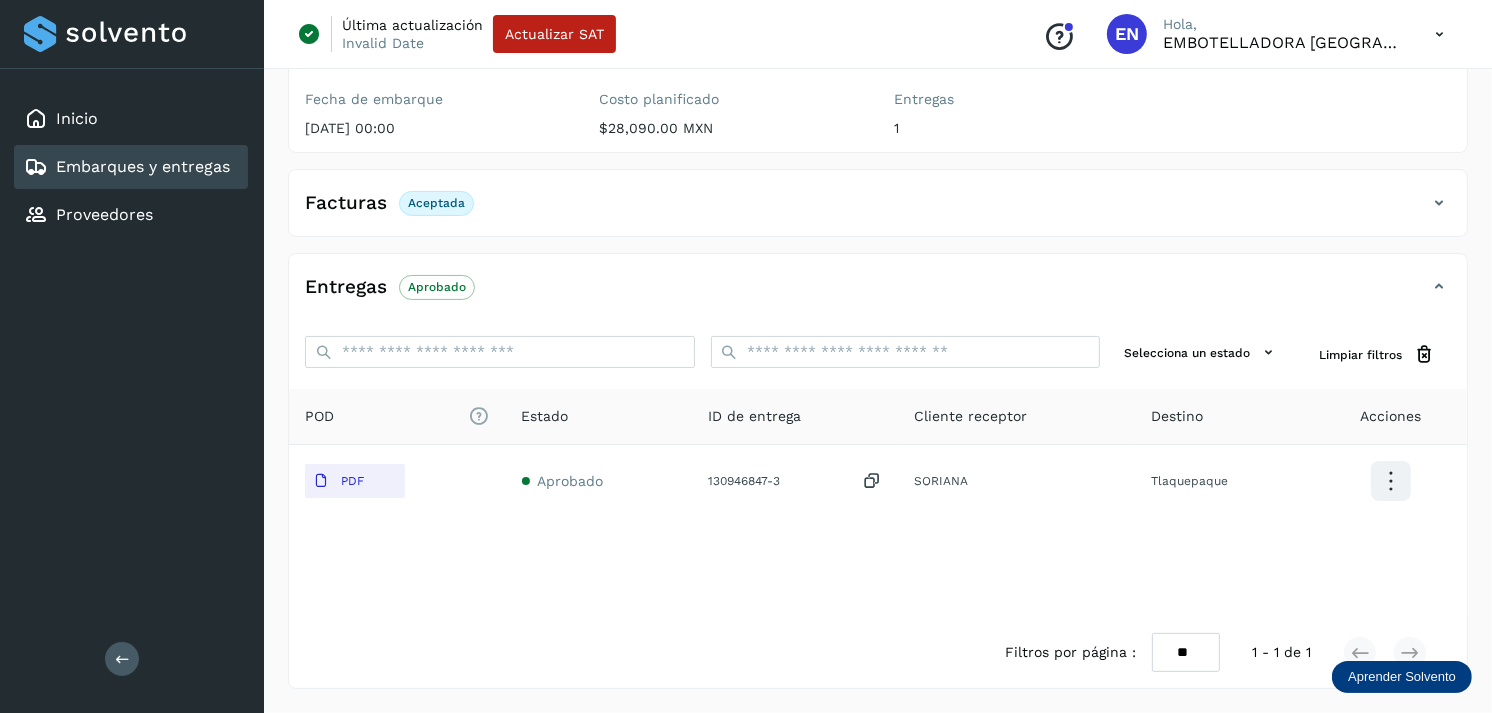 type 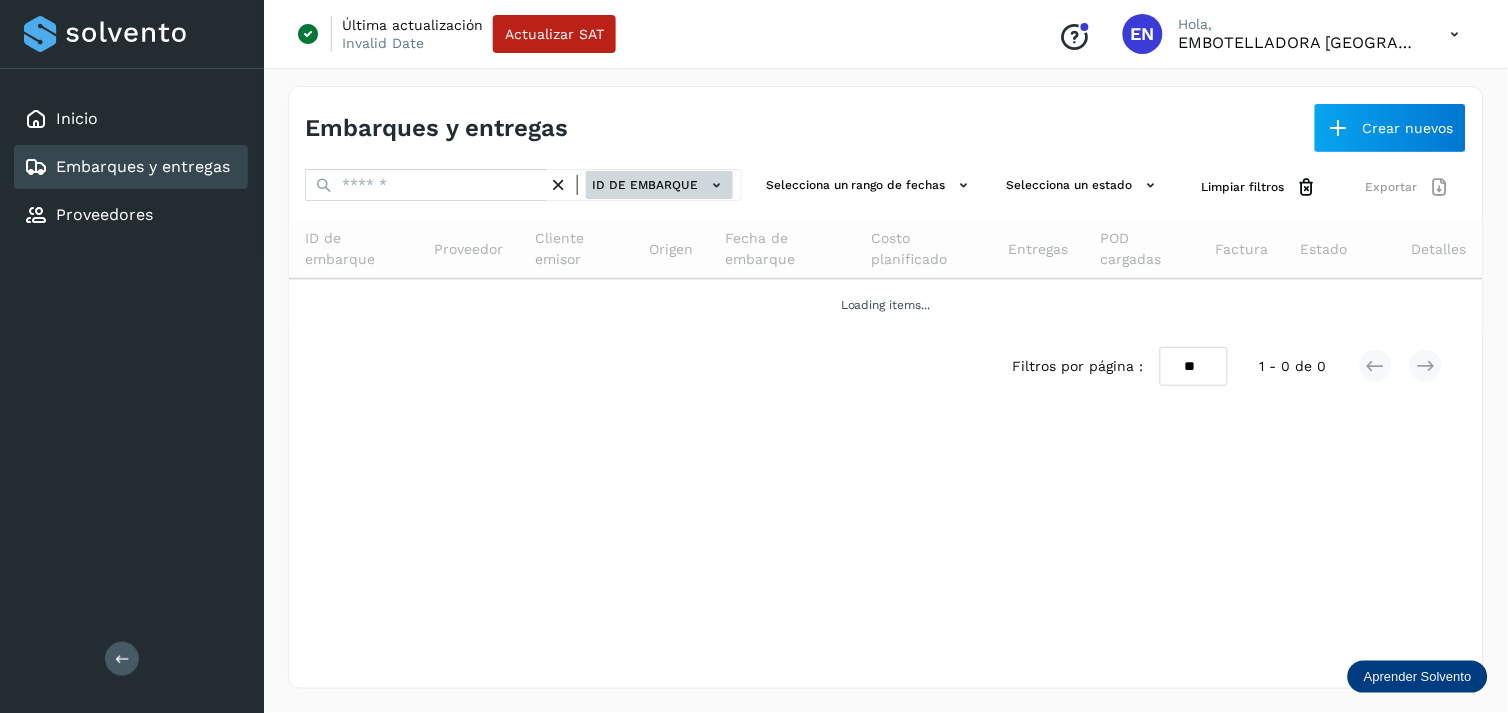 click on "ID de embarque" at bounding box center (659, 185) 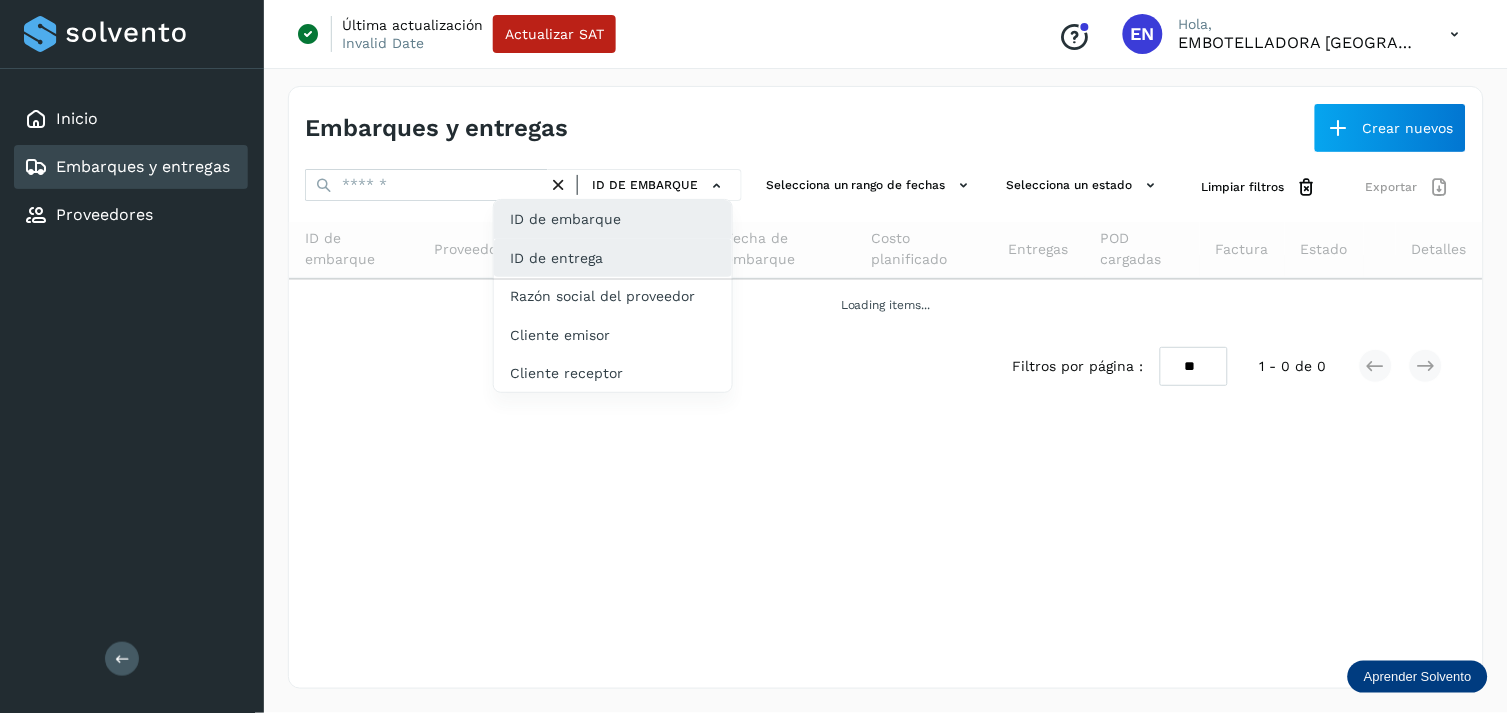 click on "ID de entrega" 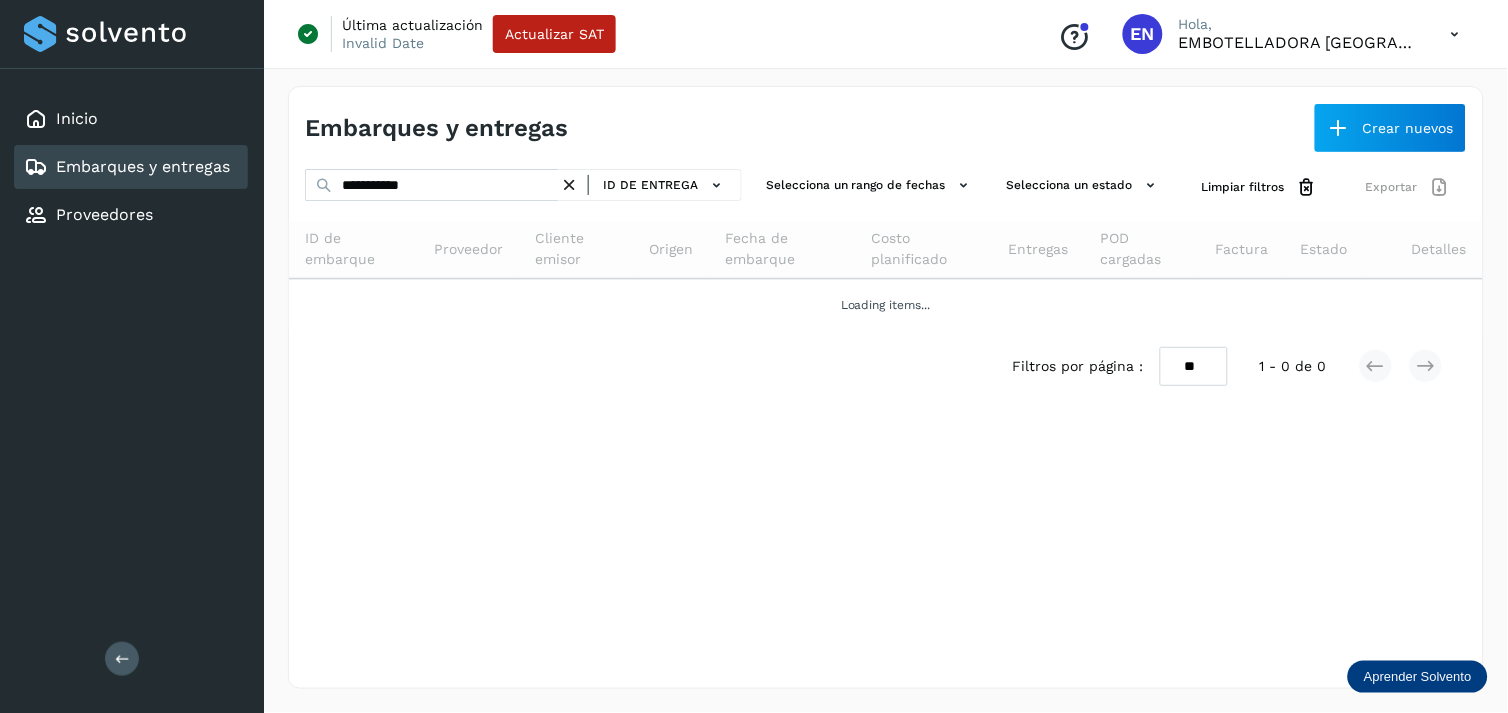 click on "**********" at bounding box center (886, 387) 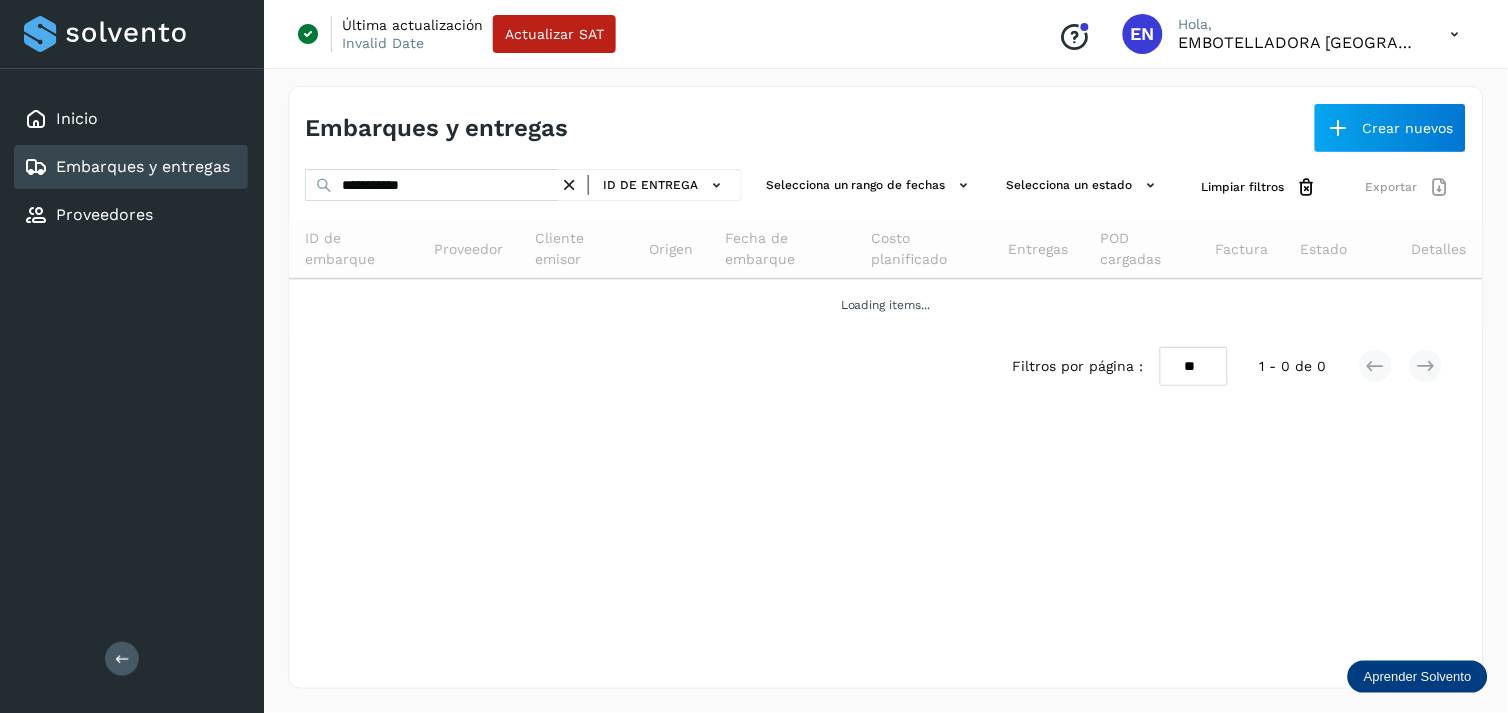 click on "**********" at bounding box center (886, 387) 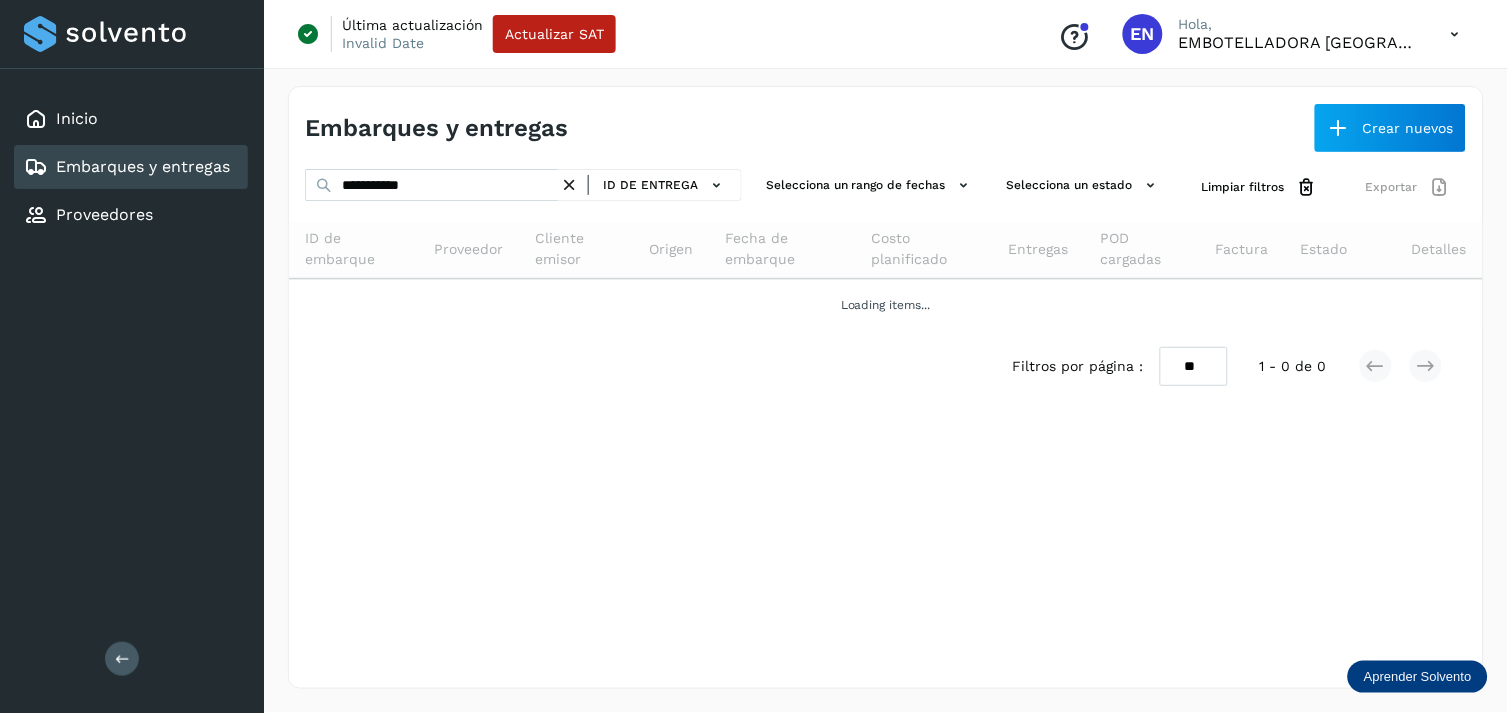 click on "**********" at bounding box center [886, 387] 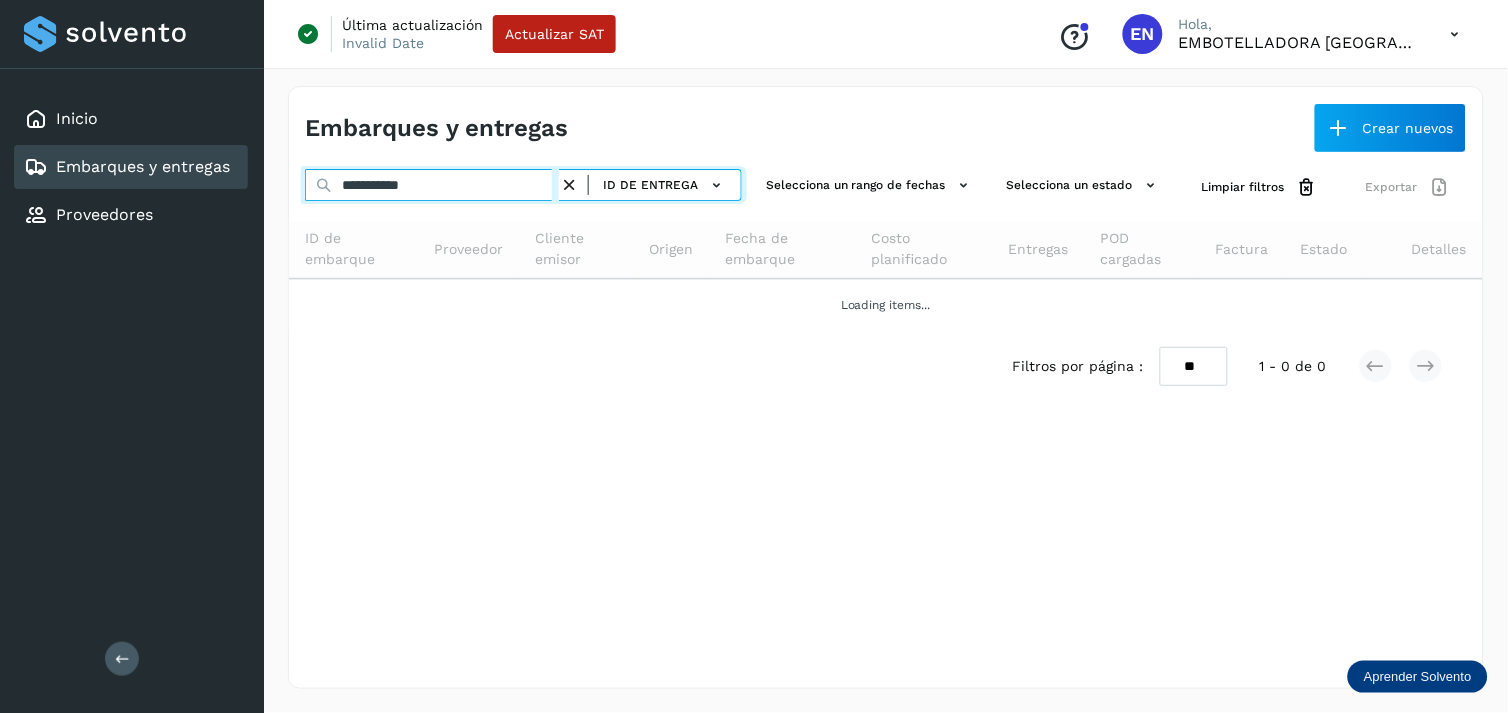 click on "**********" at bounding box center [432, 185] 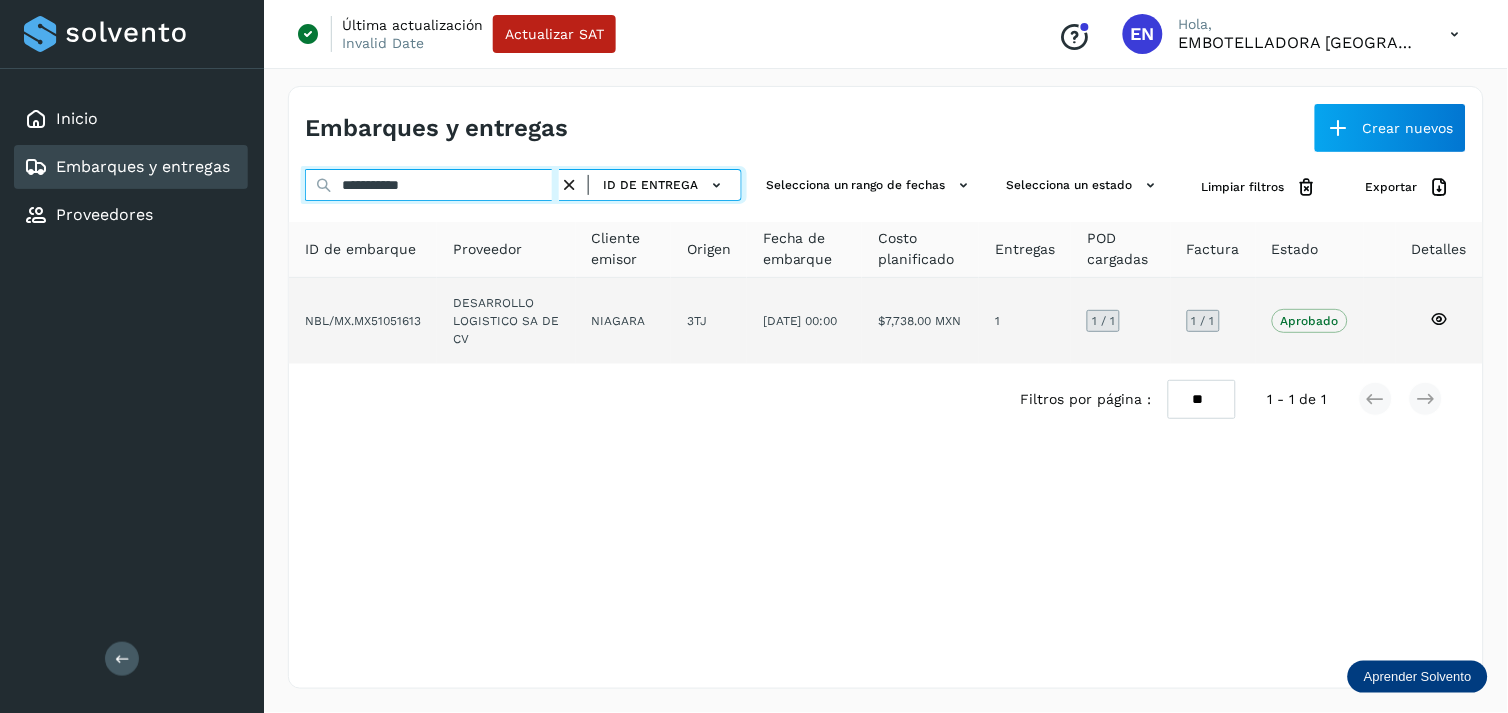type on "**********" 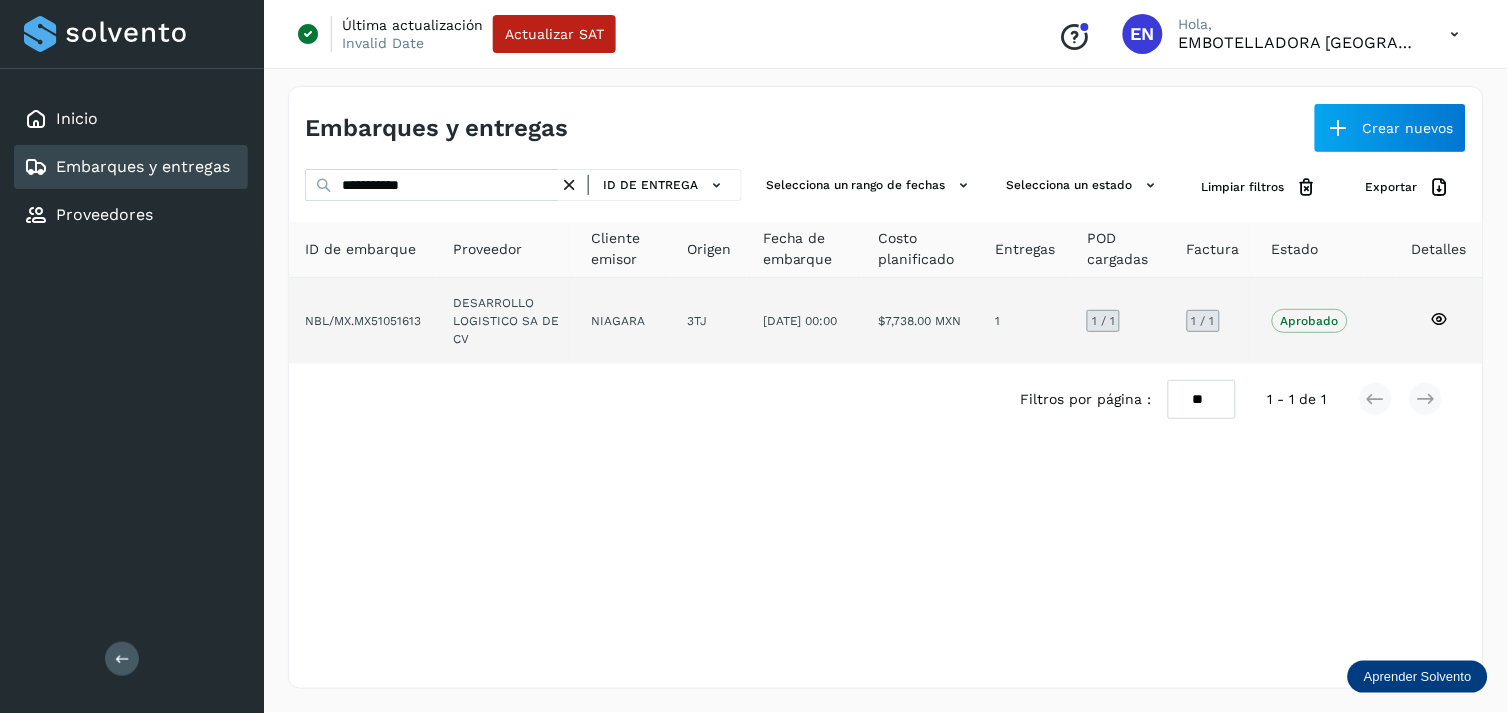 click on "DESARROLLO LOGISTICO SA DE CV" 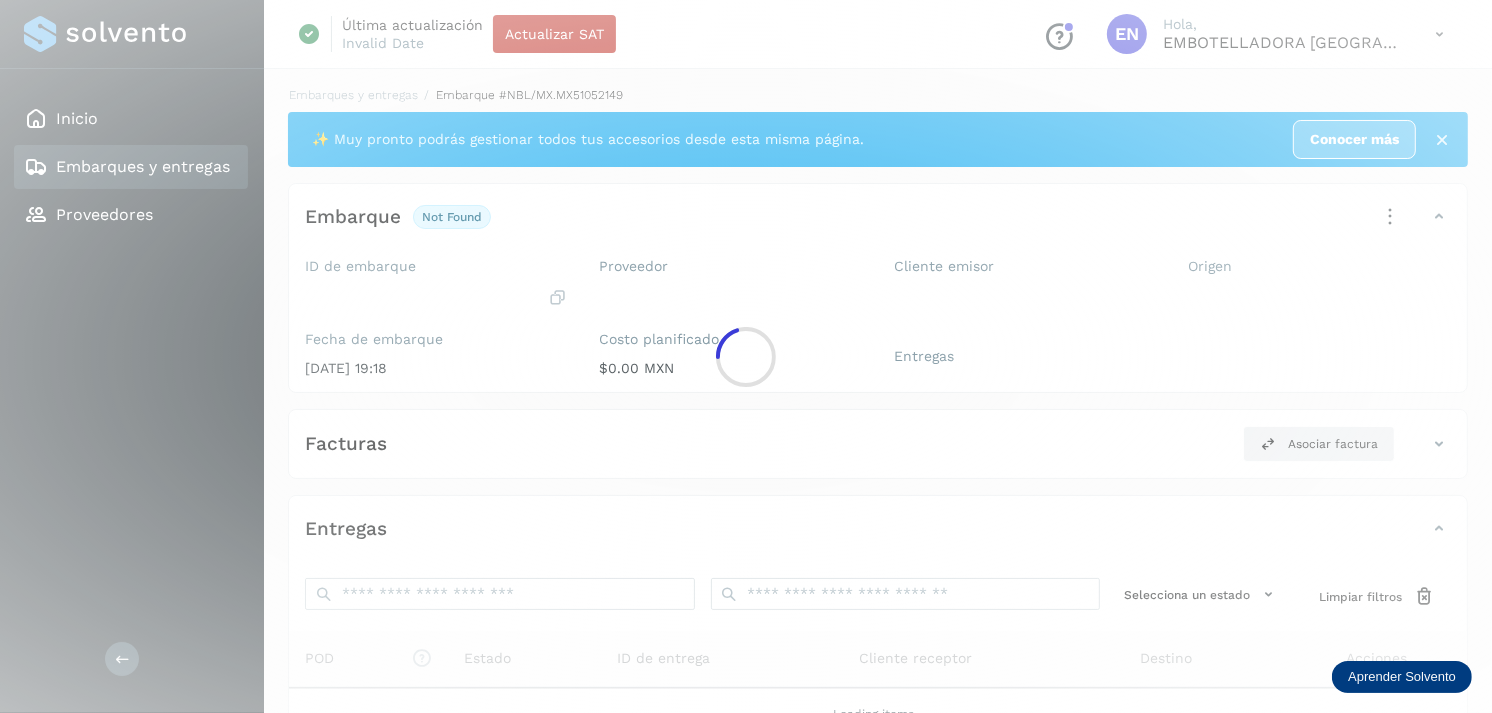 click 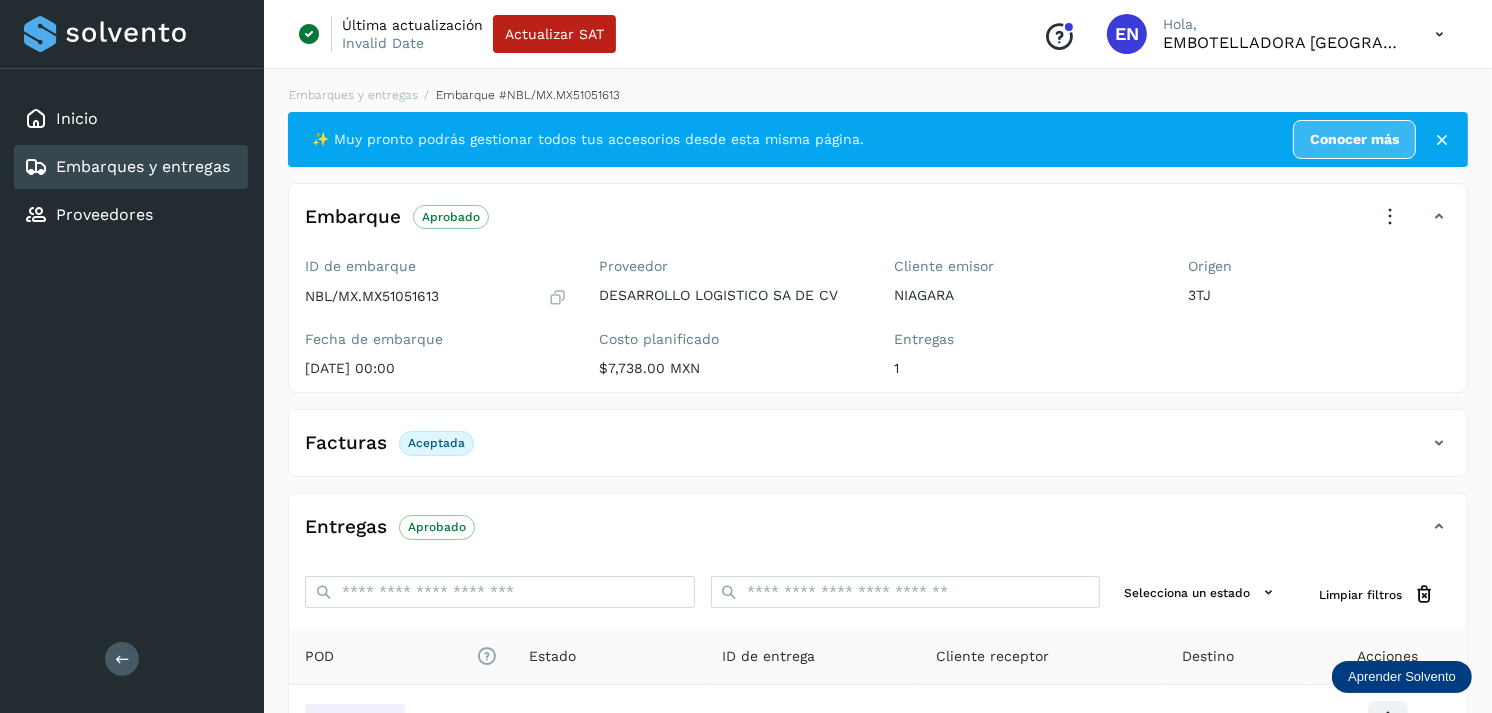 scroll, scrollTop: 241, scrollLeft: 0, axis: vertical 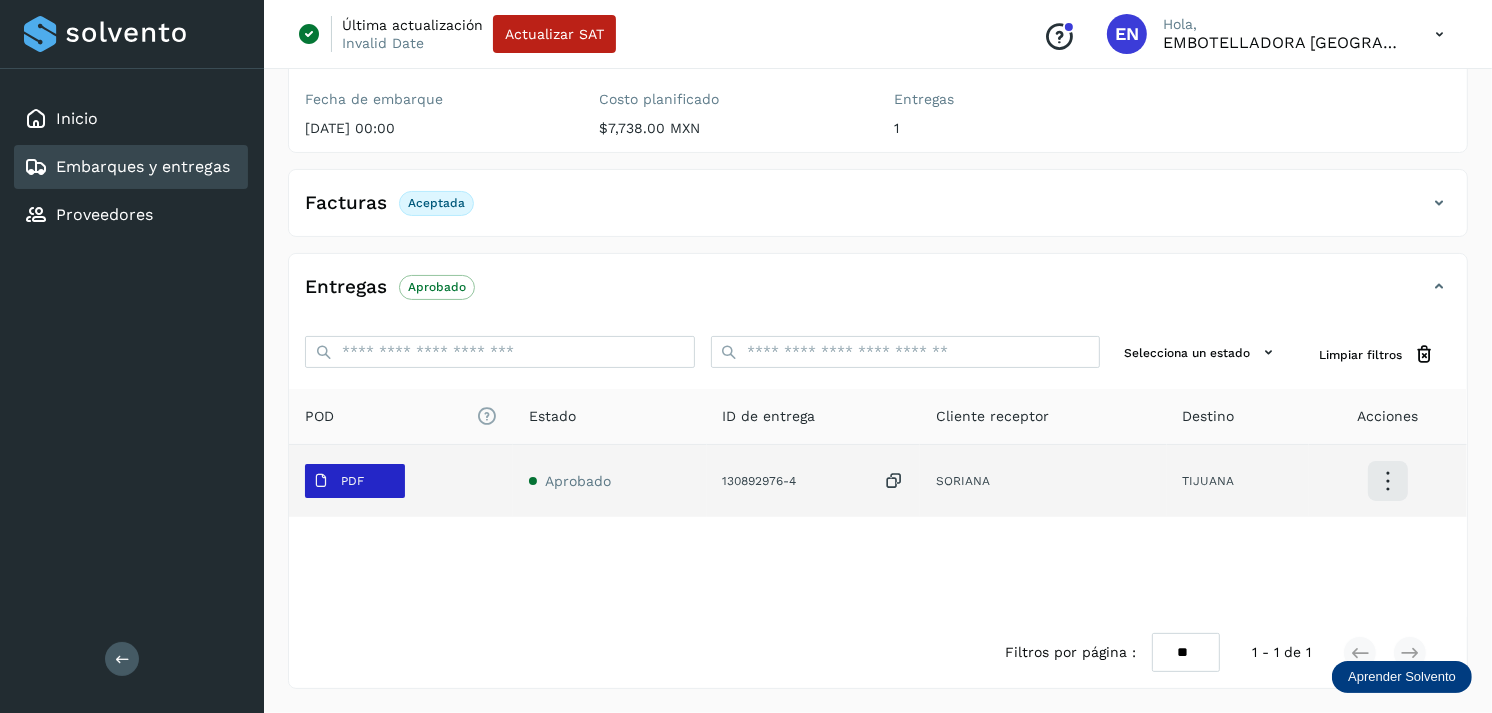 click on "PDF" at bounding box center [352, 481] 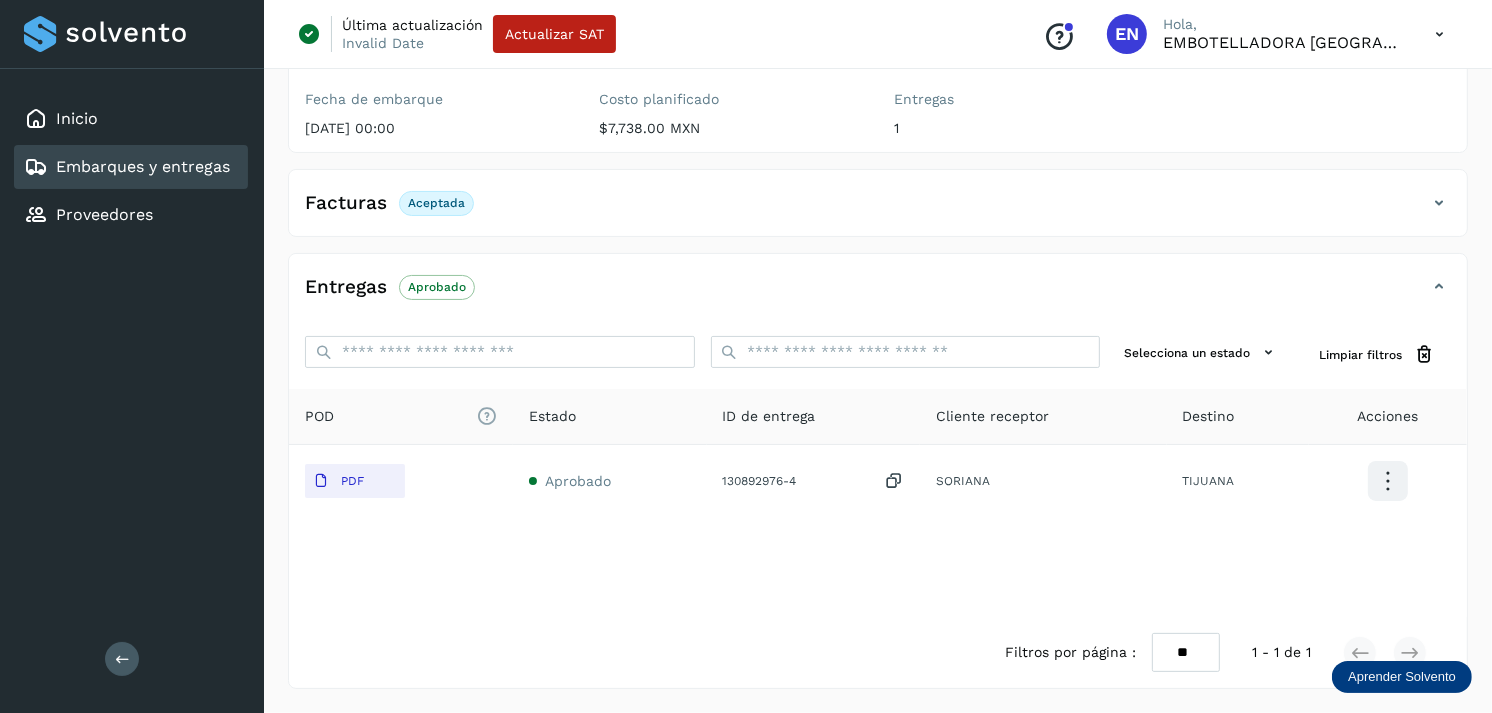 type 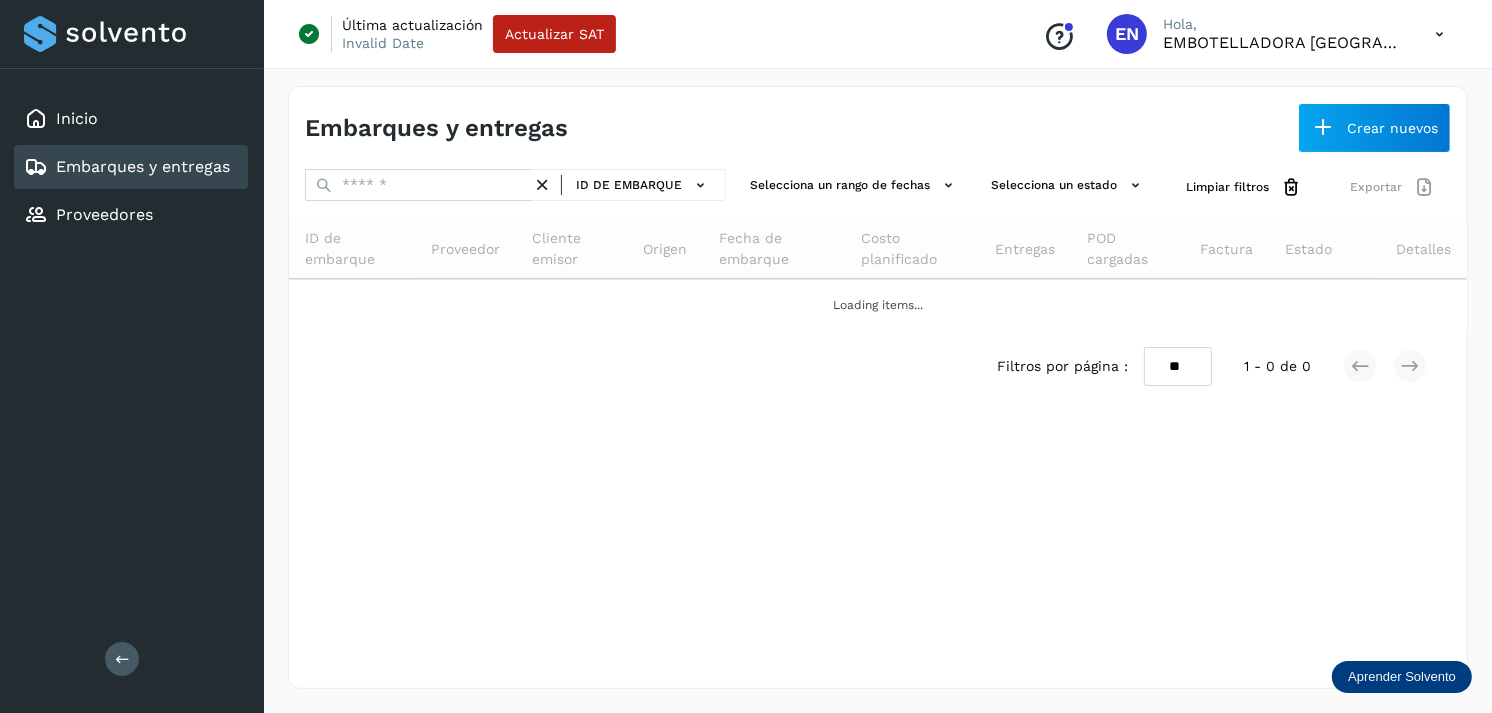 scroll, scrollTop: 0, scrollLeft: 0, axis: both 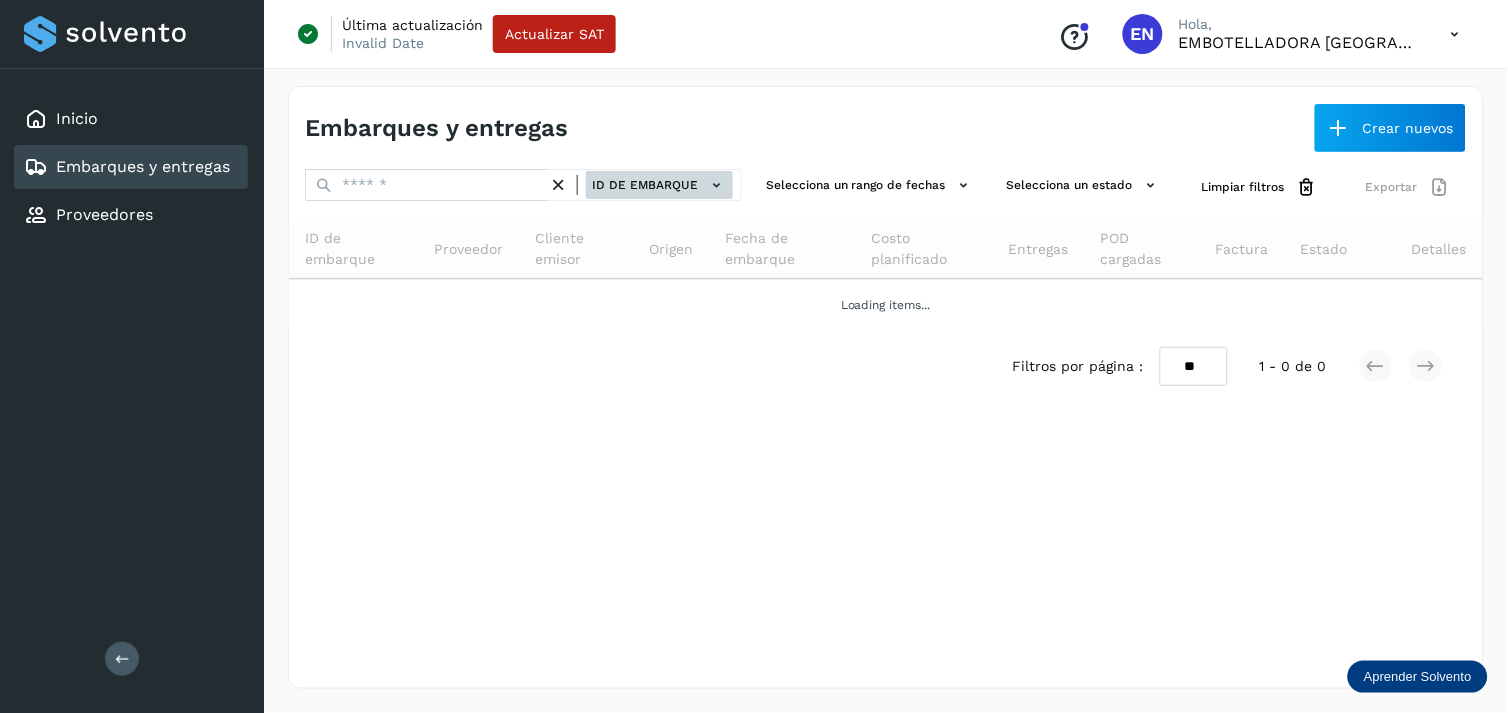 click on "ID de embarque" at bounding box center (659, 185) 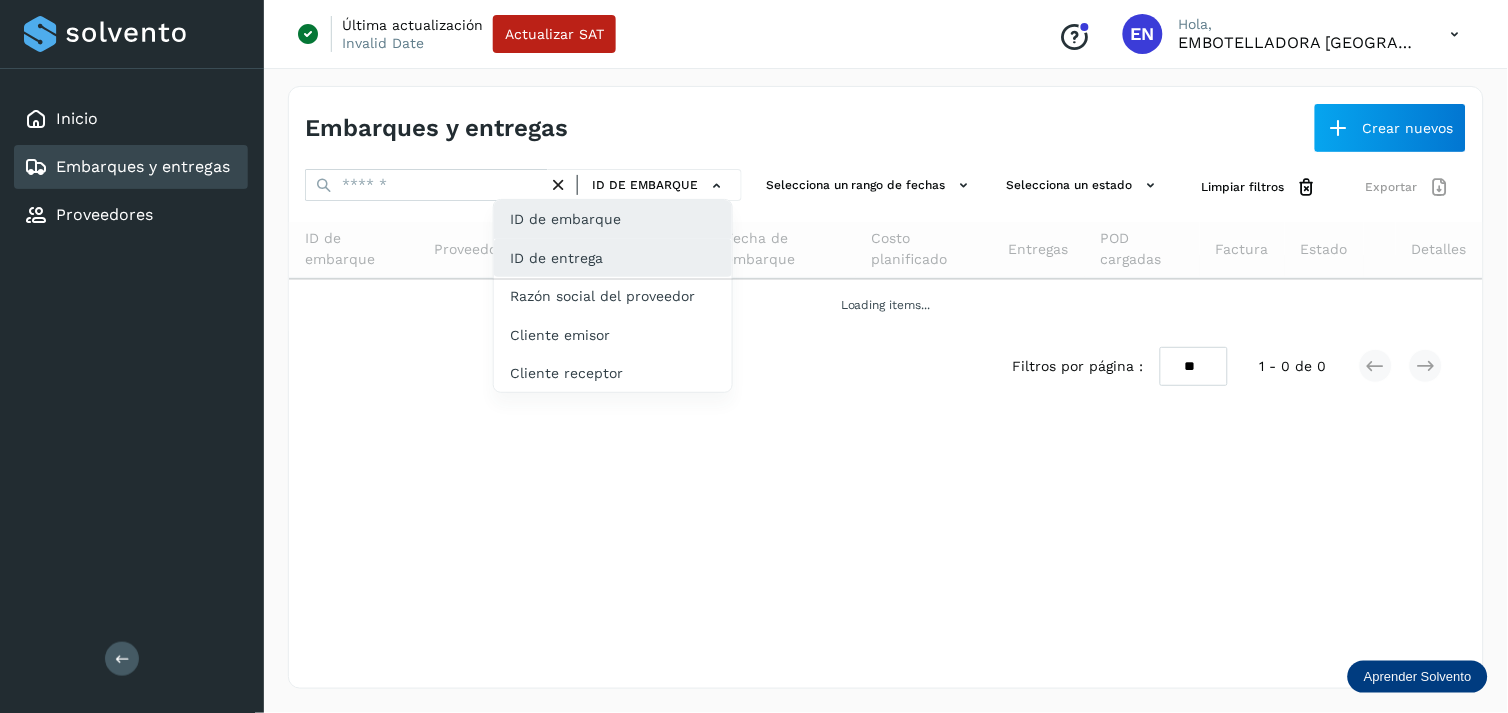 click on "ID de entrega" 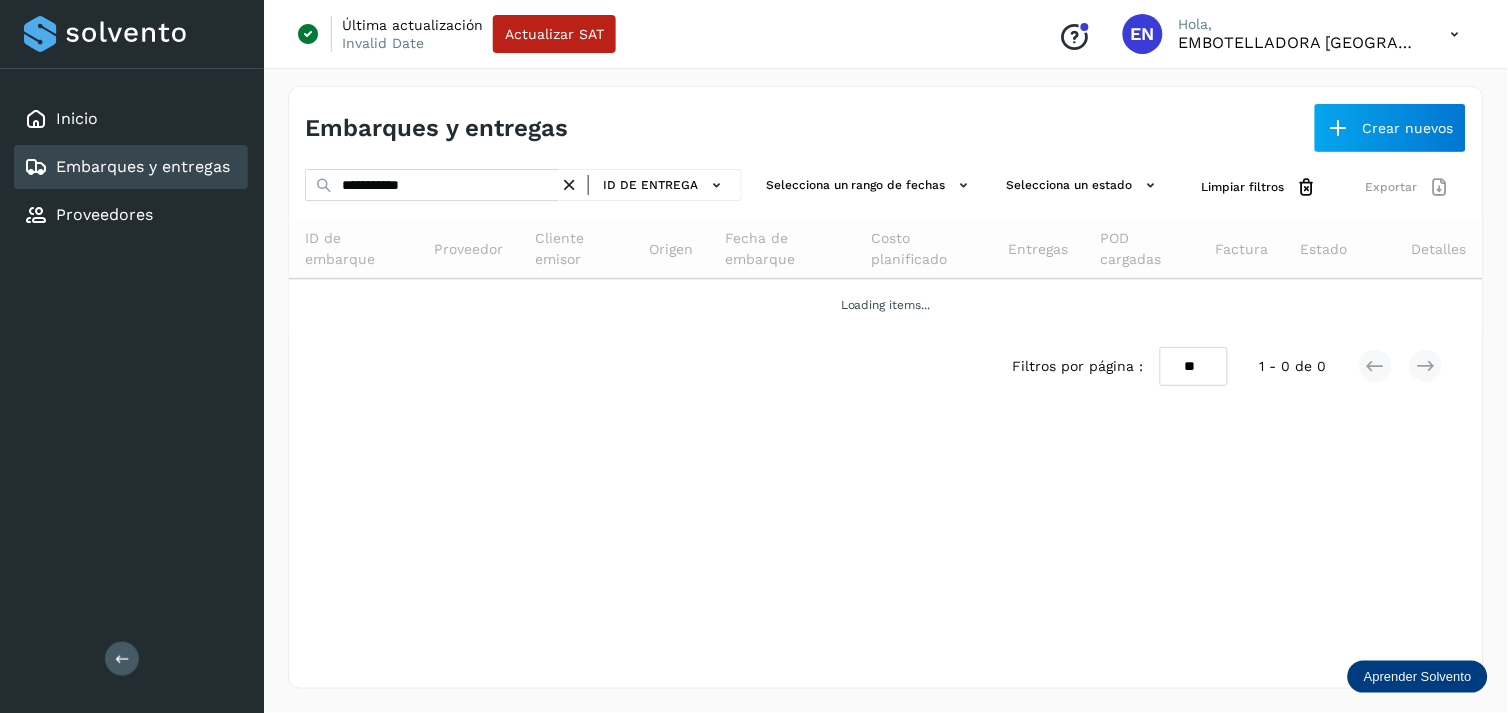click at bounding box center (569, 185) 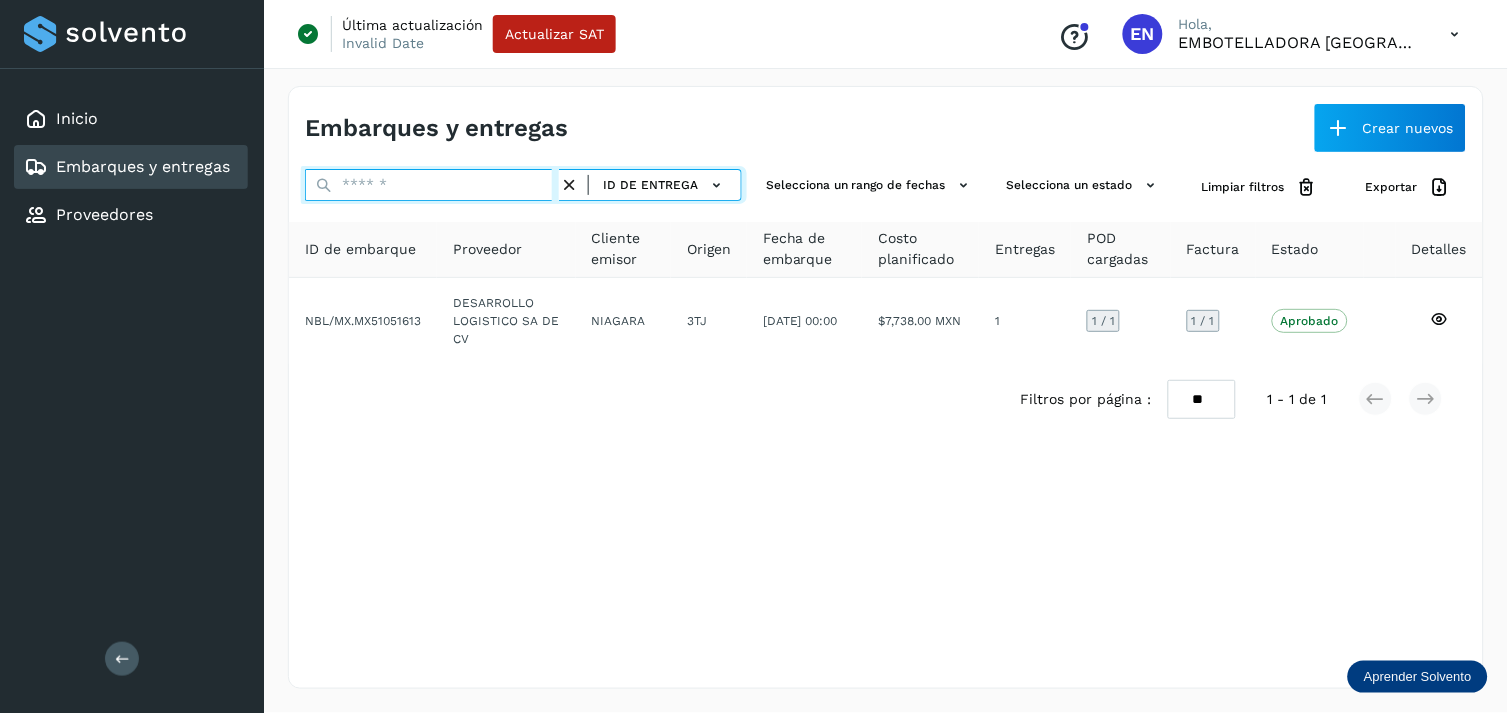 click at bounding box center [432, 185] 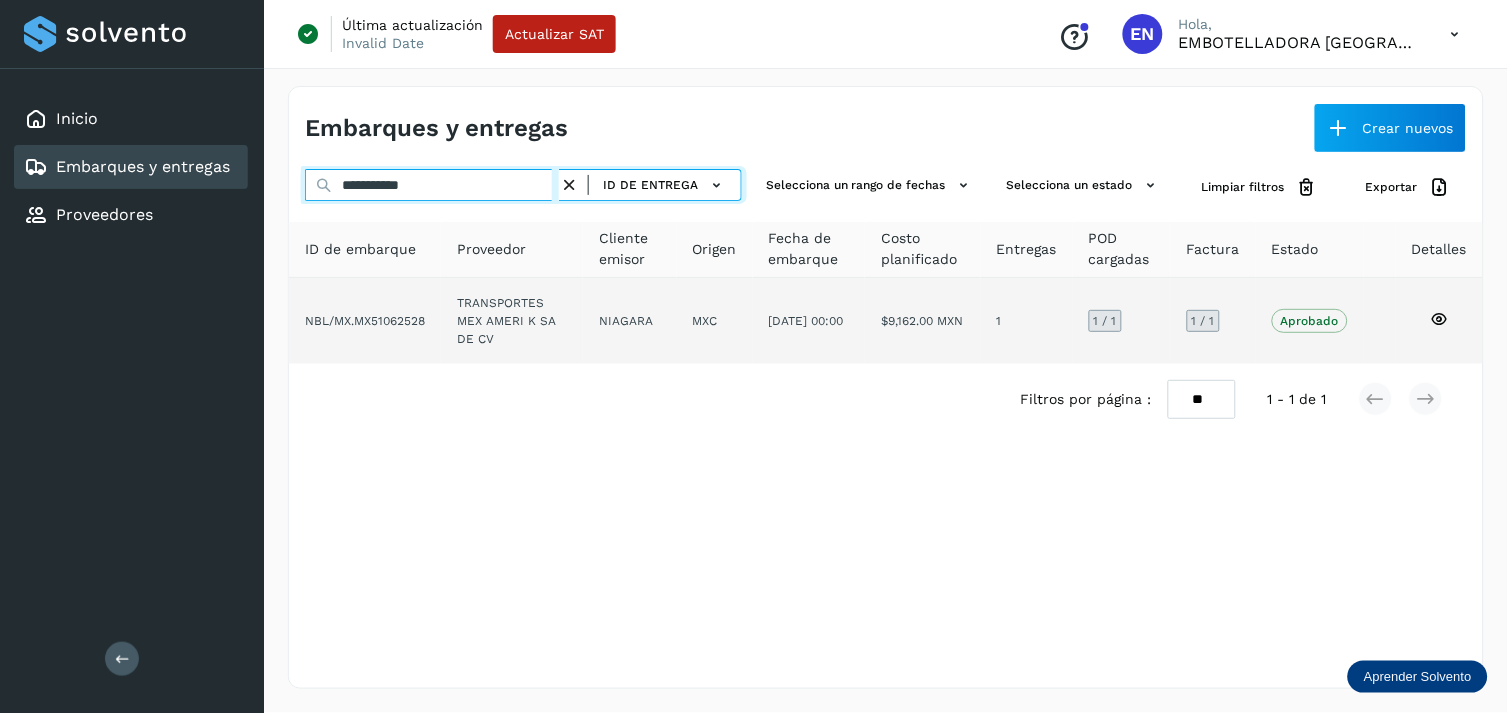 type on "**********" 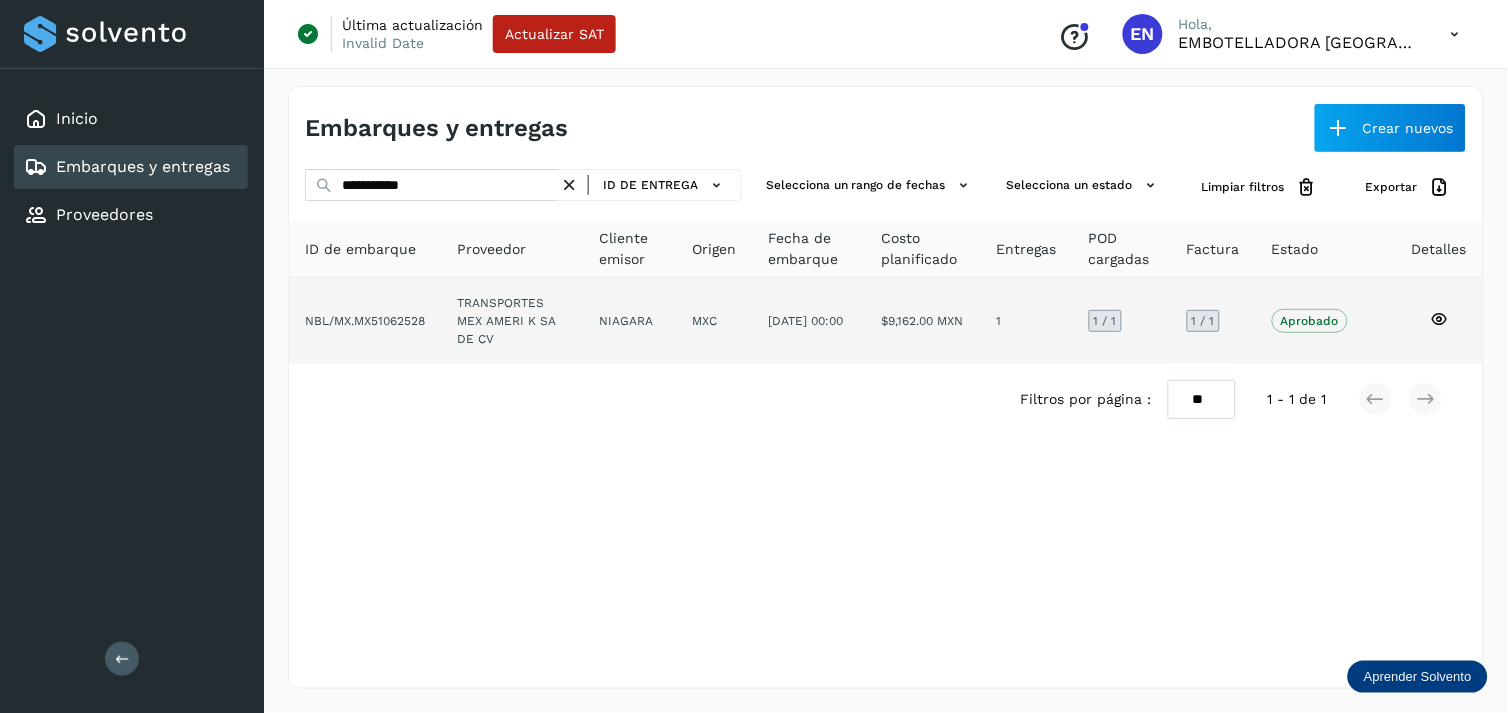 click on "TRANSPORTES MEX AMERI K SA DE CV" 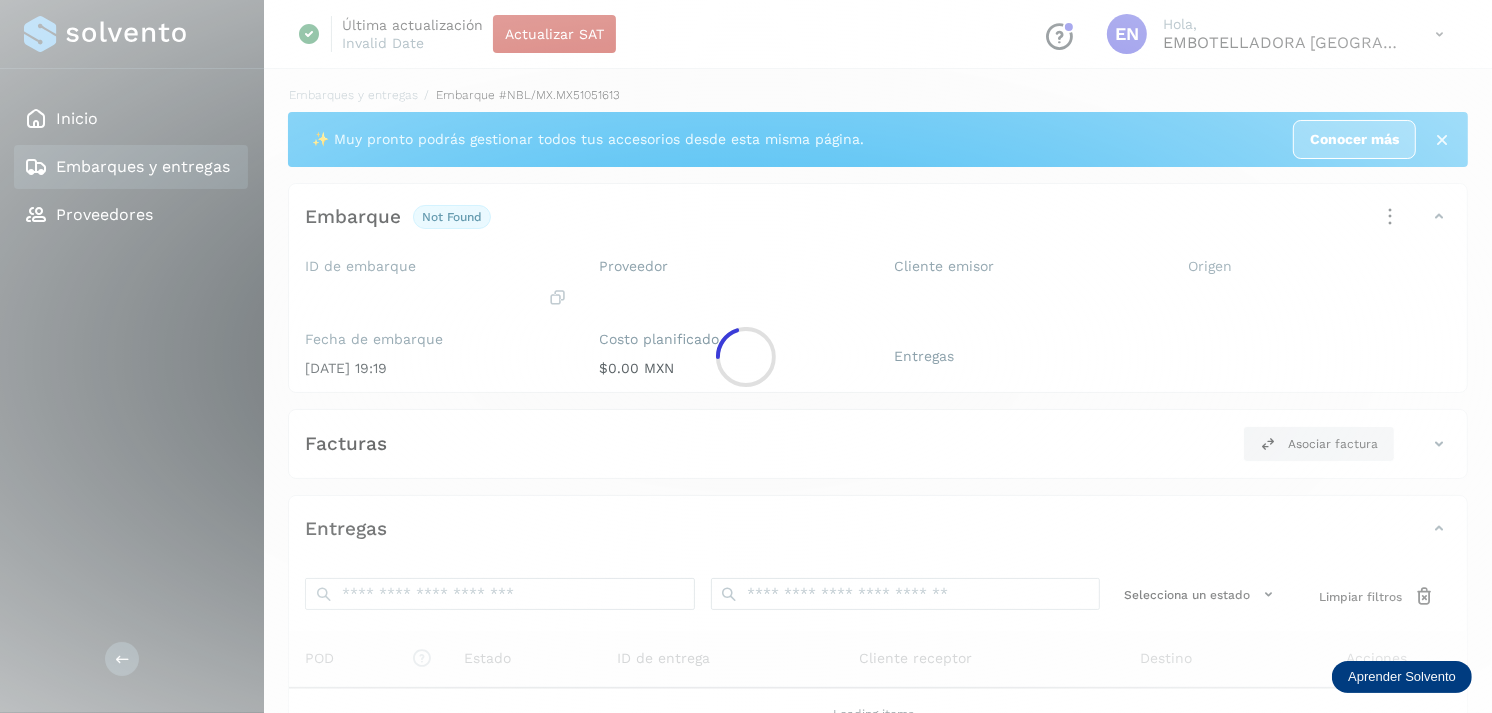 click 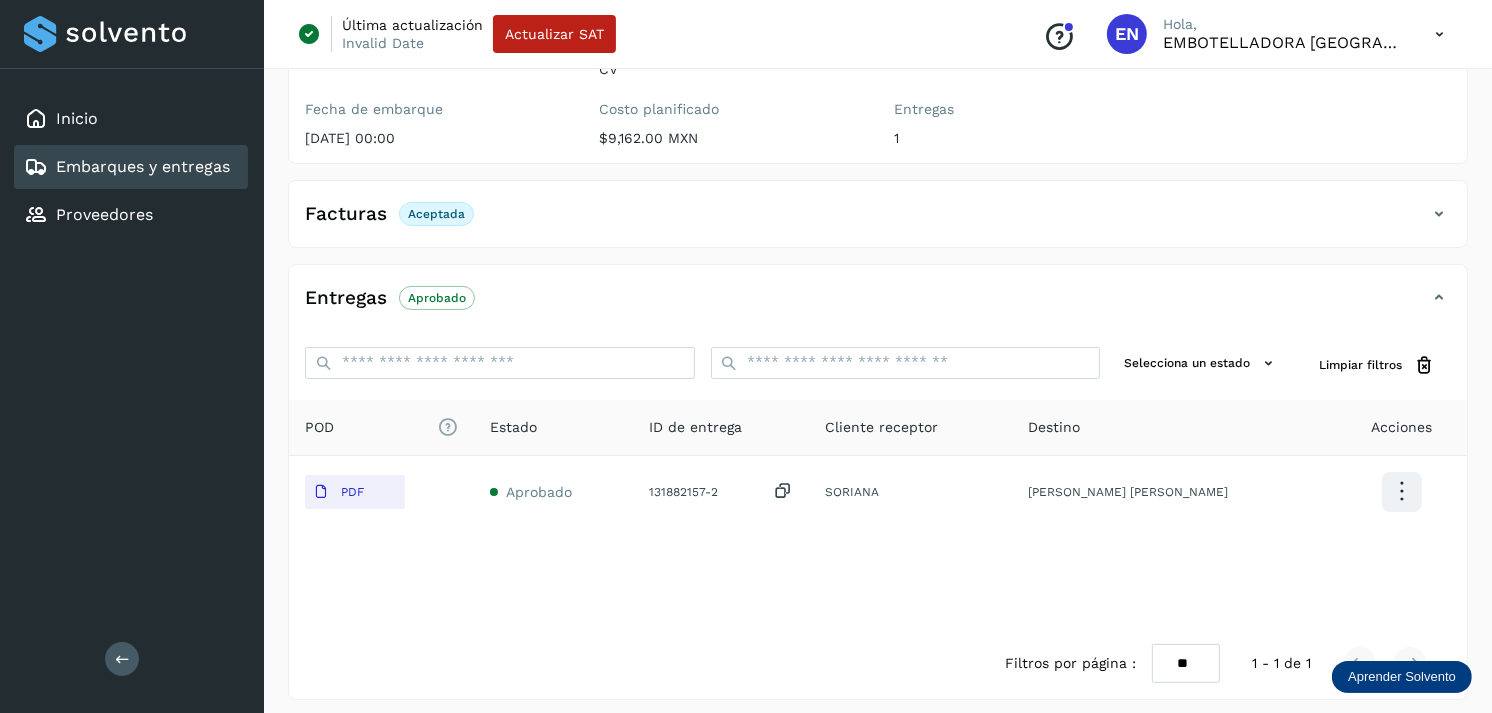 scroll, scrollTop: 254, scrollLeft: 0, axis: vertical 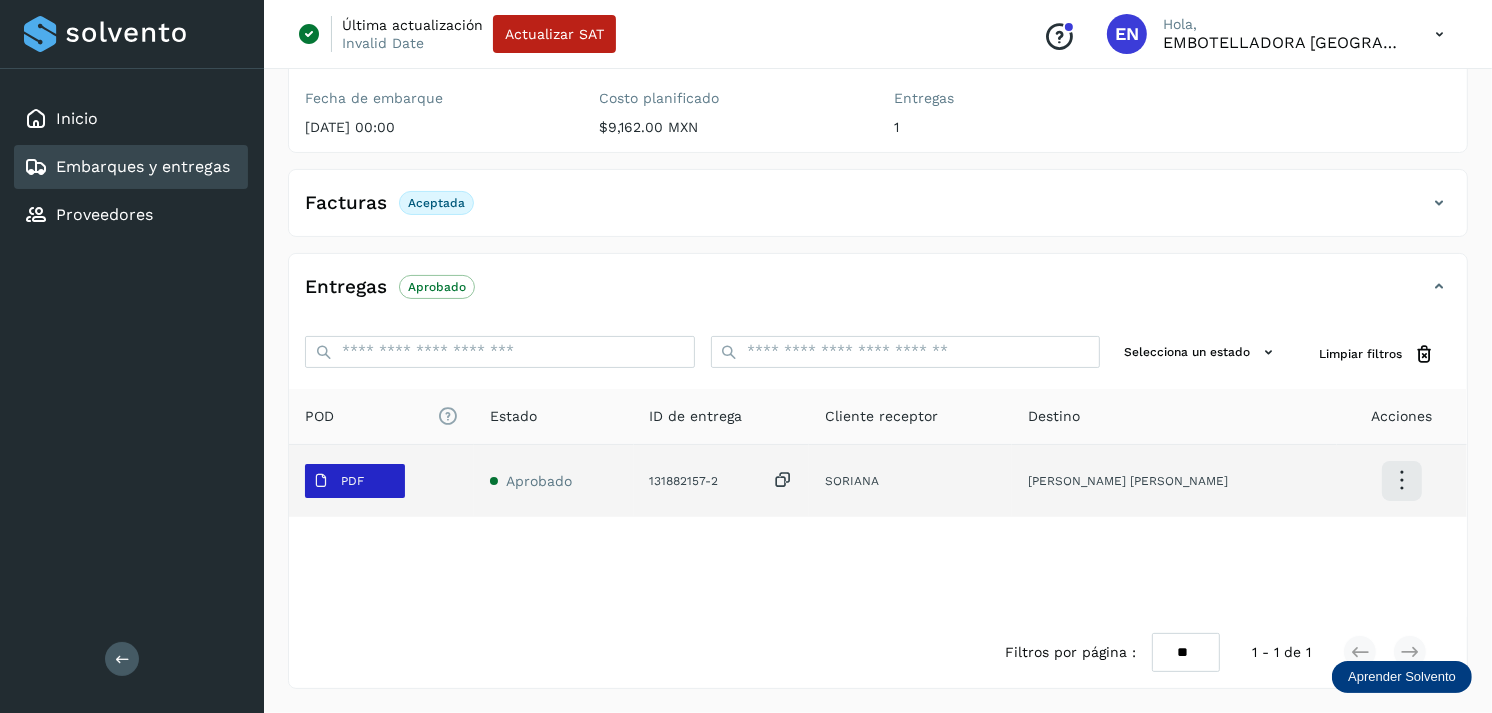 click on "PDF" at bounding box center [338, 481] 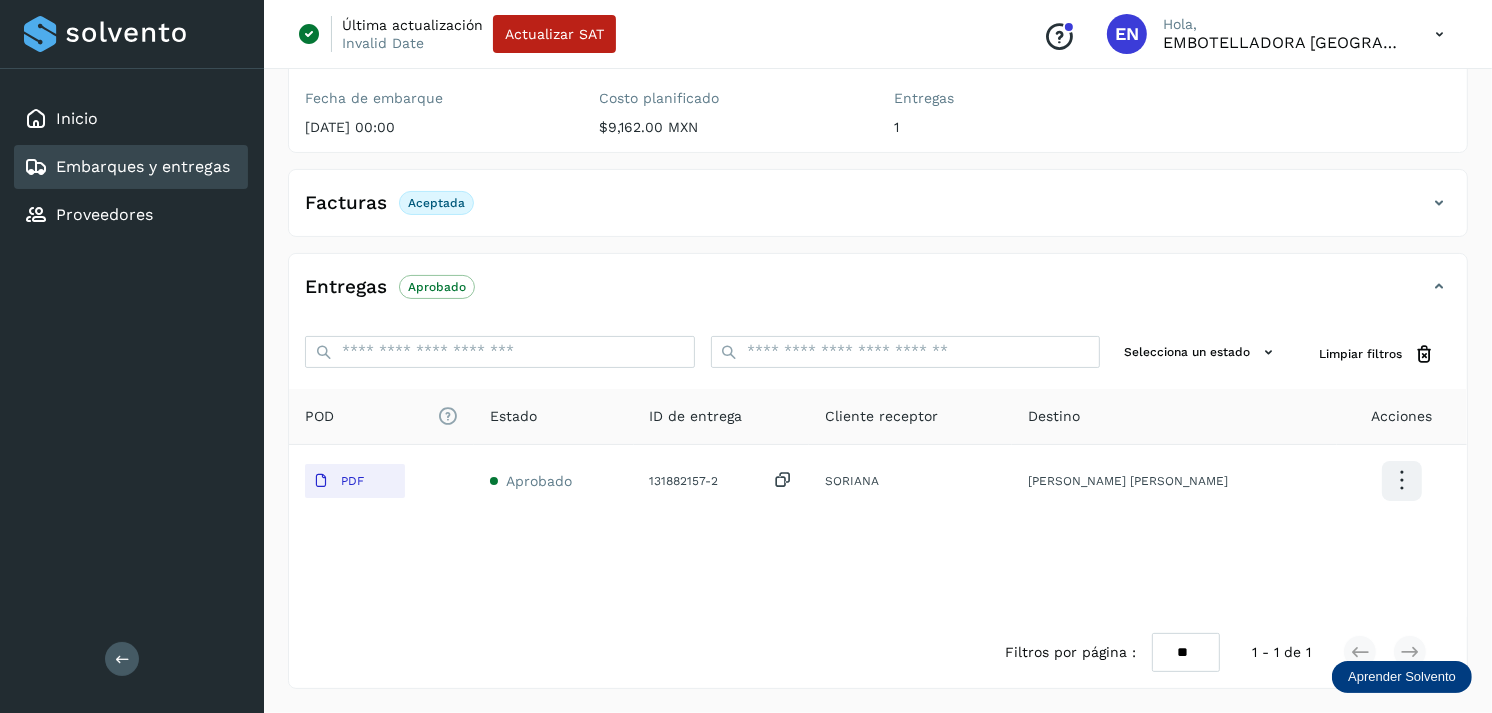 type 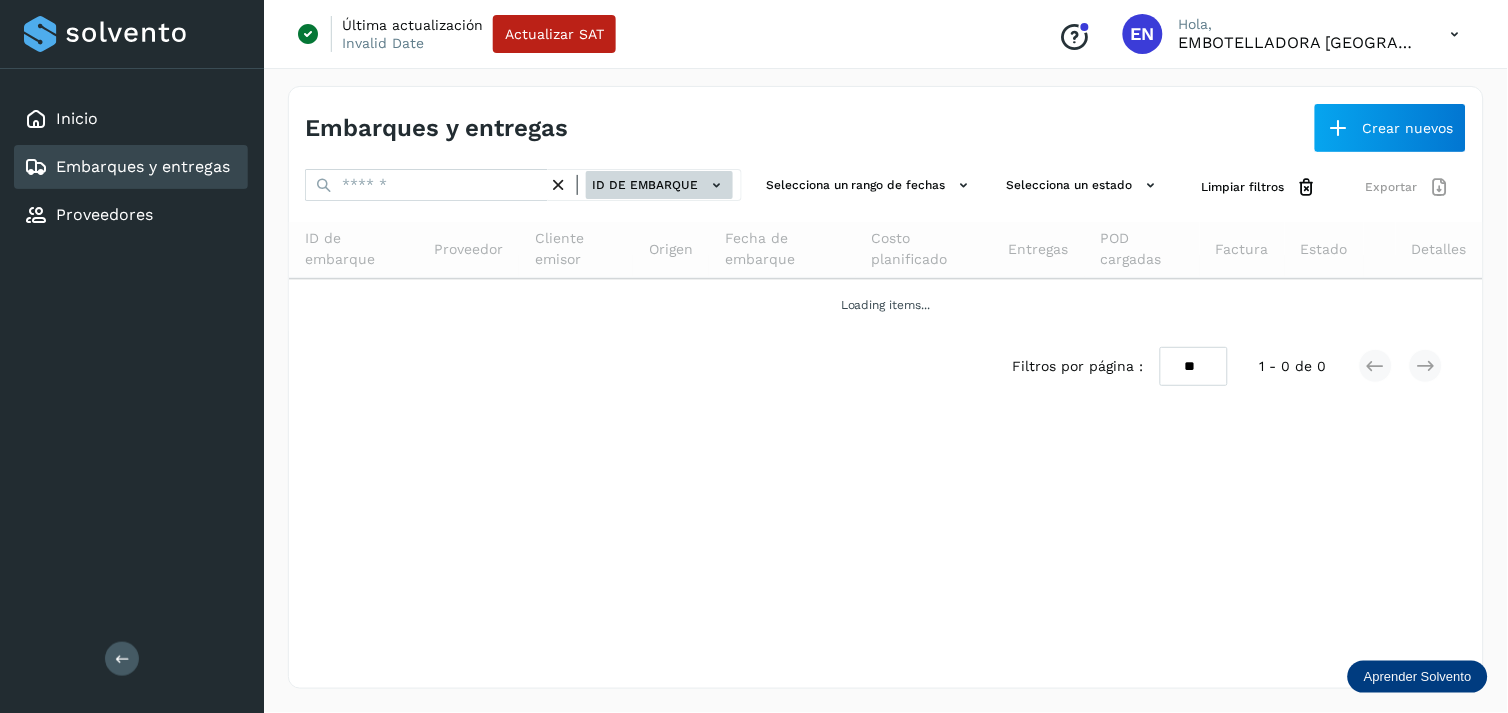 click on "ID de embarque" 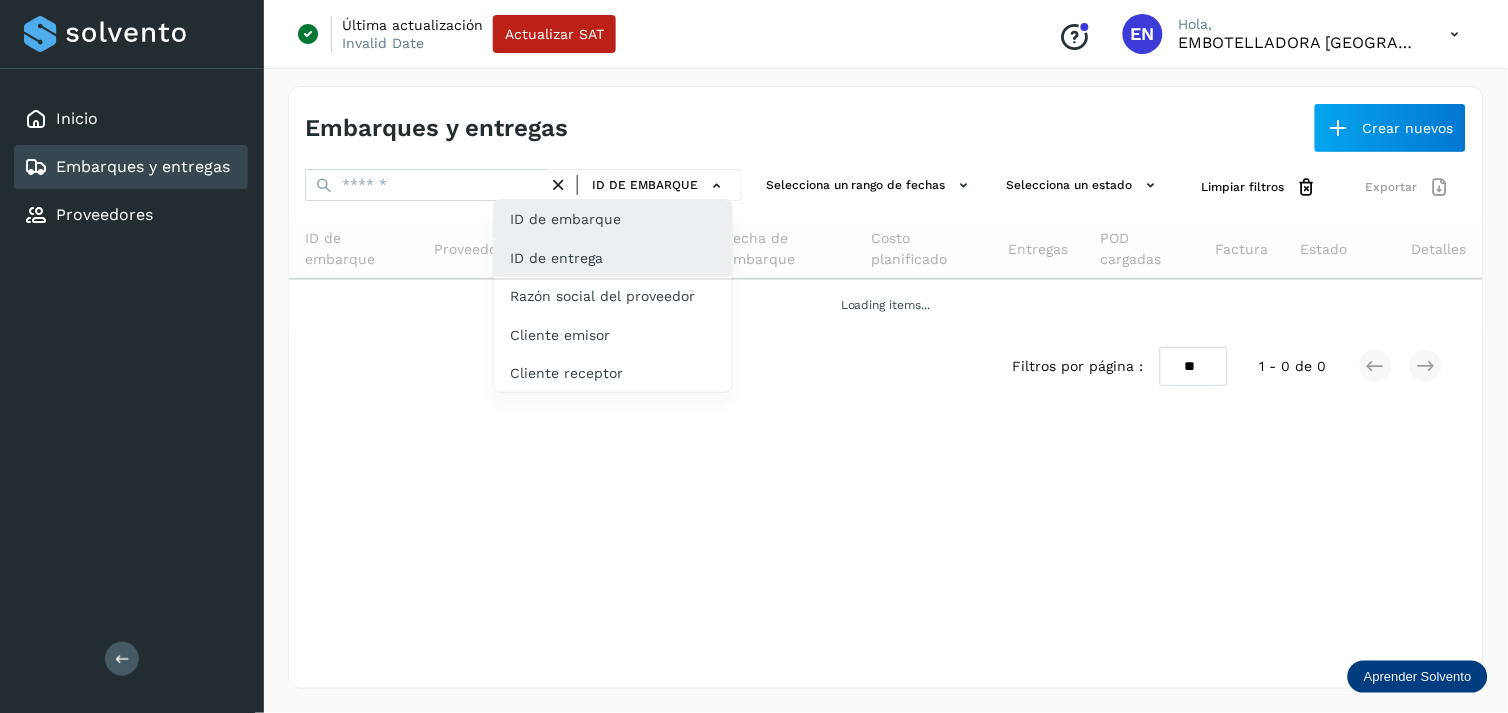 click on "ID de entrega" 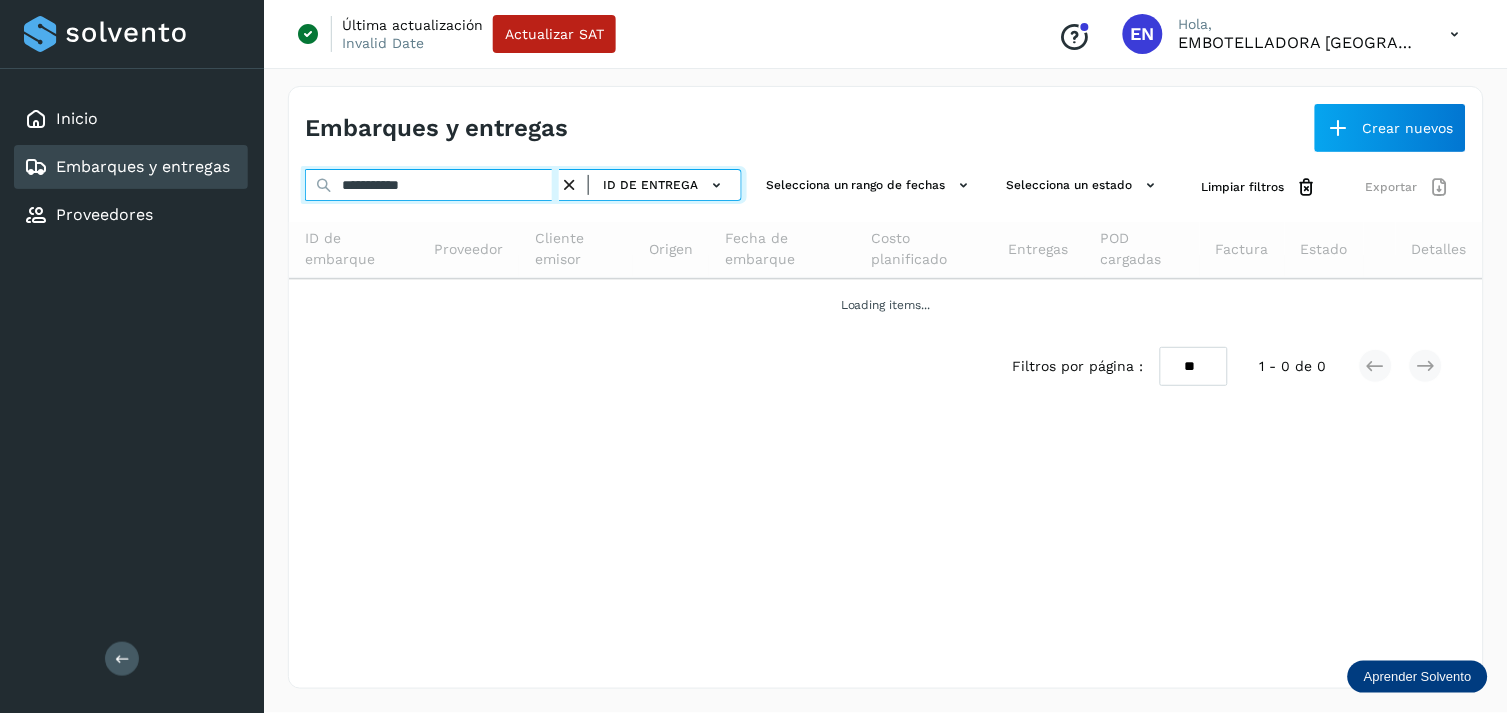 click on "**********" at bounding box center [432, 185] 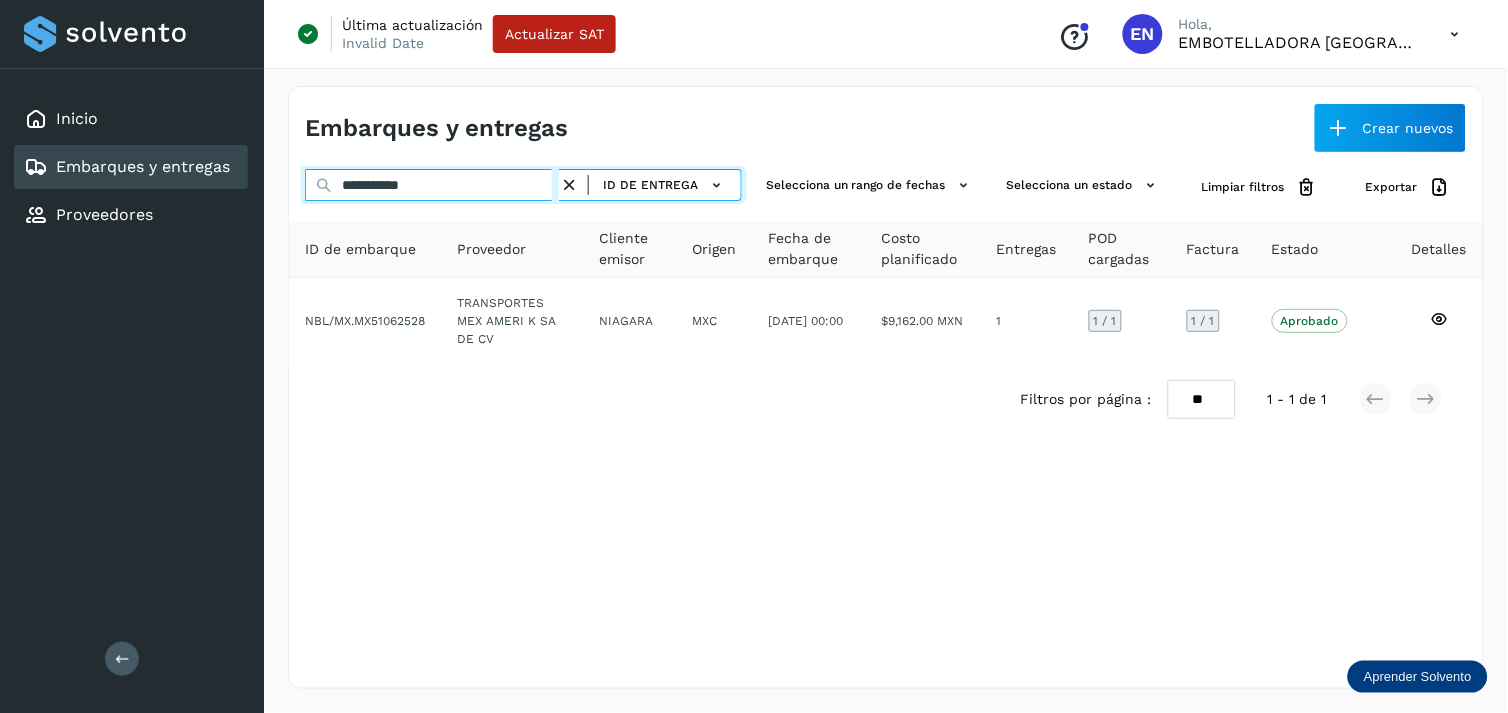 type on "**********" 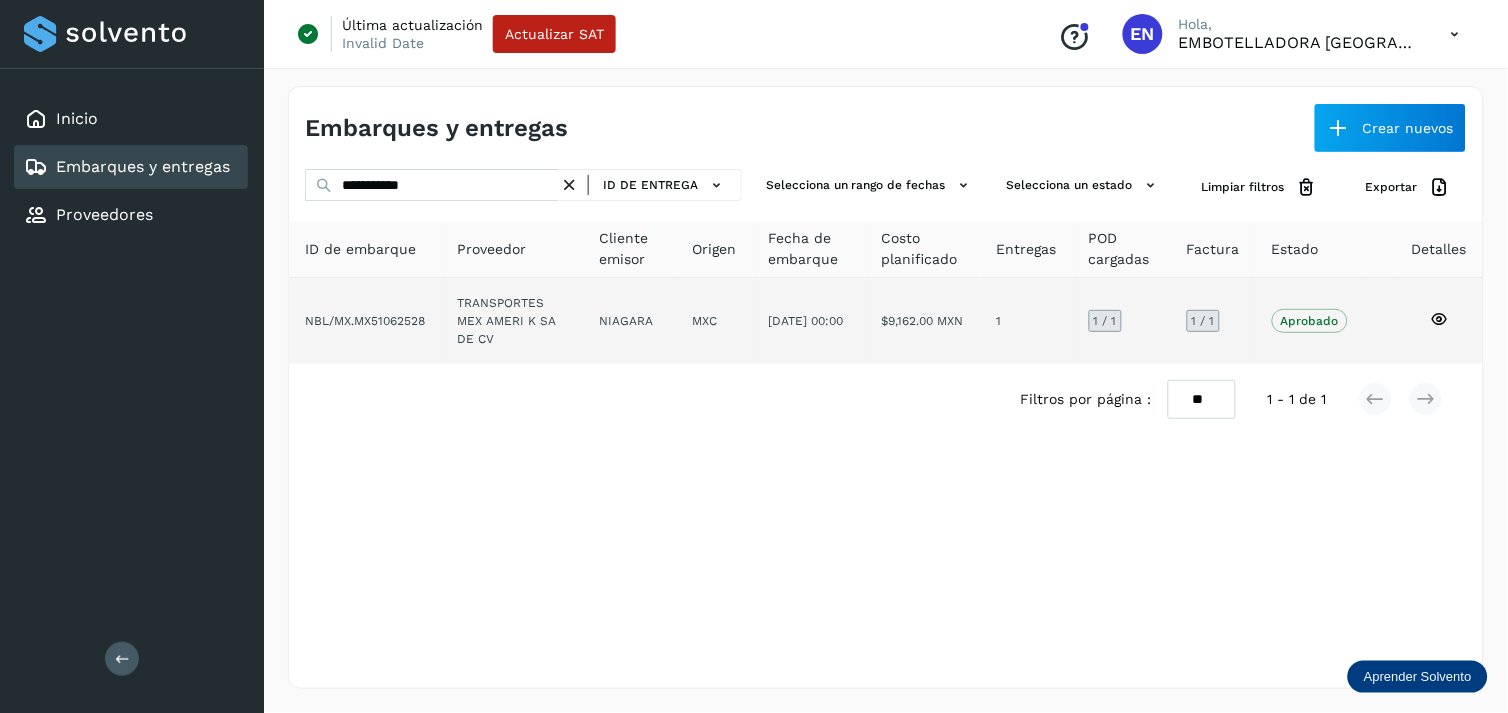click on "TRANSPORTES MEX AMERI K SA DE CV" 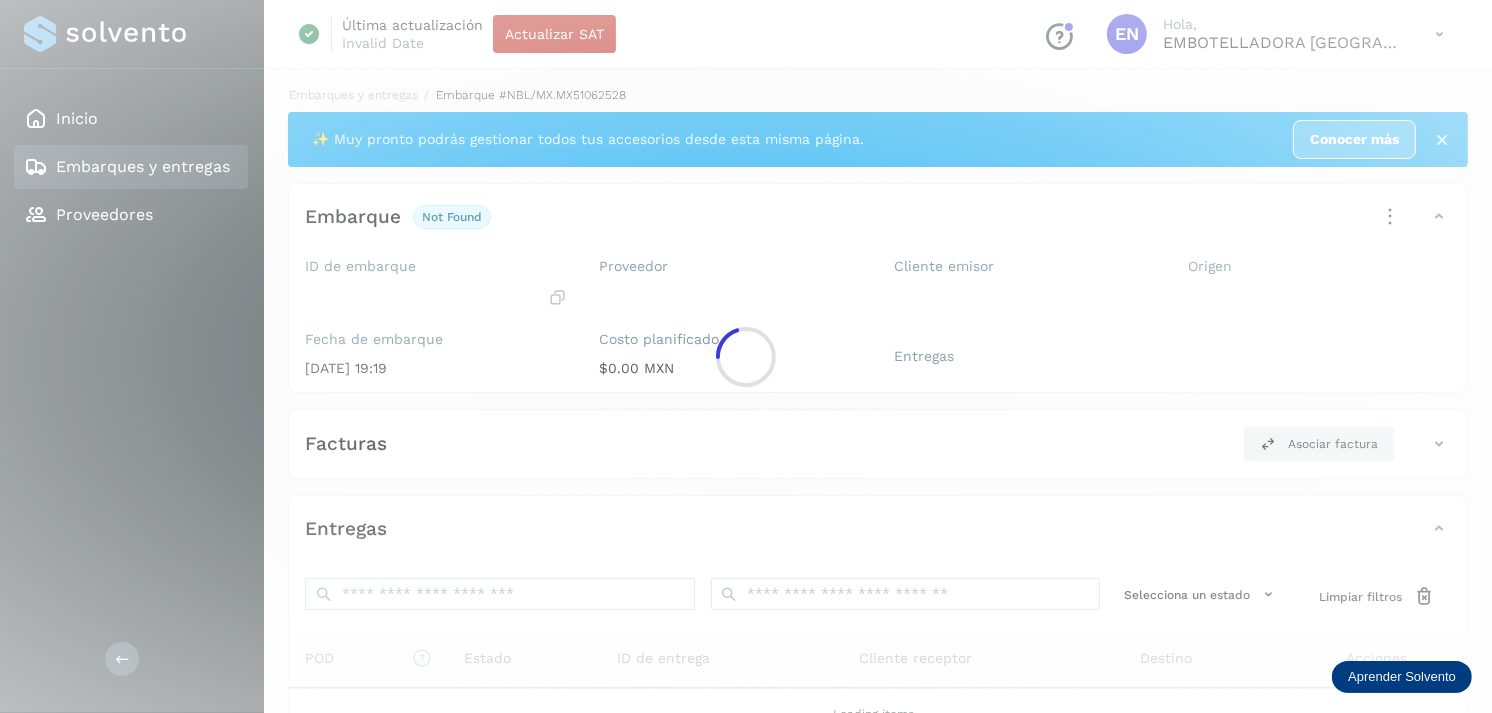 click 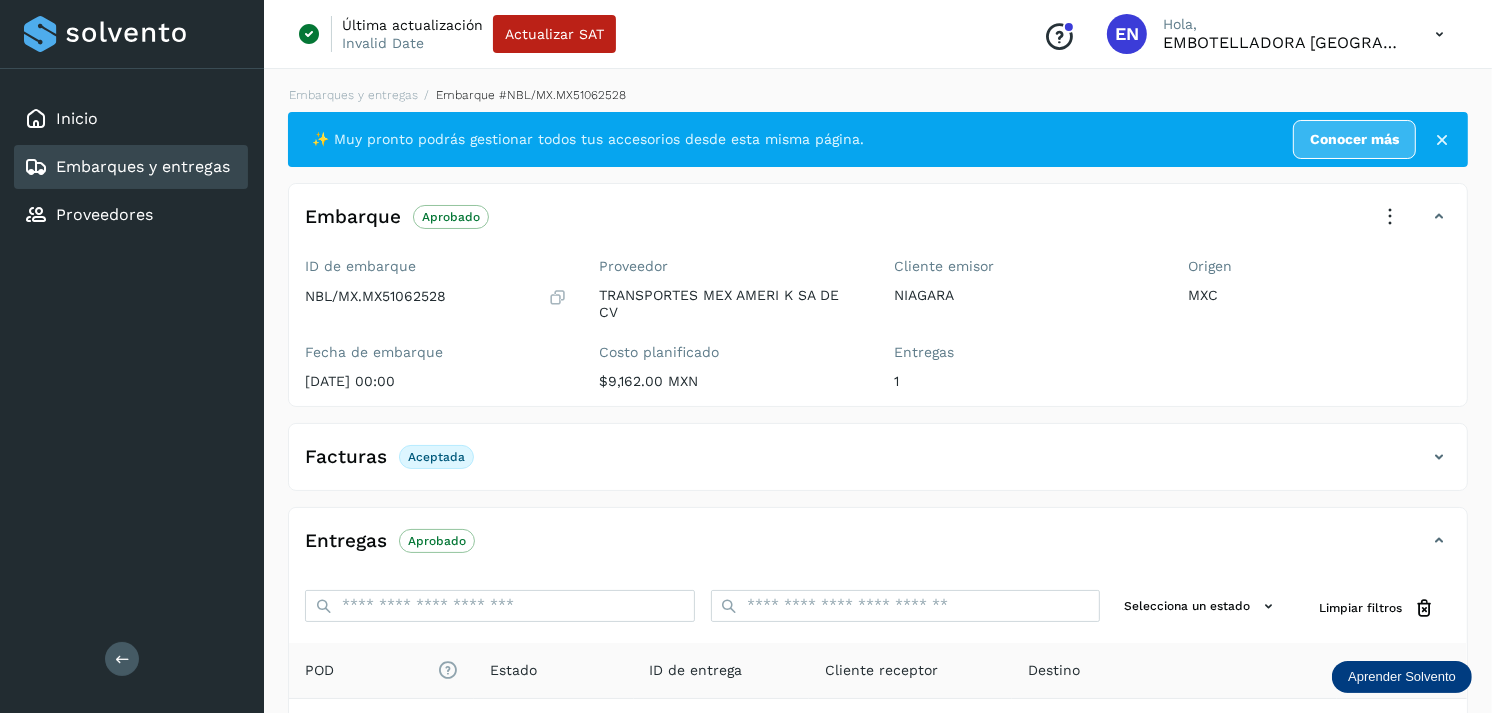 click on "Embarques y entregas" at bounding box center (143, 166) 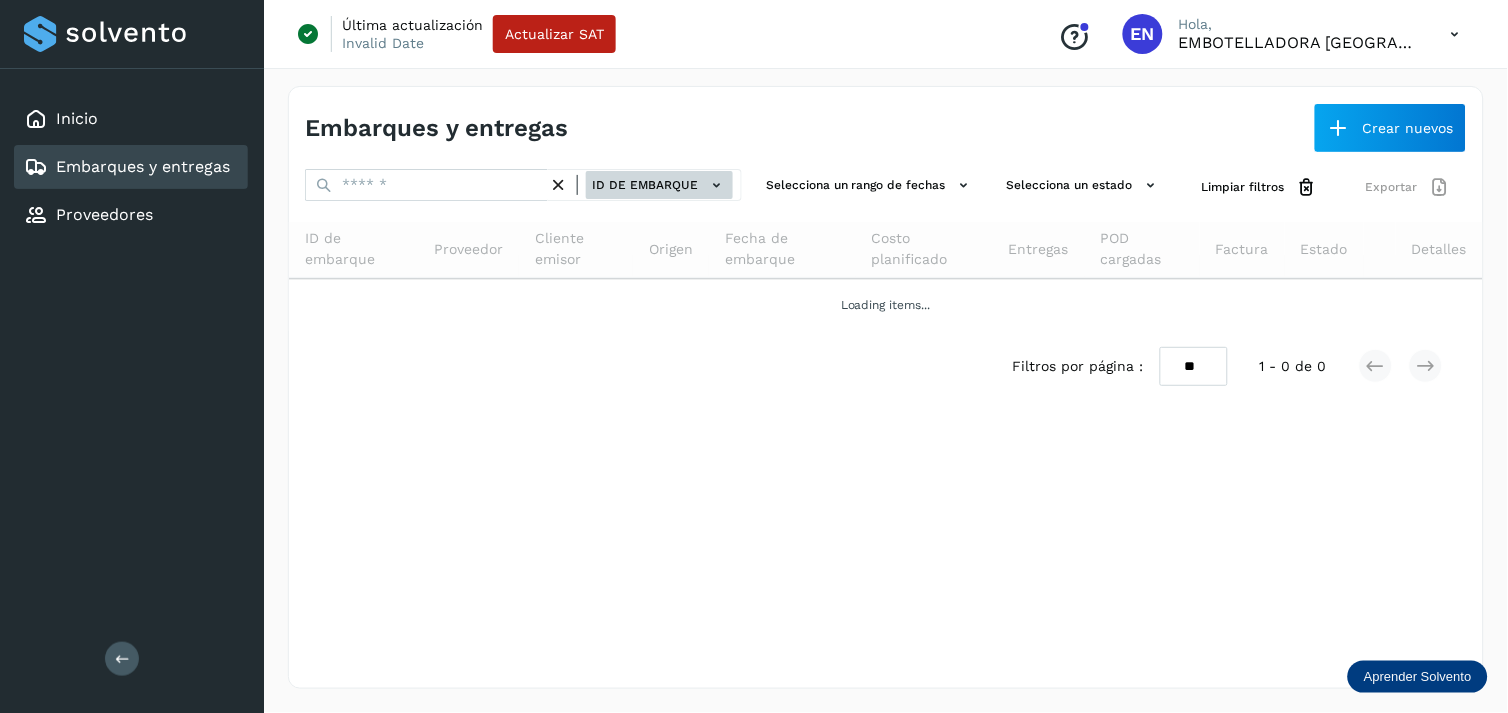 click on "ID de embarque" at bounding box center [659, 185] 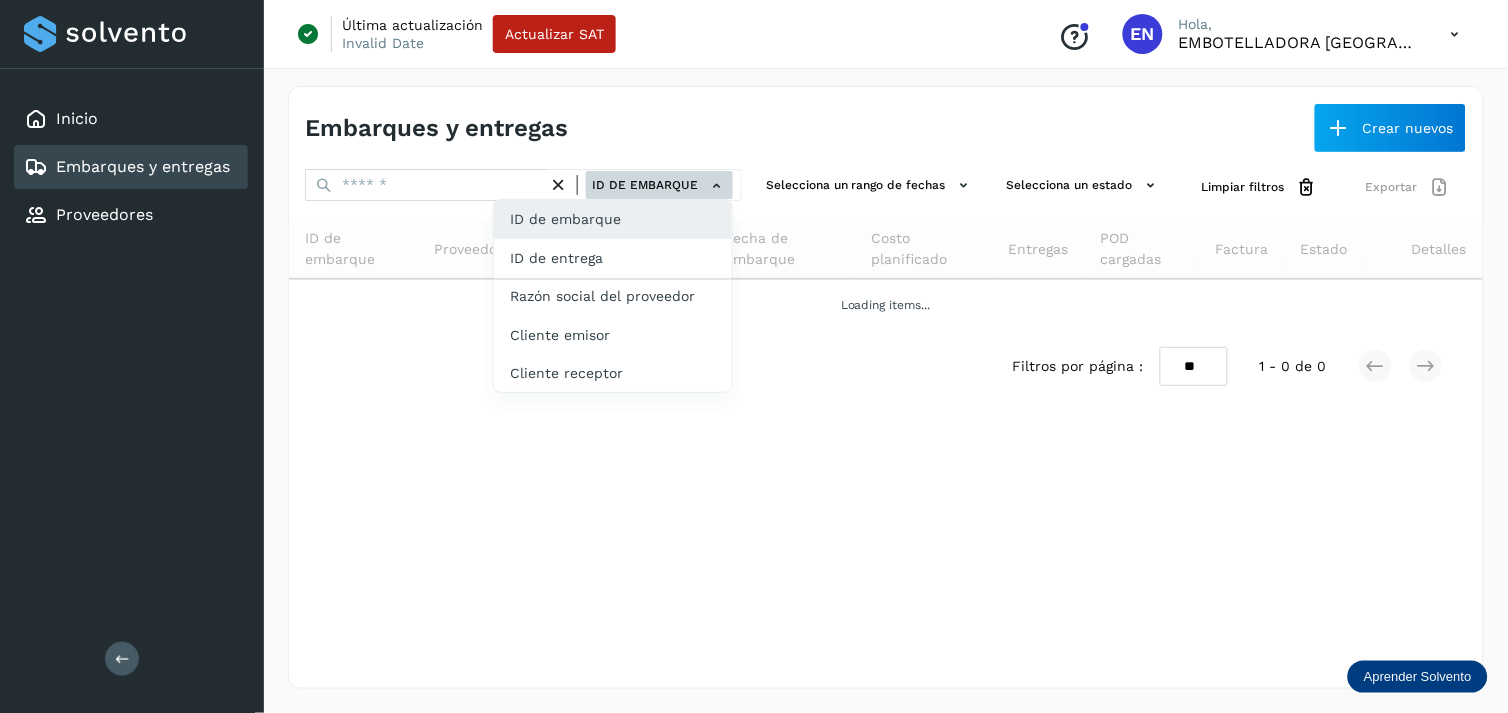 click on "ID de entrega" 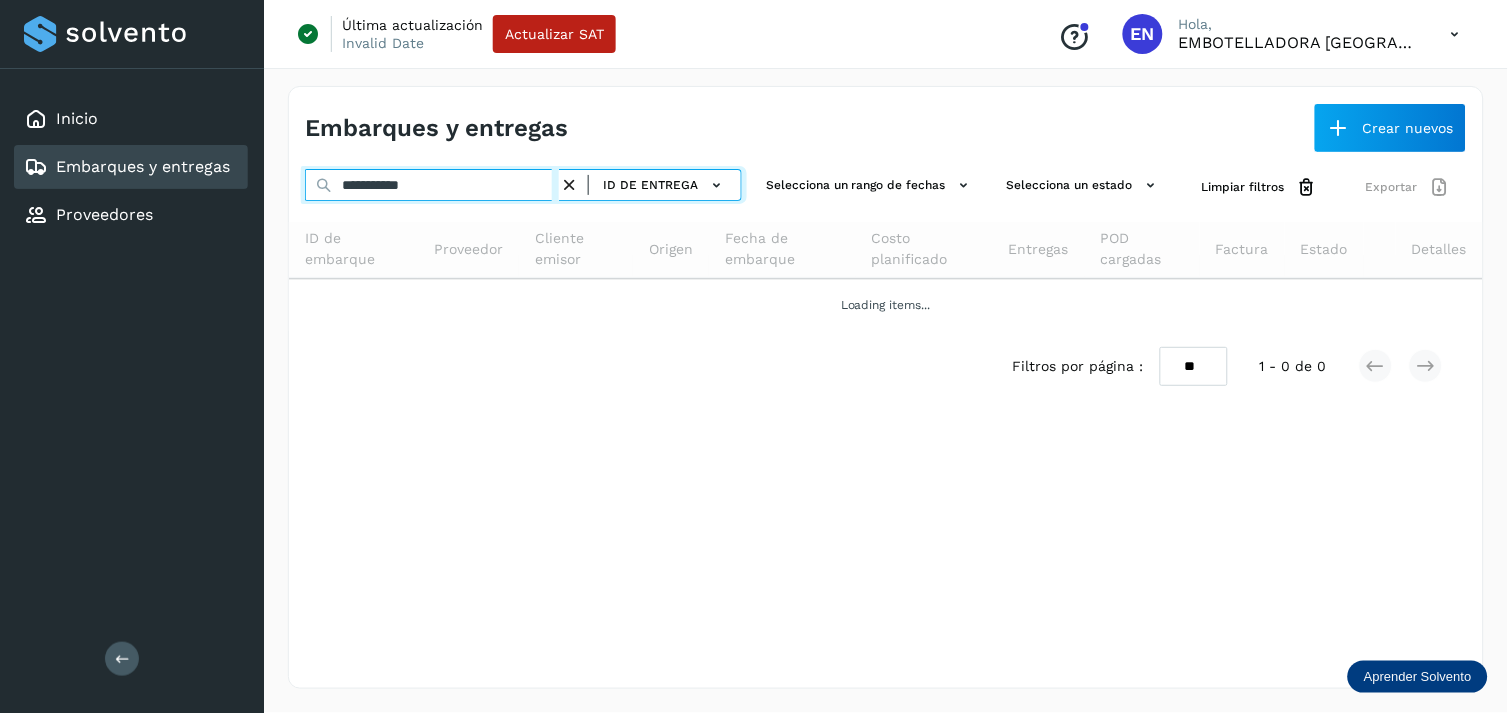 click on "**********" at bounding box center (432, 185) 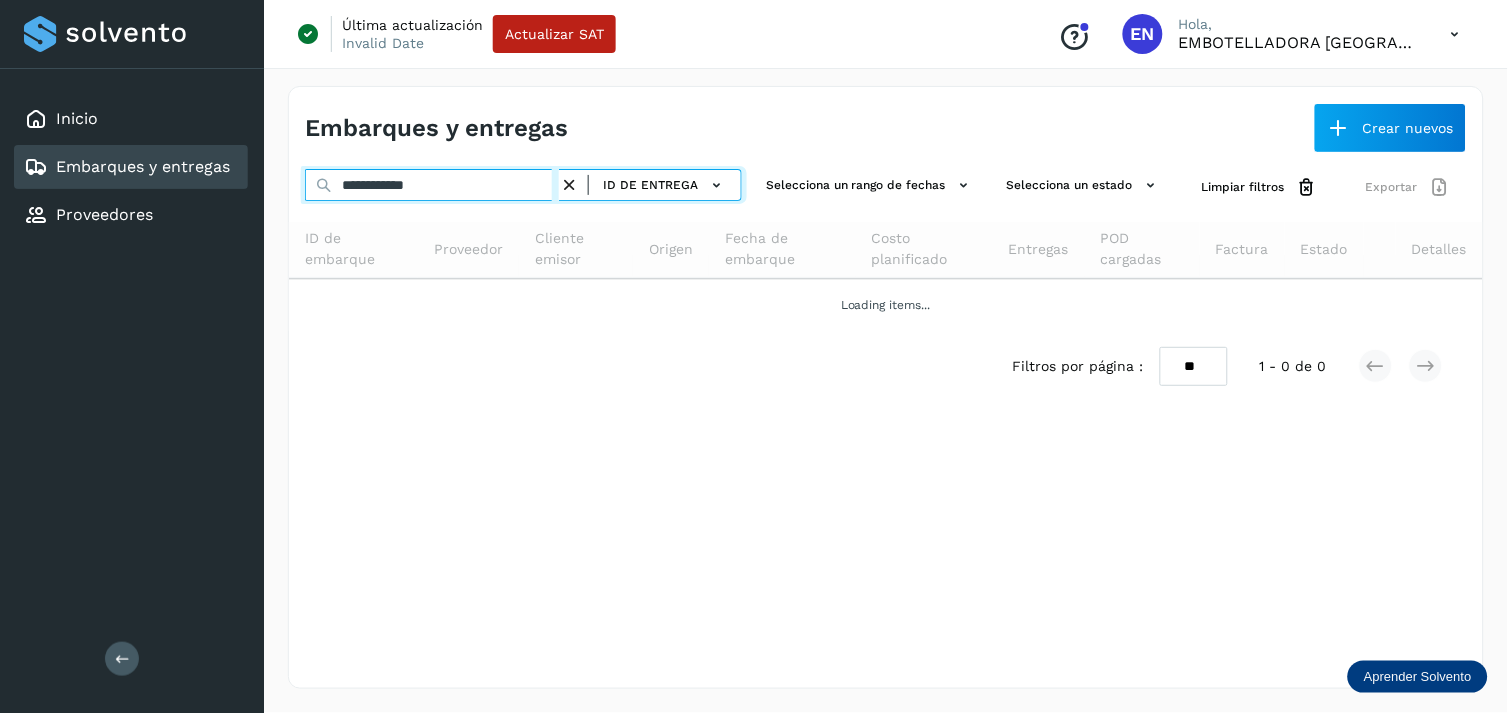 type on "**********" 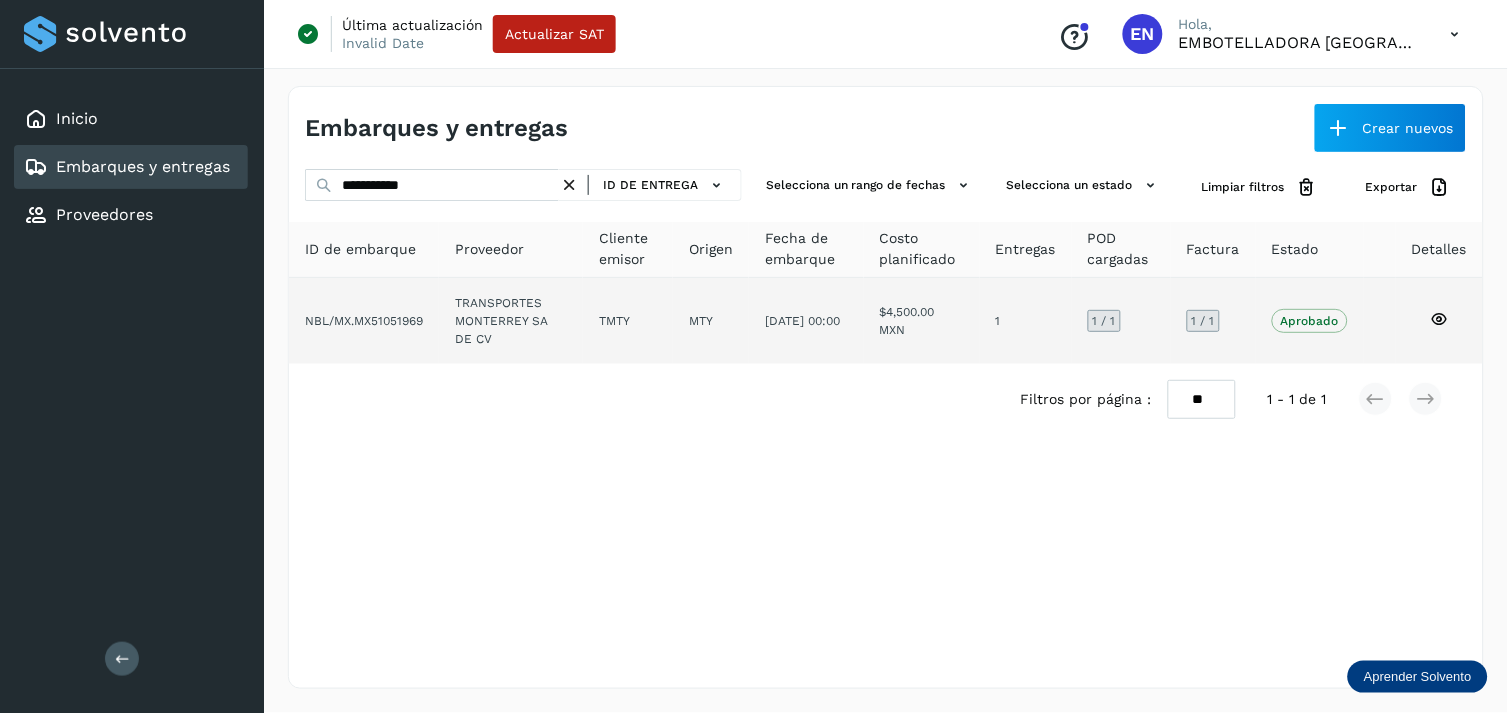 click on "TRANSPORTES MONTERREY SA DE CV" 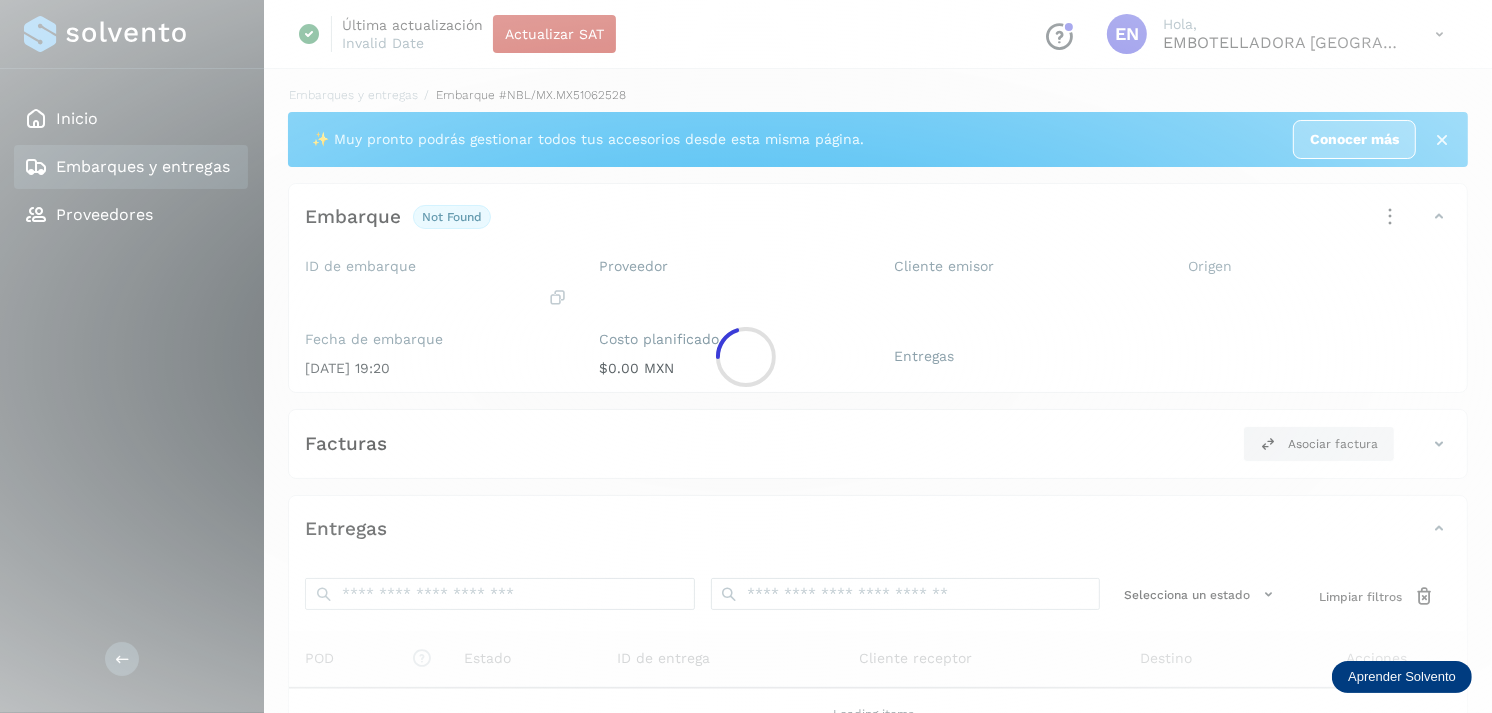 click 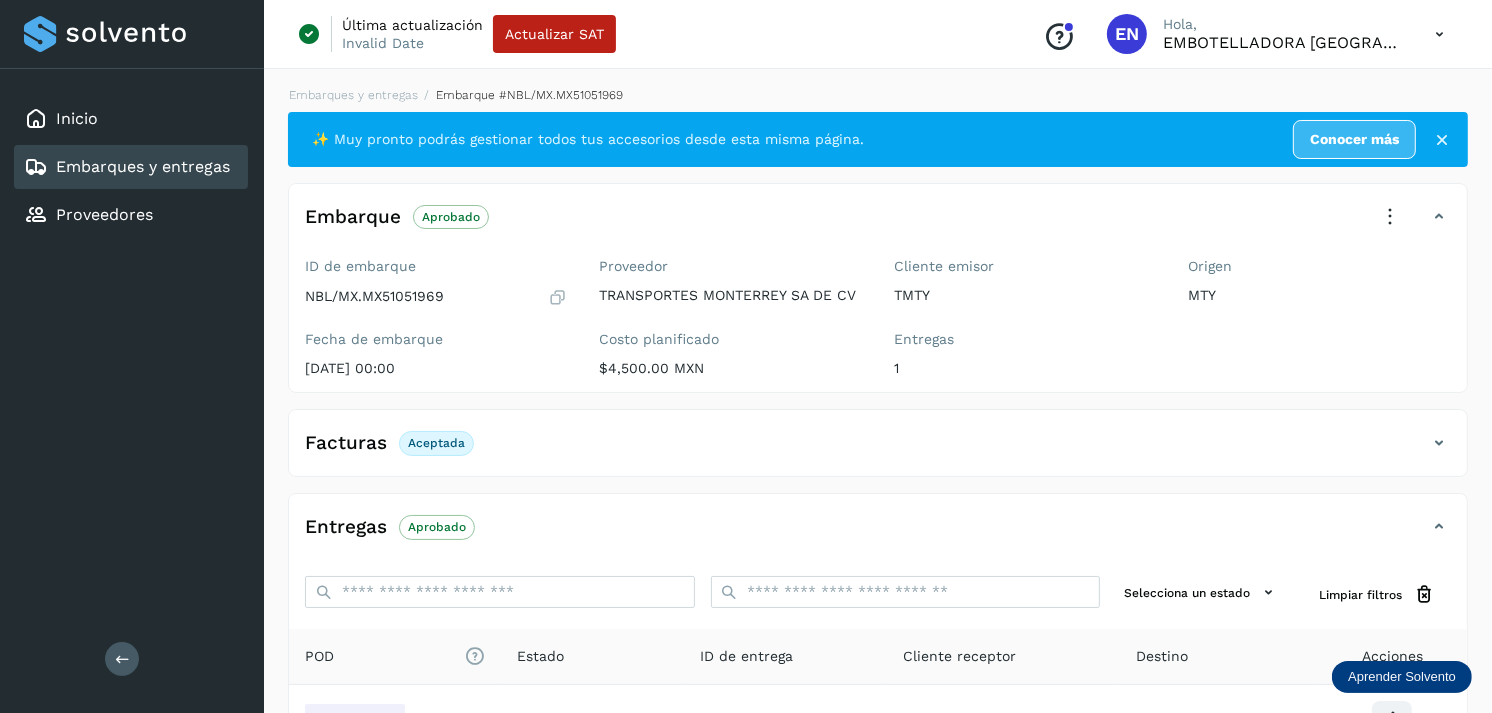 scroll, scrollTop: 241, scrollLeft: 0, axis: vertical 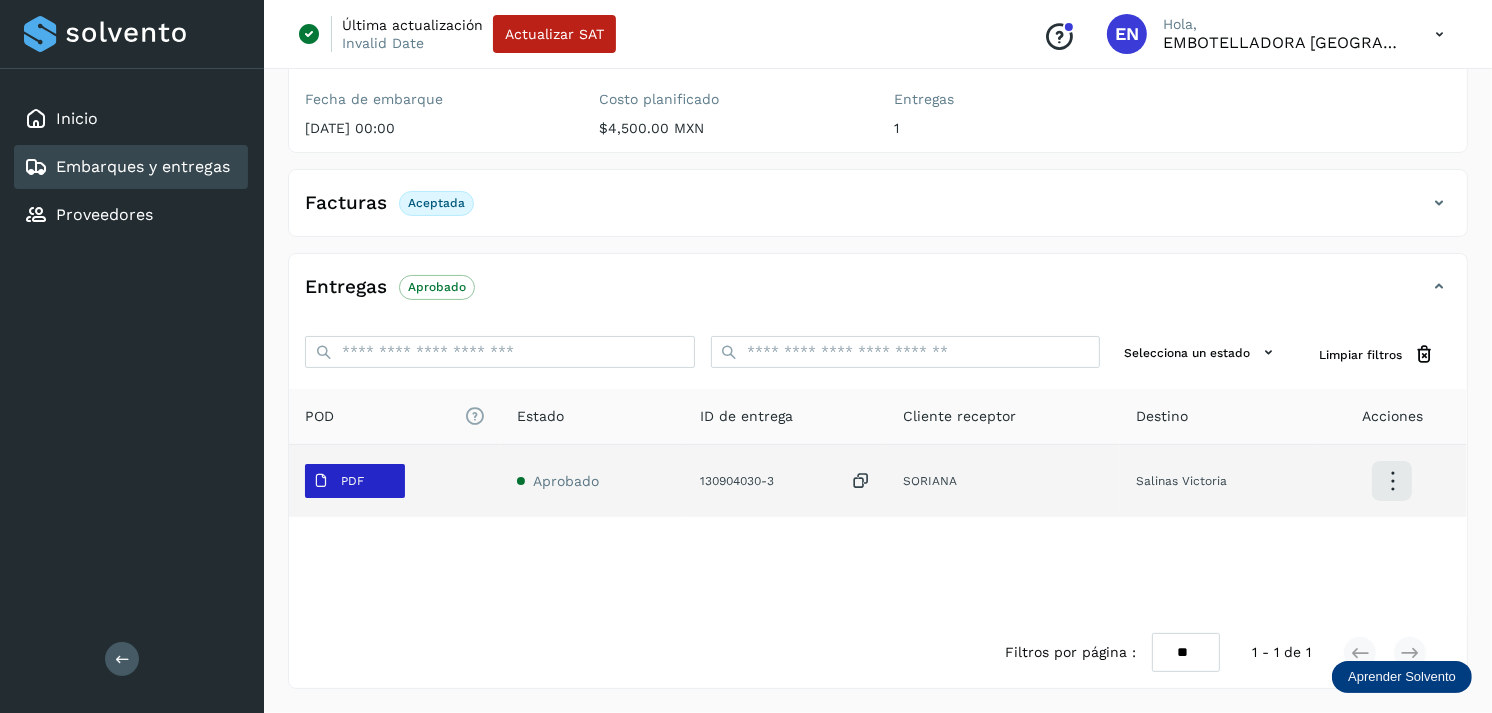 click on "PDF" at bounding box center [355, 481] 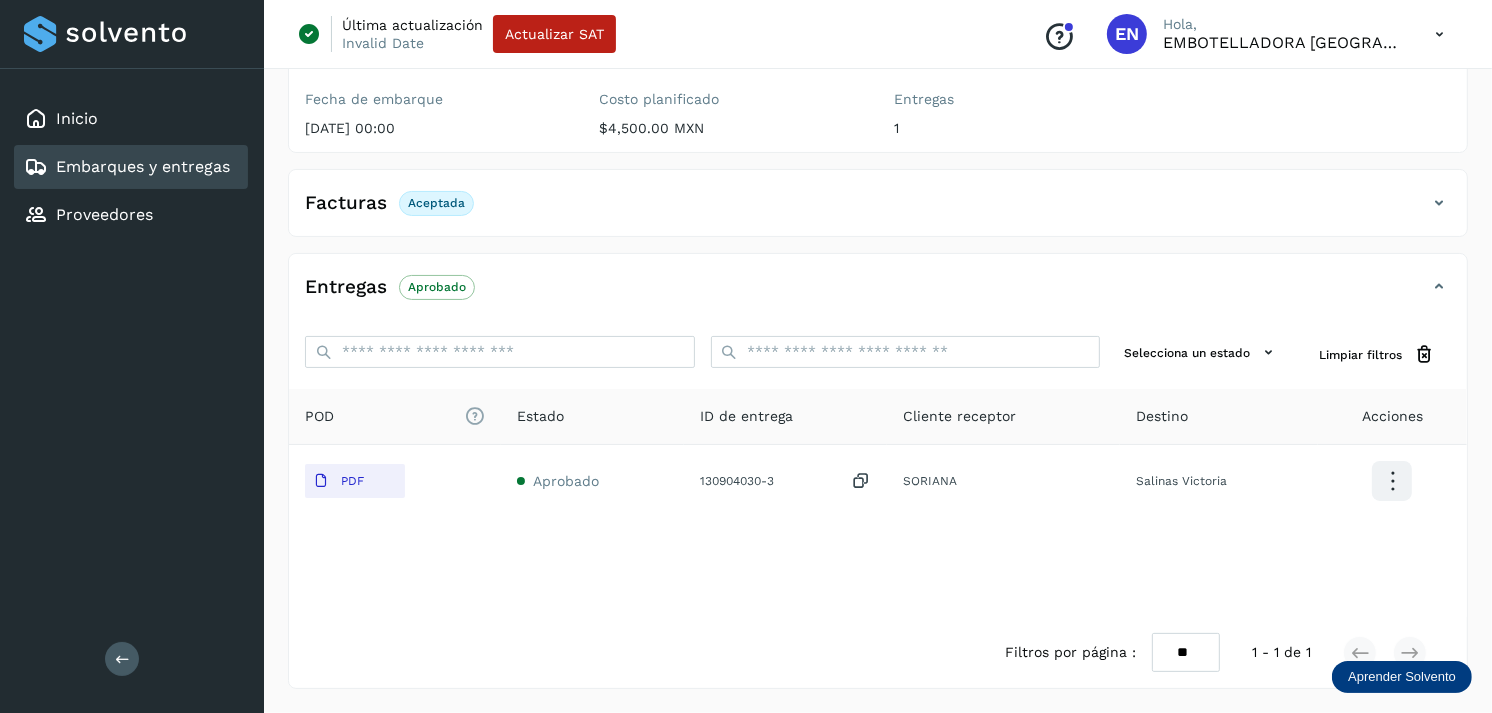 type 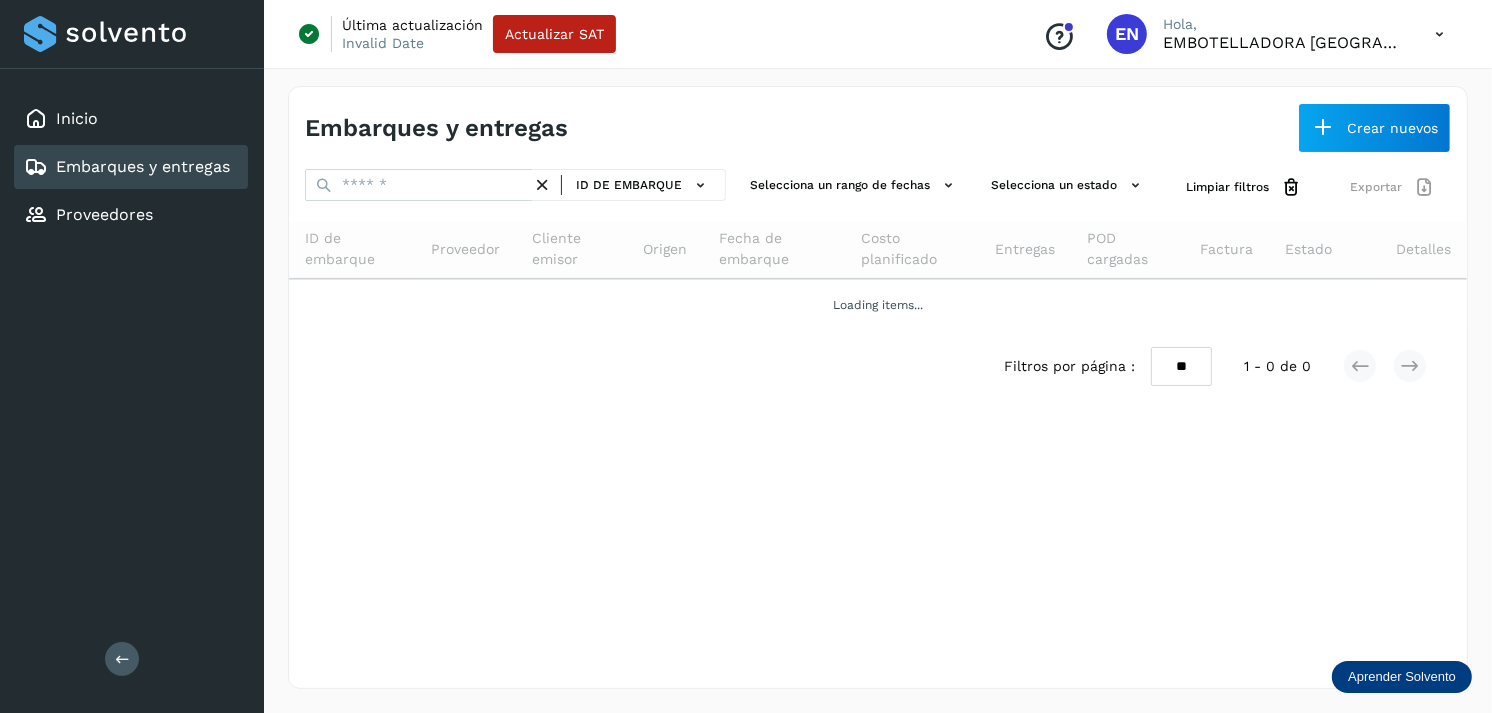 scroll, scrollTop: 0, scrollLeft: 0, axis: both 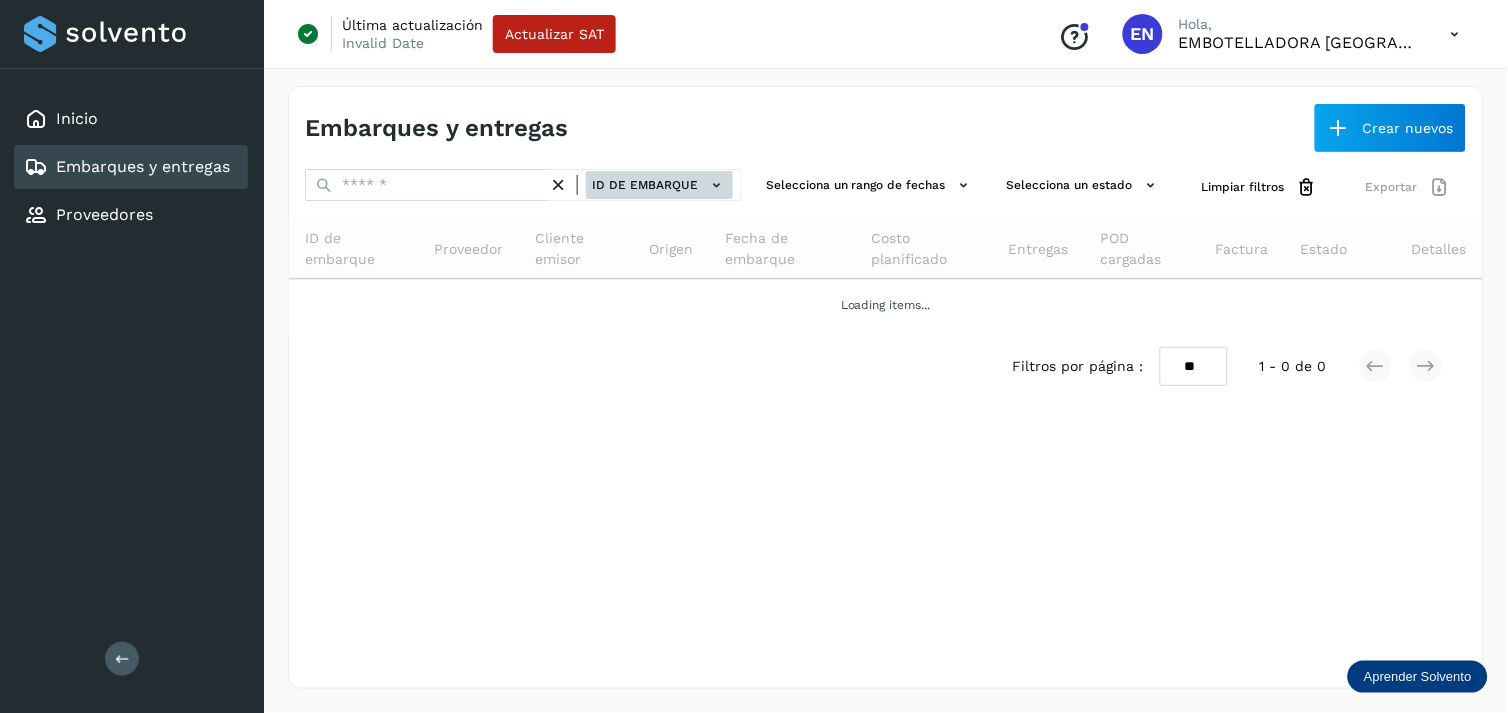 click on "ID de embarque" at bounding box center [659, 185] 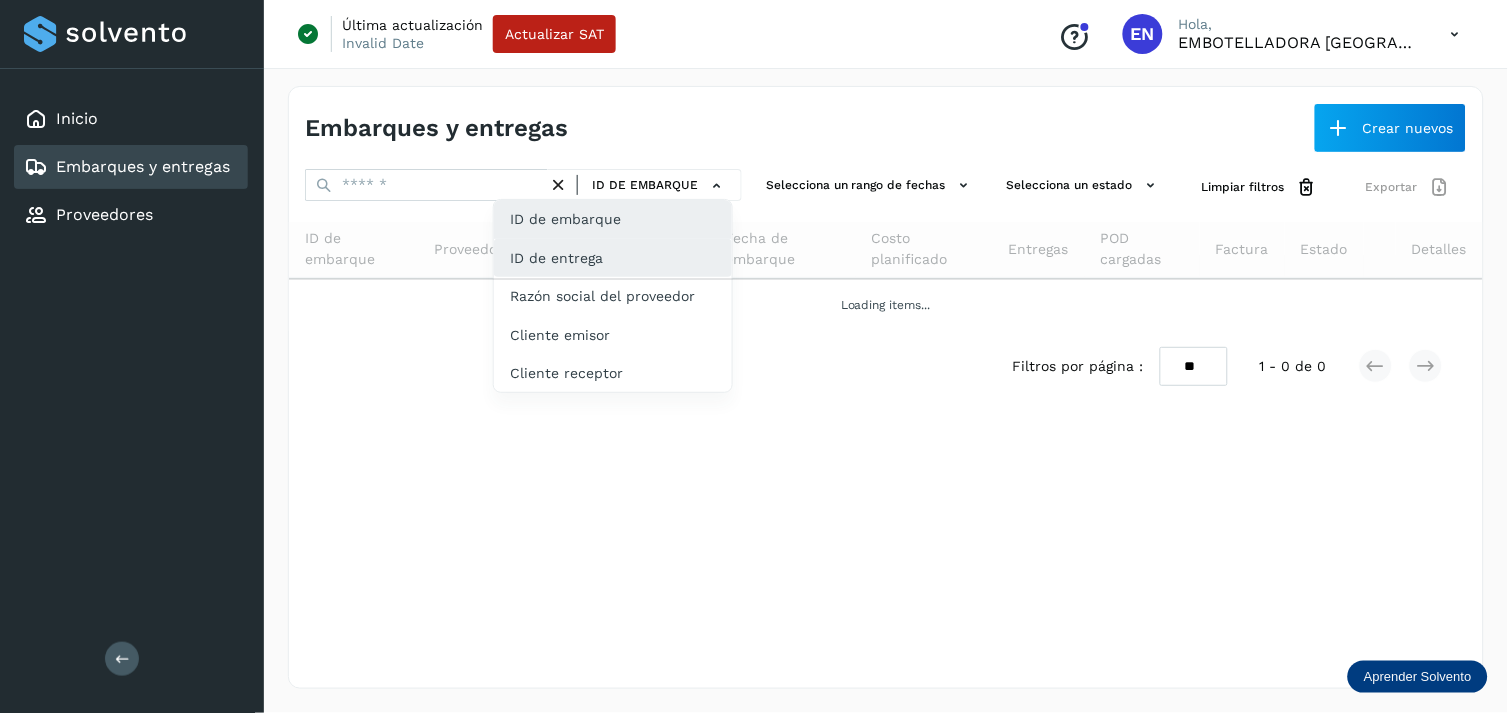 click on "ID de entrega" 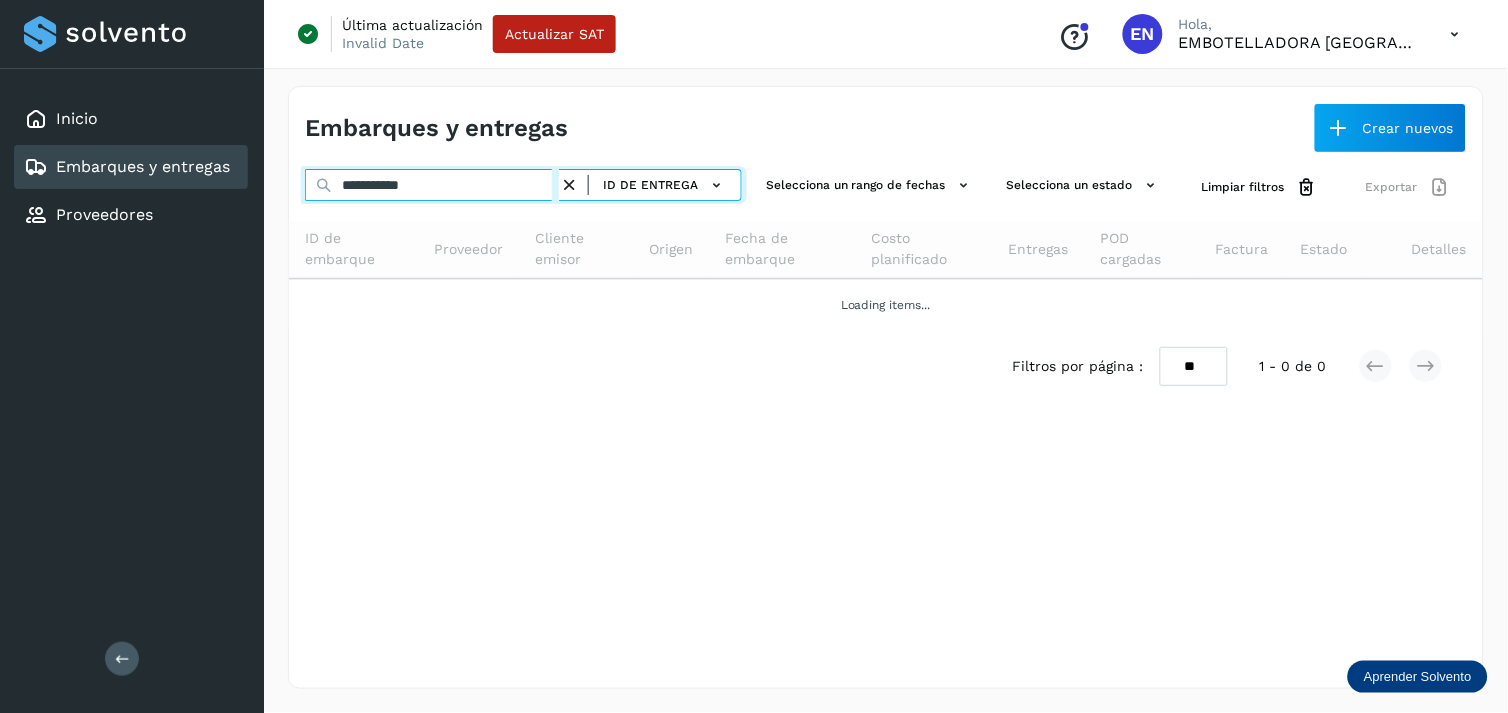 click on "**********" at bounding box center [432, 185] 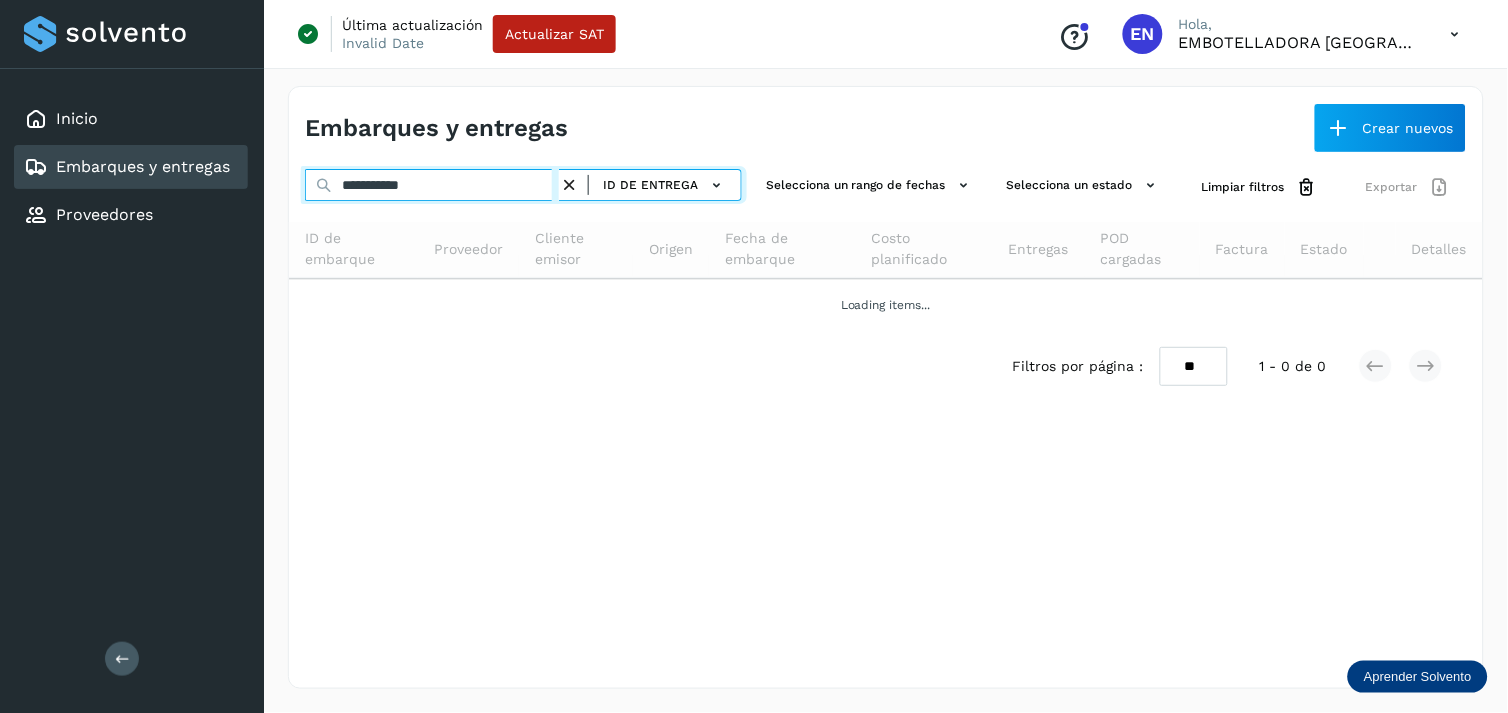 click on "**********" at bounding box center [432, 185] 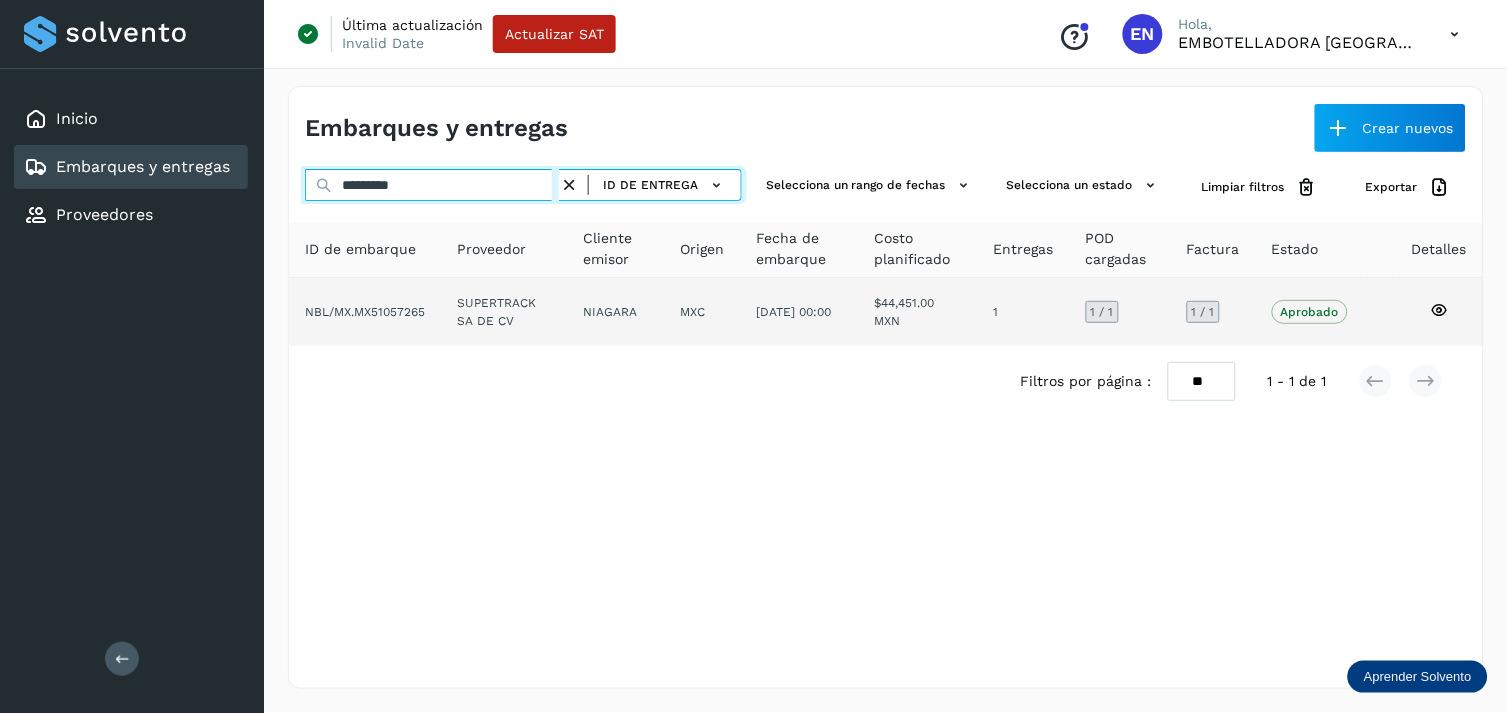 type on "*********" 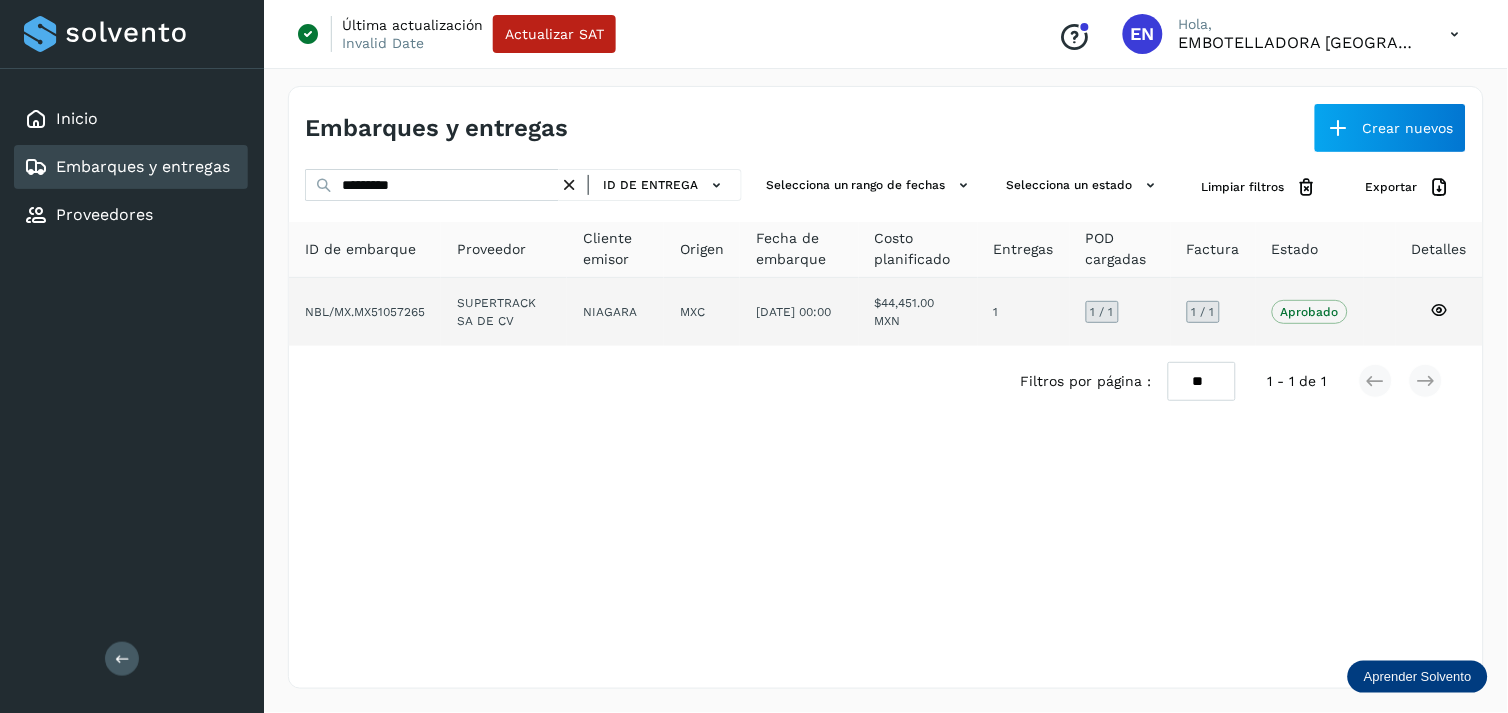 click on "NIAGARA" 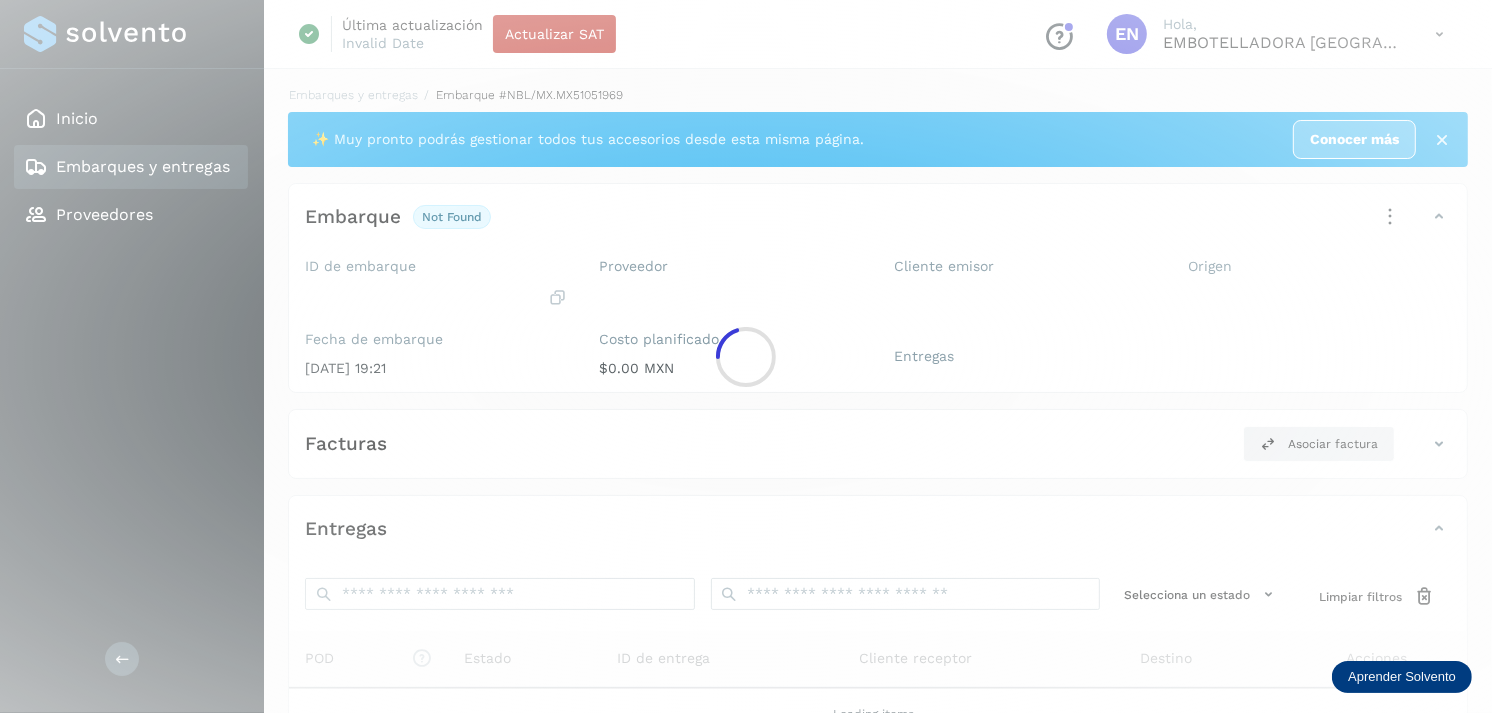 click 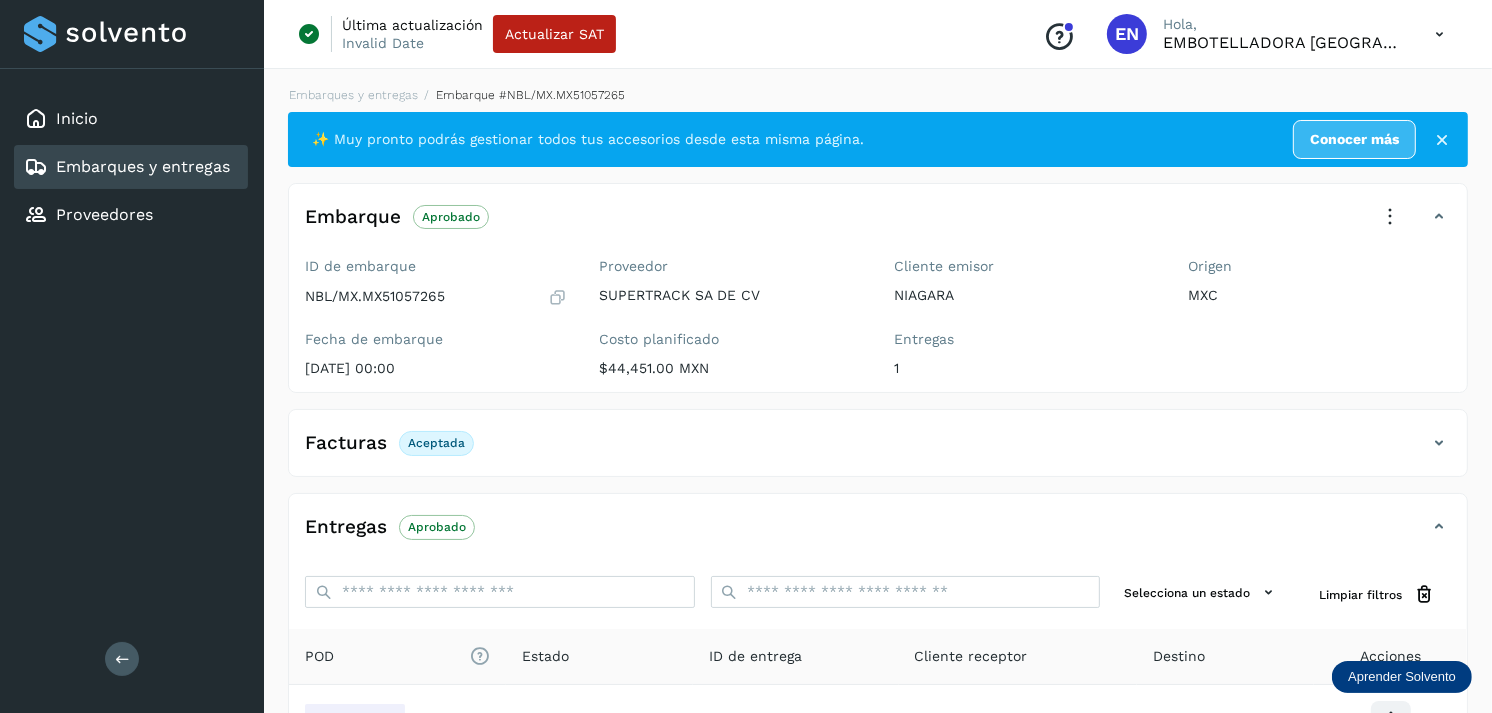 scroll, scrollTop: 241, scrollLeft: 0, axis: vertical 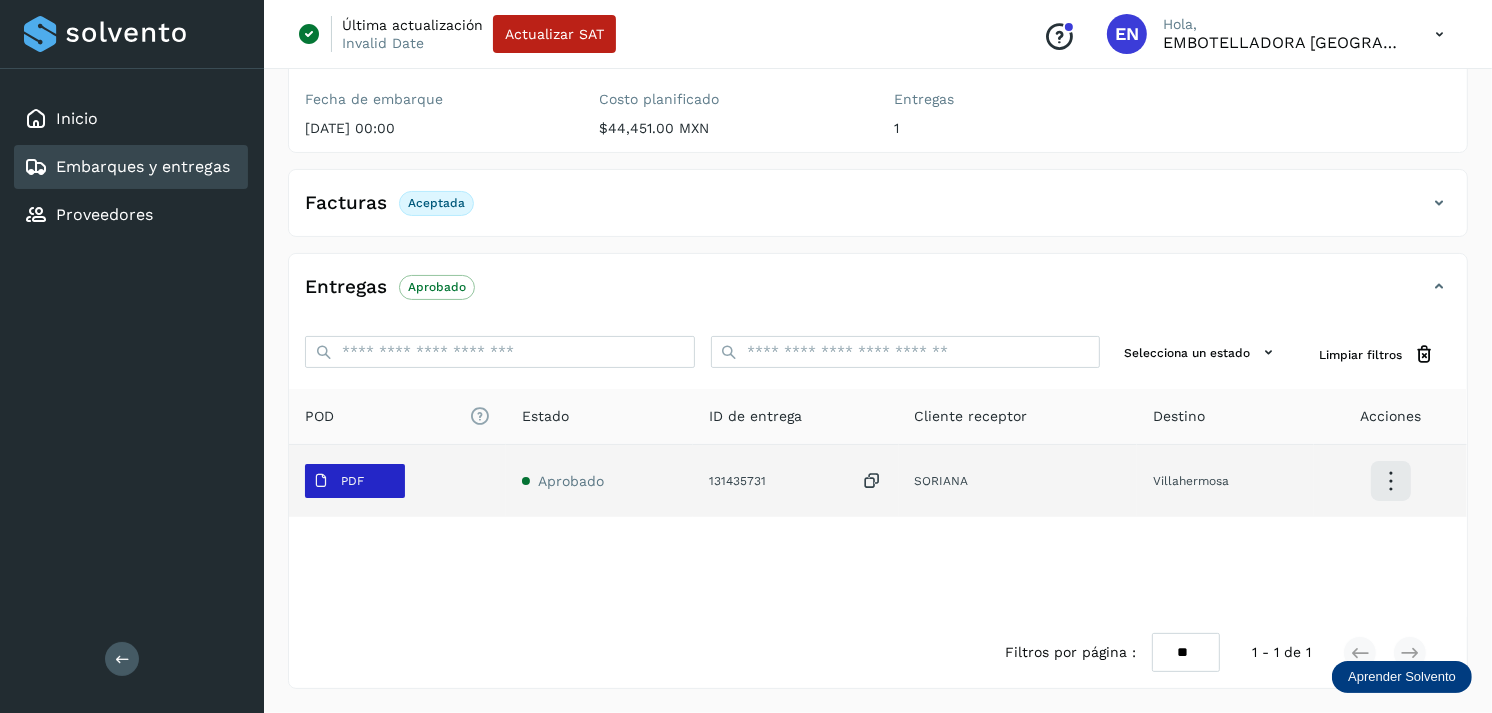 click on "PDF" at bounding box center (338, 481) 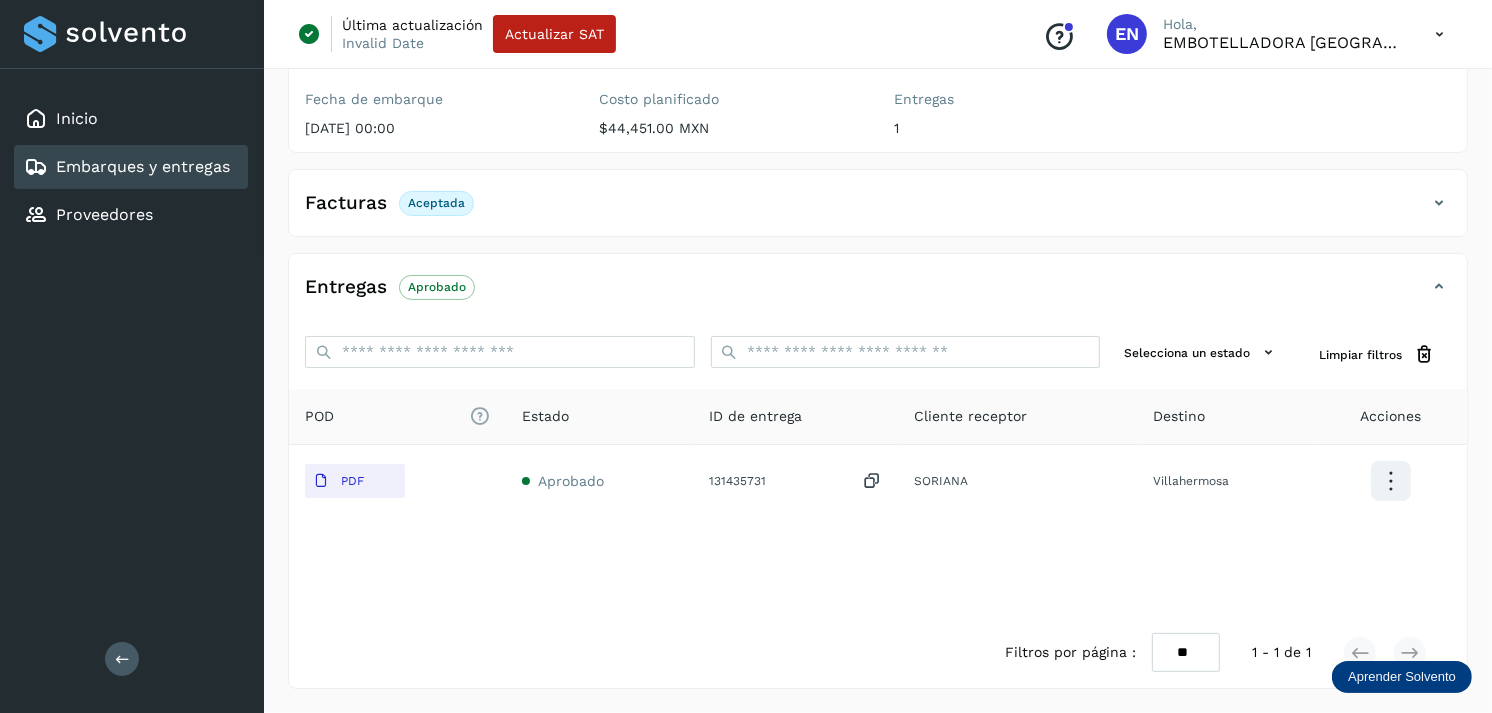 type 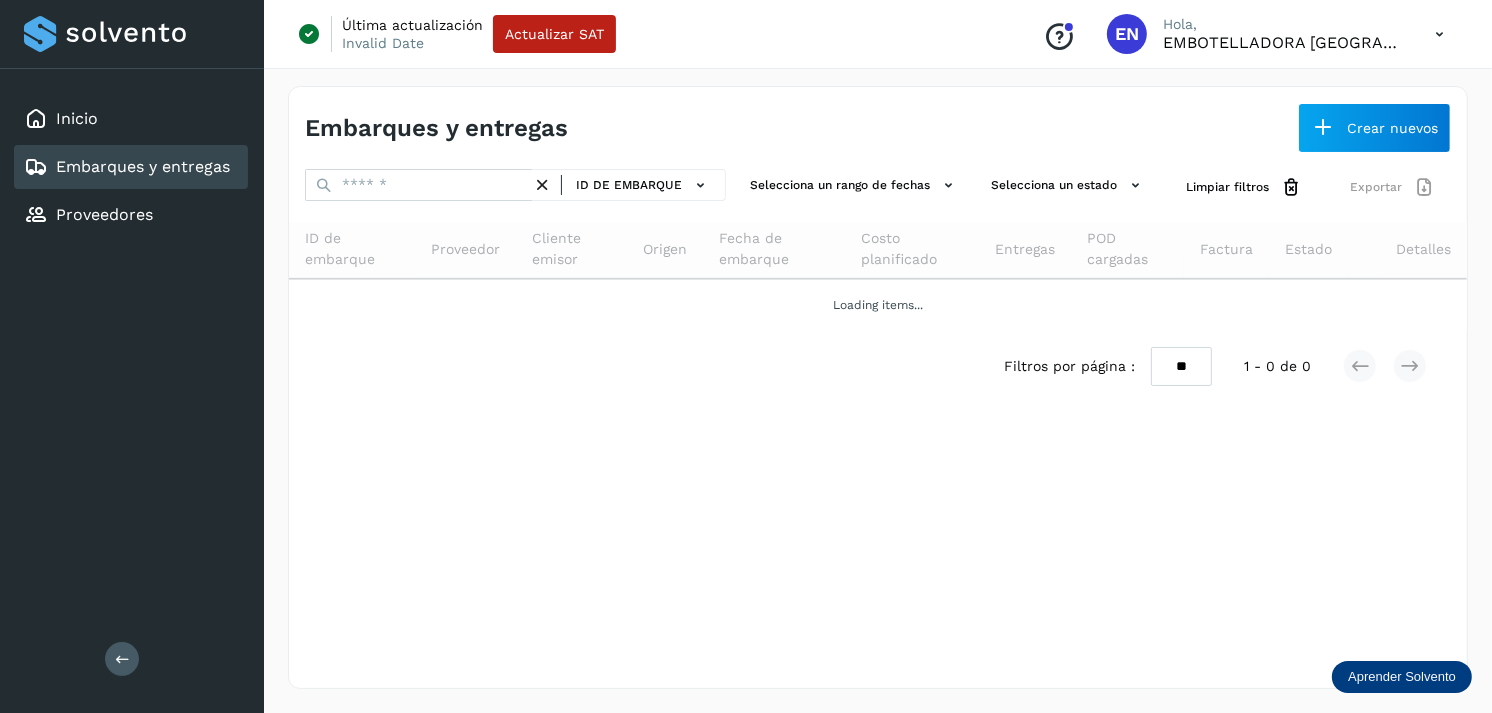 scroll, scrollTop: 0, scrollLeft: 0, axis: both 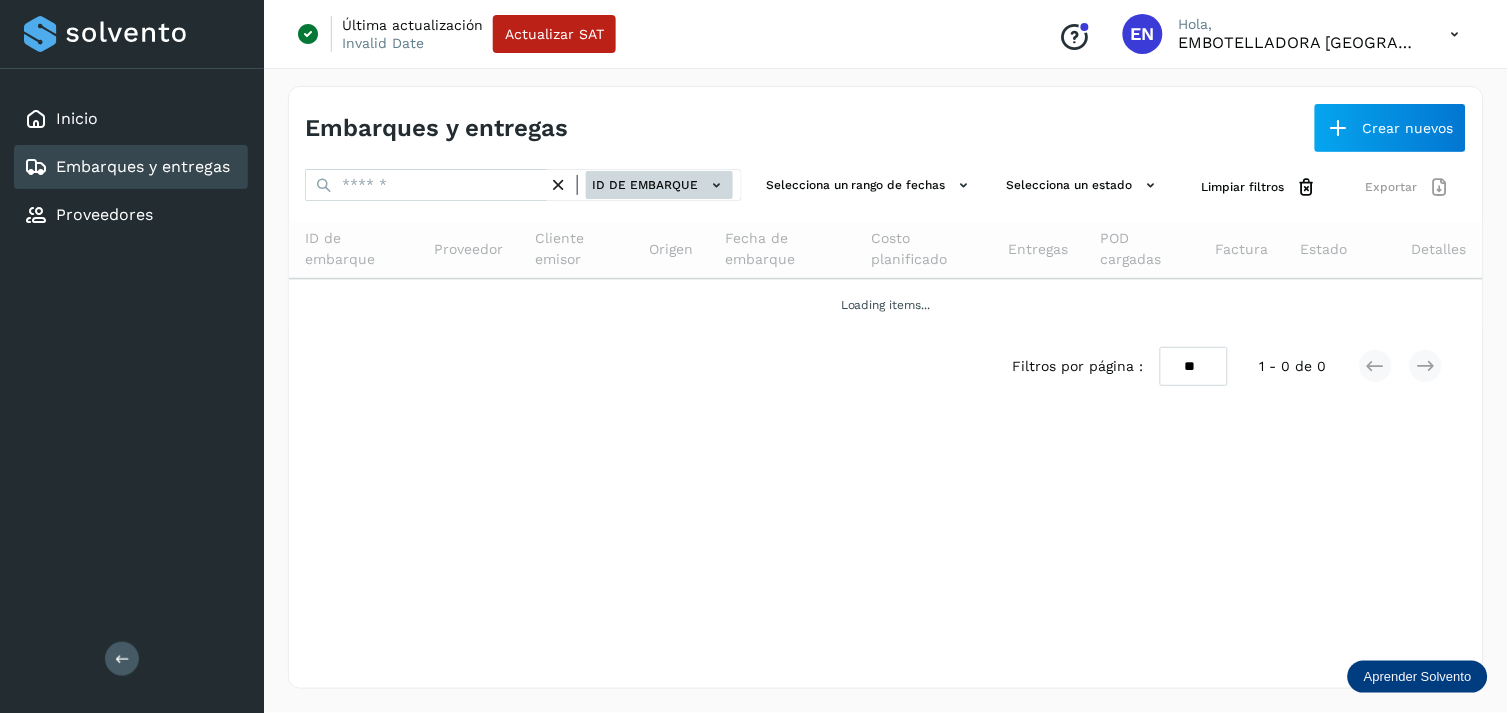 click on "ID de embarque" 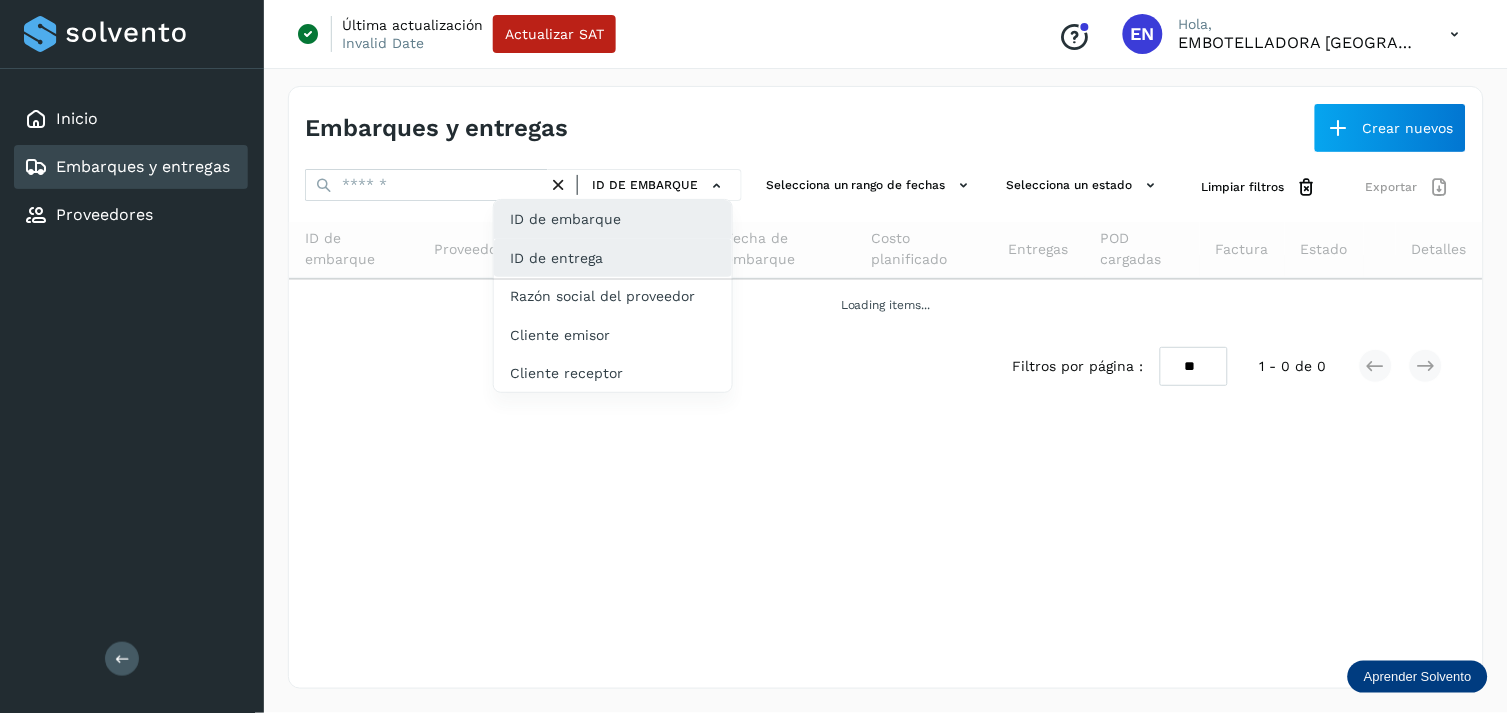 click on "ID de embarque ID de entrega Razón social del proveedor Cliente emisor Cliente receptor" at bounding box center (613, 296) 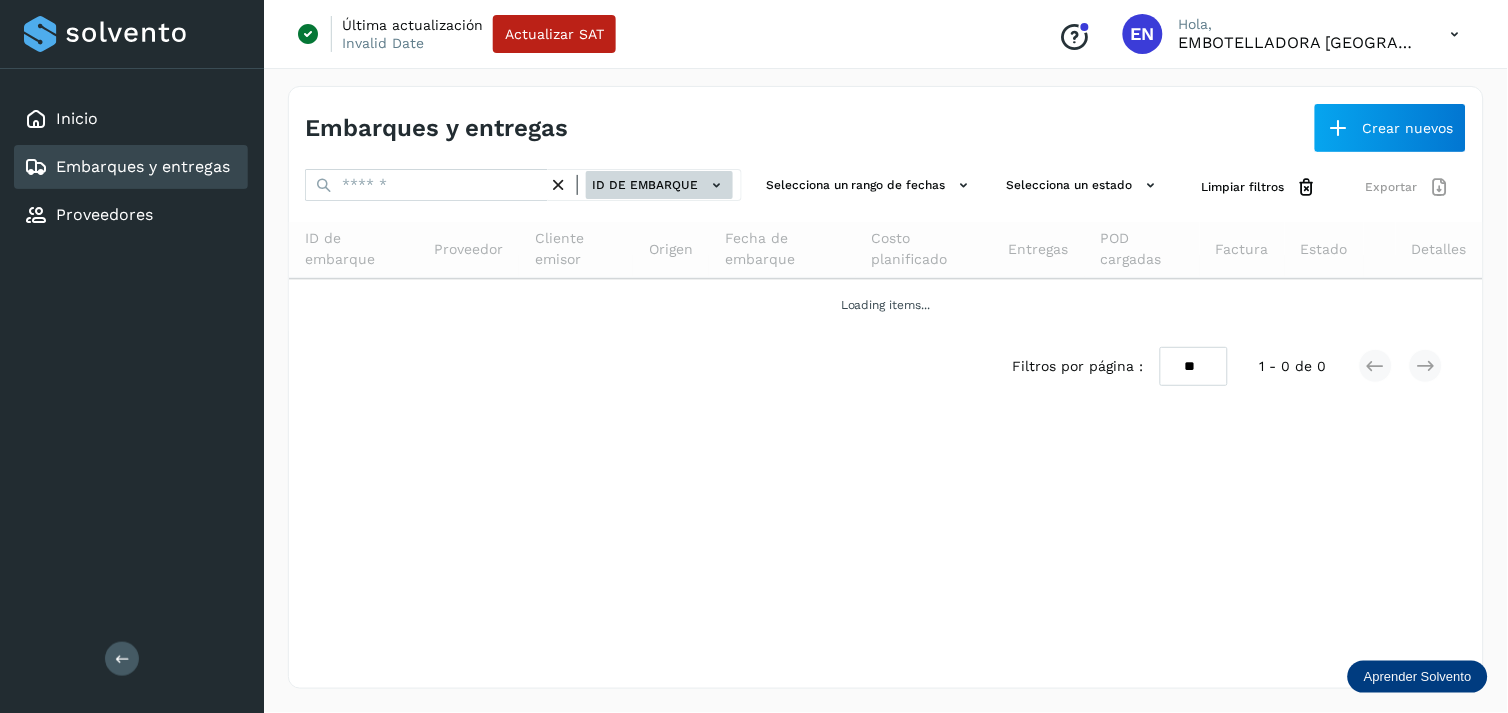 click on "ID de embarque" at bounding box center (659, 185) 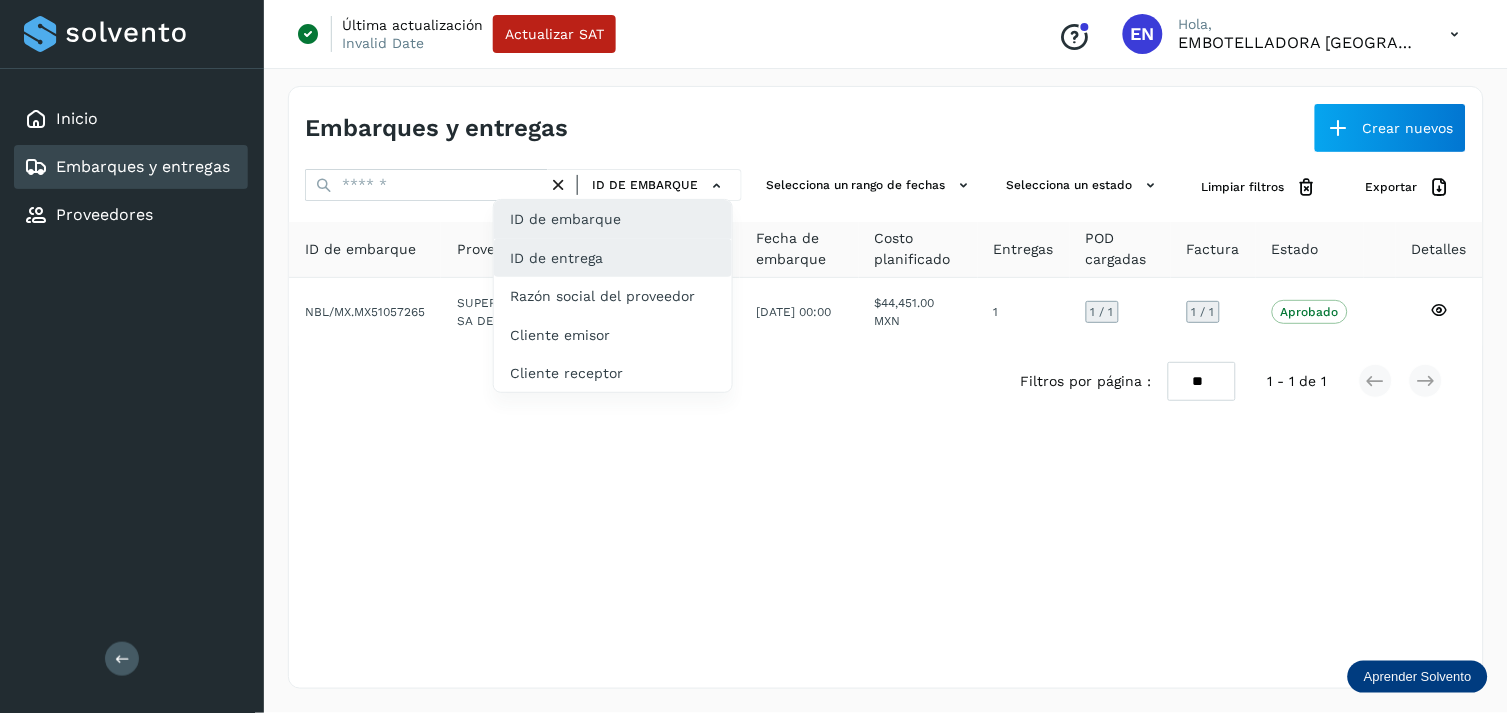 click on "ID de entrega" 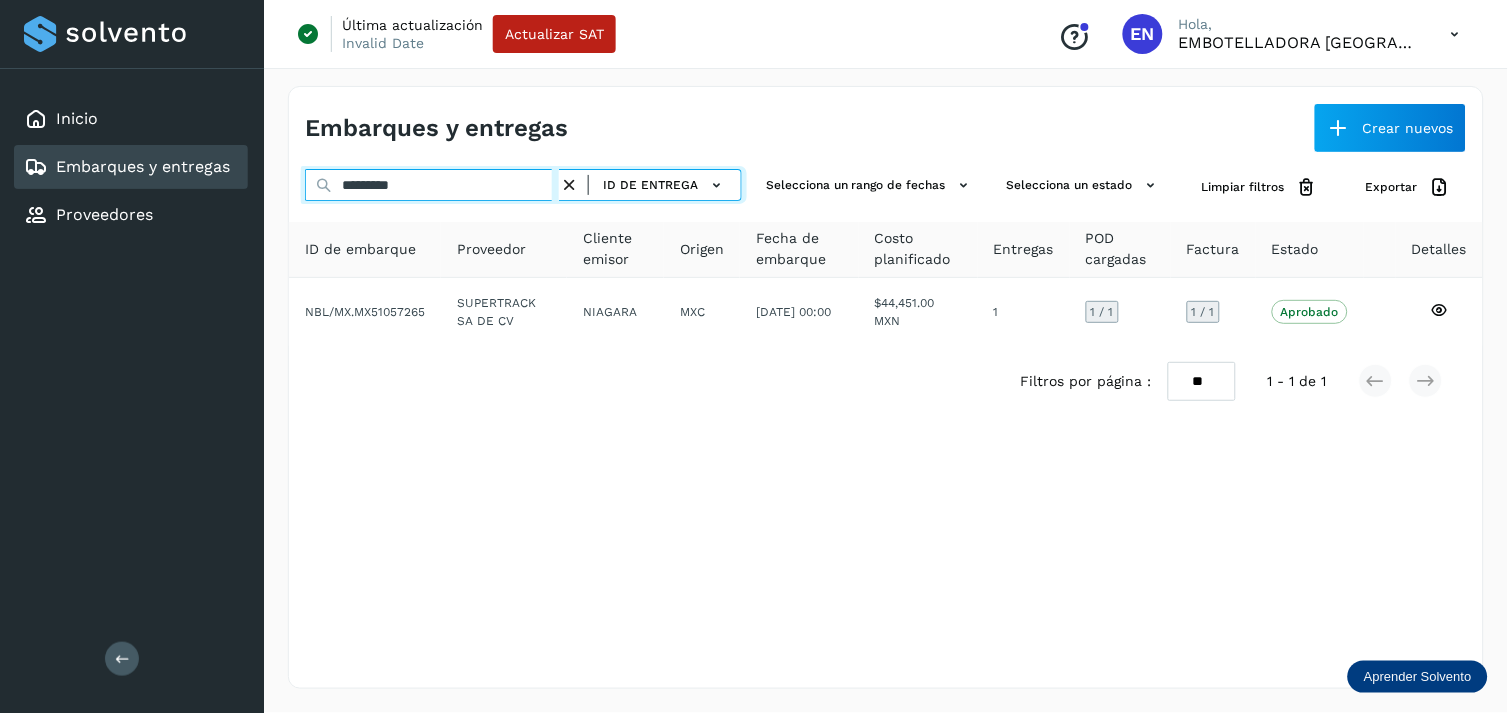click on "*********" at bounding box center [432, 185] 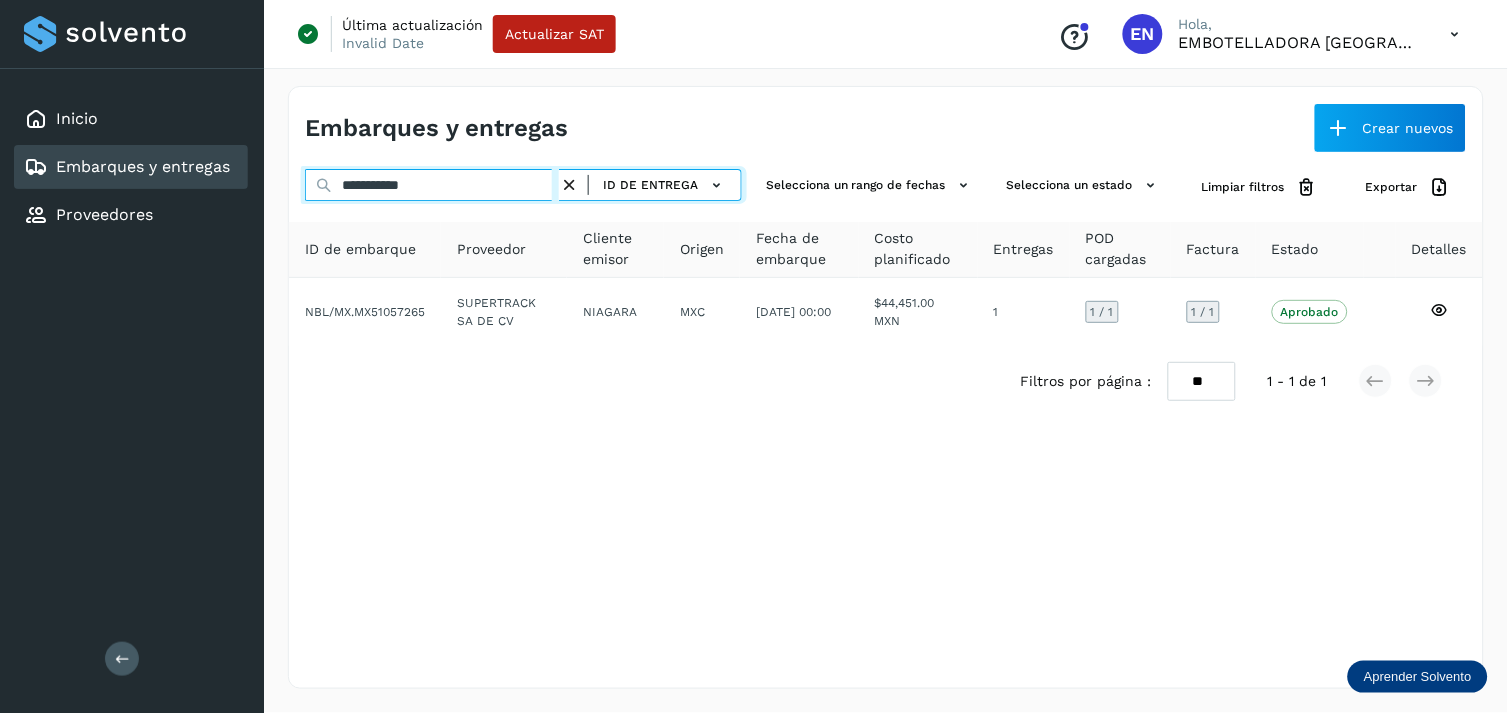 click on "**********" at bounding box center [432, 185] 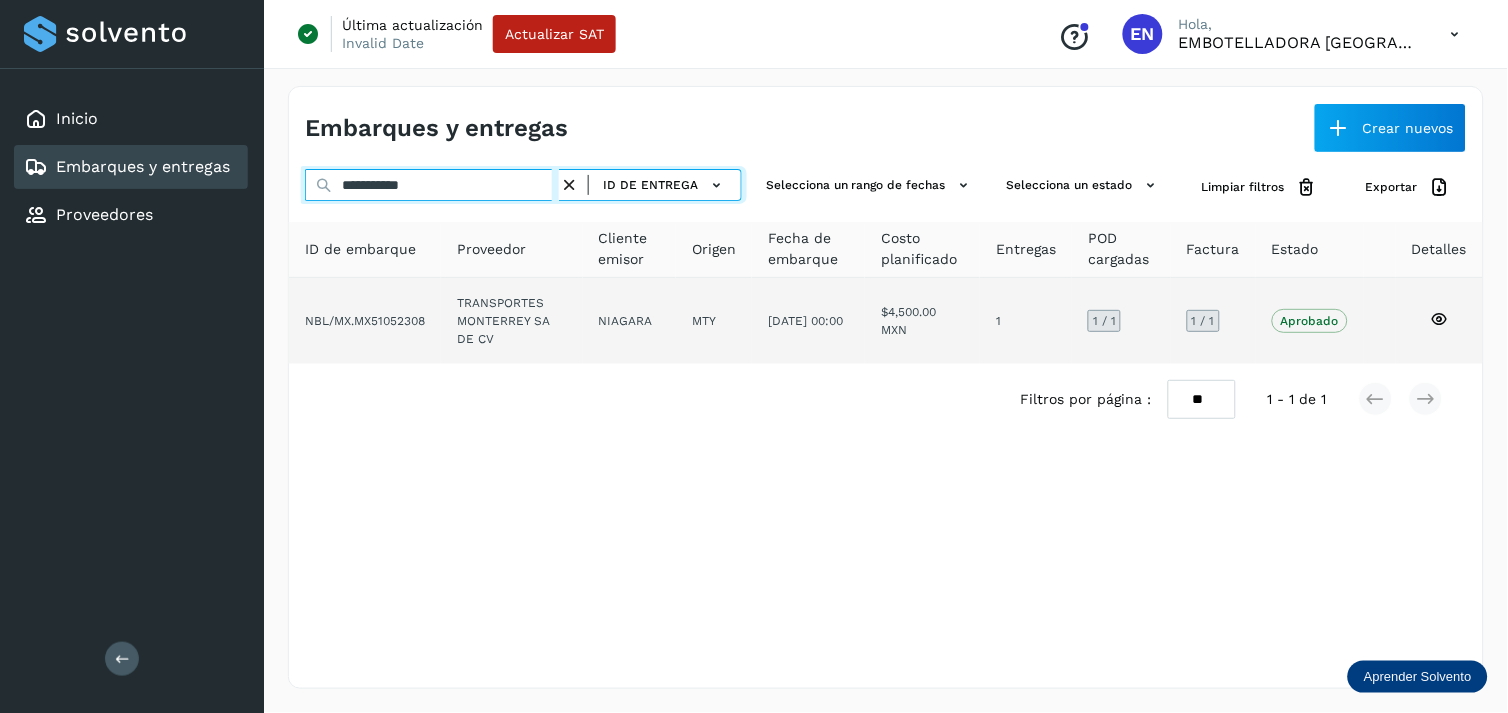 type on "**********" 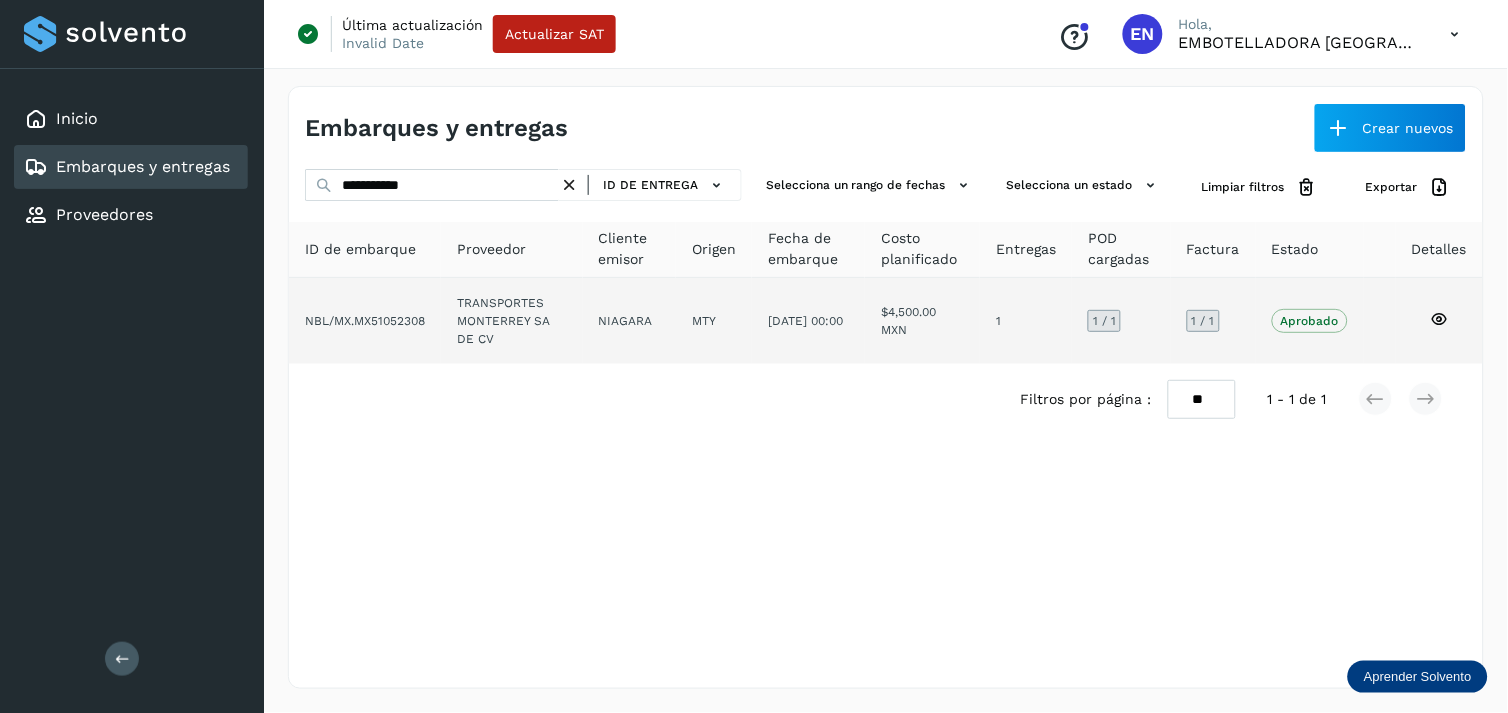 click on "NIAGARA" 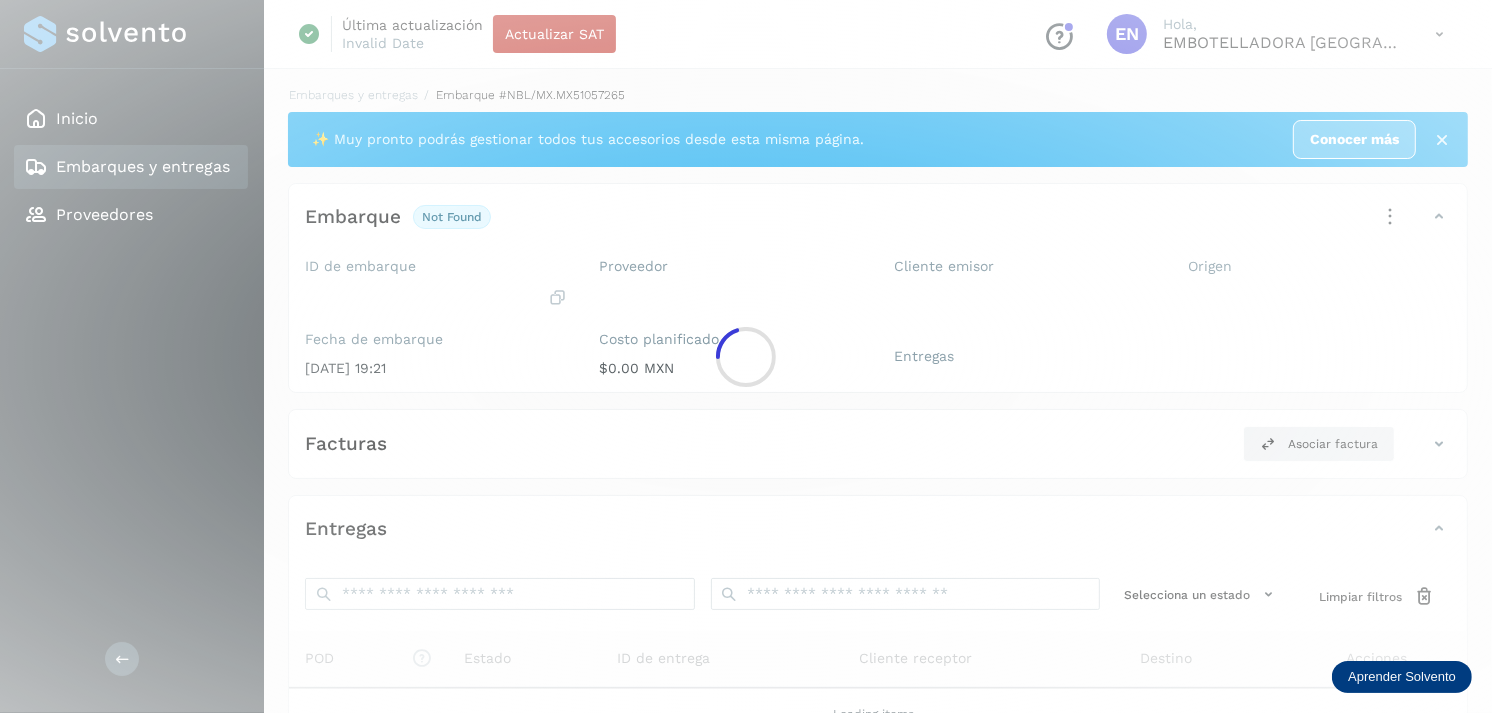 click 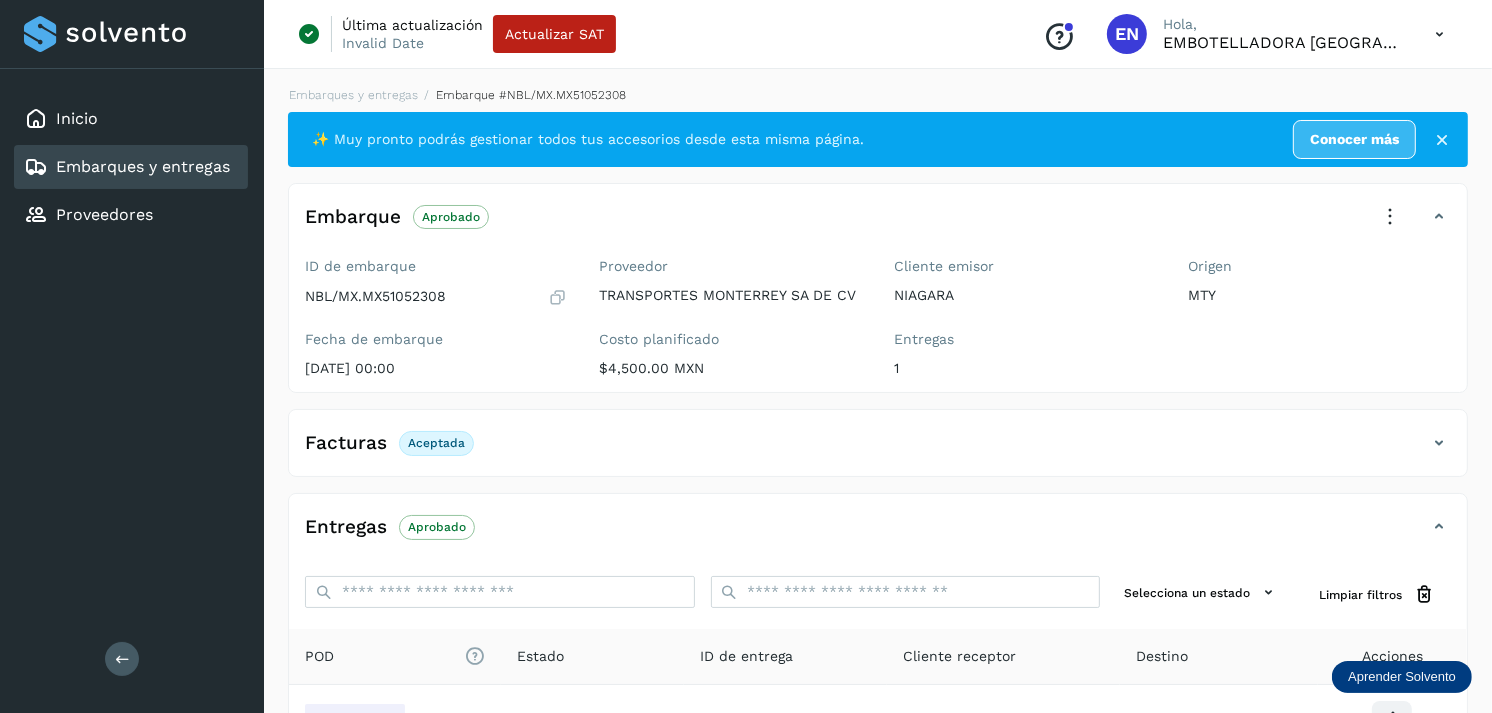 scroll, scrollTop: 241, scrollLeft: 0, axis: vertical 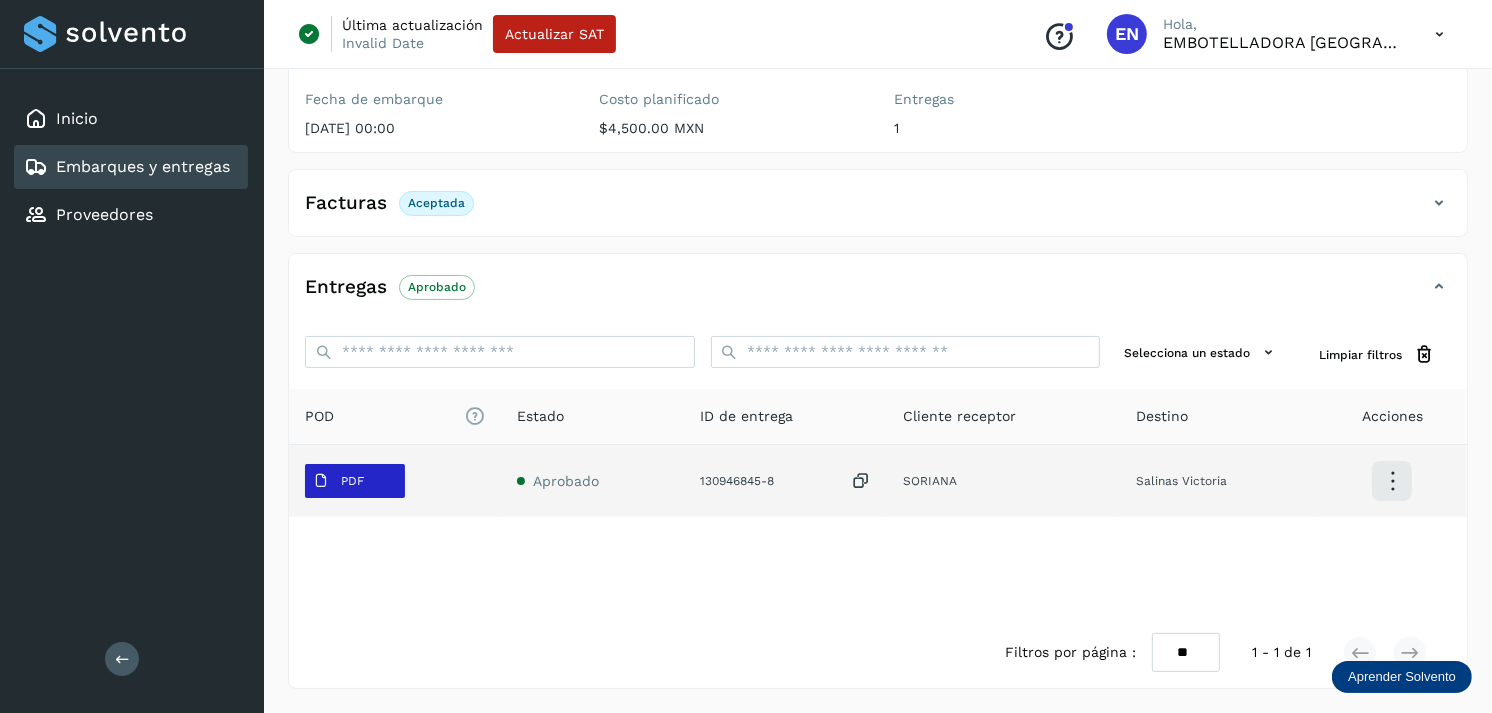 click at bounding box center [321, 481] 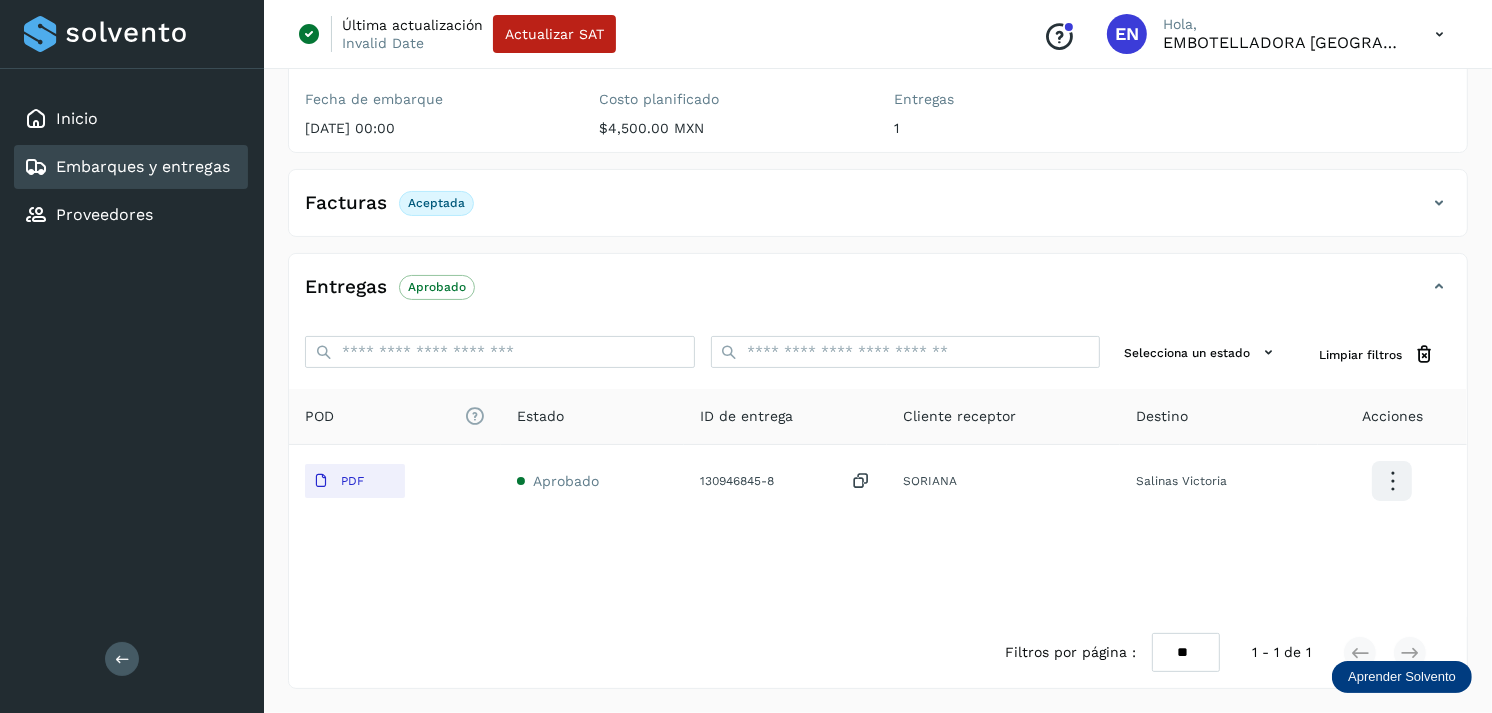 type 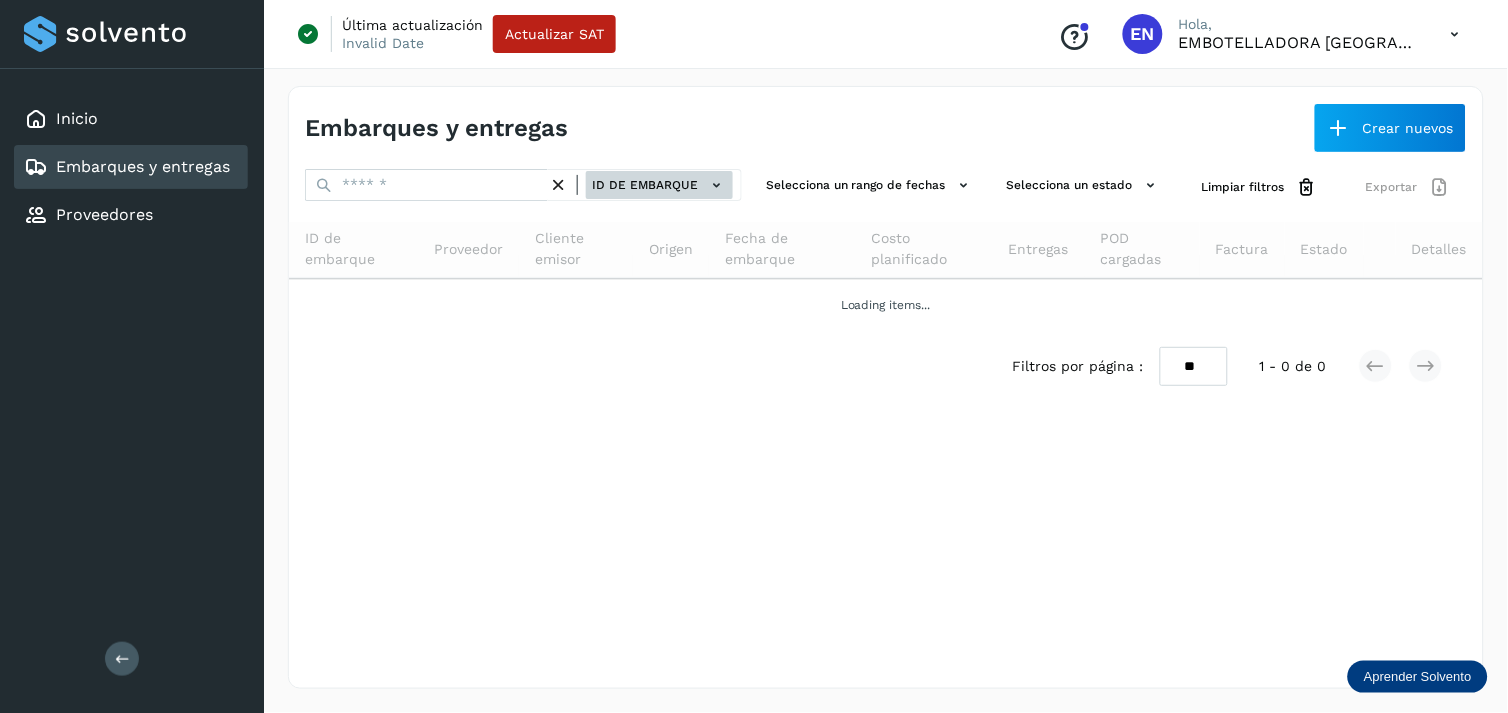 click on "ID de embarque" at bounding box center [659, 185] 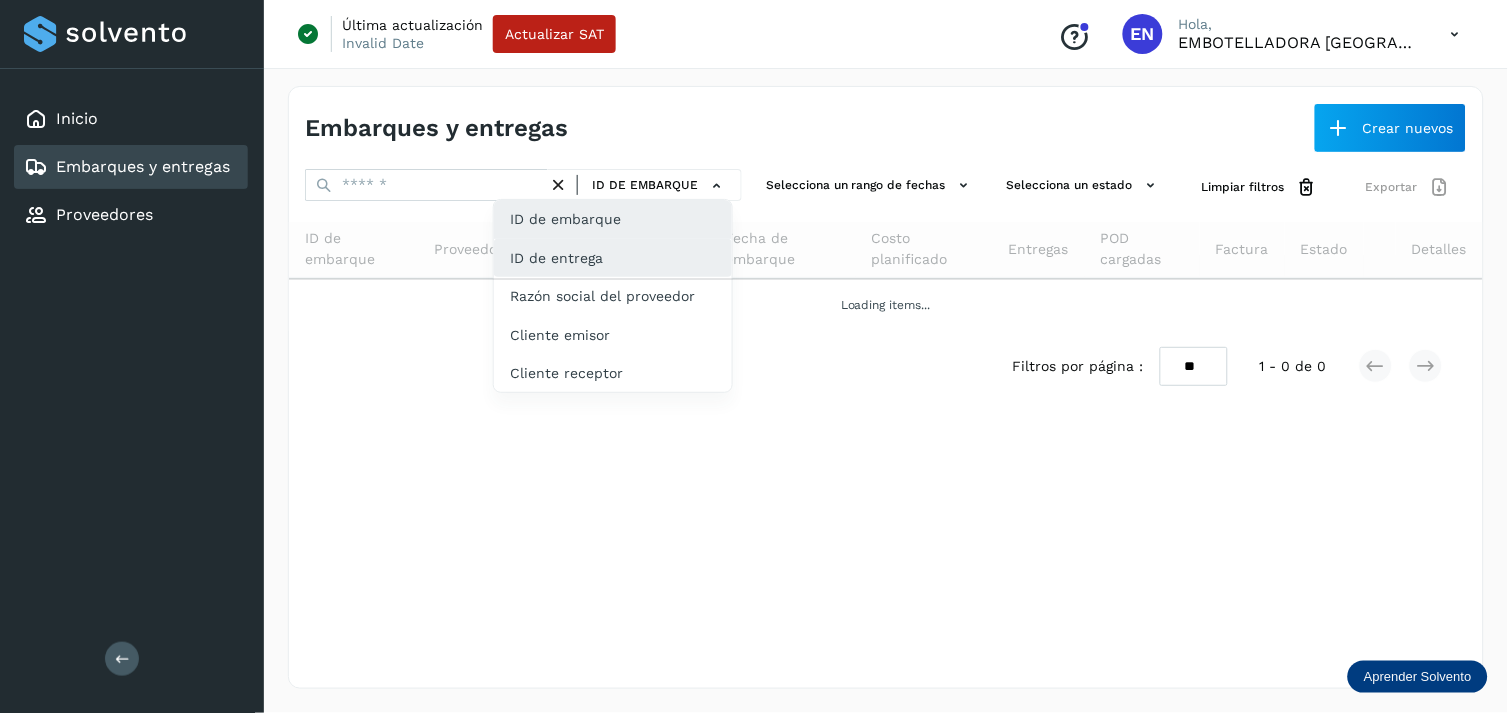 click on "ID de entrega" 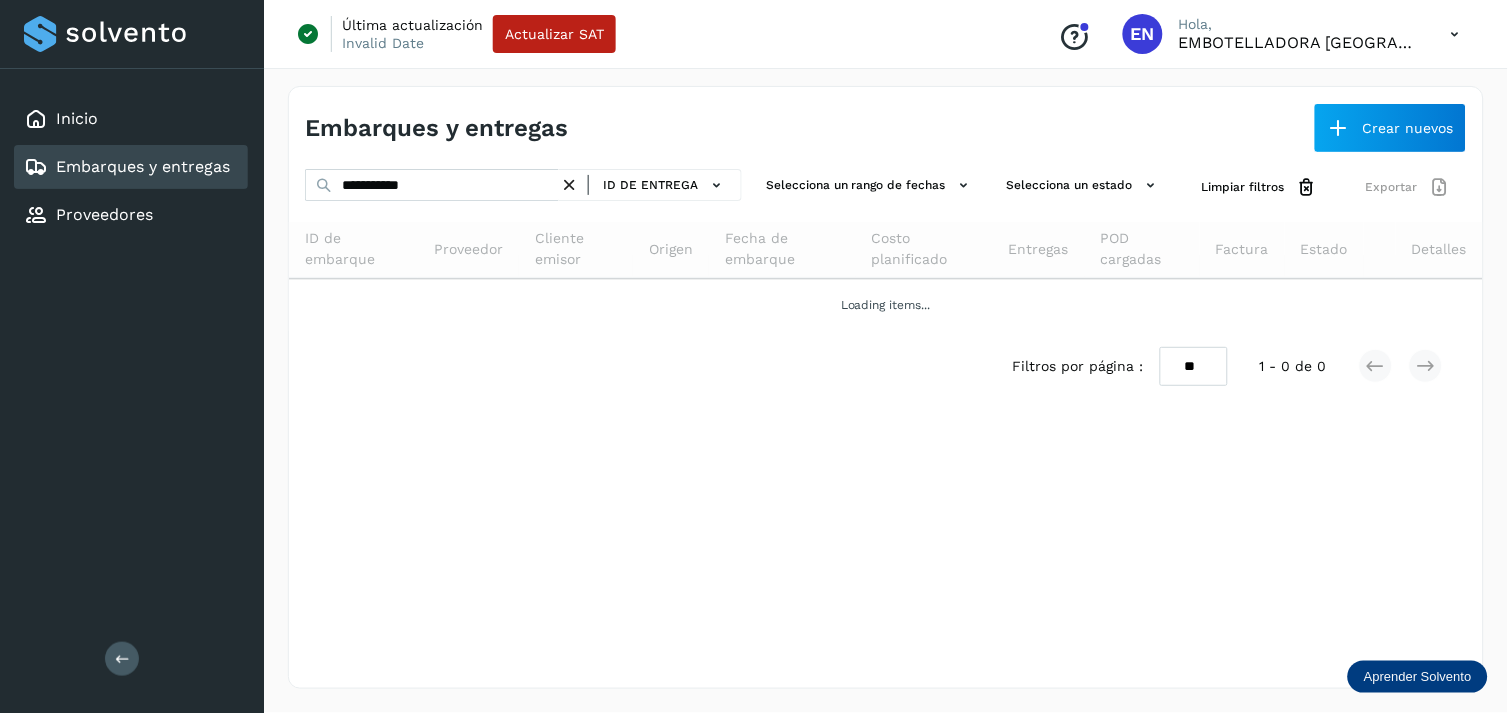 click at bounding box center (569, 185) 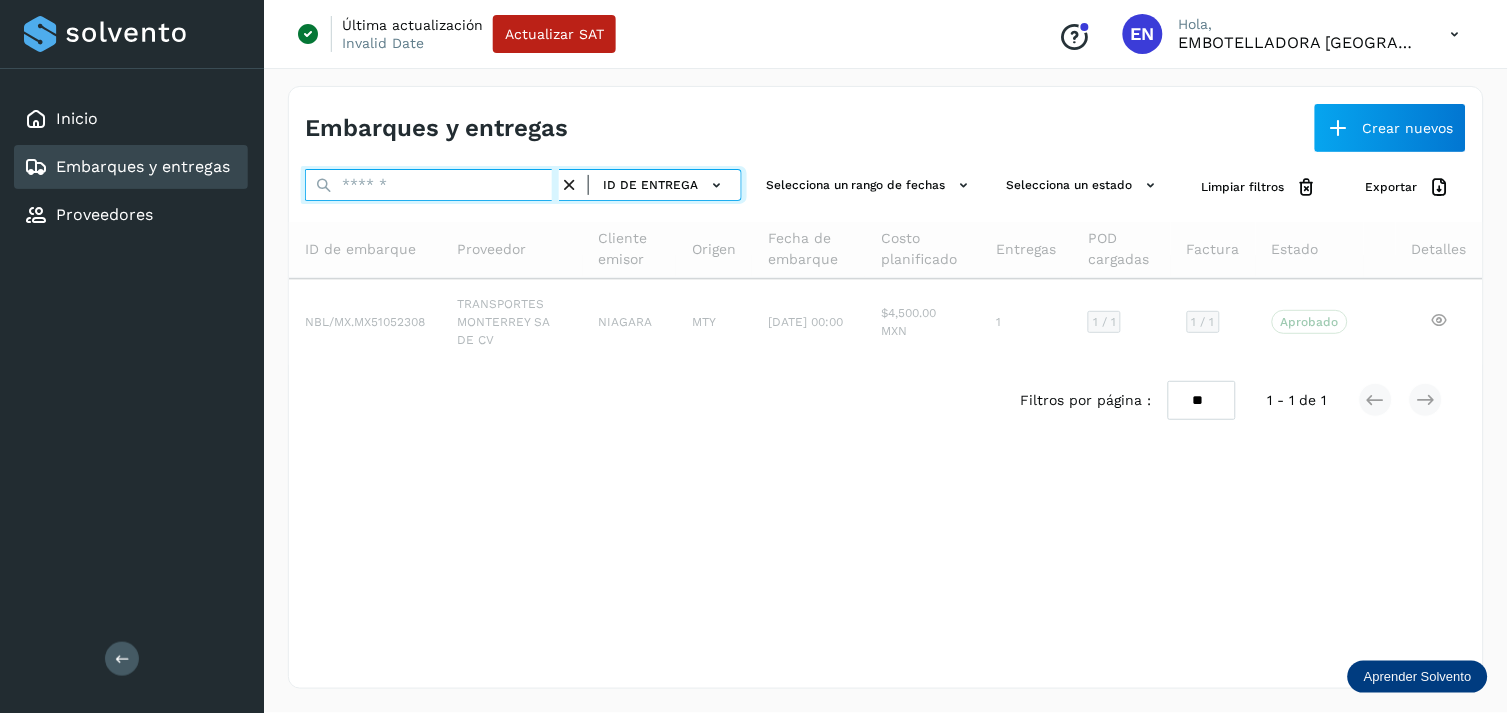 paste on "**********" 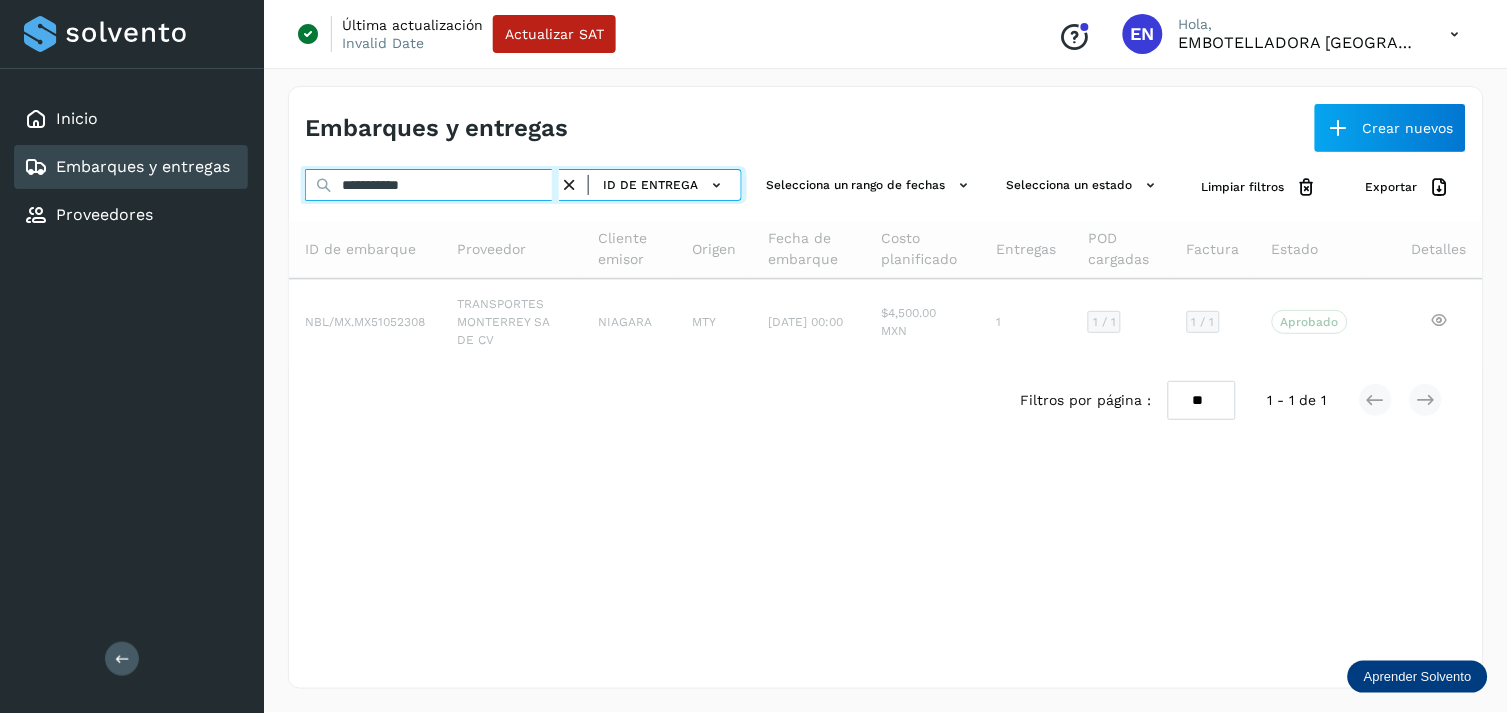 click on "**********" at bounding box center (432, 185) 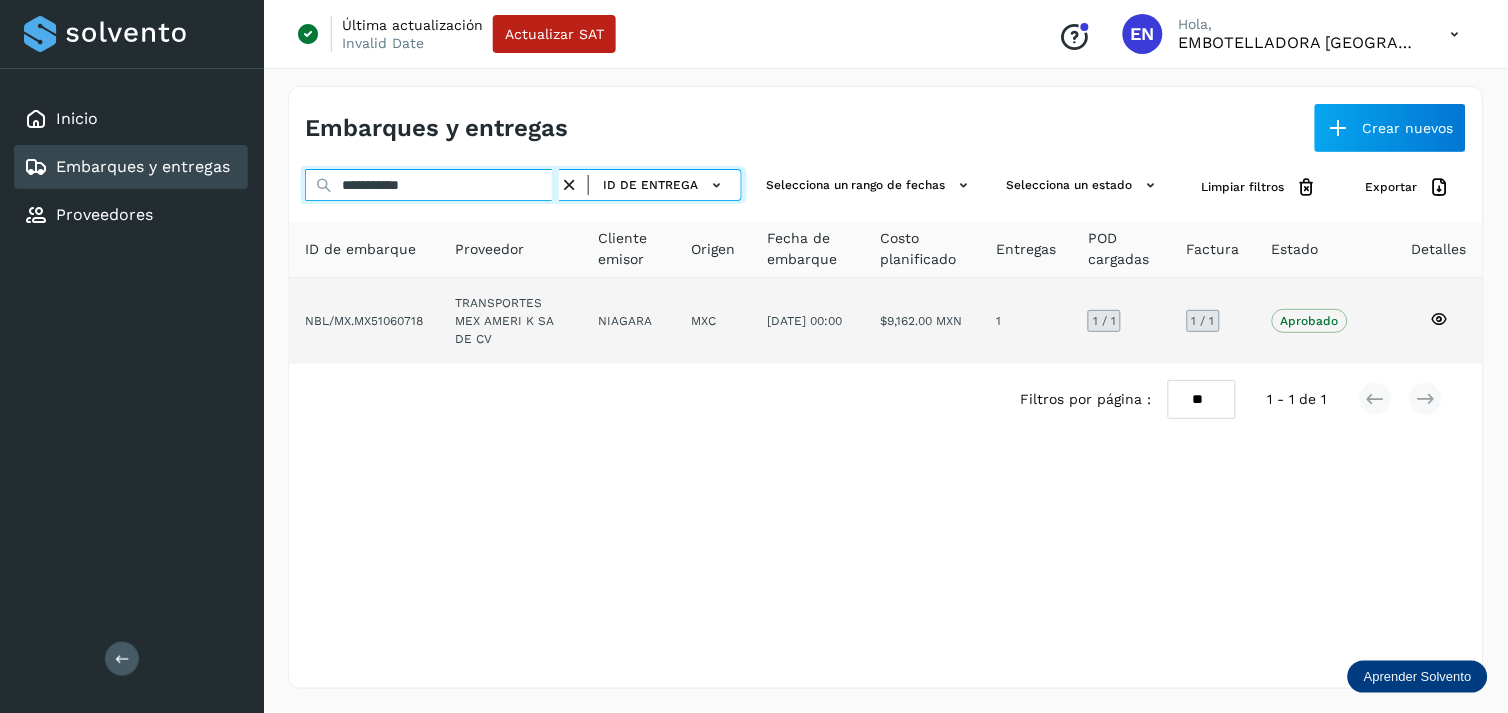 type on "**********" 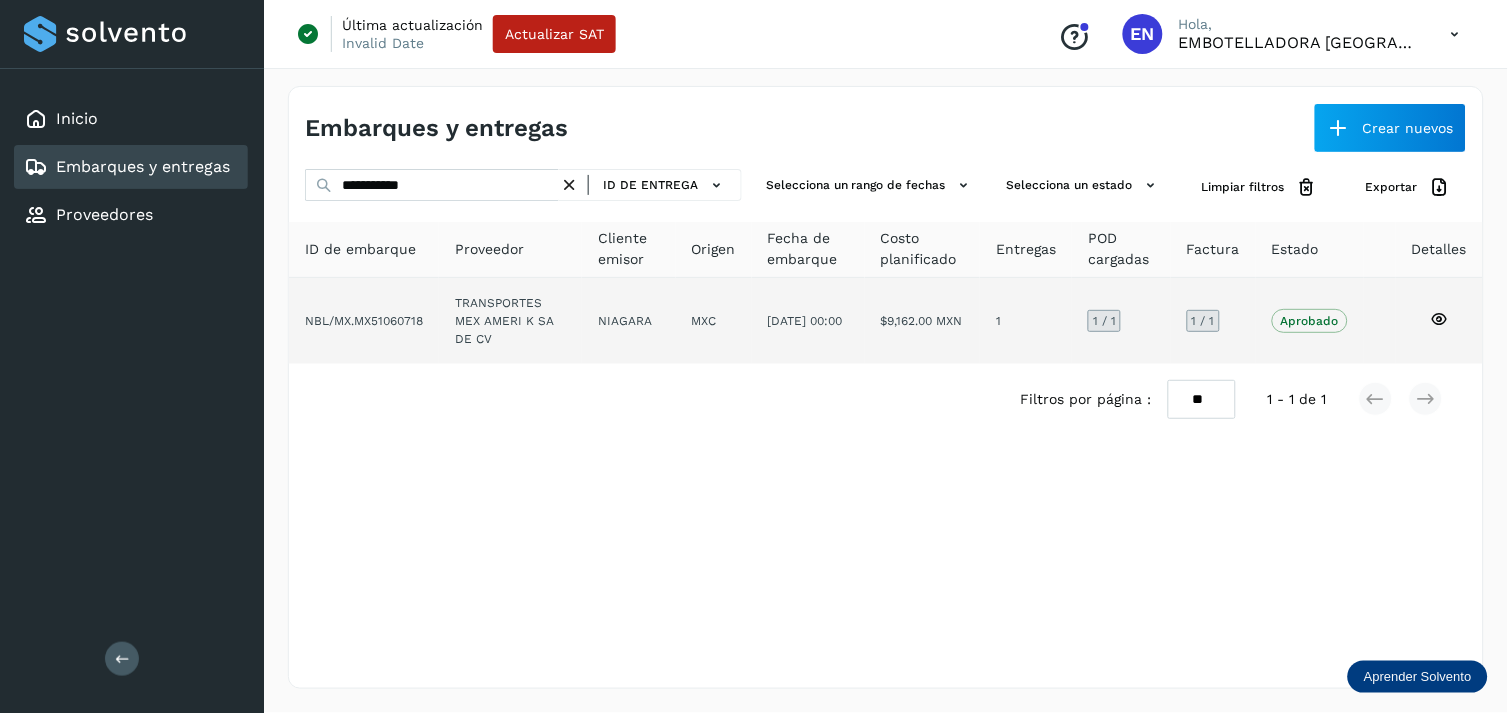 click on "TRANSPORTES MEX AMERI K SA DE CV" 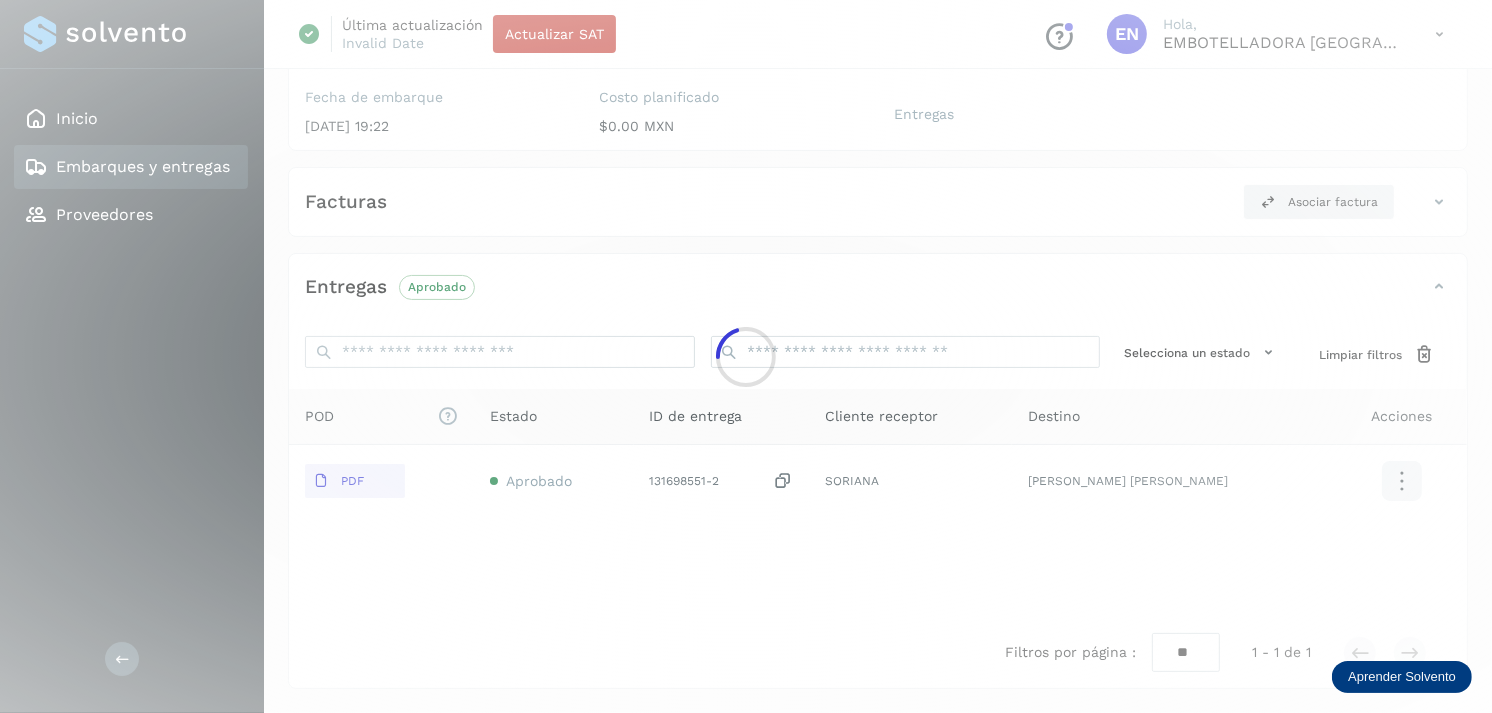 scroll, scrollTop: 254, scrollLeft: 0, axis: vertical 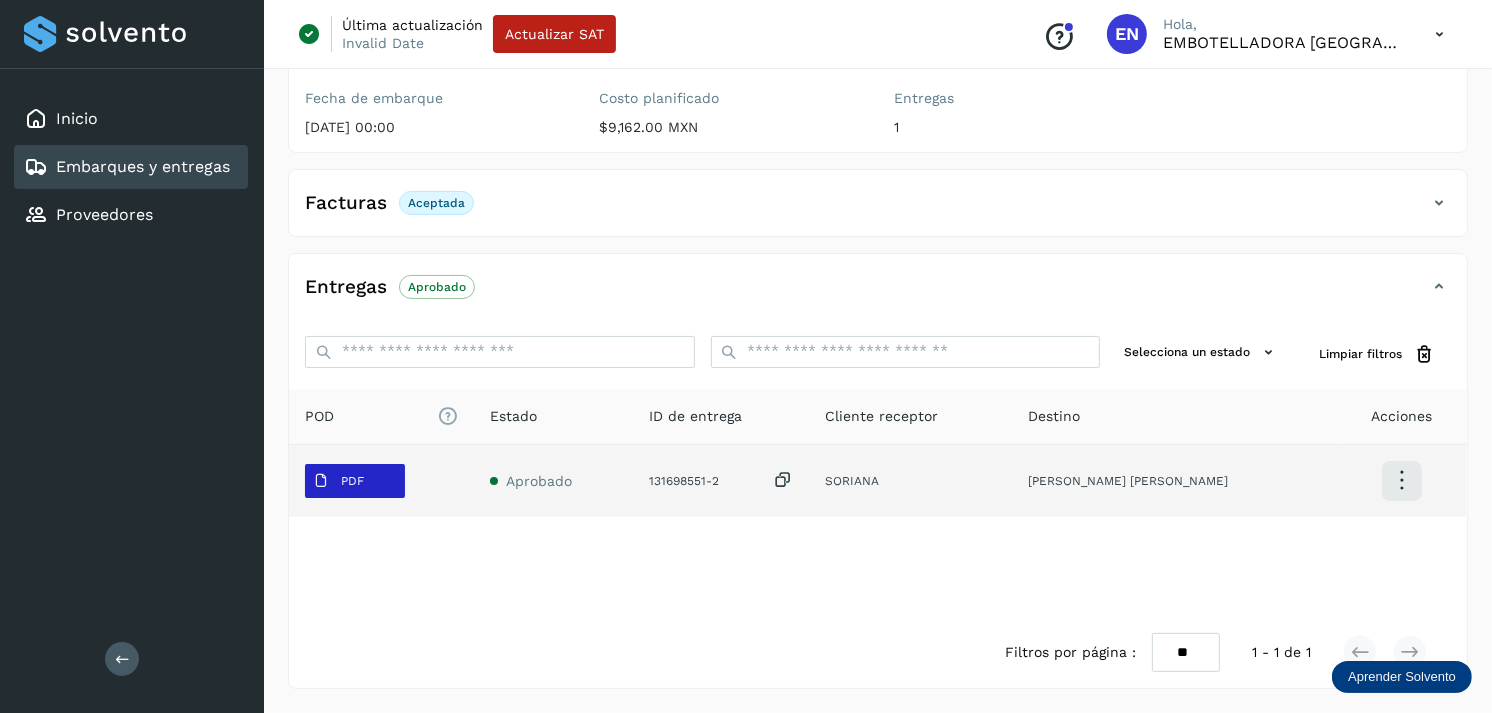 drag, startPoint x: 290, startPoint y: 477, endPoint x: 332, endPoint y: 473, distance: 42.190044 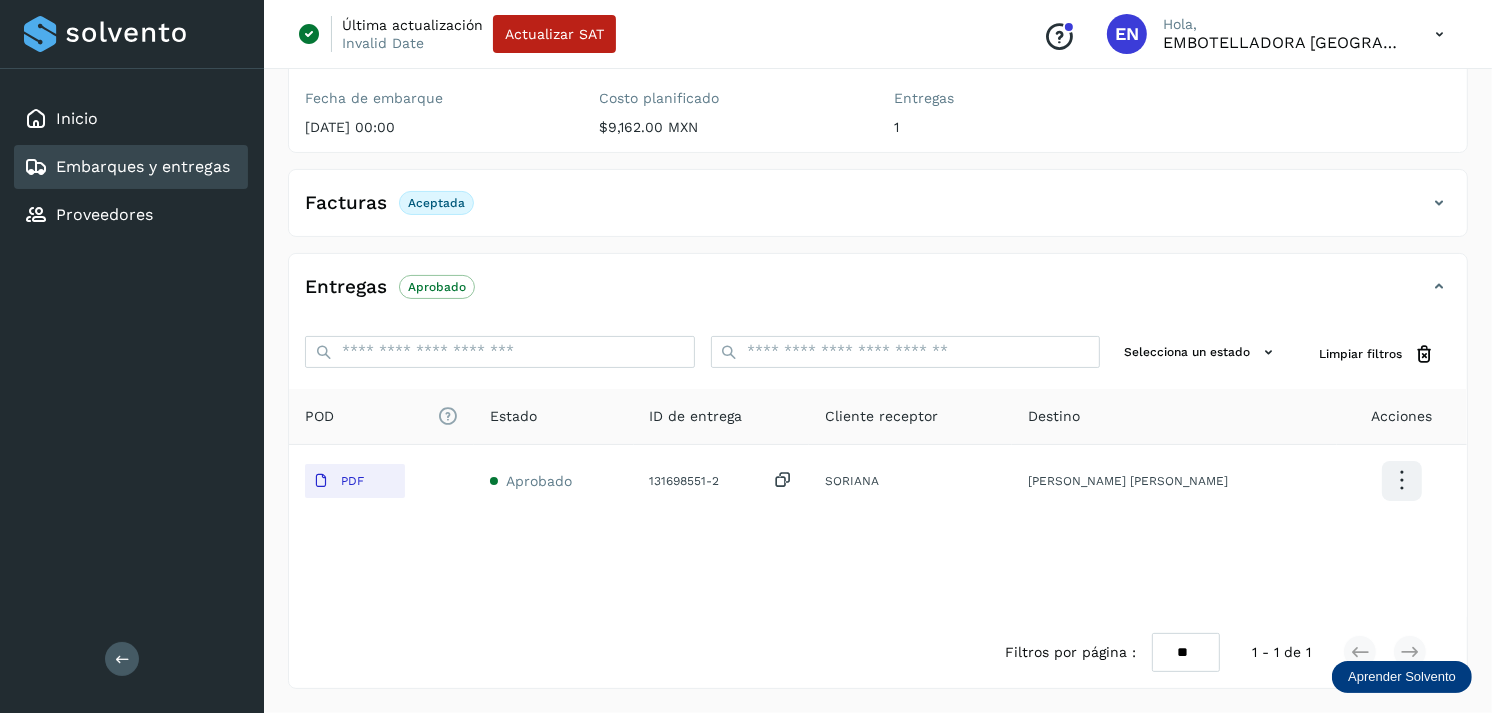 type 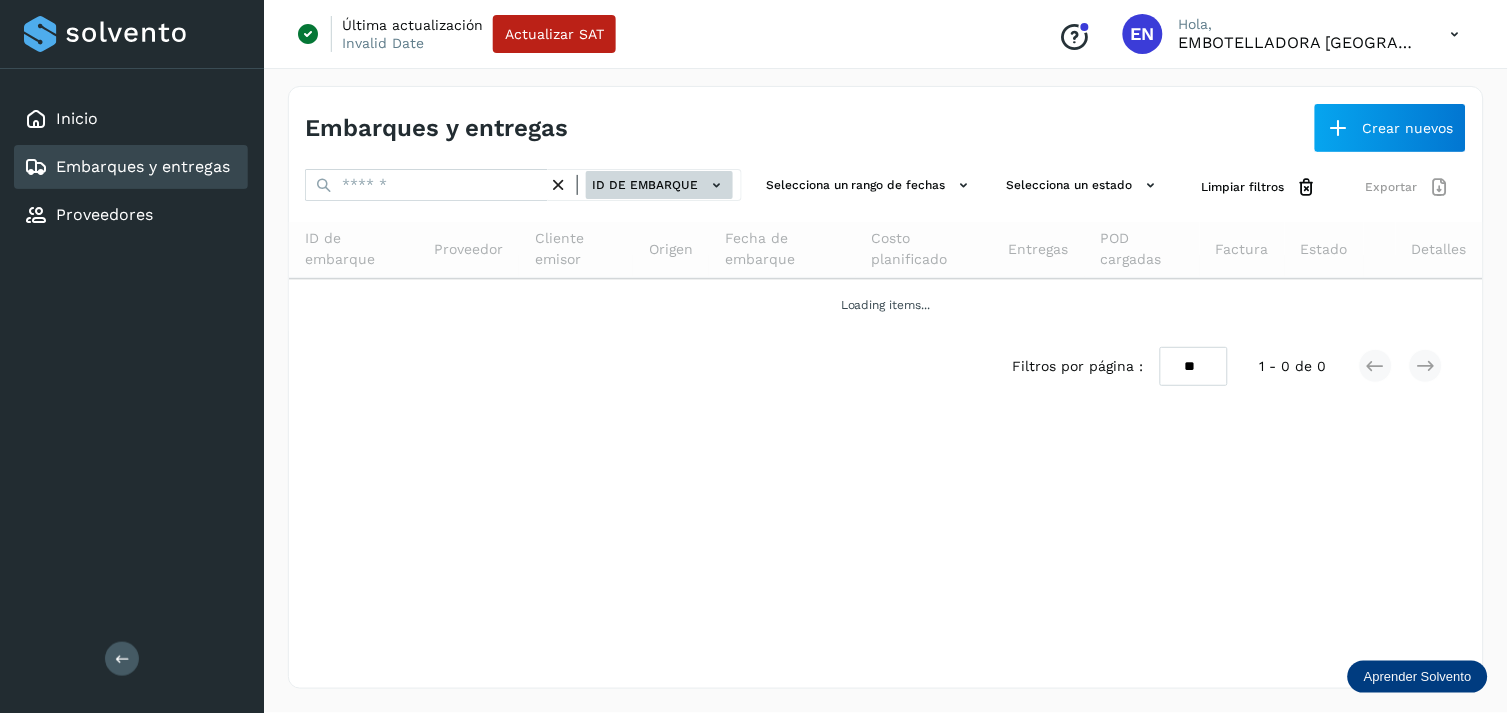 click on "ID de embarque" 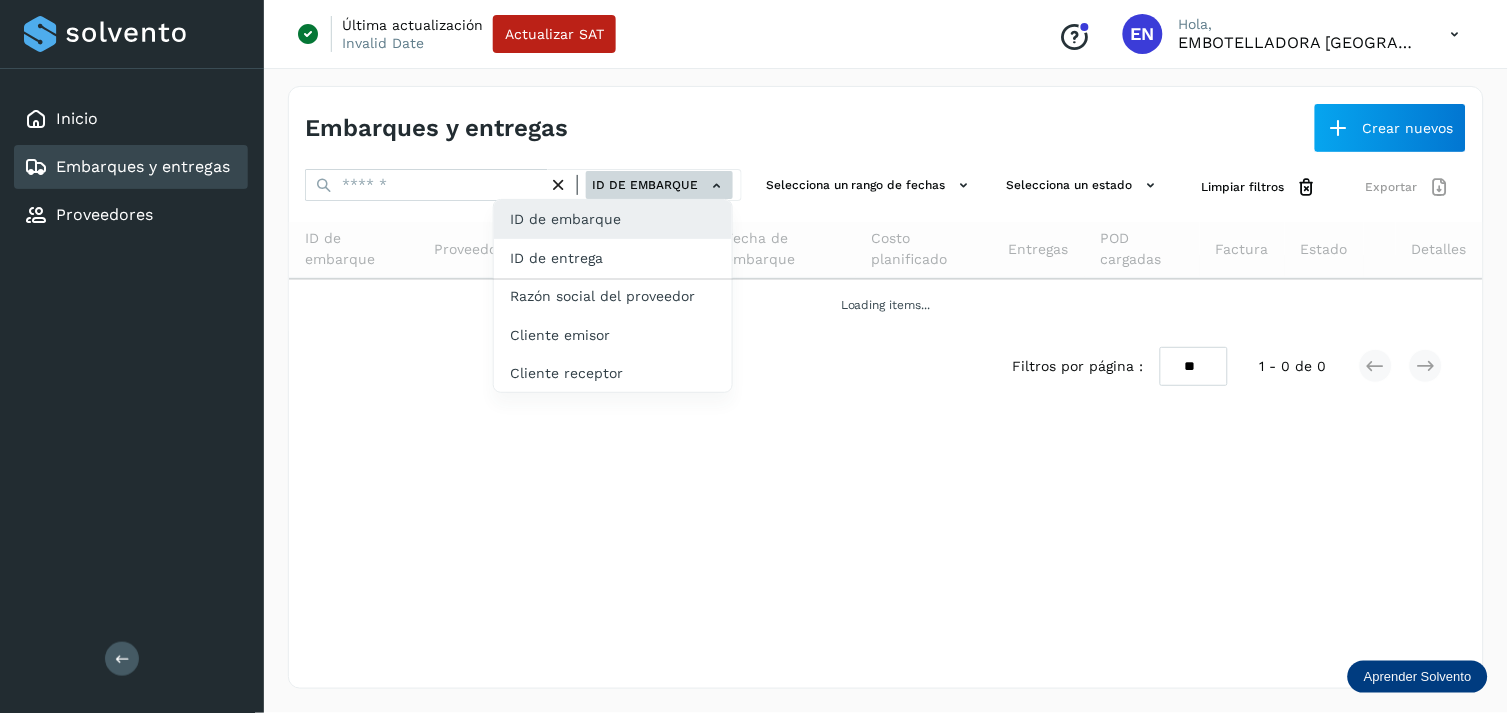 click on "ID de entrega" 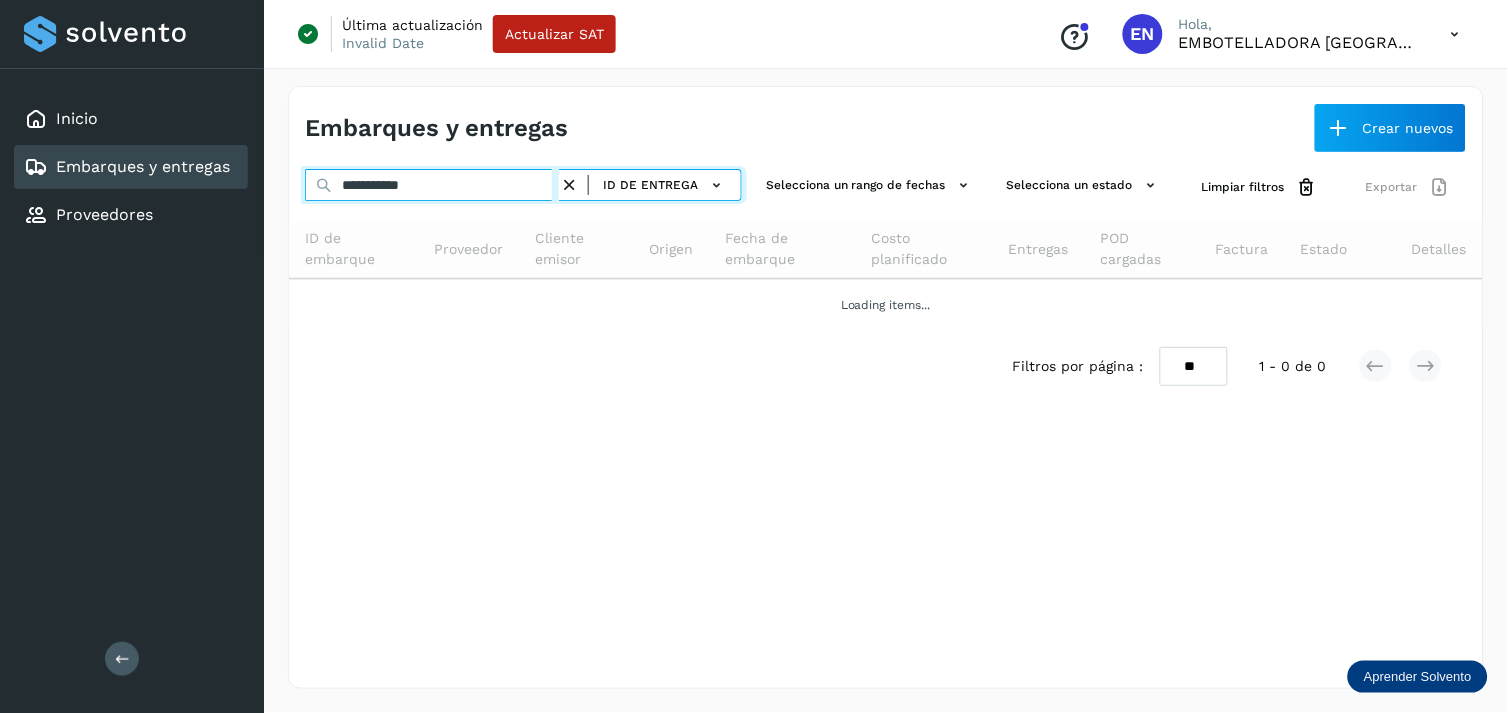 click on "**********" at bounding box center (432, 185) 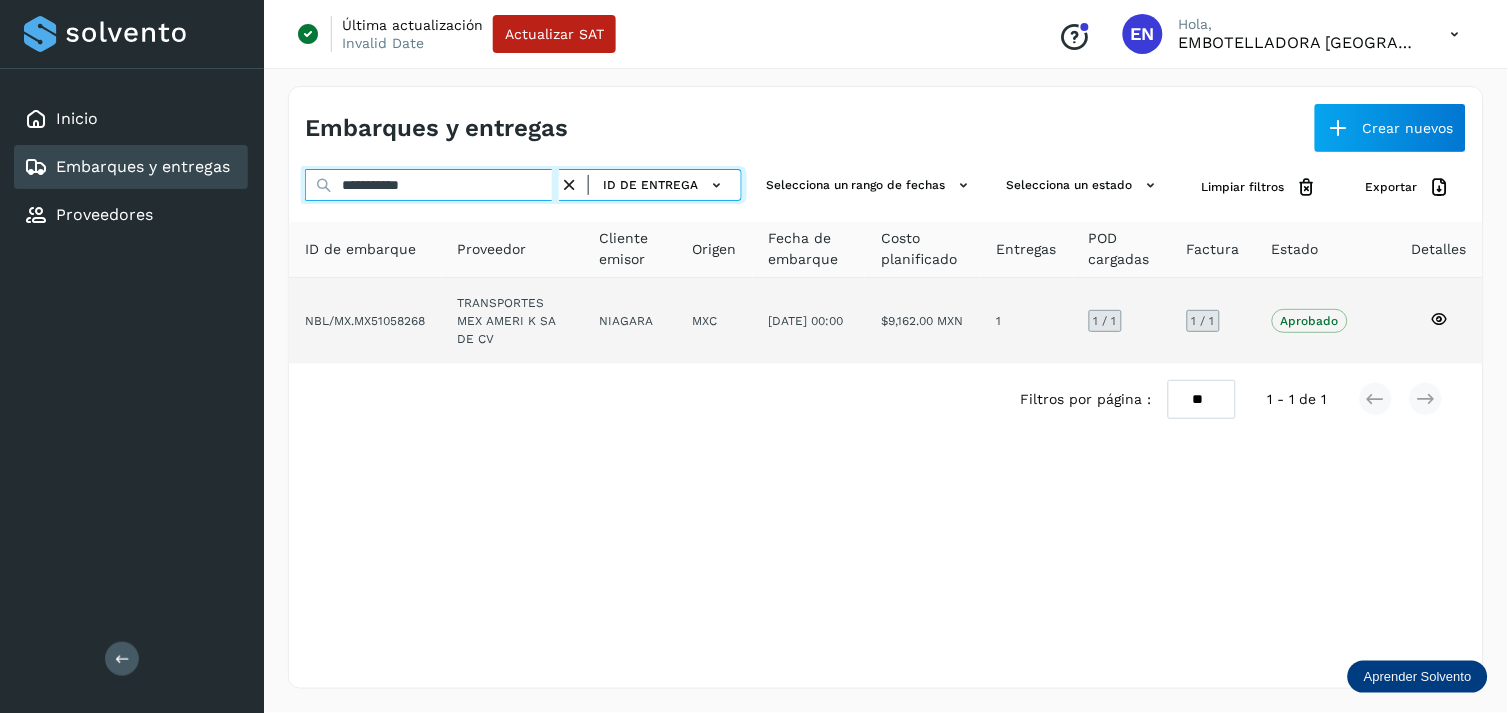 type on "**********" 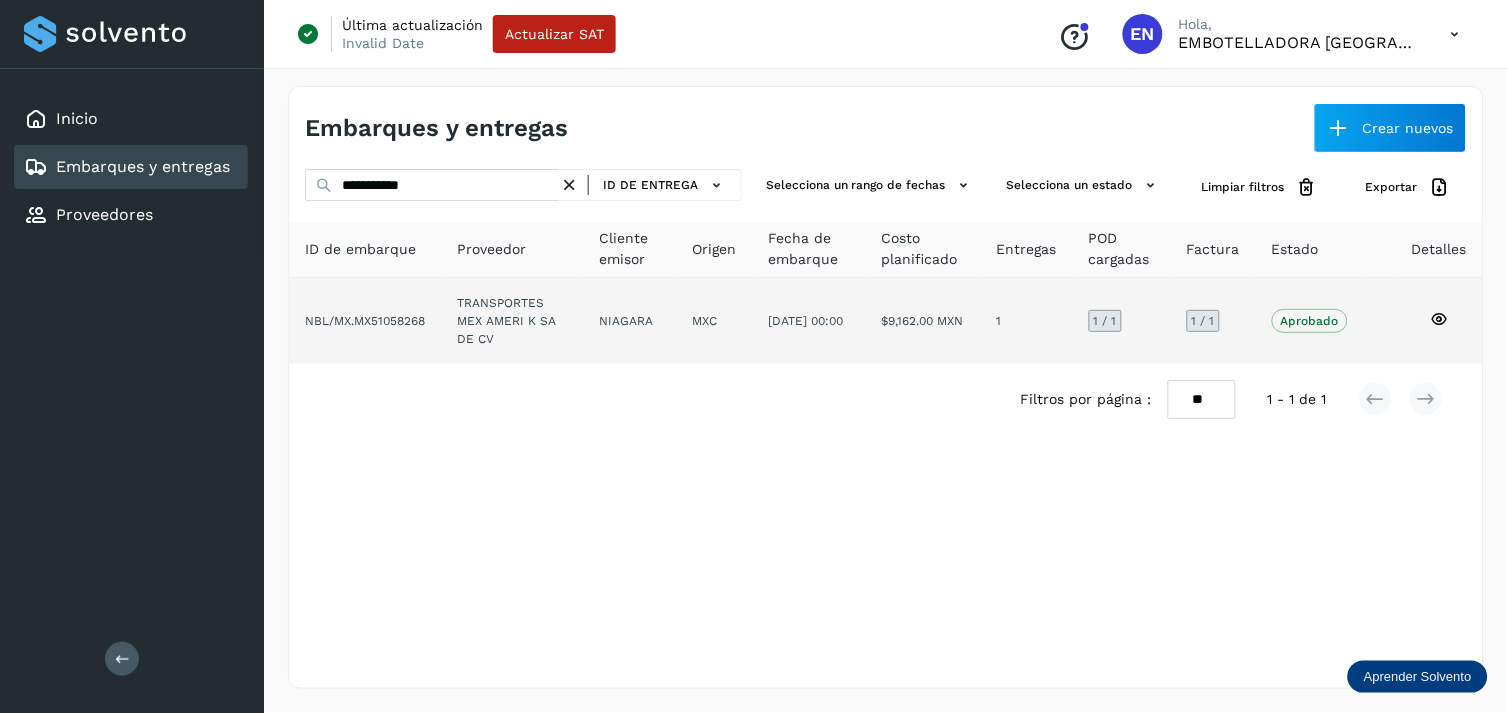 click on "TRANSPORTES MEX AMERI K SA DE CV" 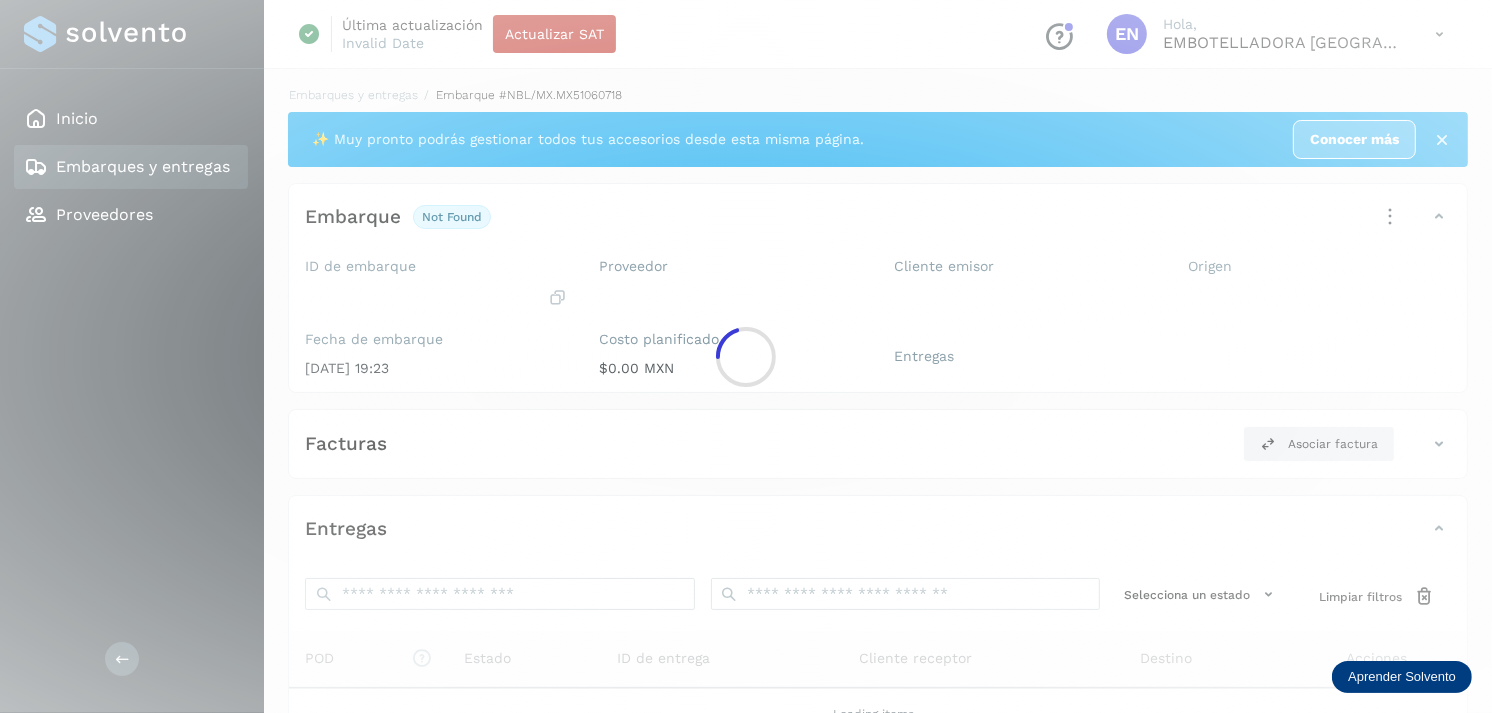 click 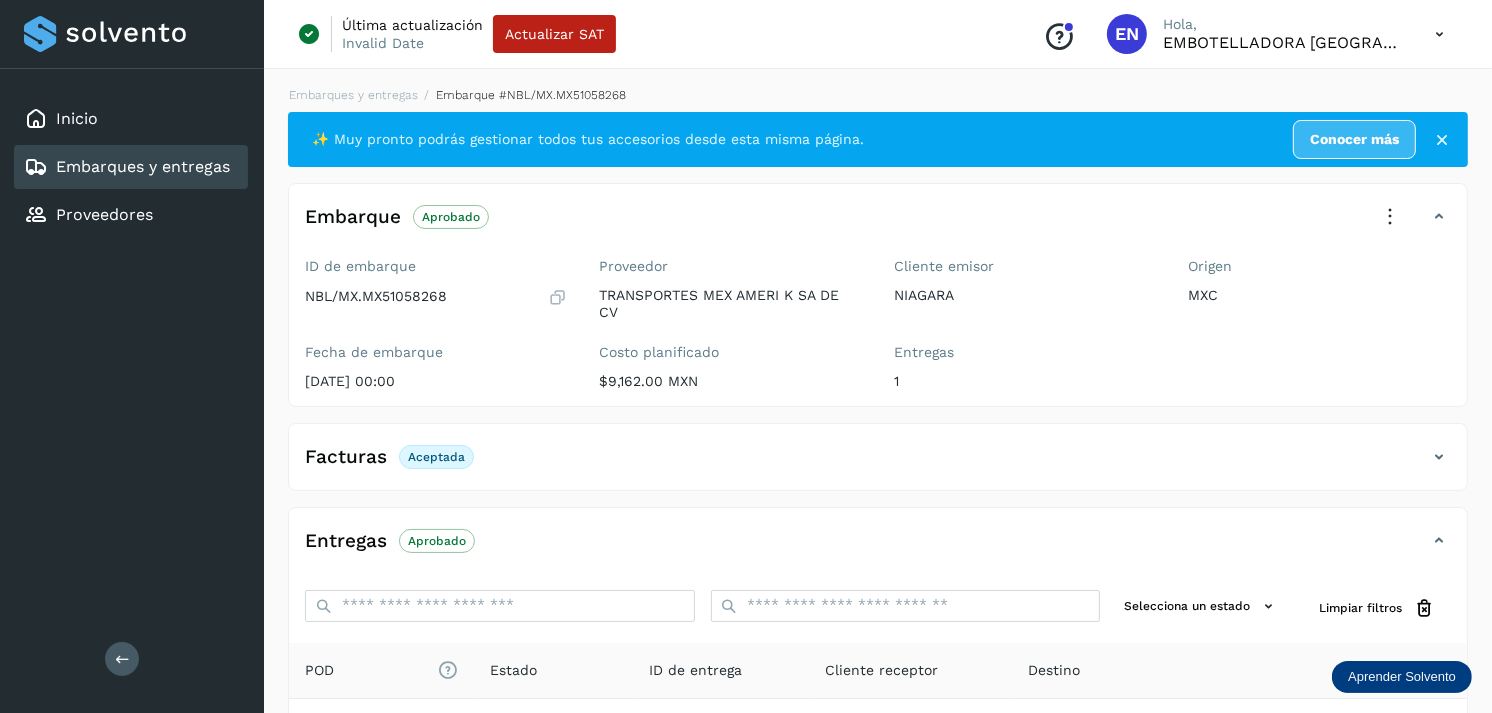scroll, scrollTop: 254, scrollLeft: 0, axis: vertical 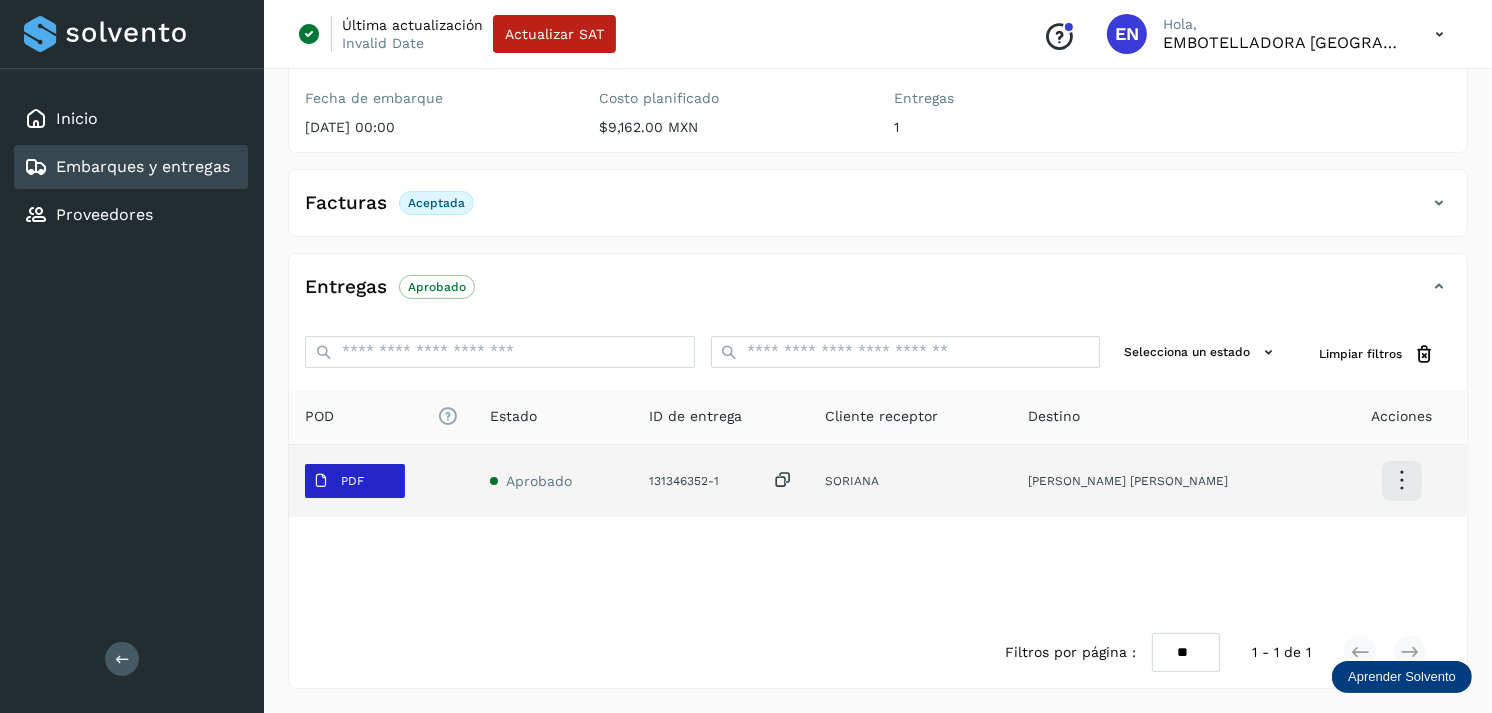 click on "PDF" at bounding box center [352, 481] 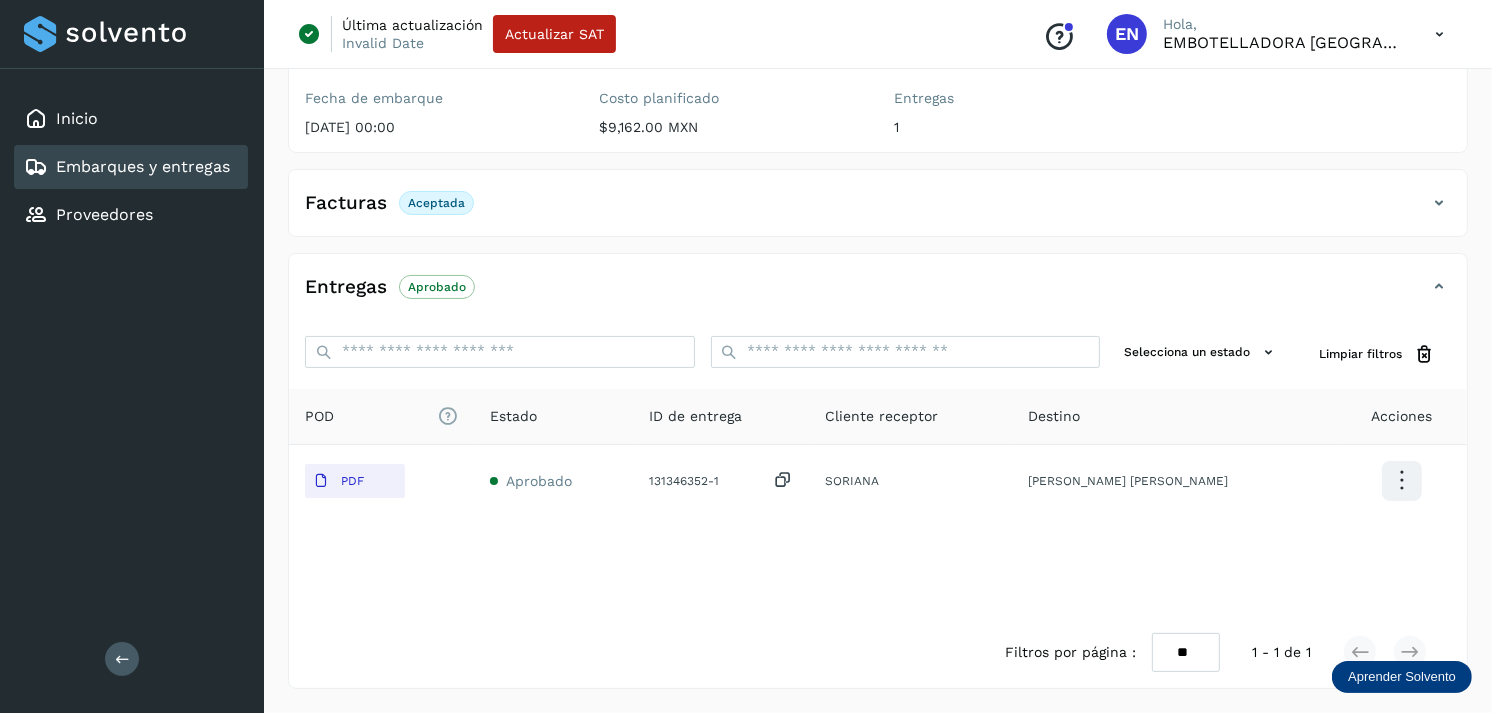 type 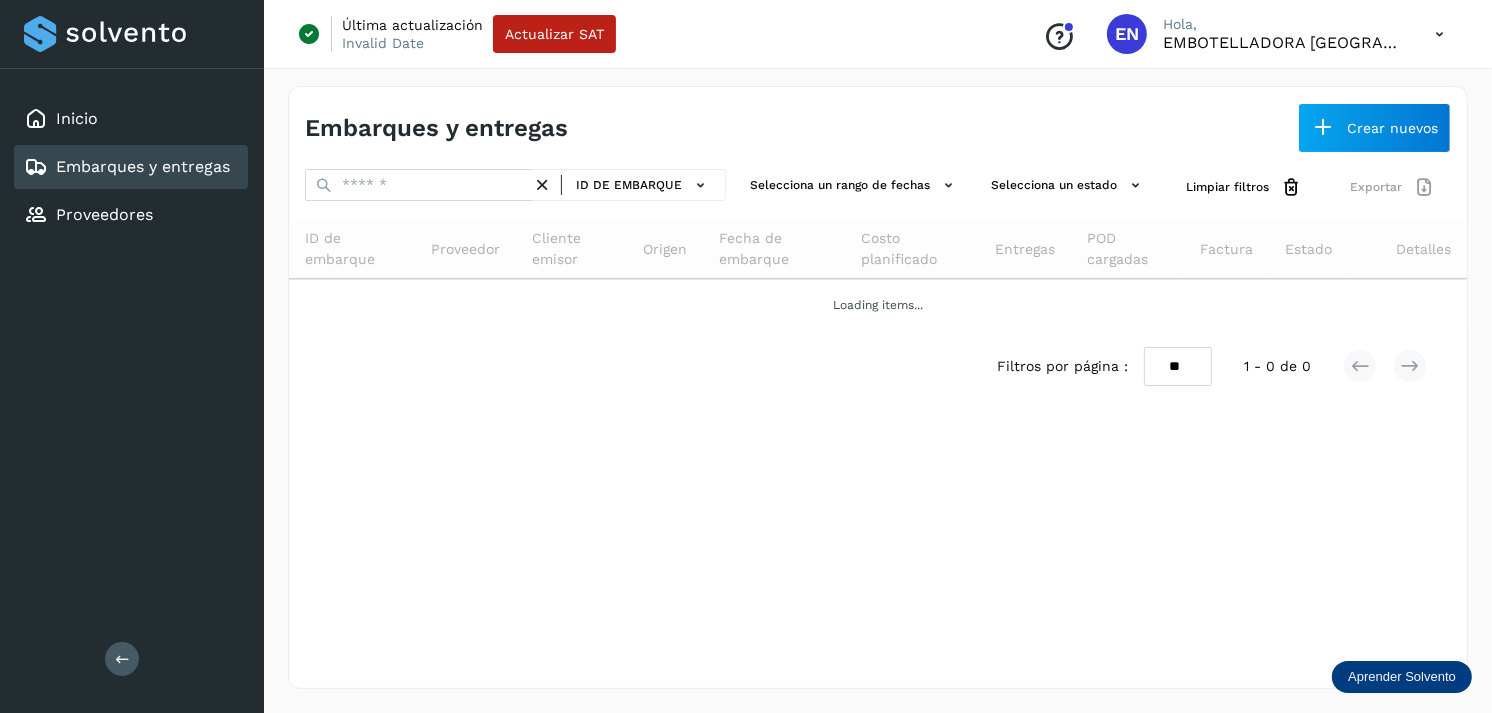 scroll, scrollTop: 0, scrollLeft: 0, axis: both 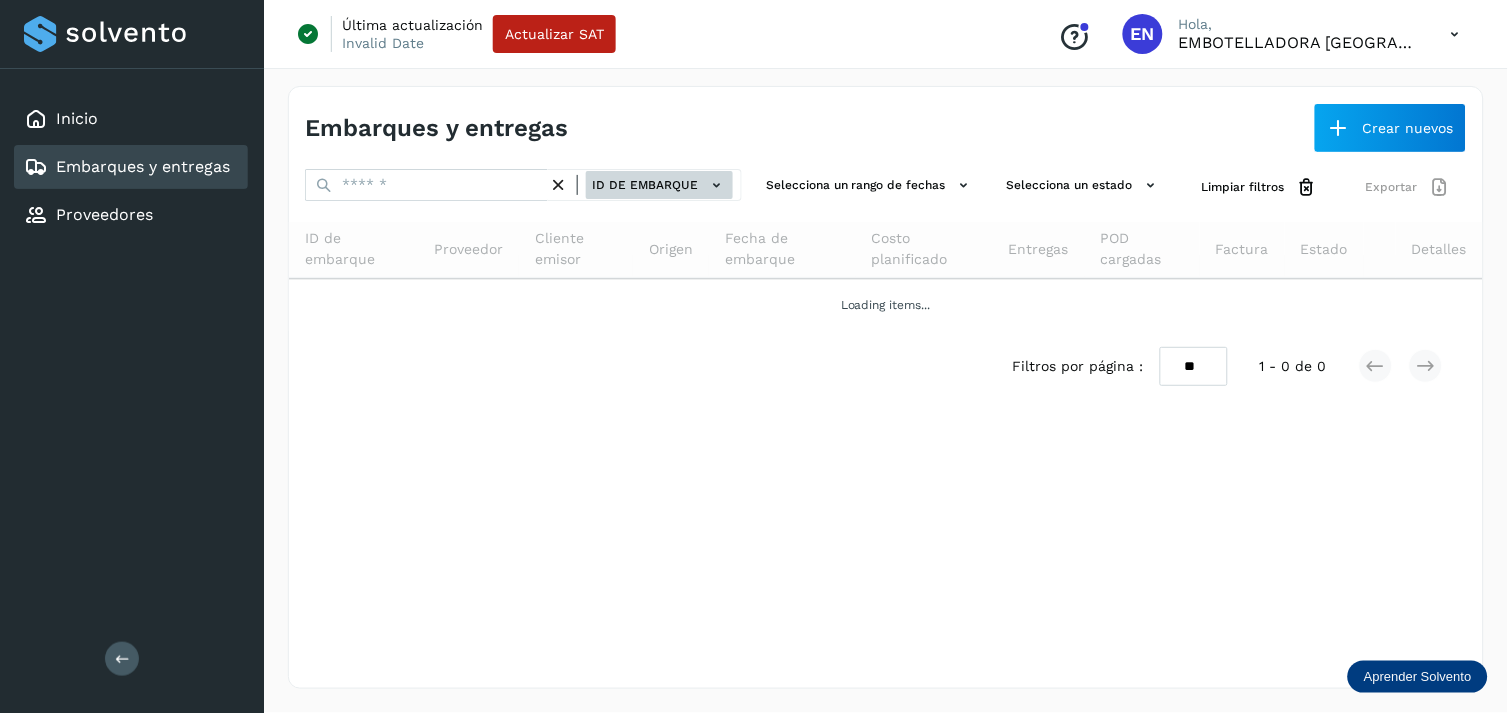 click on "ID de embarque" at bounding box center (659, 185) 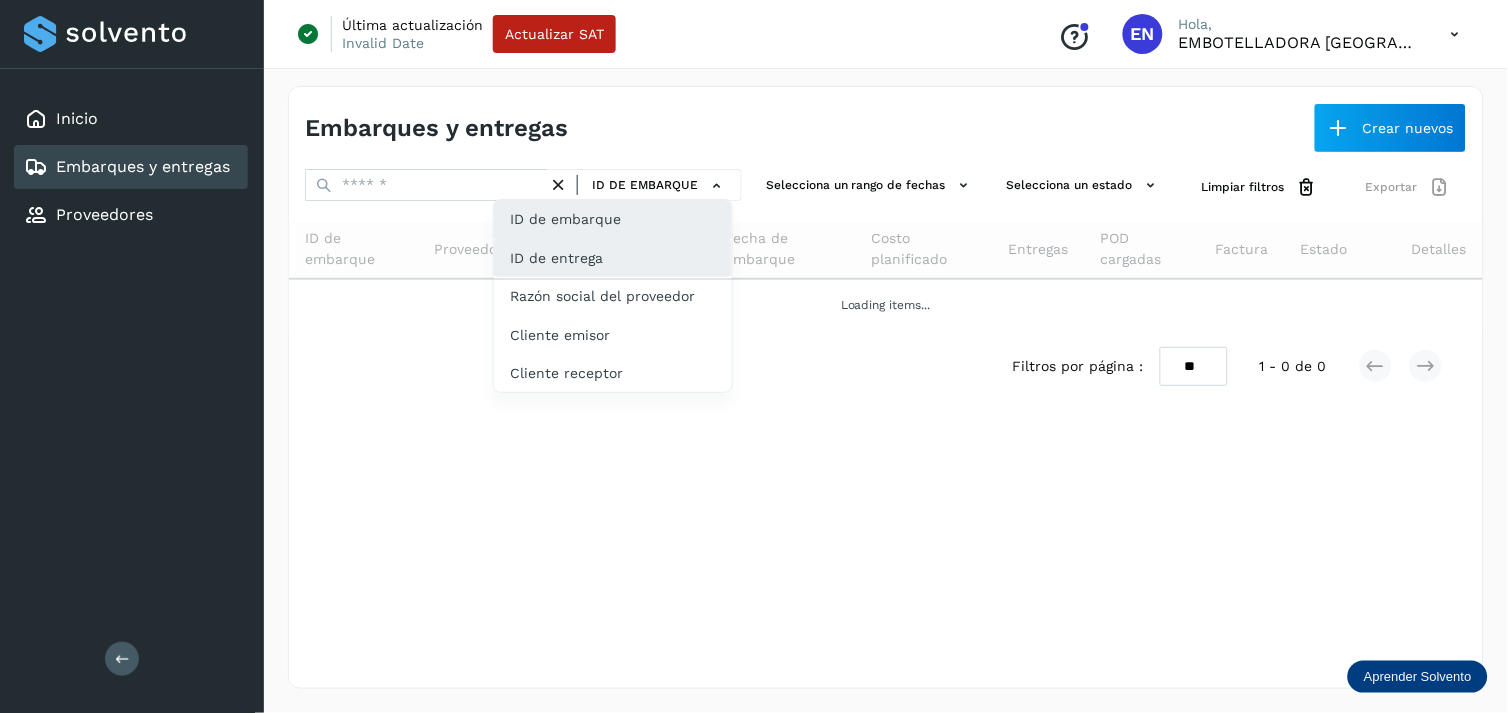 click on "ID de entrega" 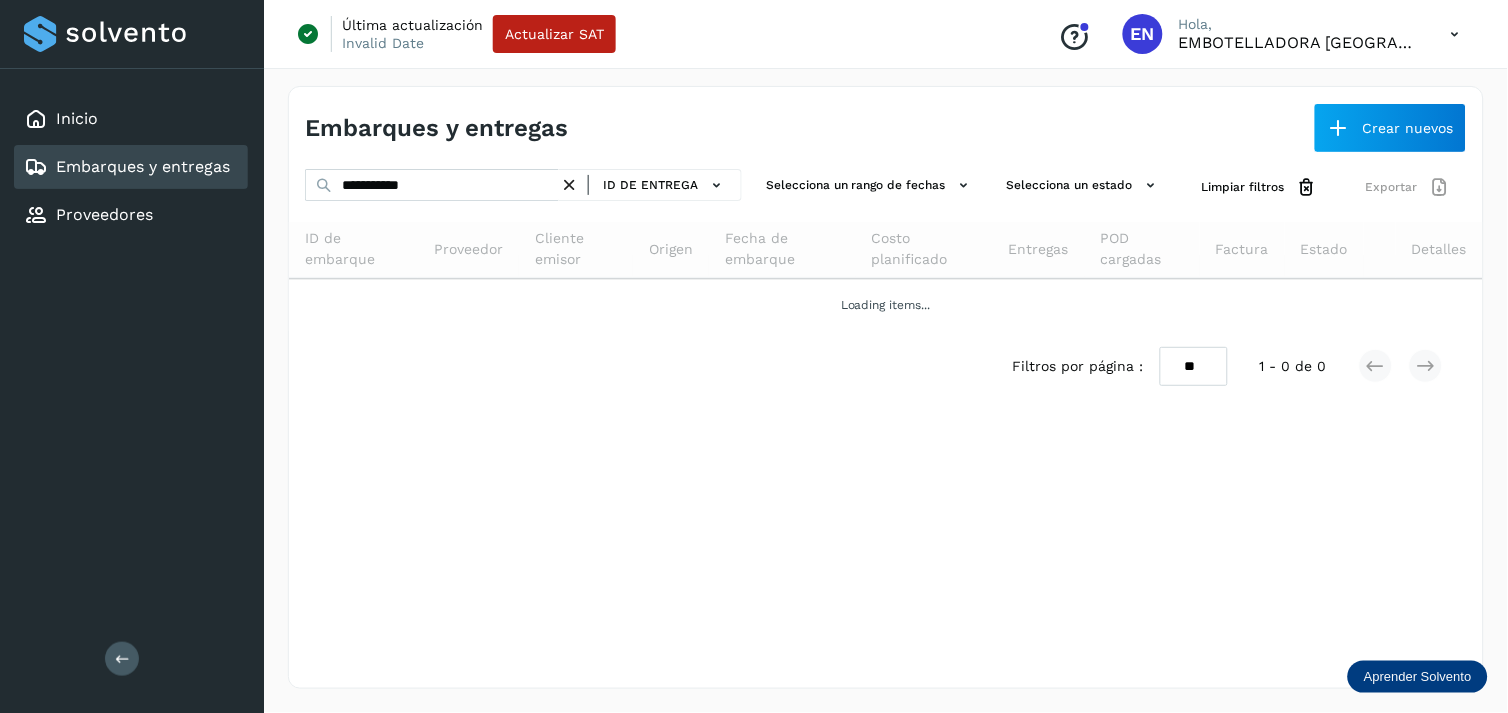 click at bounding box center [569, 185] 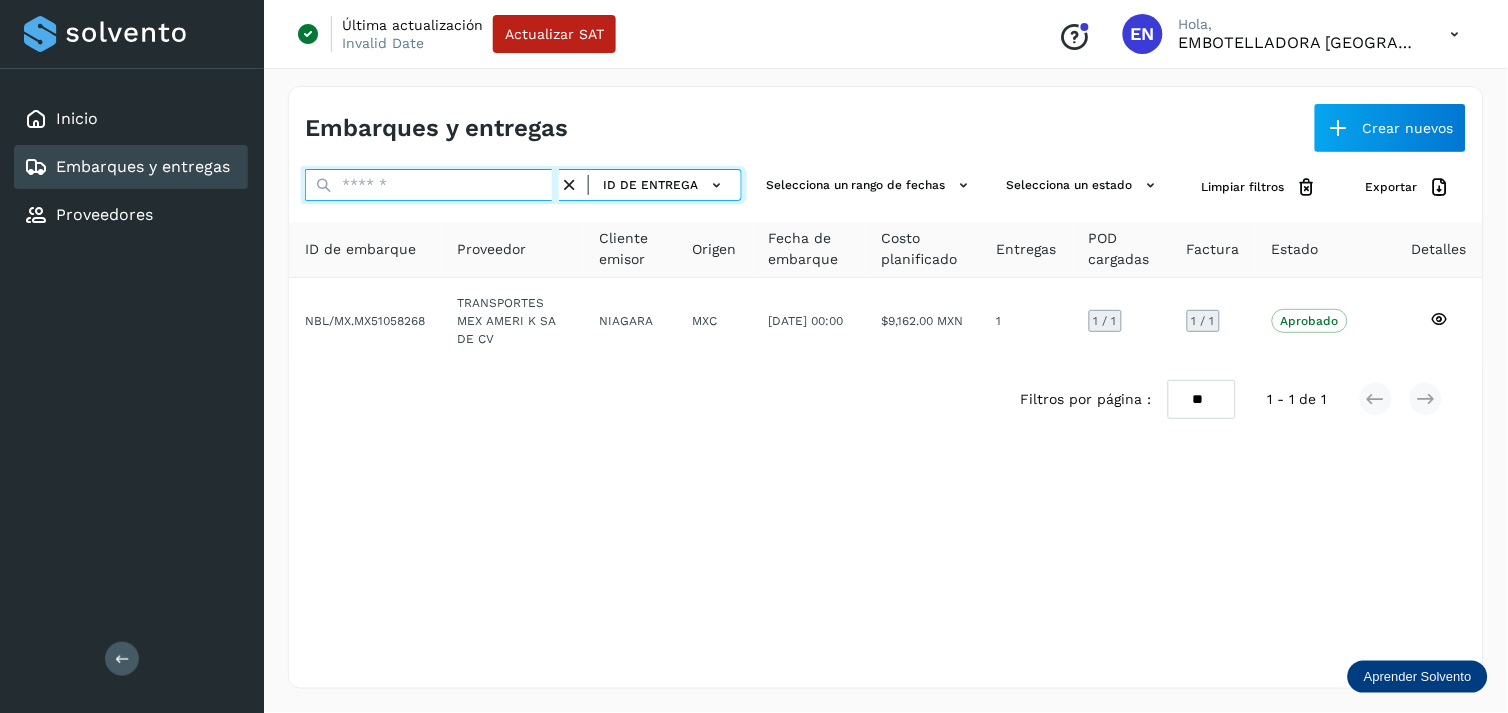 paste on "**********" 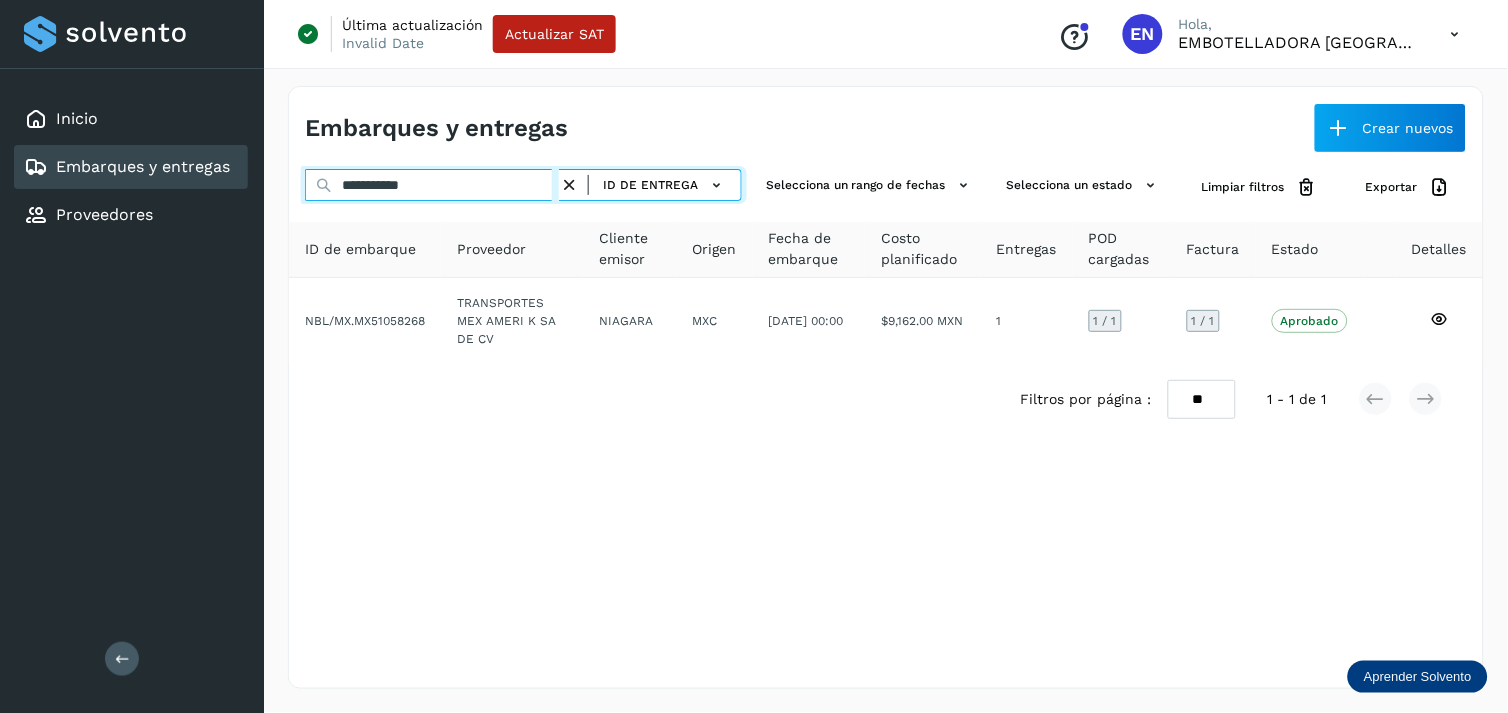 click on "**********" at bounding box center (432, 185) 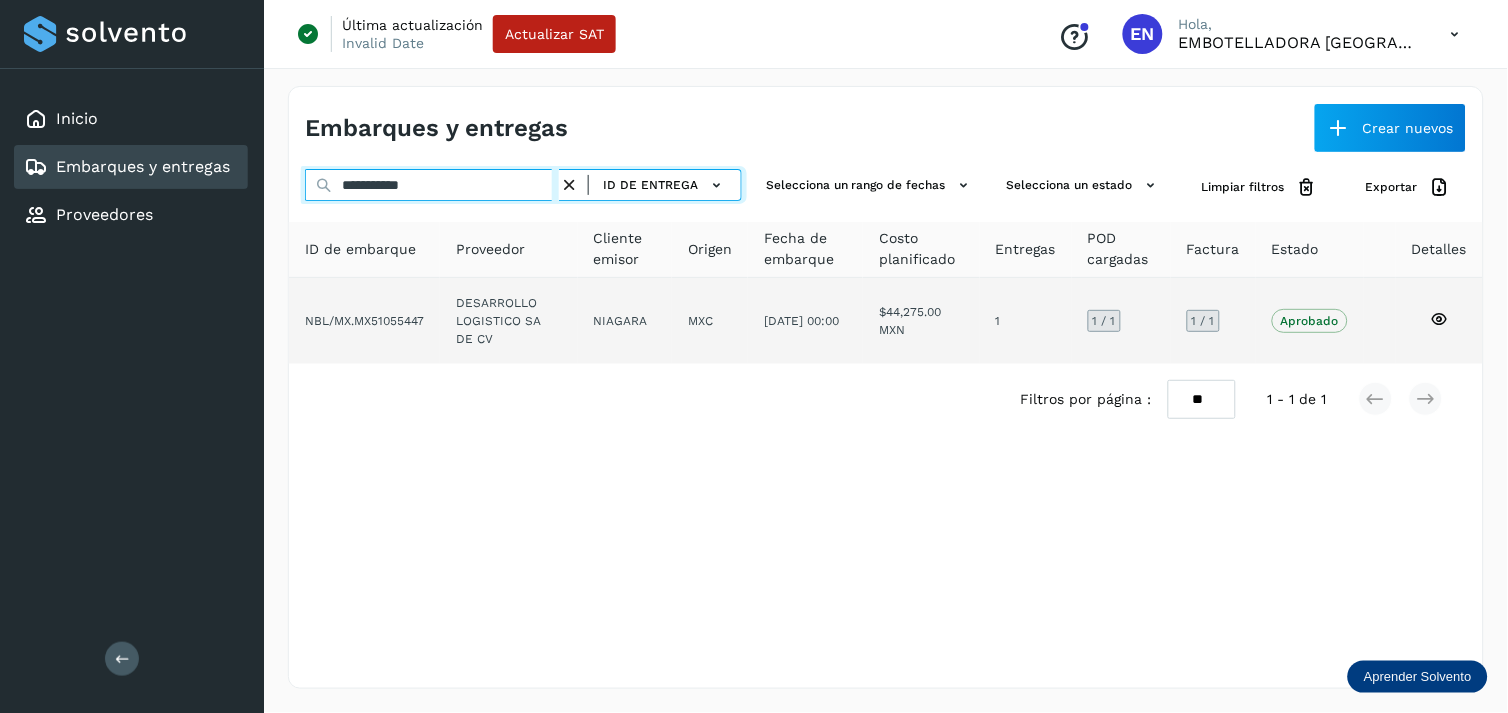 type on "**********" 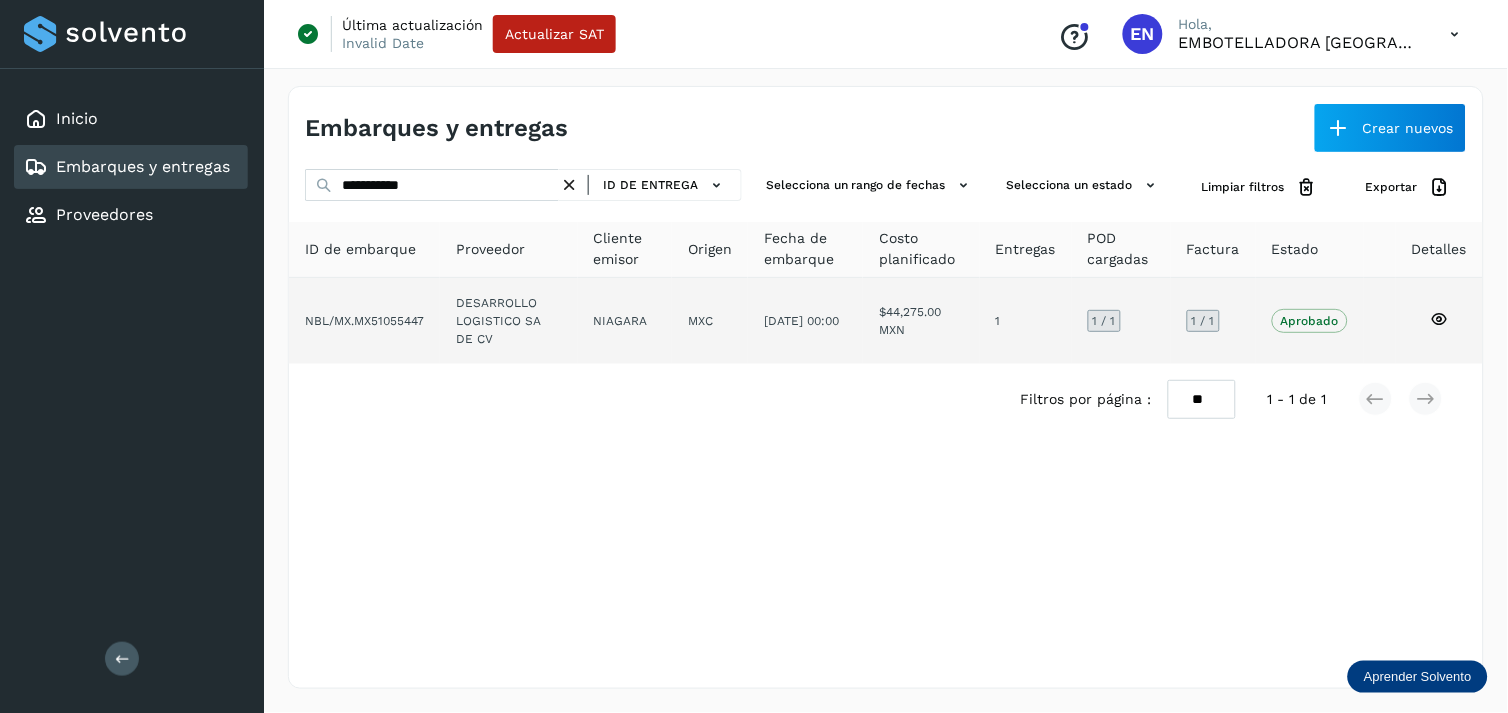 click on "NIAGARA" 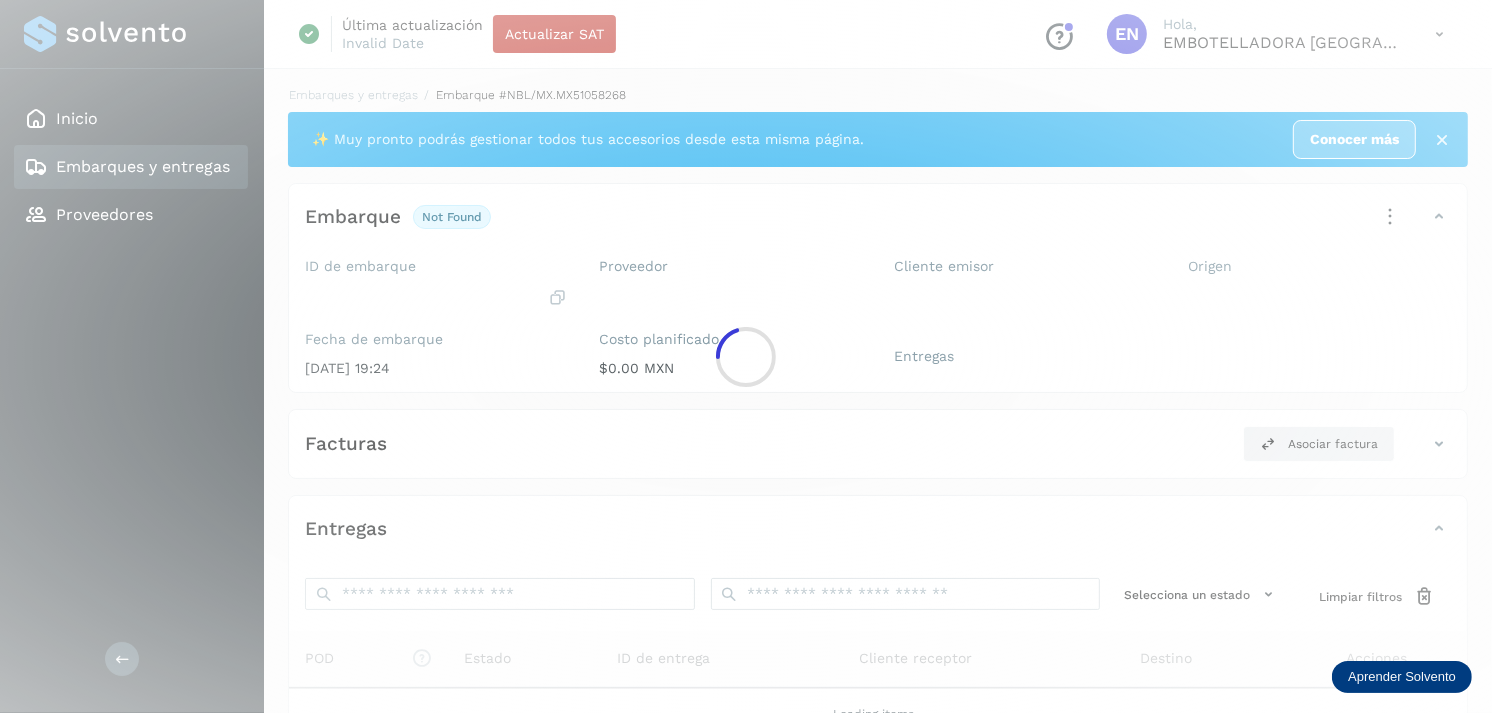 click 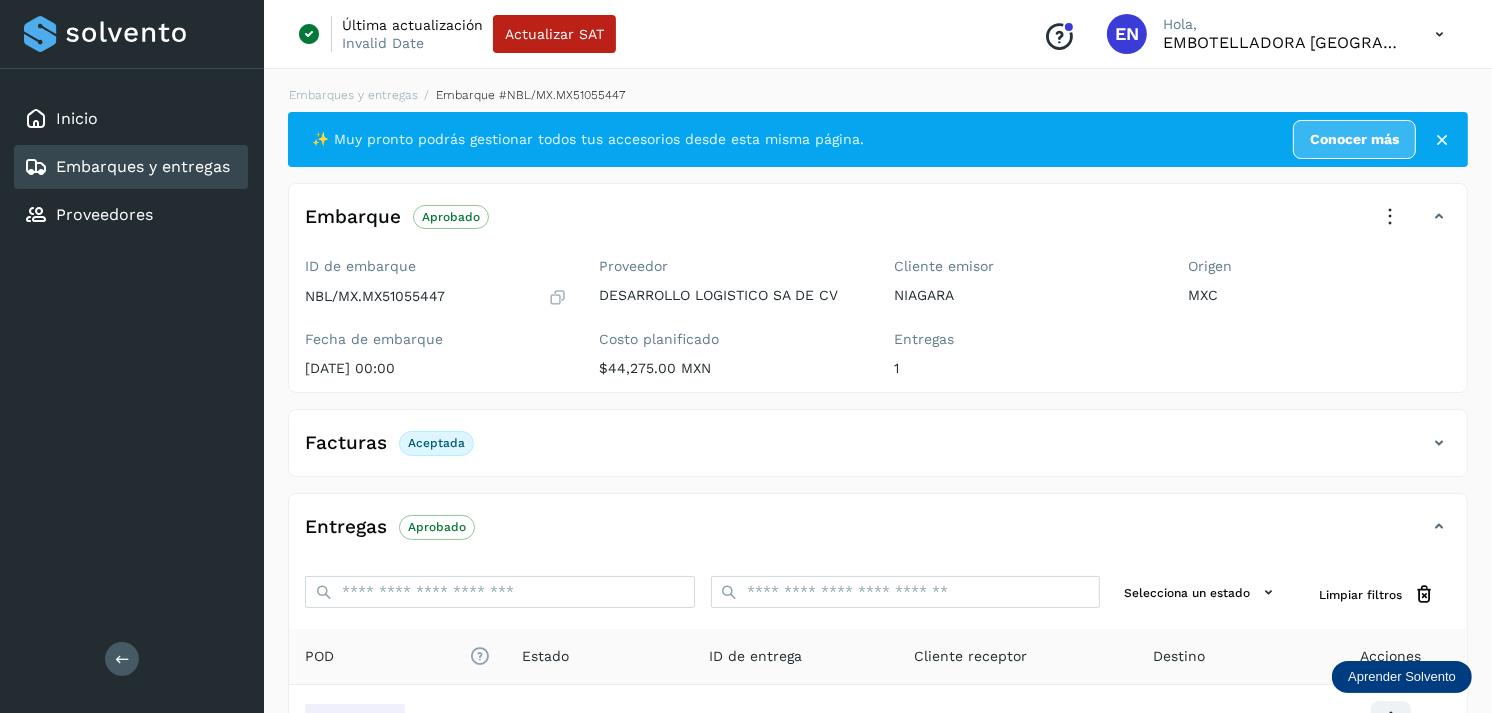 scroll, scrollTop: 241, scrollLeft: 0, axis: vertical 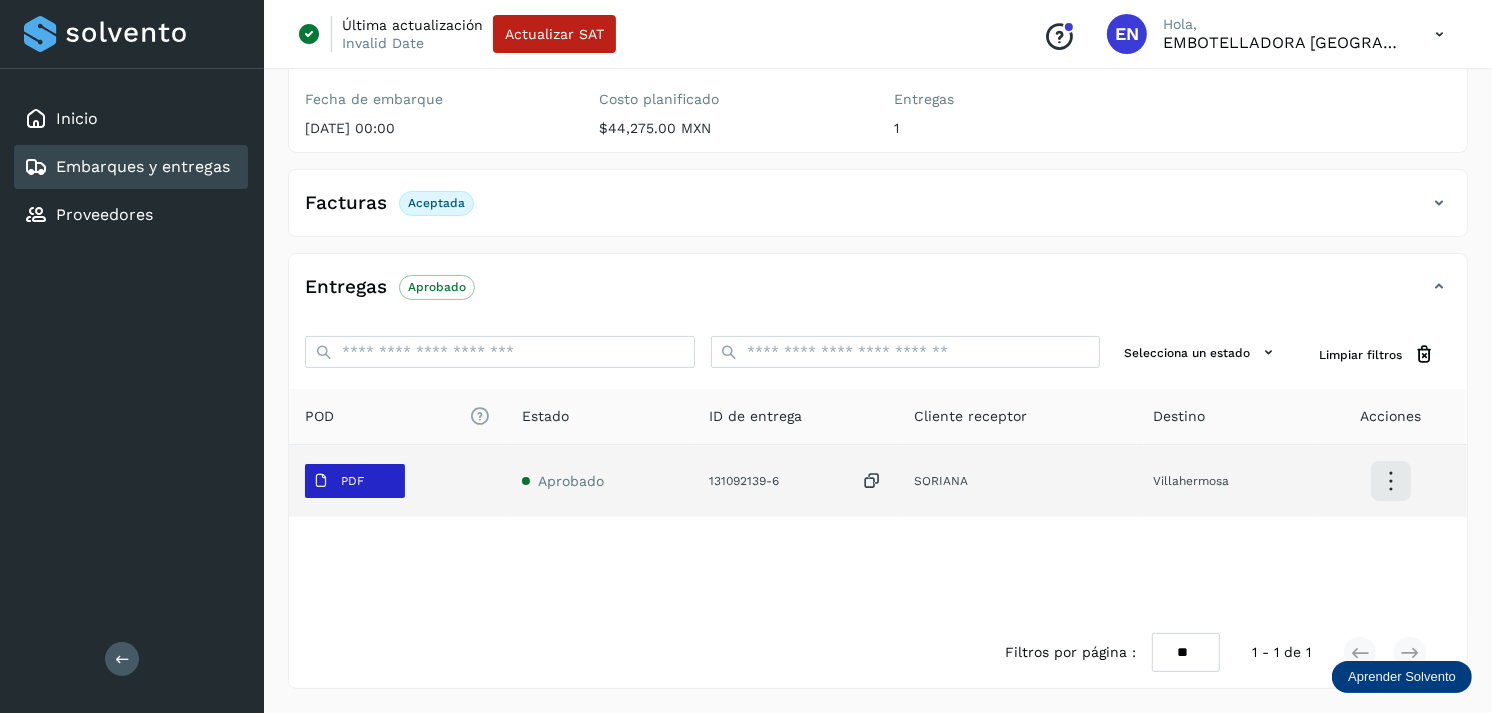 click on "PDF" at bounding box center [338, 481] 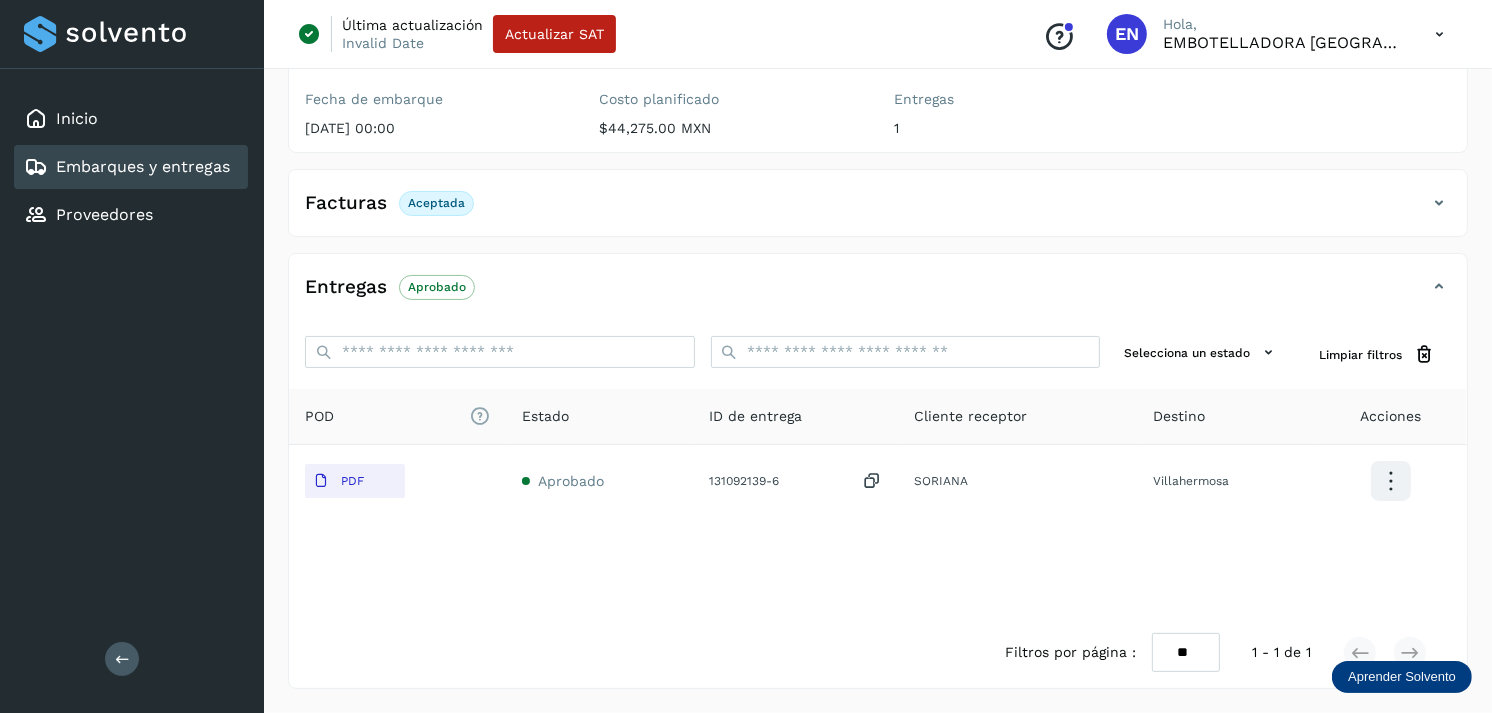 type 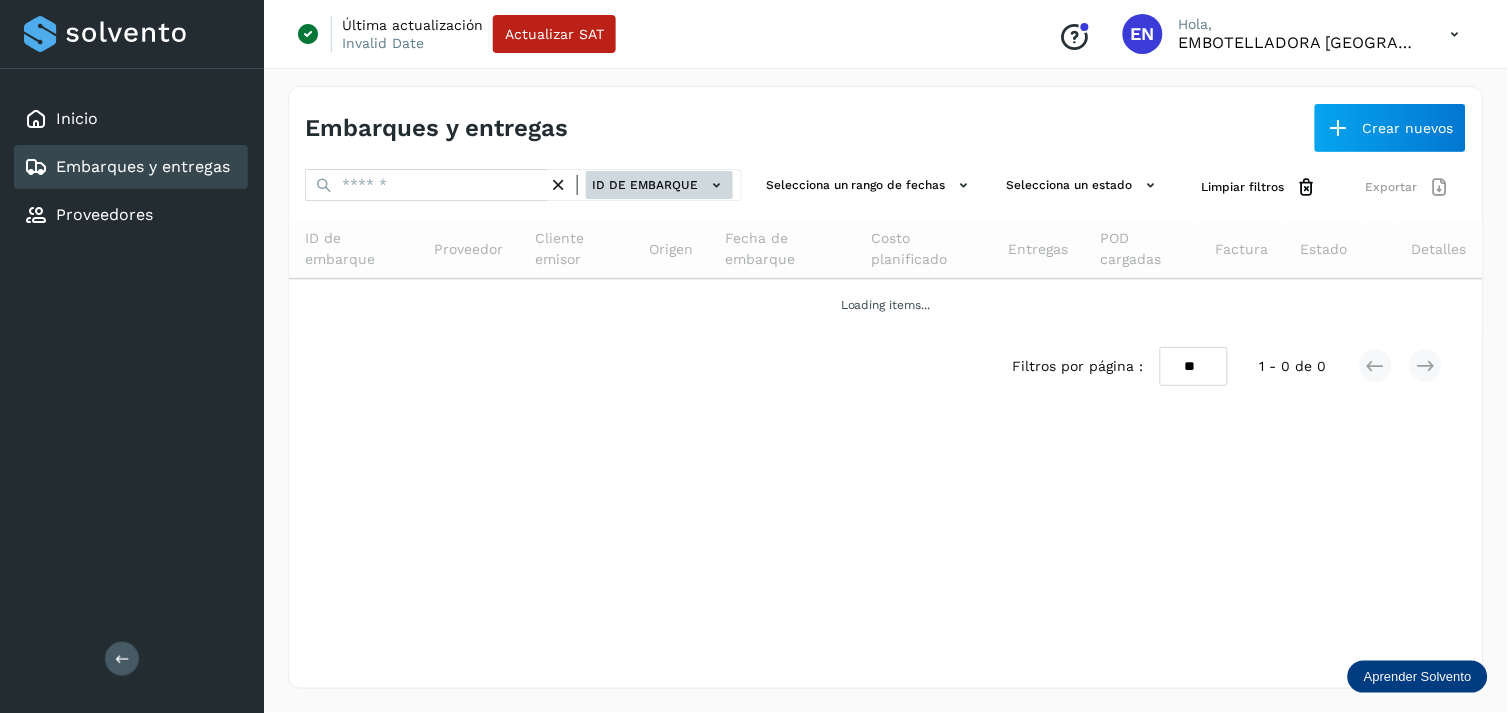click on "ID de embarque" at bounding box center (659, 185) 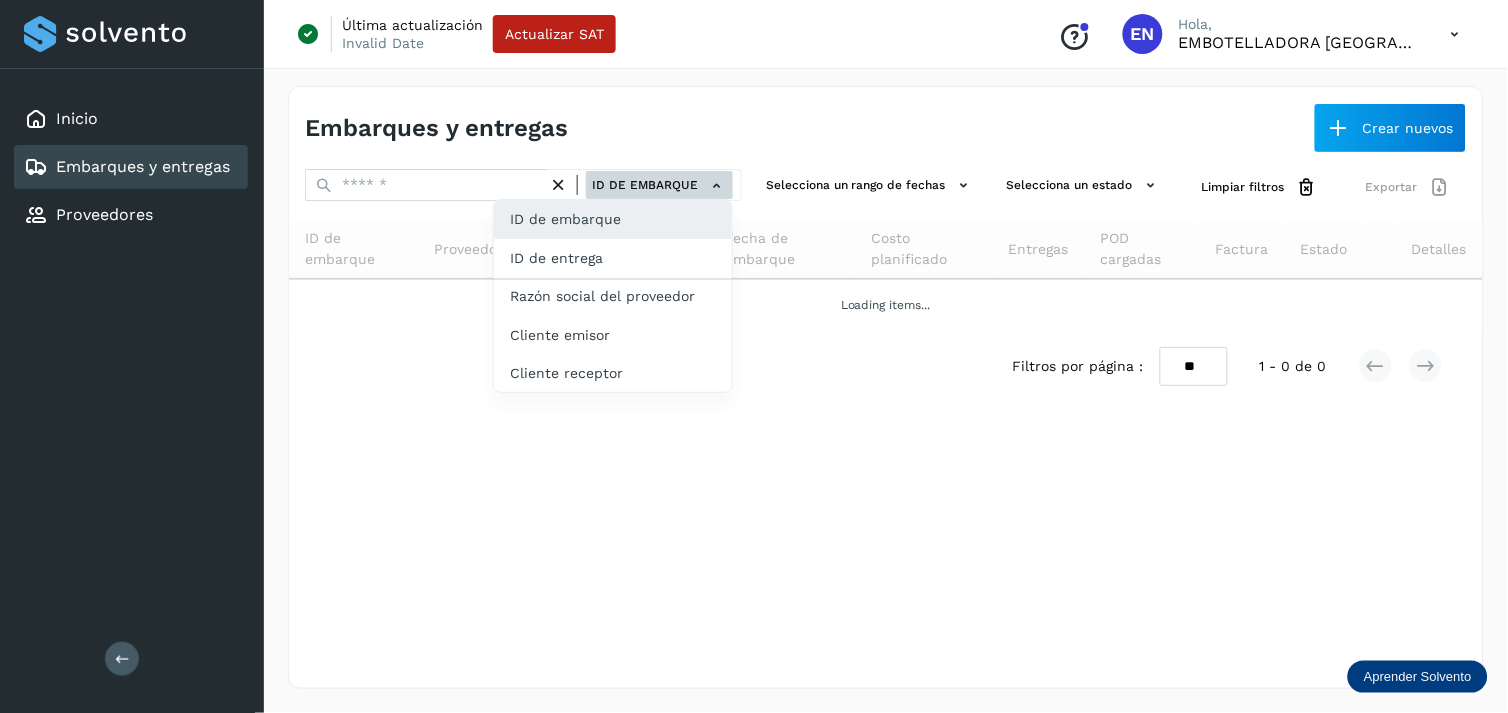 click on "ID de entrega" 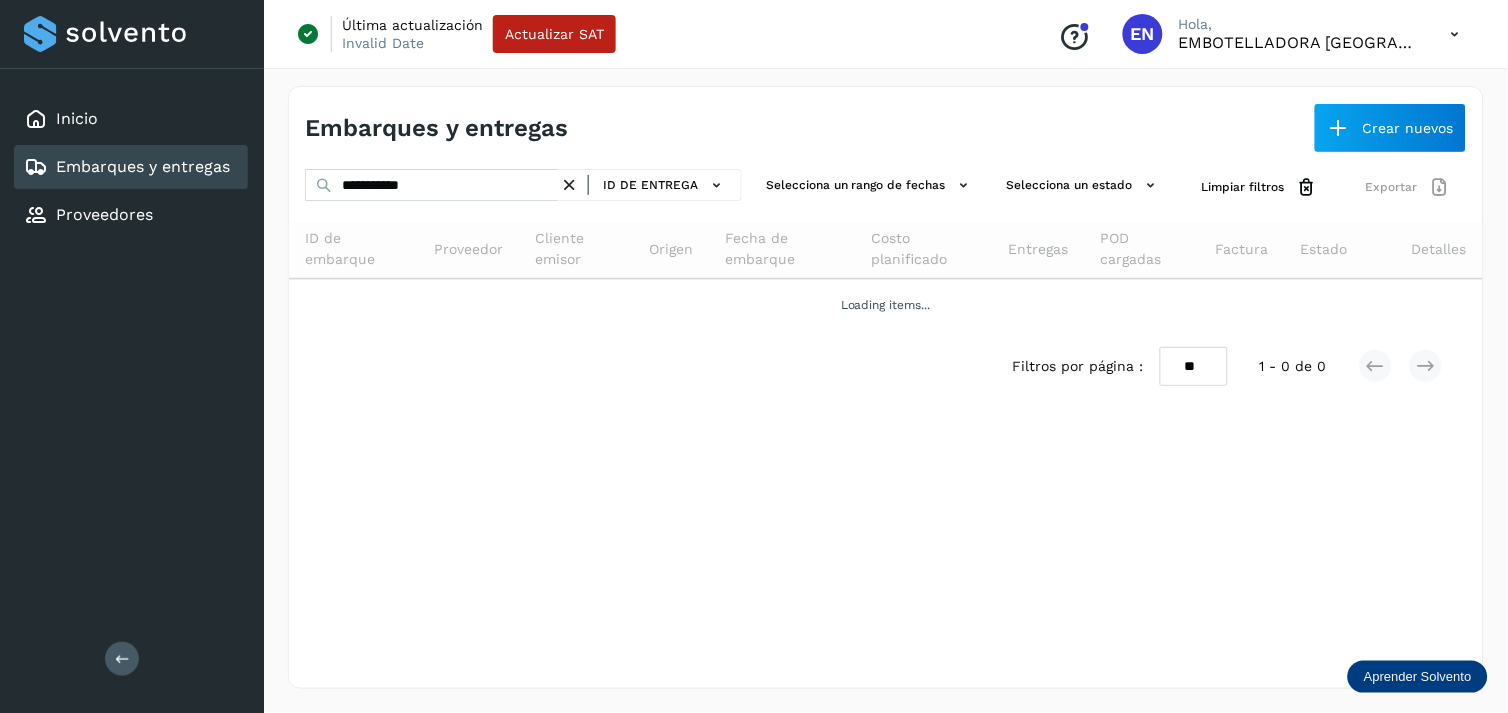 click at bounding box center [569, 185] 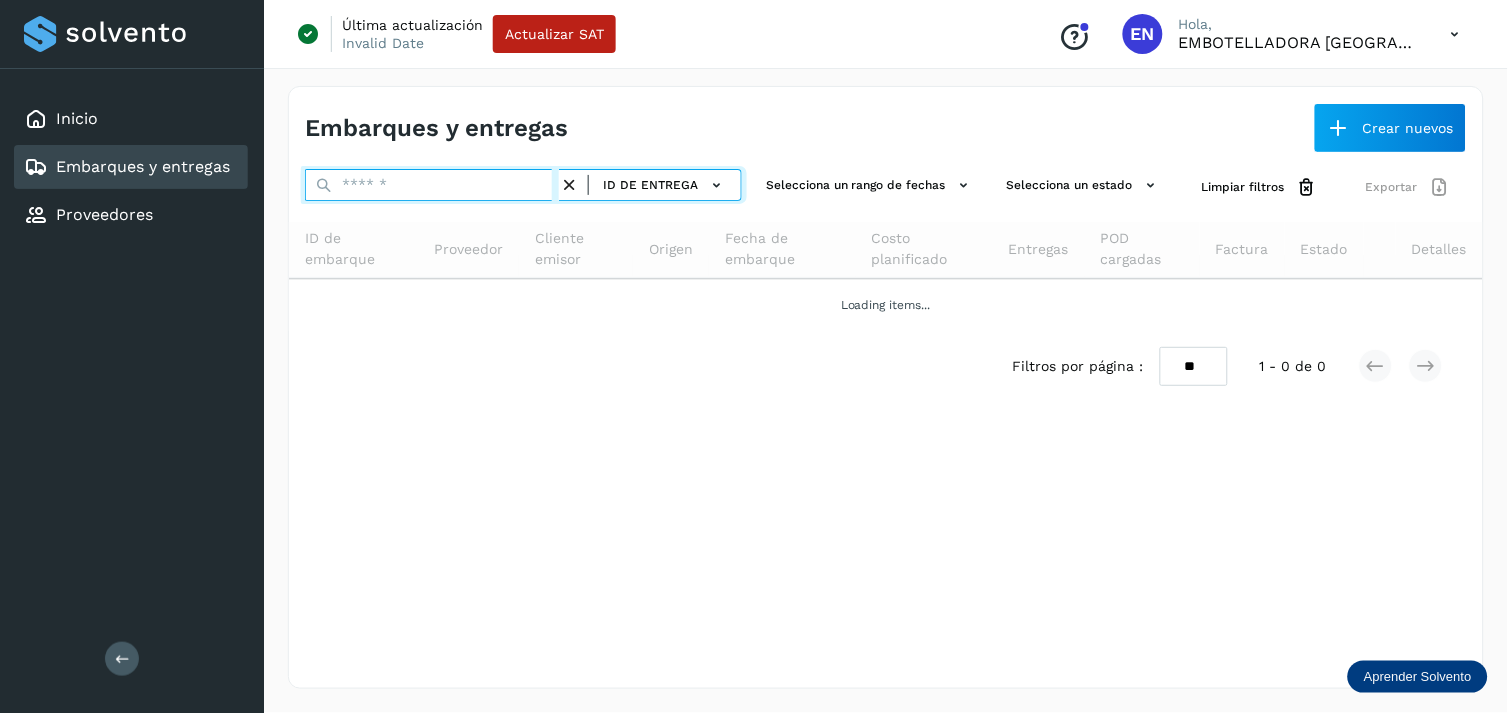 paste on "**********" 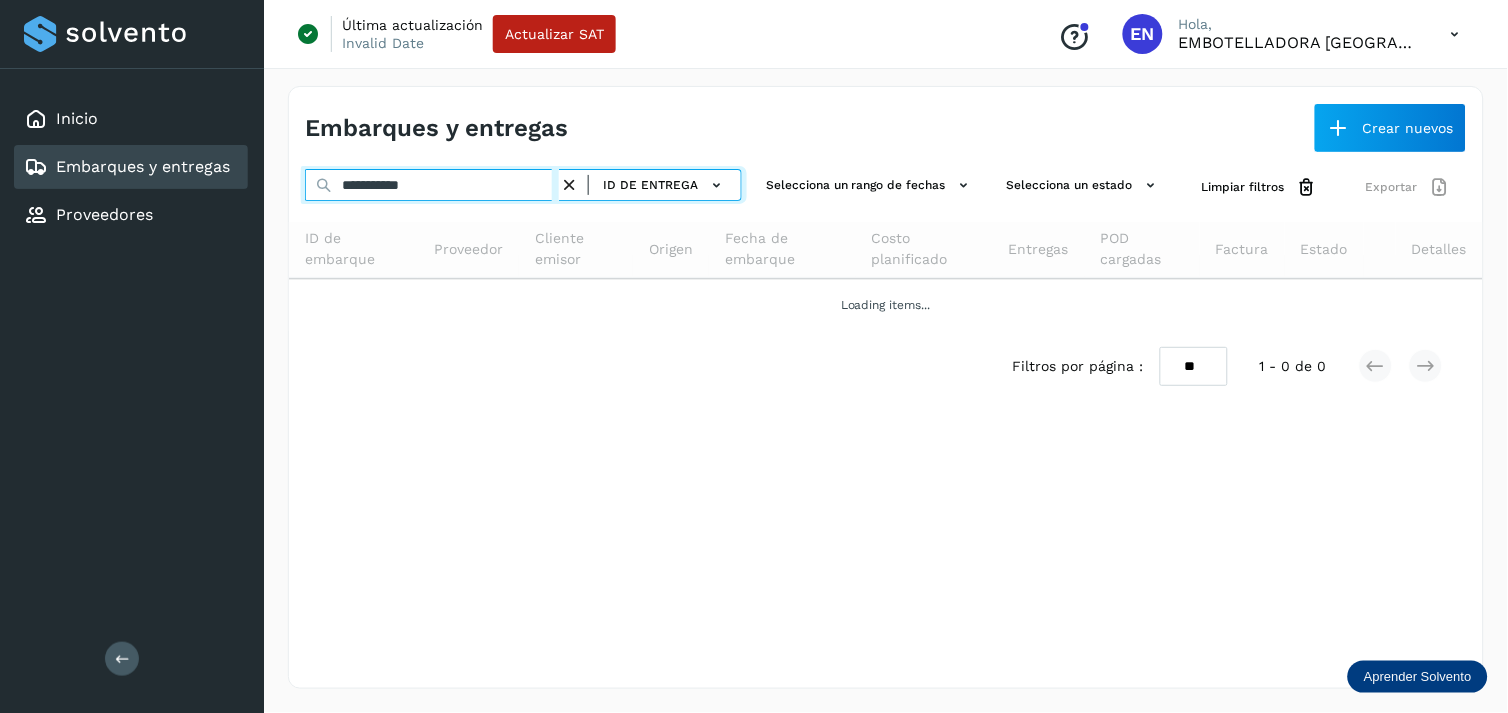 click on "**********" at bounding box center [432, 185] 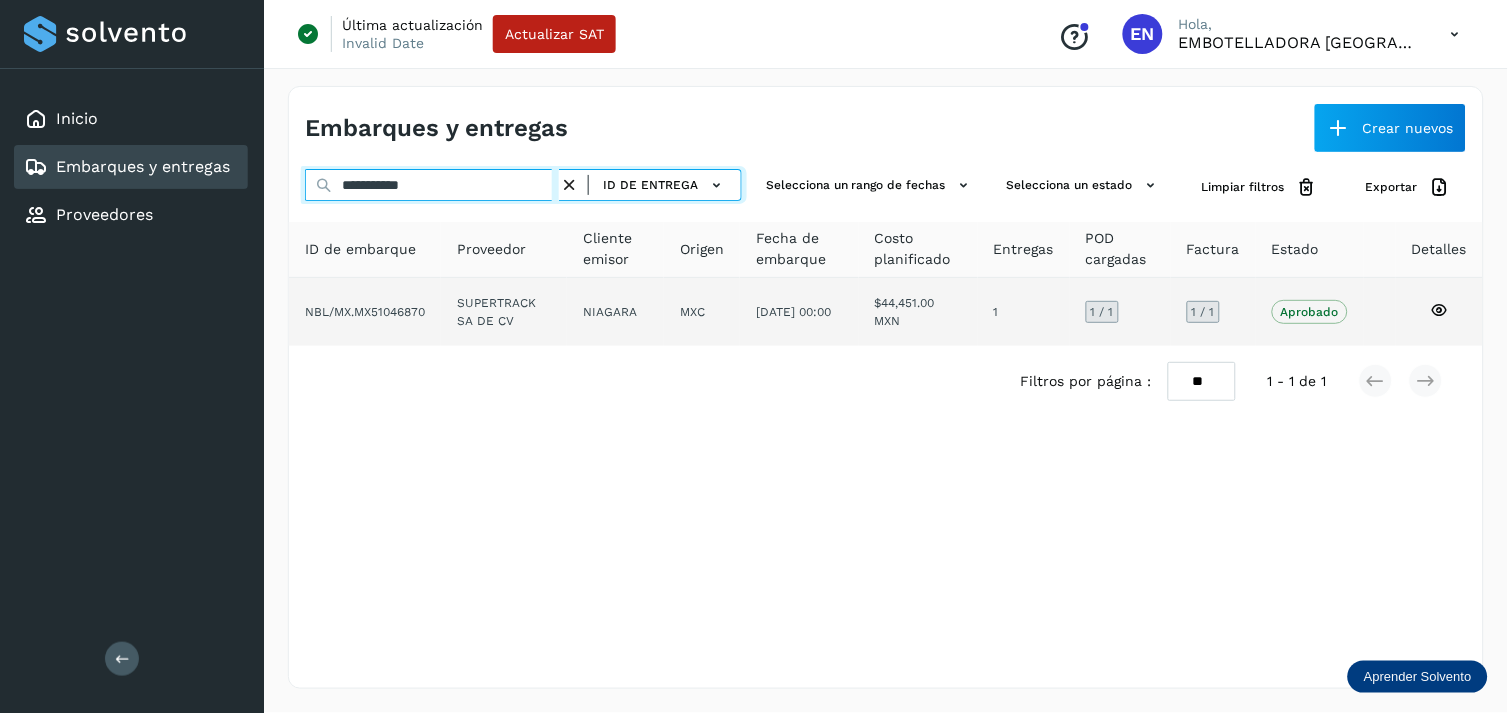 type on "**********" 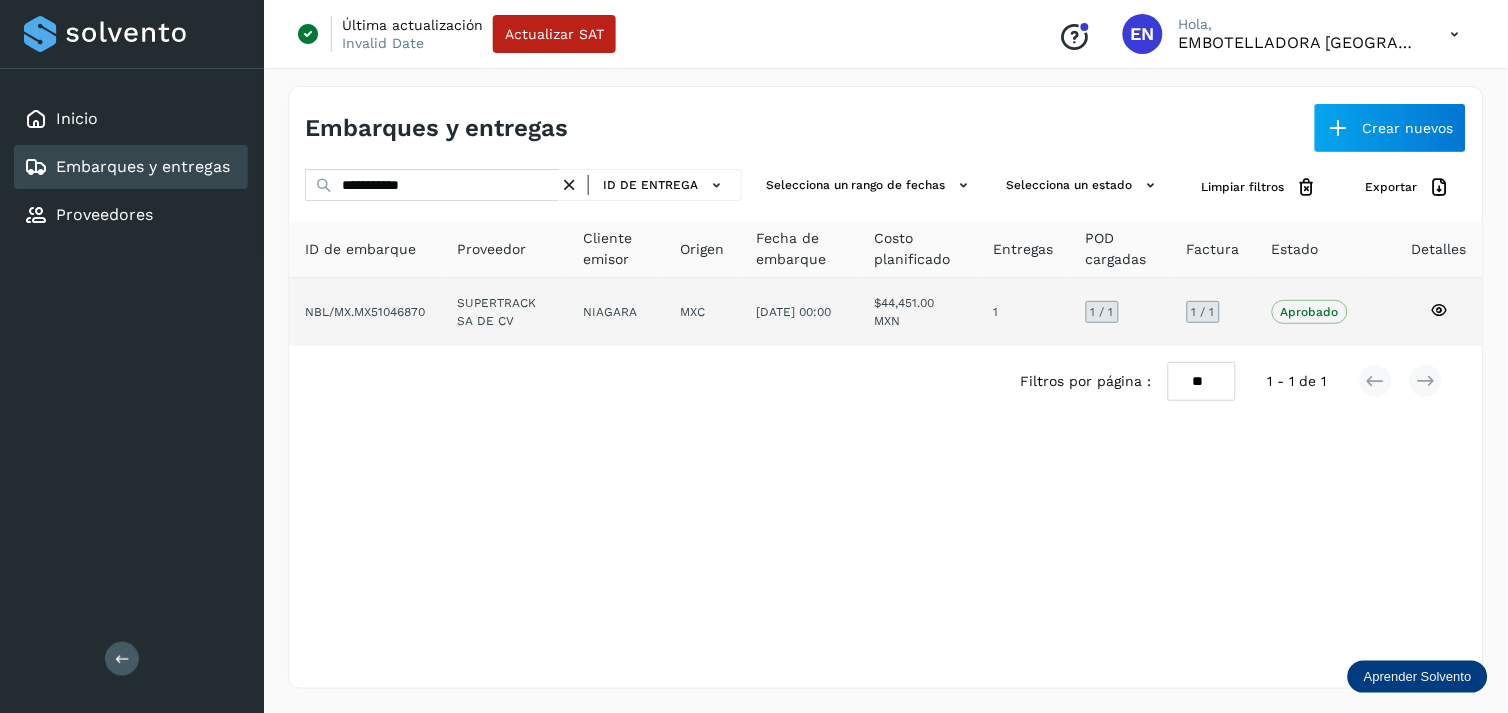 click on "MXC" 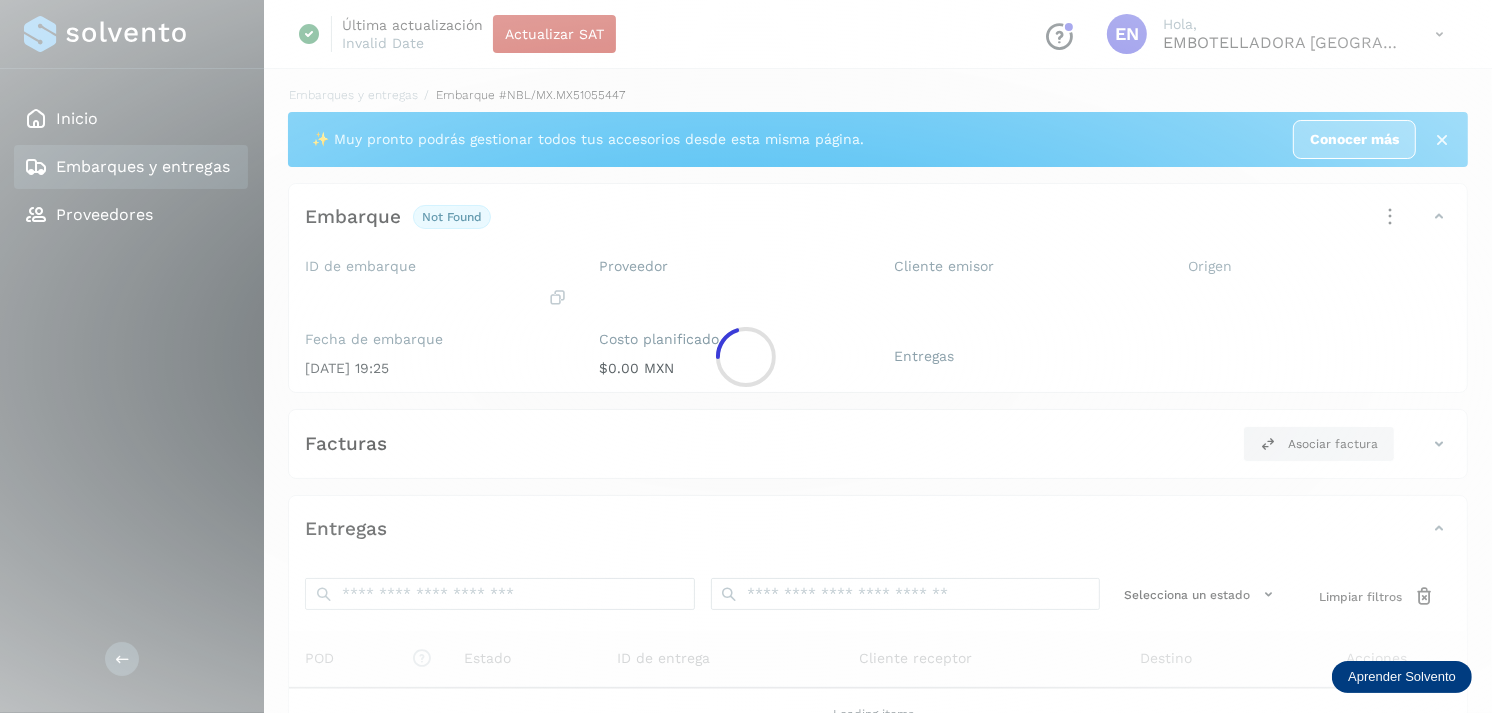 click 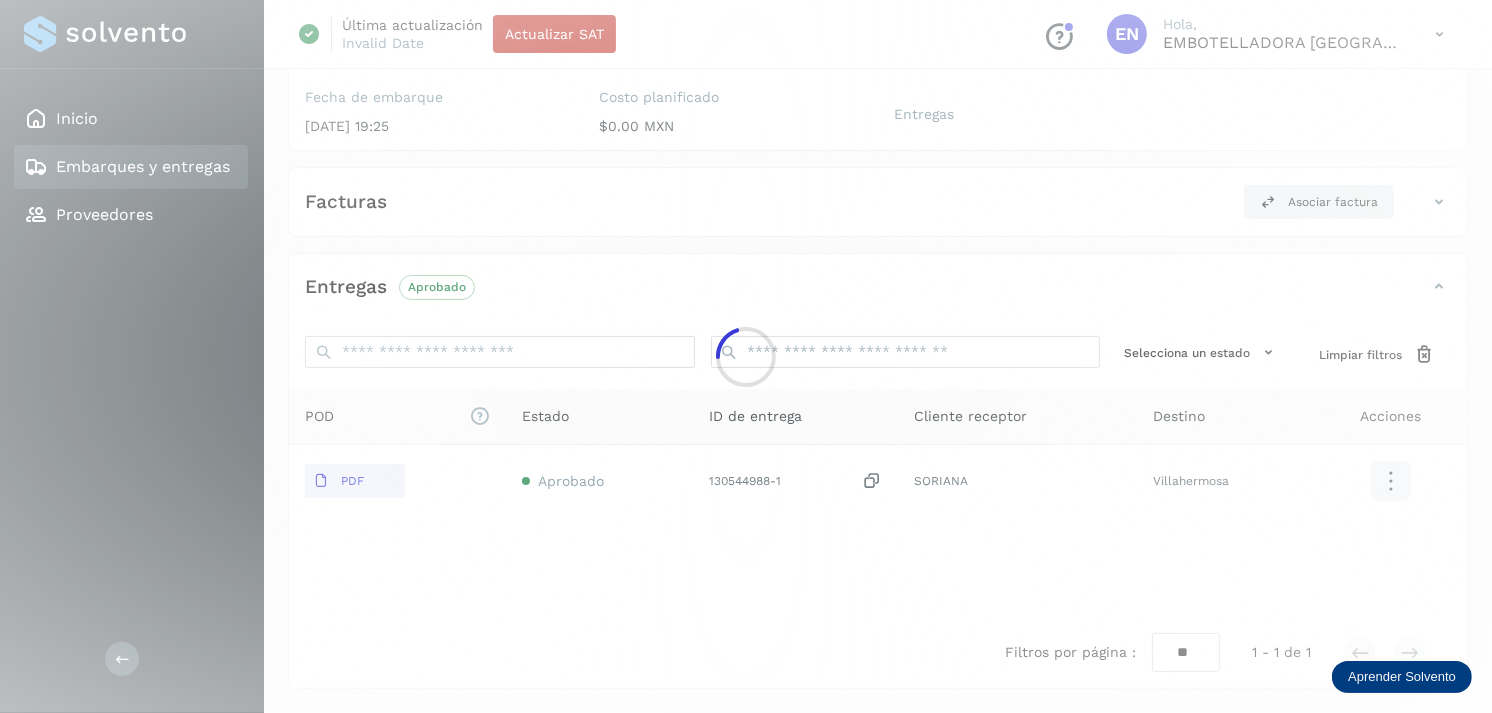 scroll, scrollTop: 241, scrollLeft: 0, axis: vertical 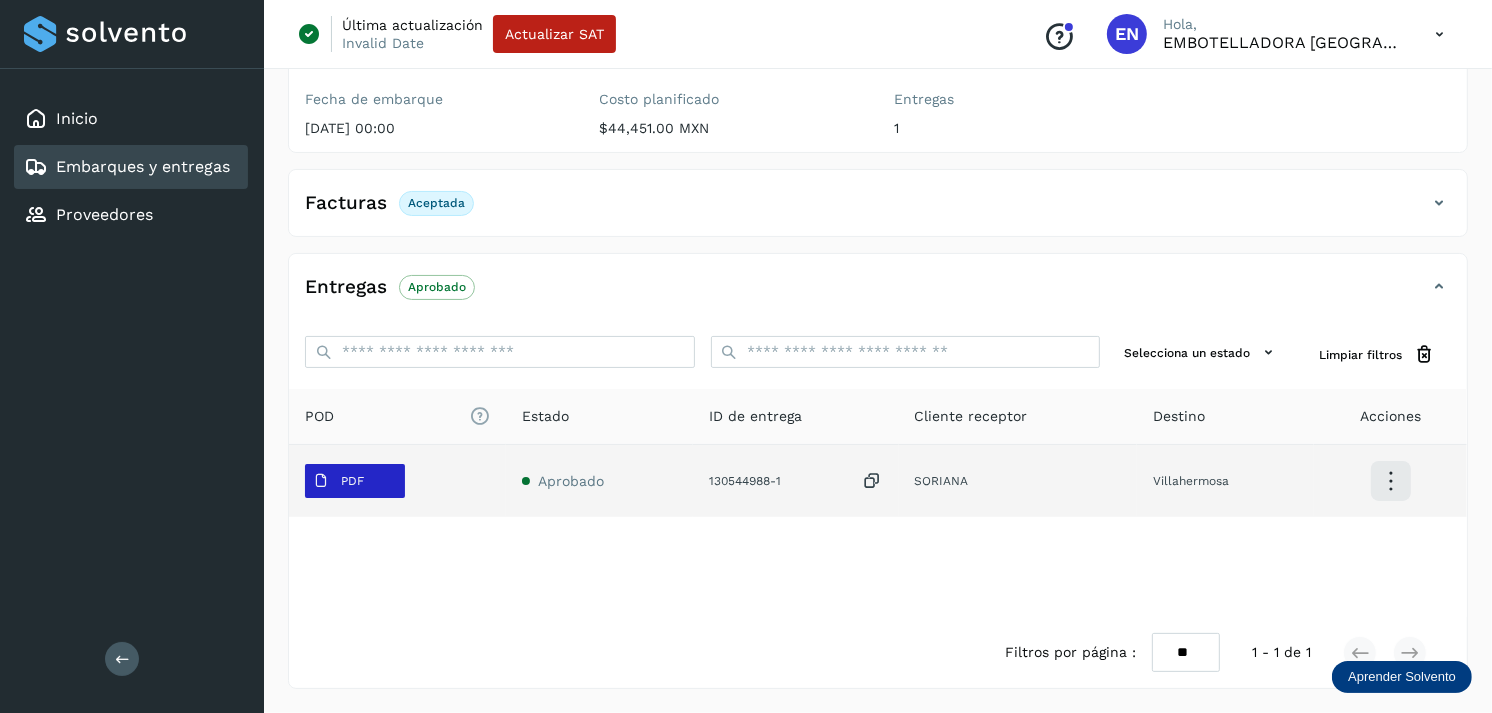 drag, startPoint x: 376, startPoint y: 461, endPoint x: 354, endPoint y: 477, distance: 27.202942 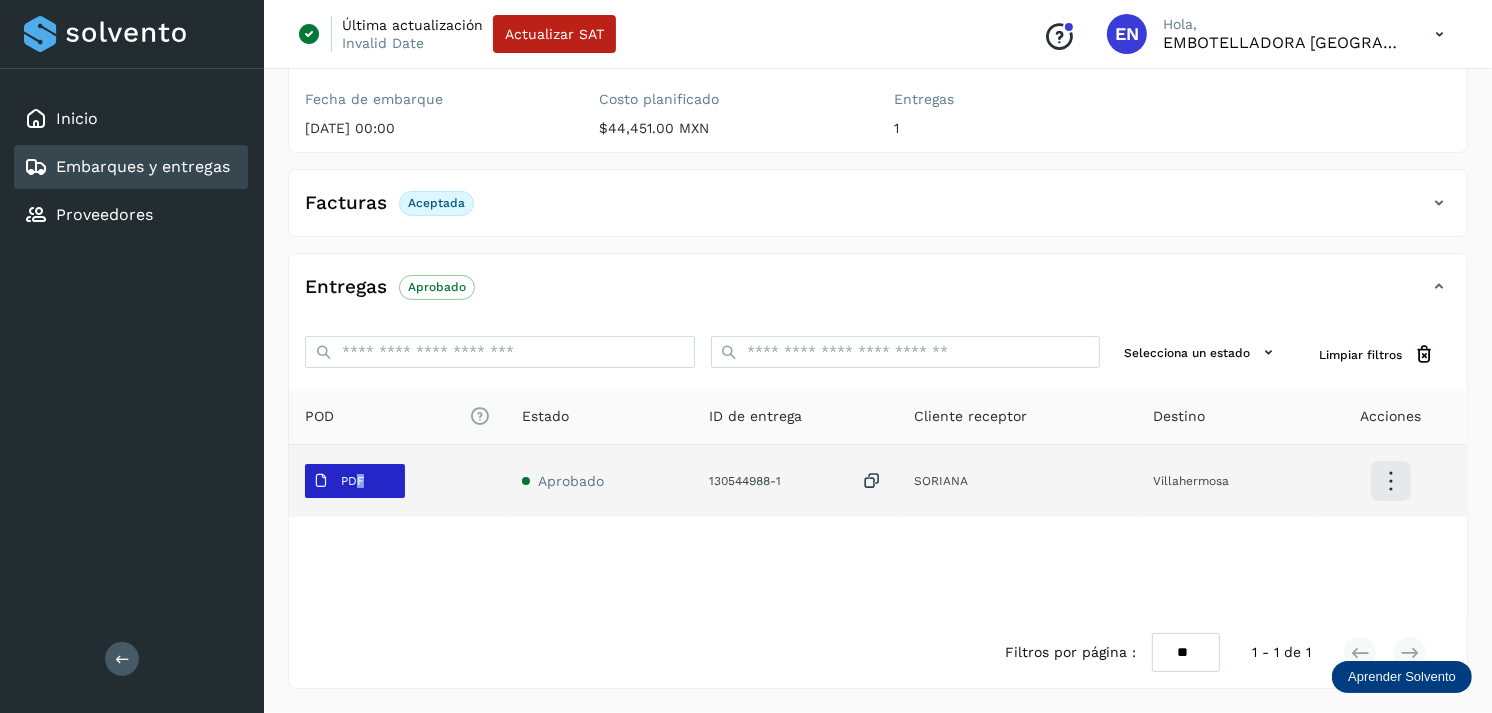 click on "PDF" at bounding box center [352, 481] 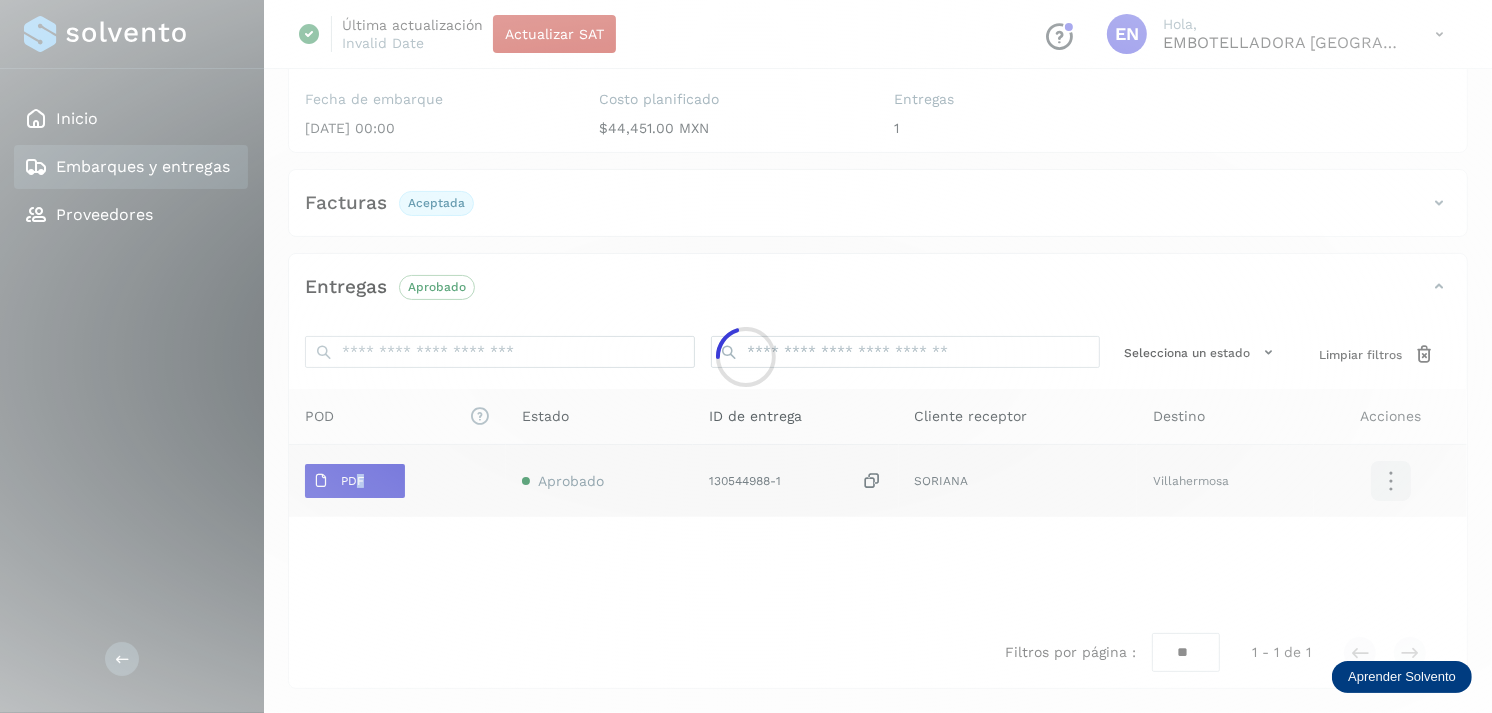 type 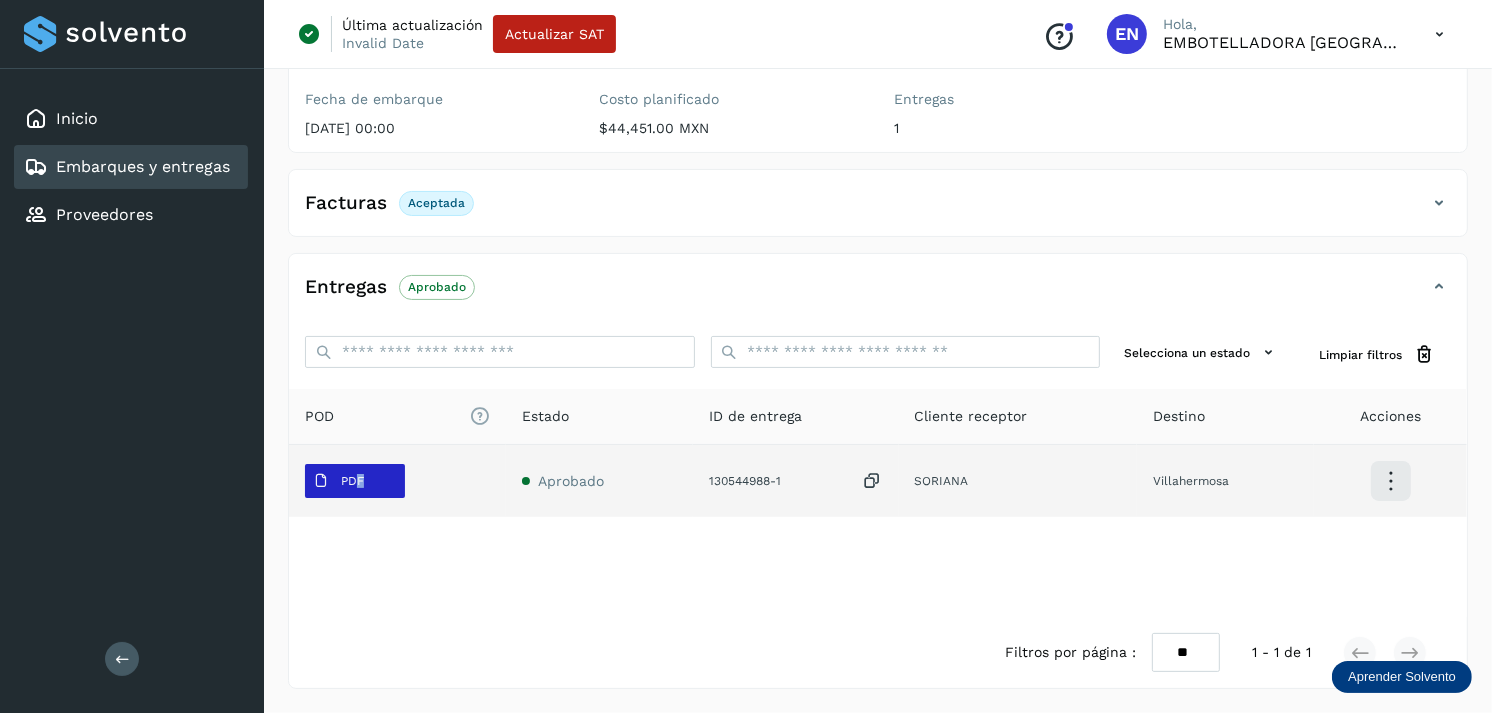 click on "PDF" at bounding box center [352, 481] 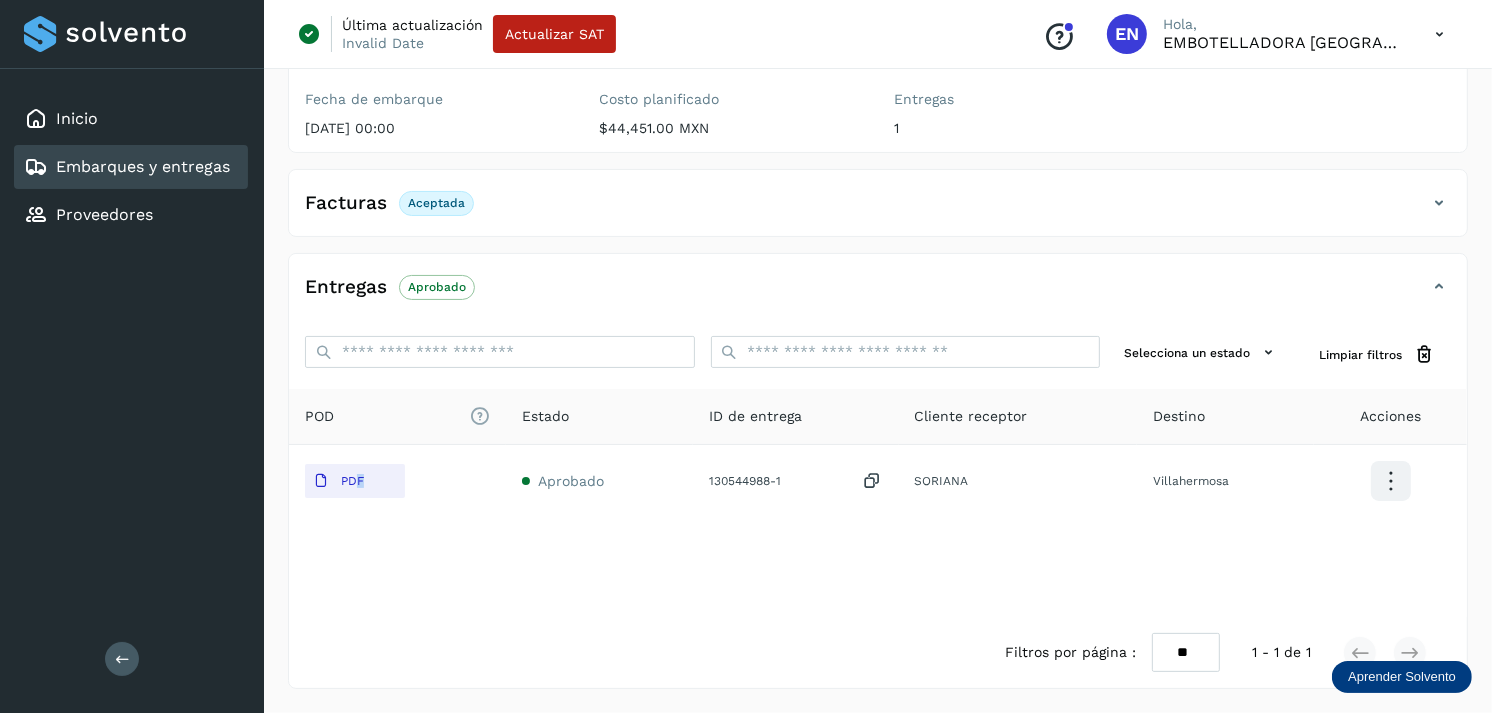 click on "Embarques y entregas" at bounding box center [143, 166] 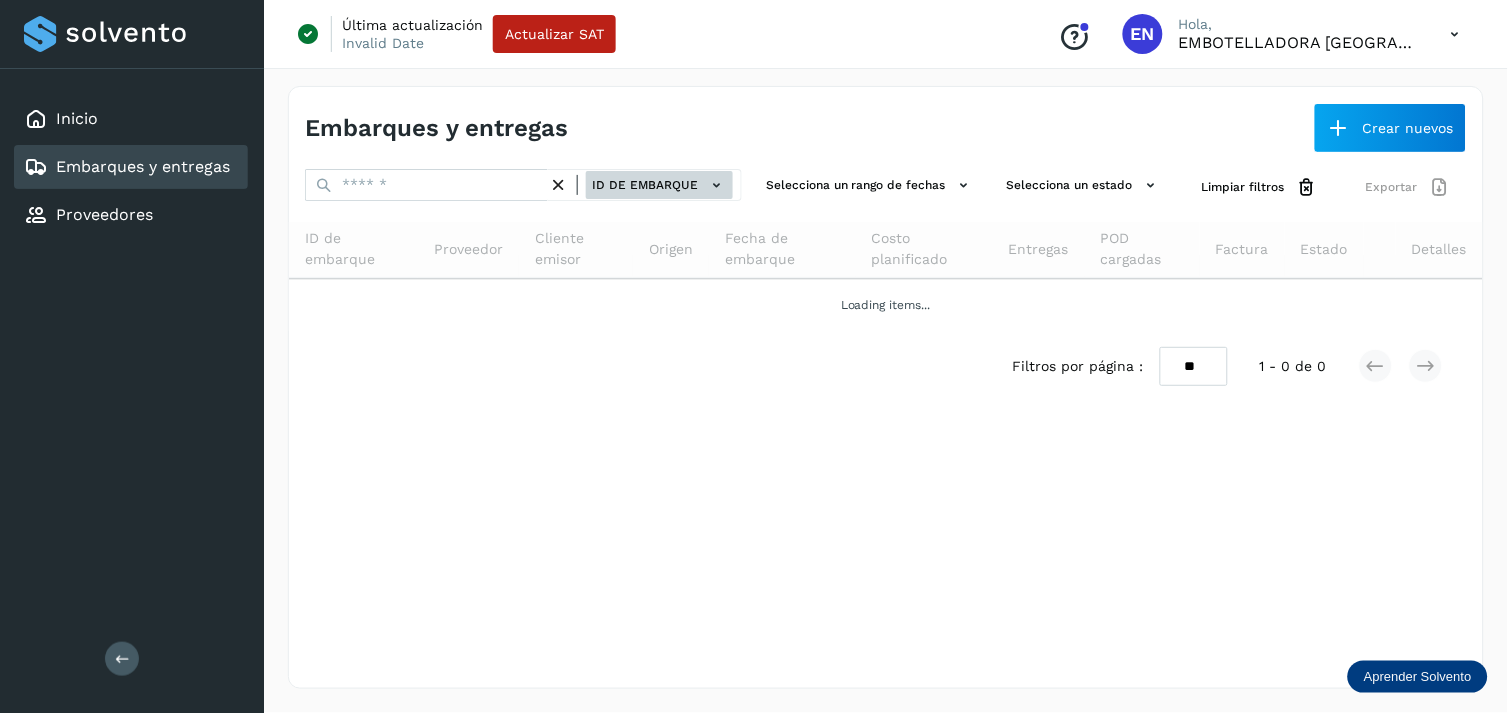 click on "ID de embarque" 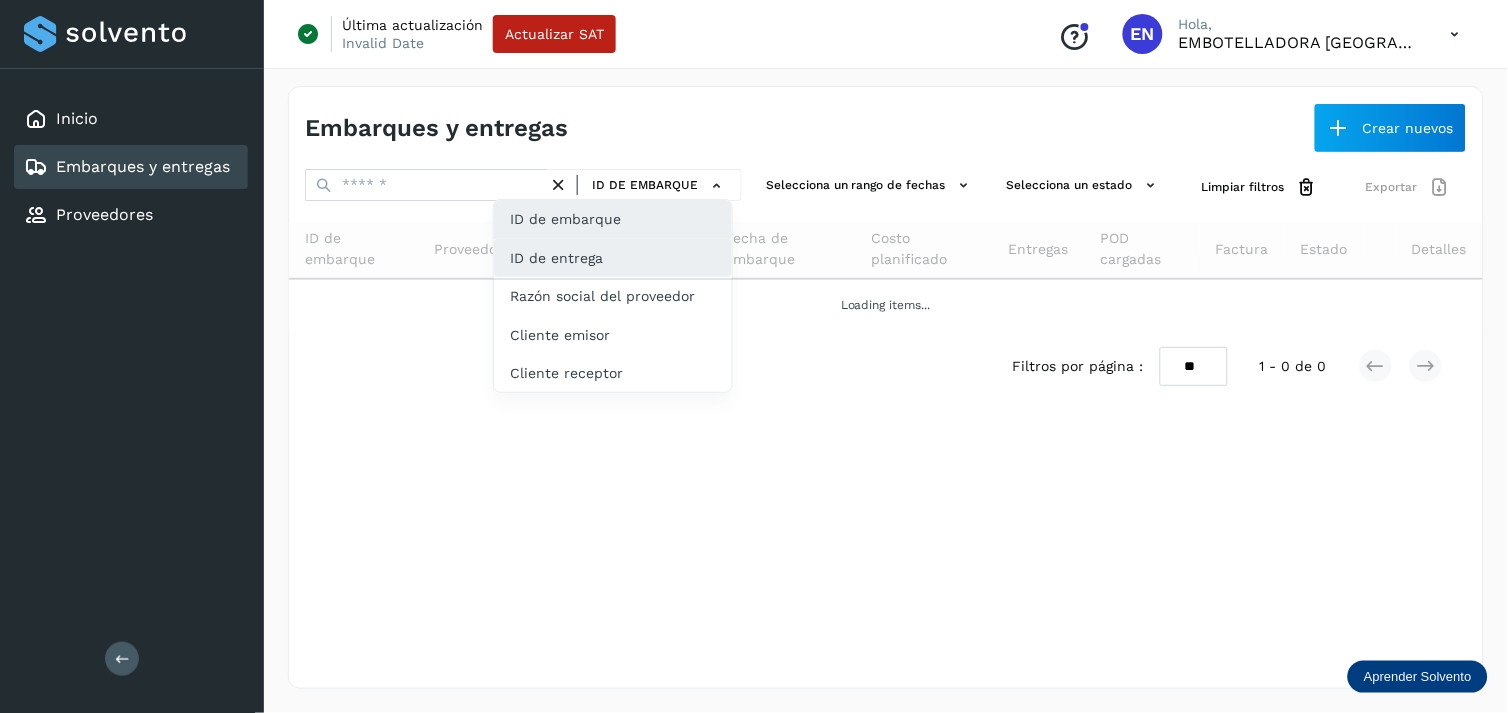 click on "ID de entrega" 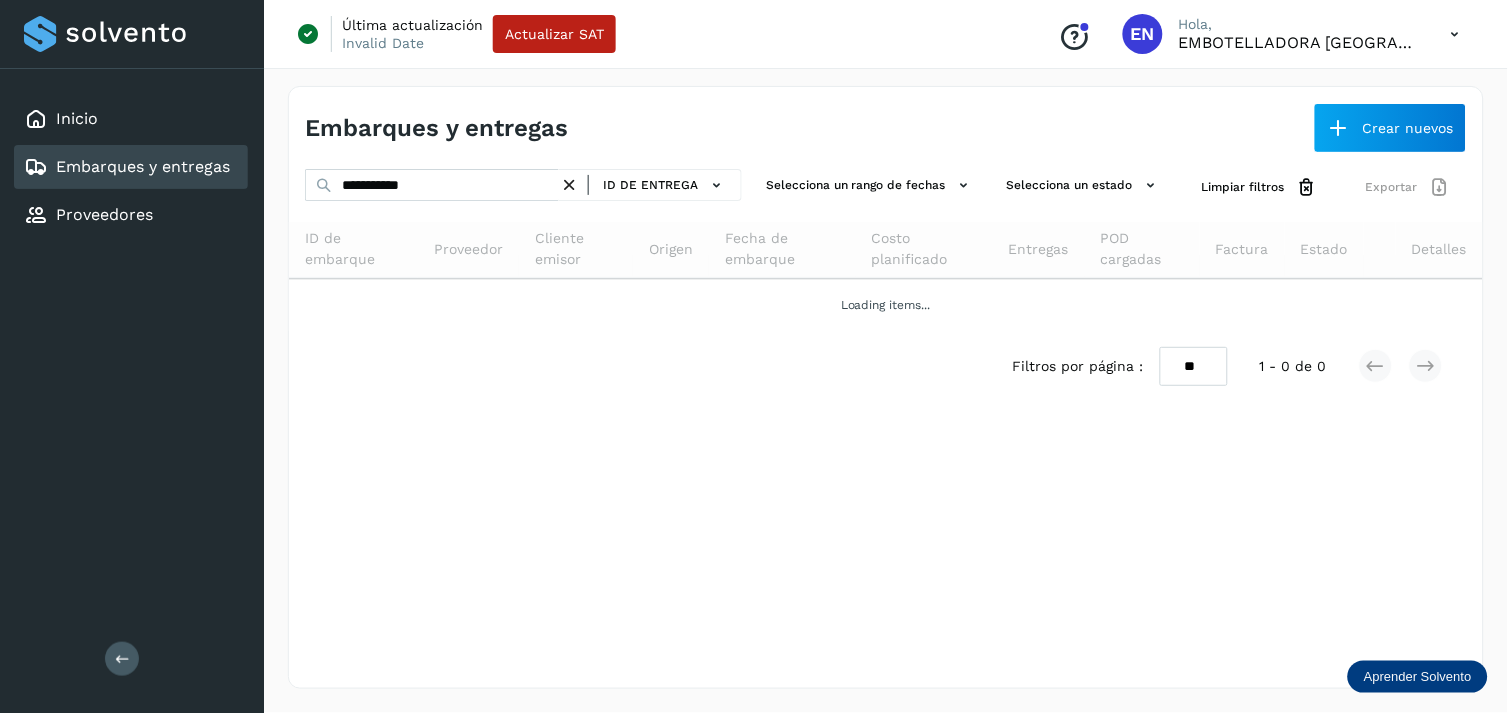 click at bounding box center (569, 185) 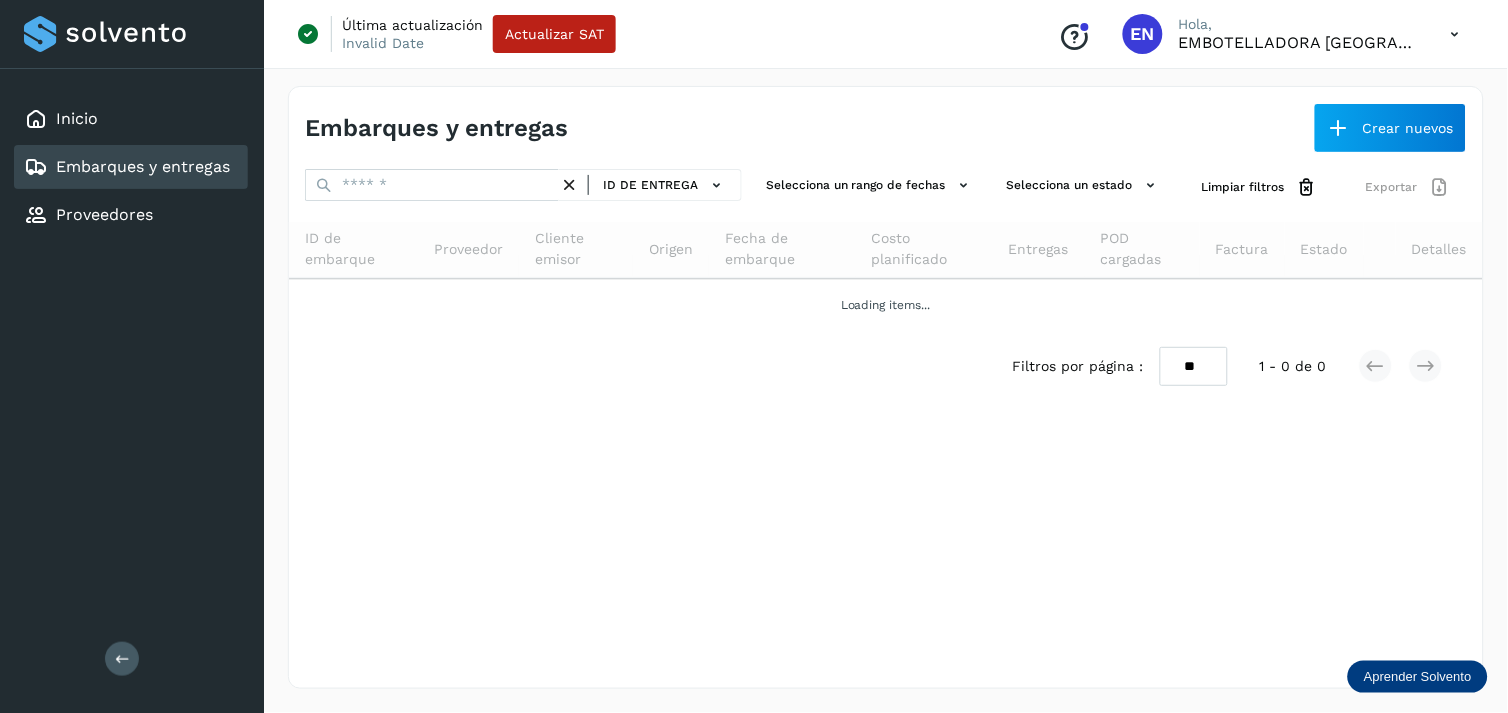click at bounding box center [569, 185] 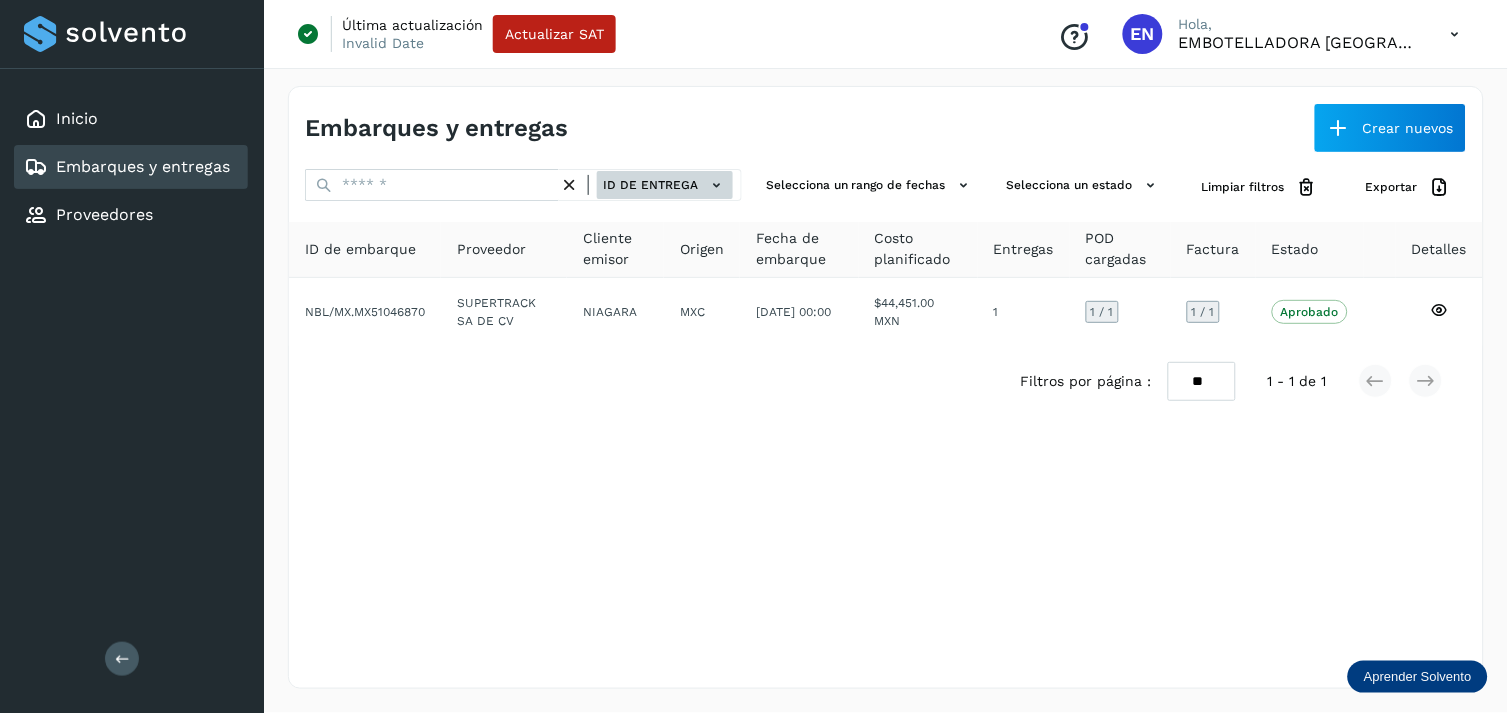 click on "ID de entrega" 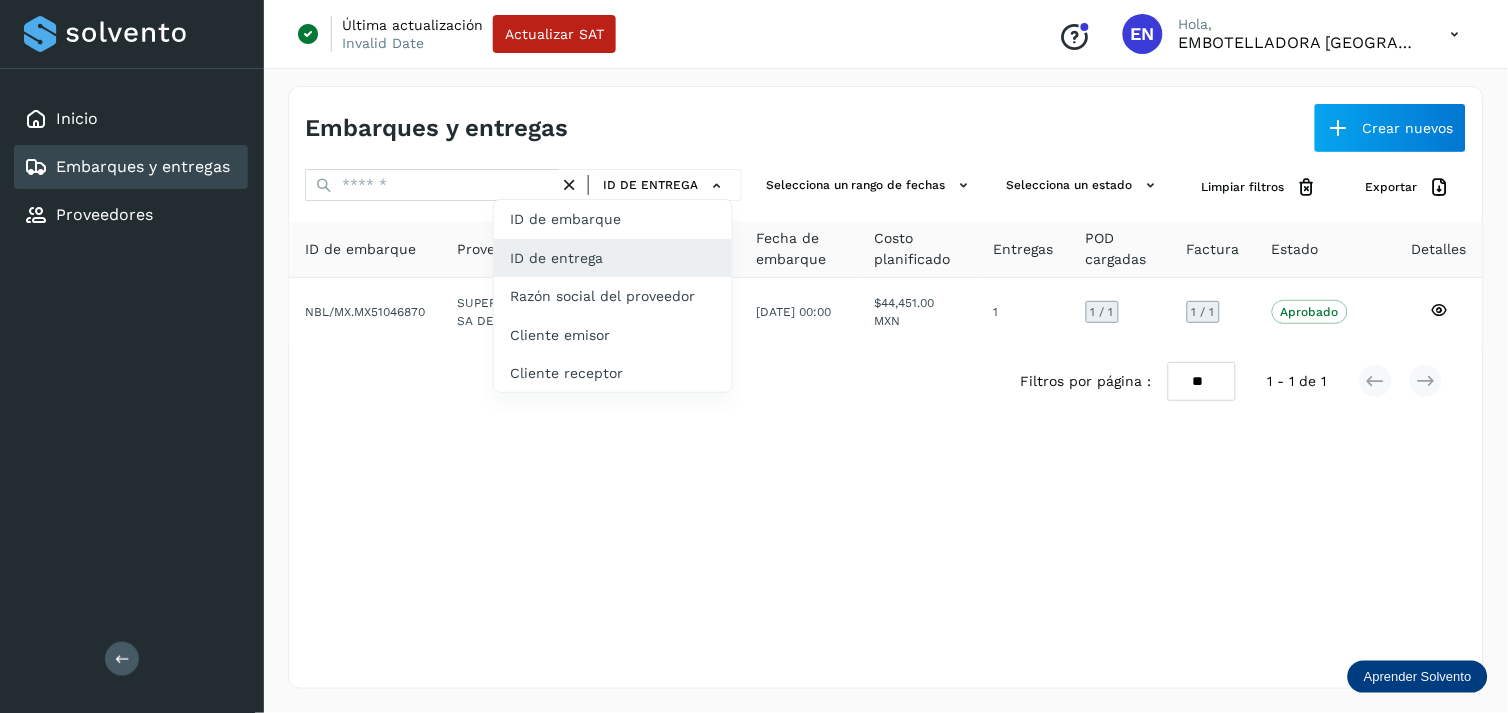 drag, startPoint x: 574, startPoint y: 141, endPoint x: 471, endPoint y: 197, distance: 117.239075 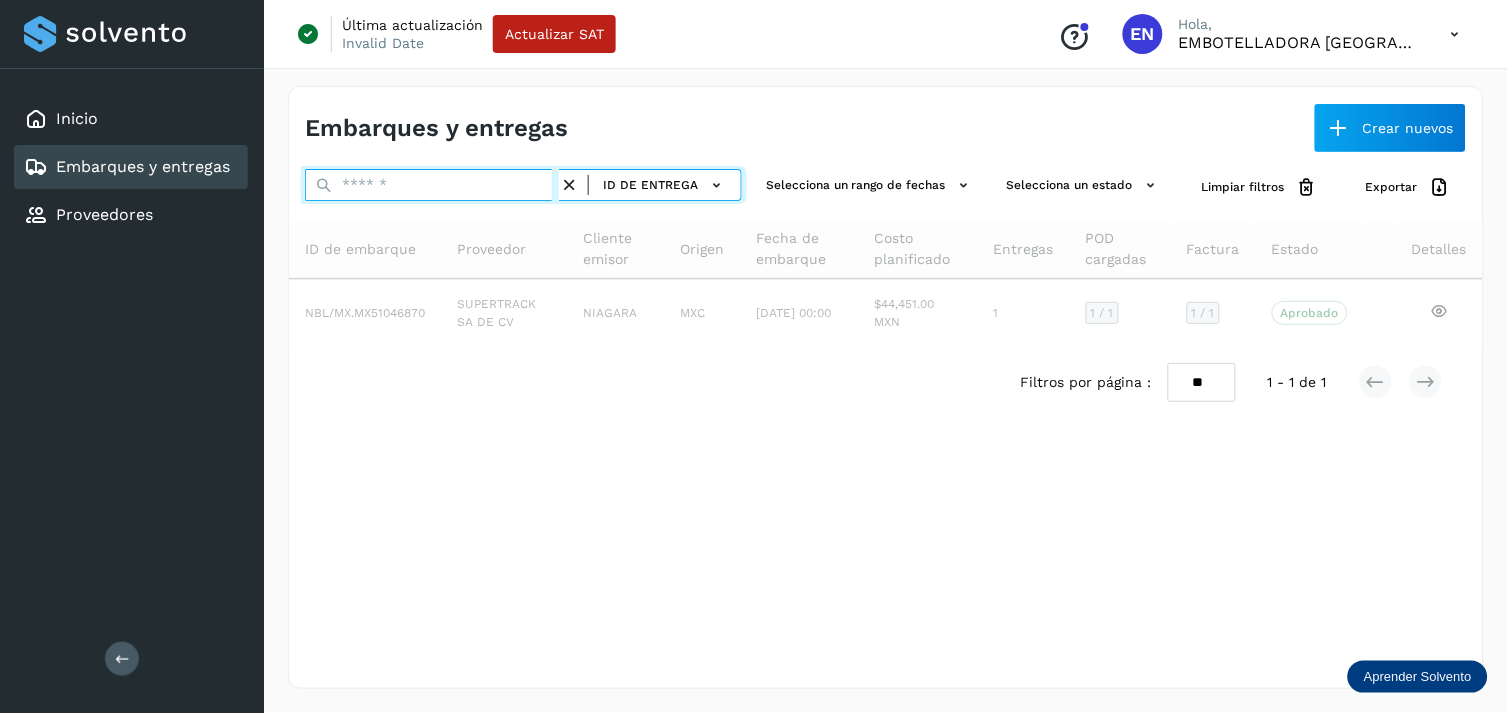 click at bounding box center [432, 185] 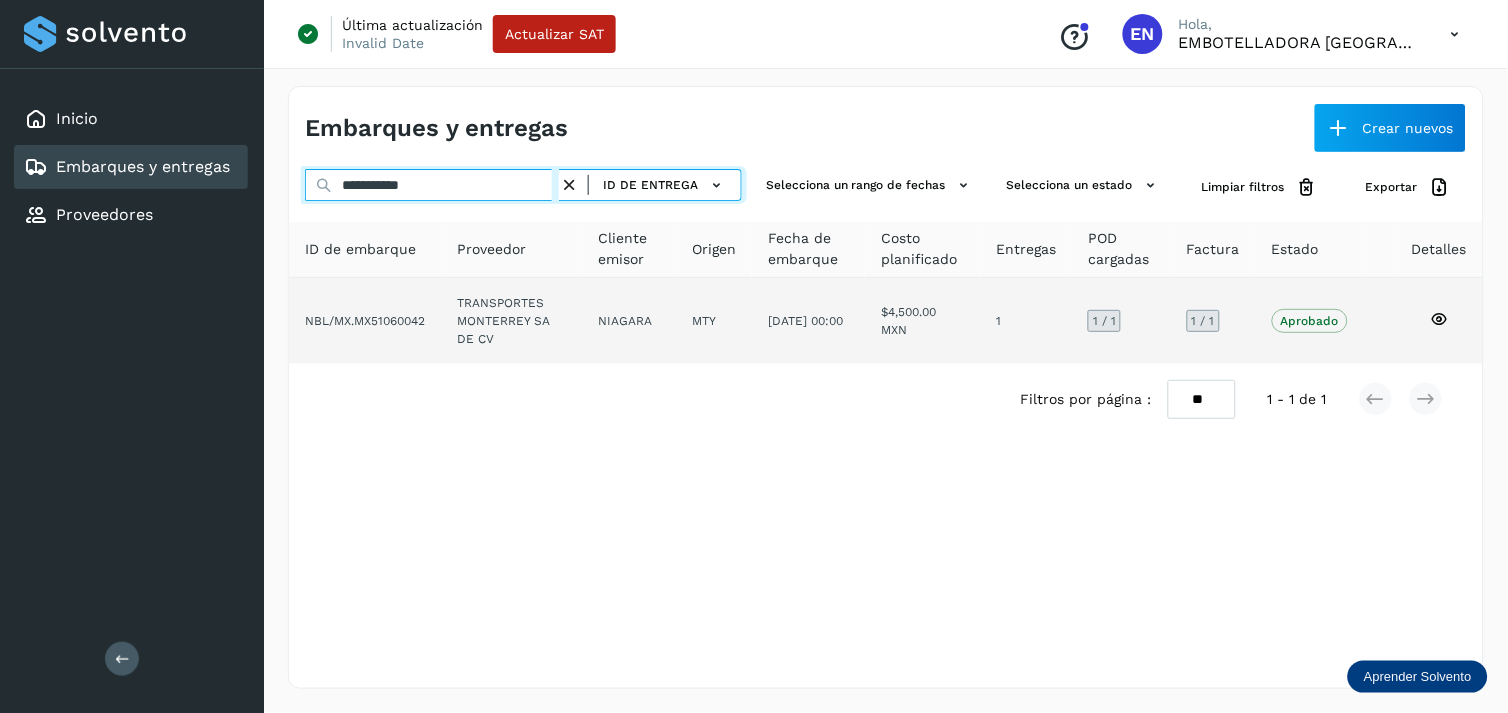 type on "**********" 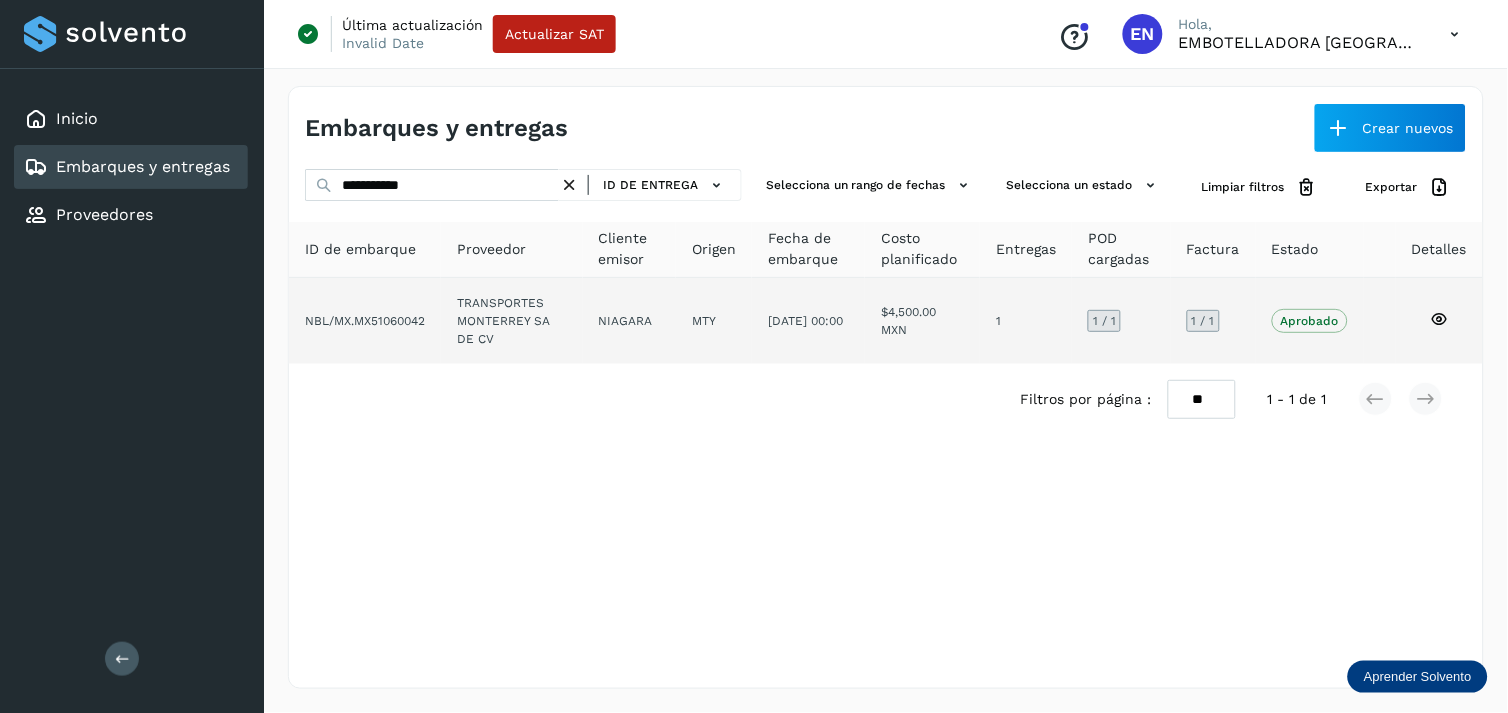 click on "TRANSPORTES MONTERREY SA DE CV" 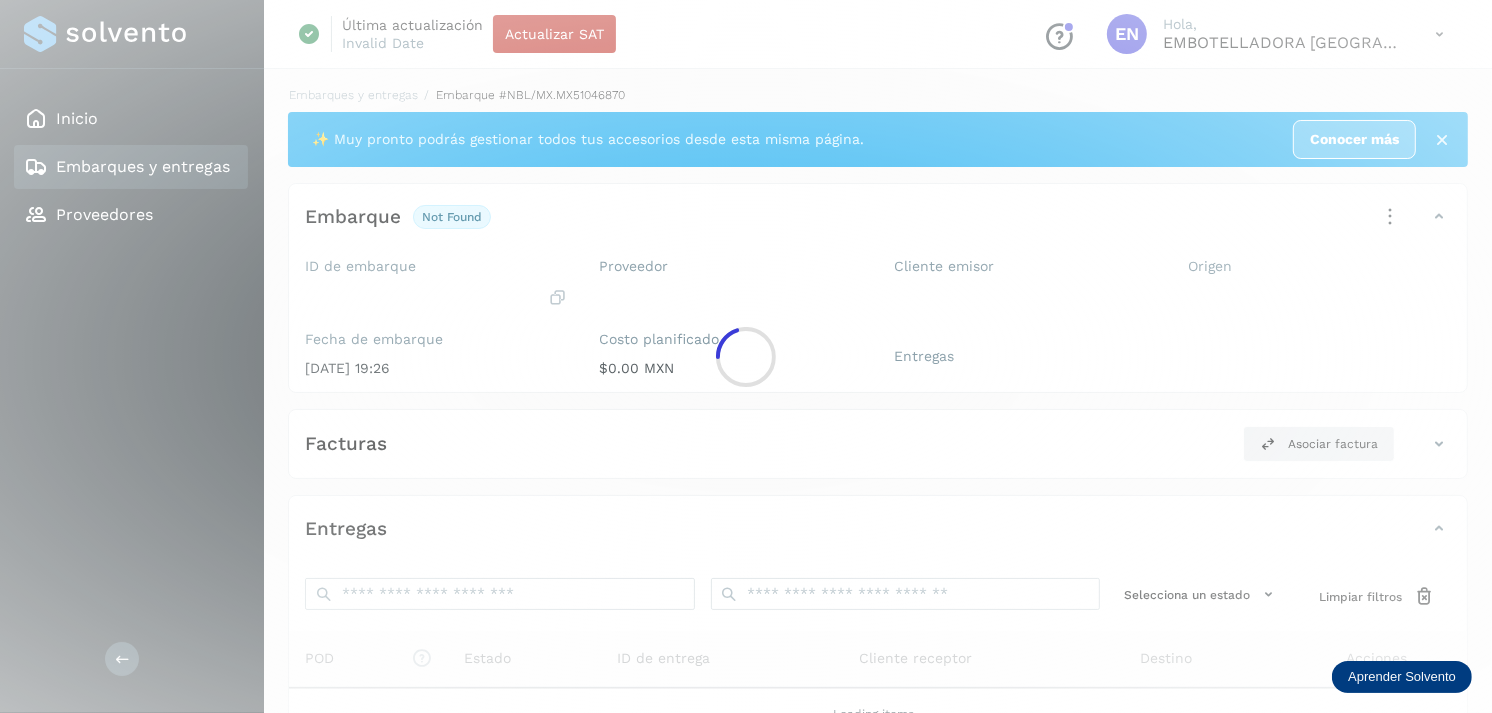 click 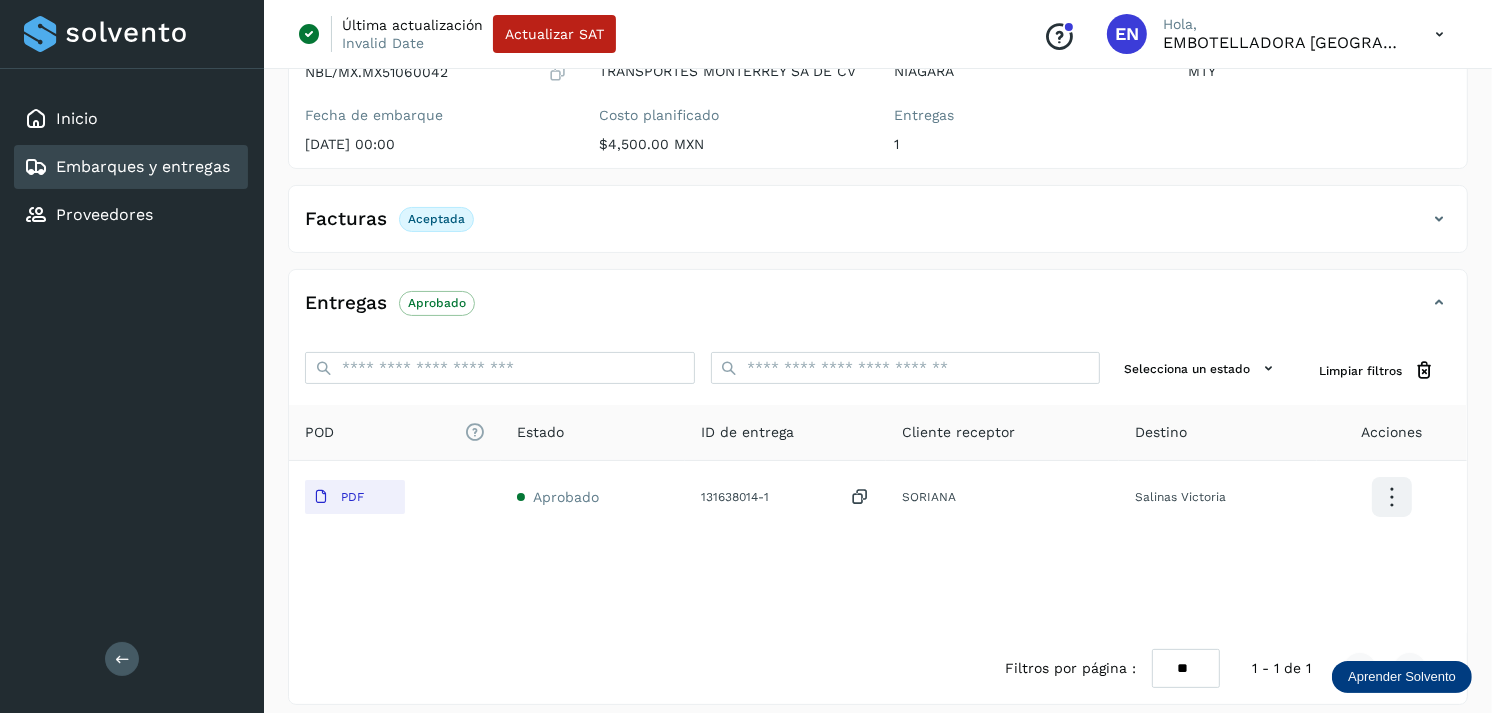 scroll, scrollTop: 241, scrollLeft: 0, axis: vertical 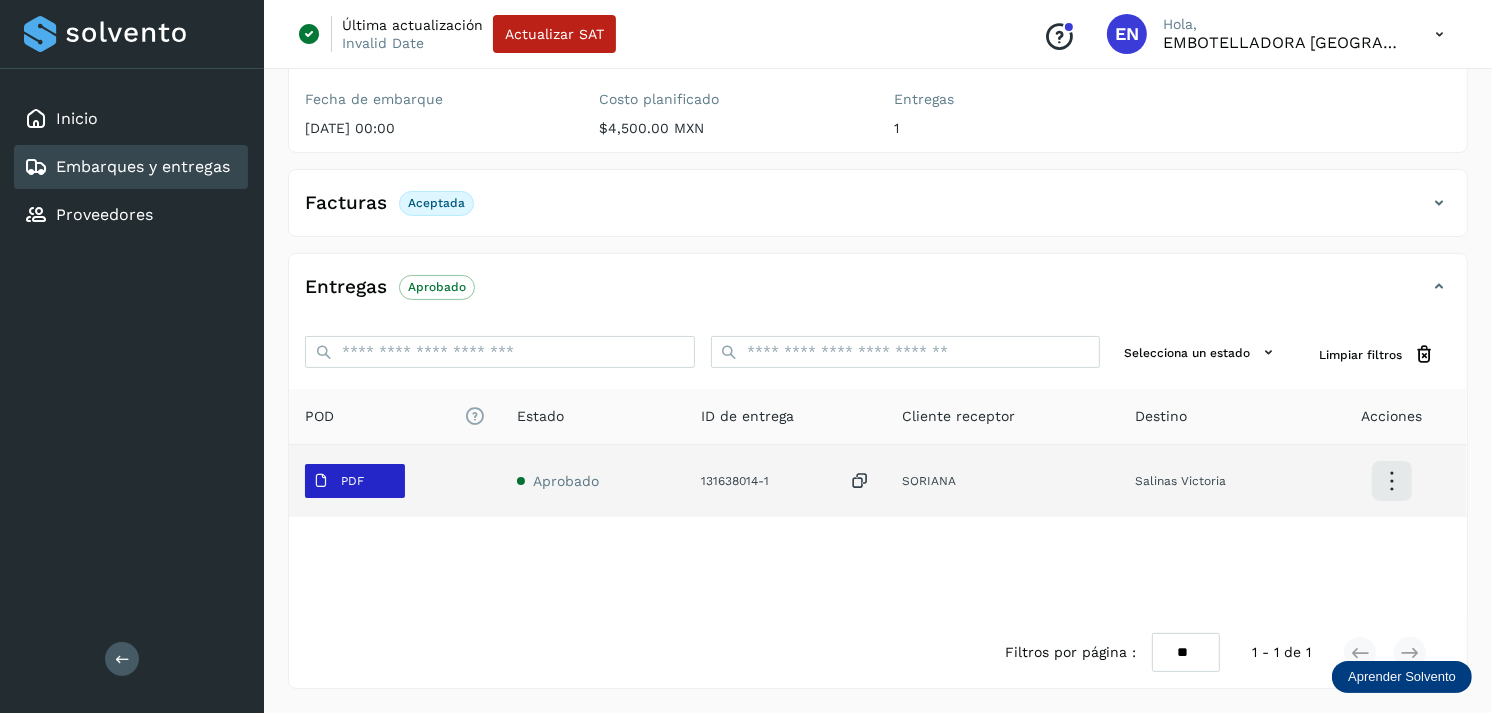 click on "PDF" at bounding box center [338, 481] 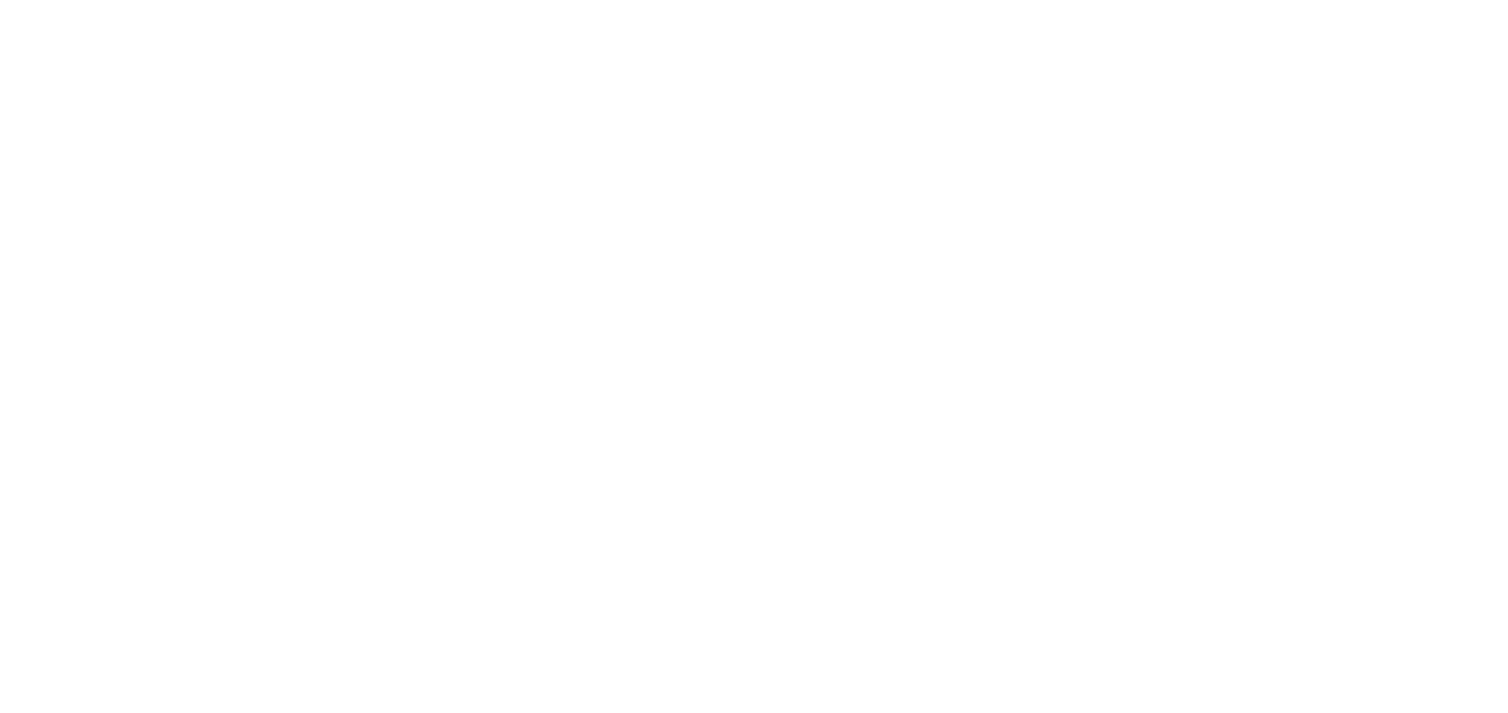 scroll, scrollTop: 0, scrollLeft: 0, axis: both 